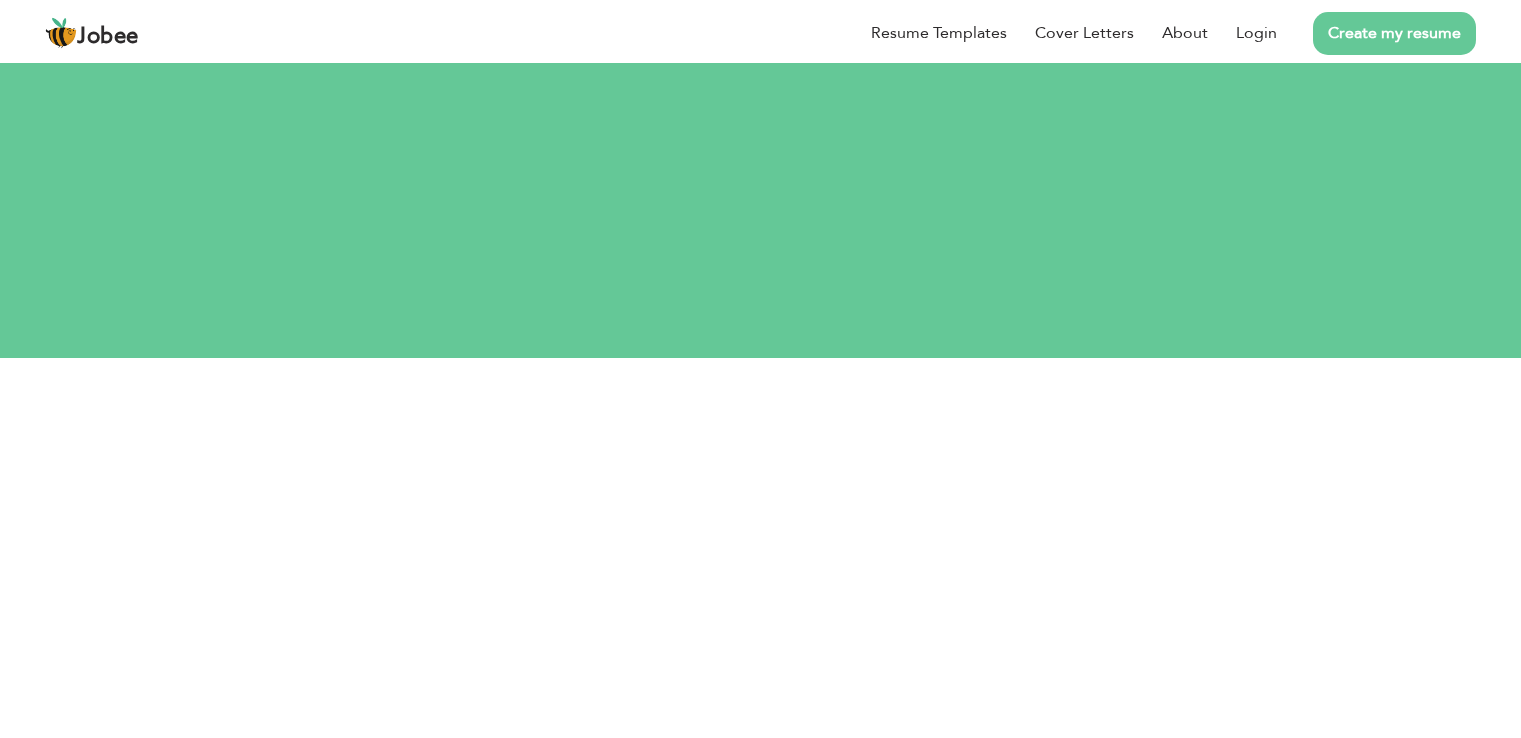 scroll, scrollTop: 0, scrollLeft: 0, axis: both 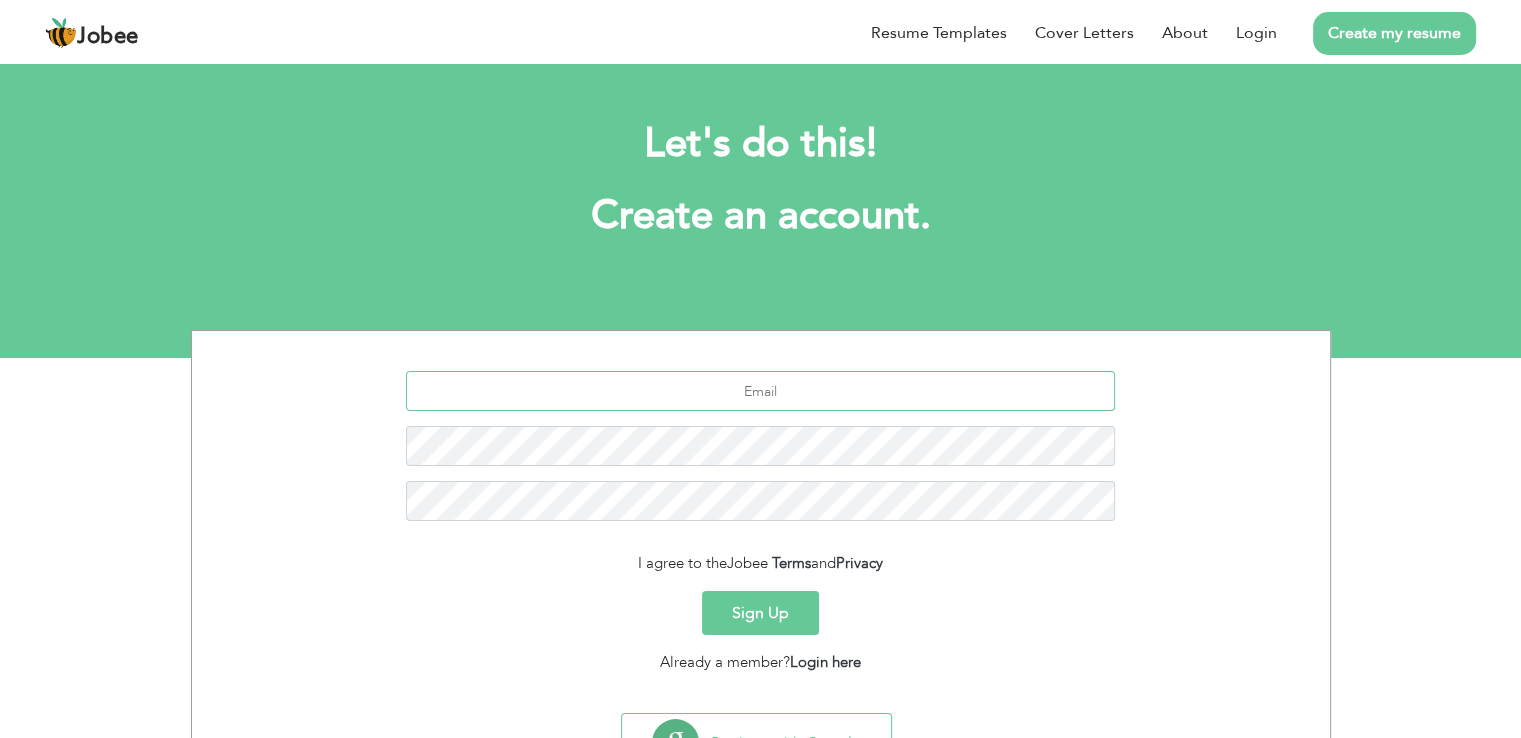 click at bounding box center (760, 391) 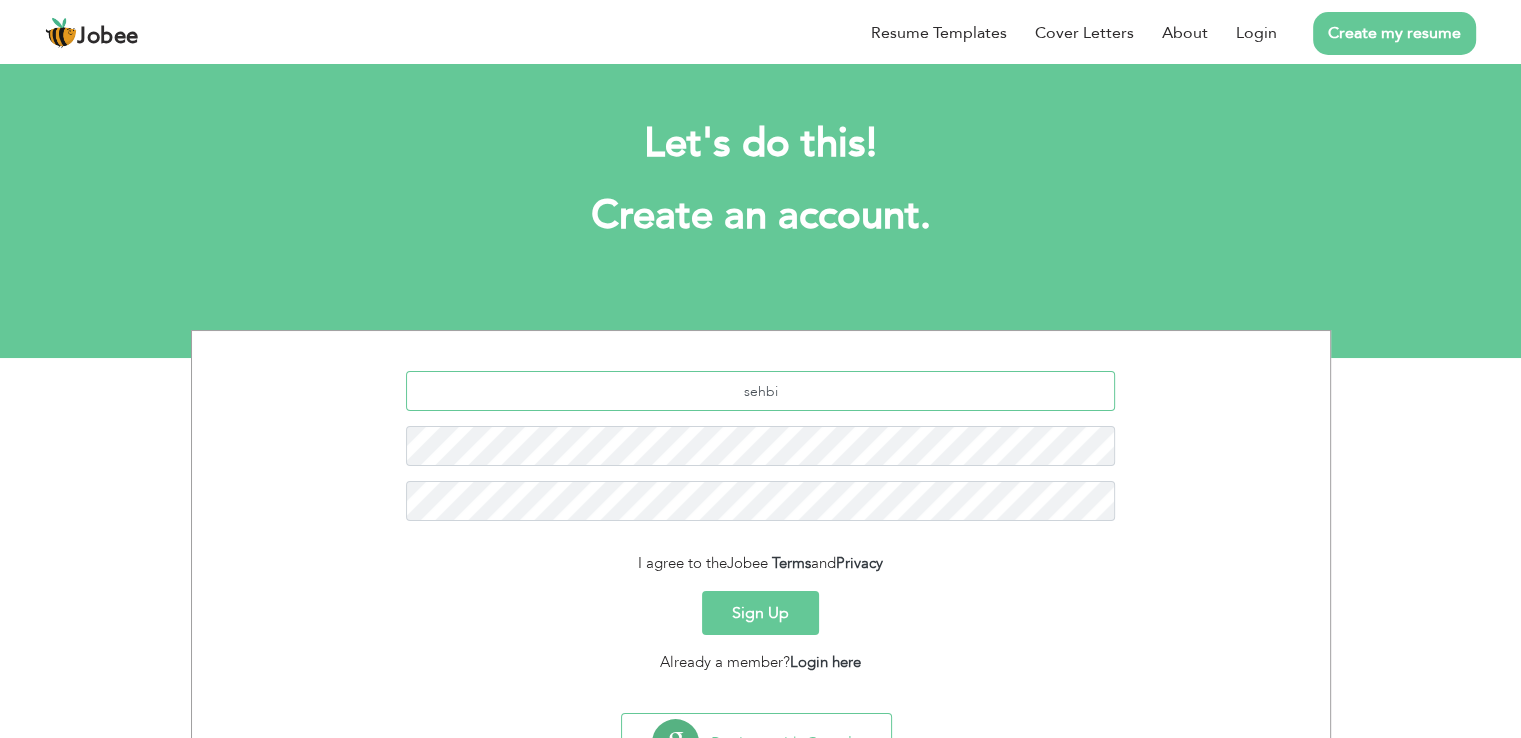 type on "sehbi" 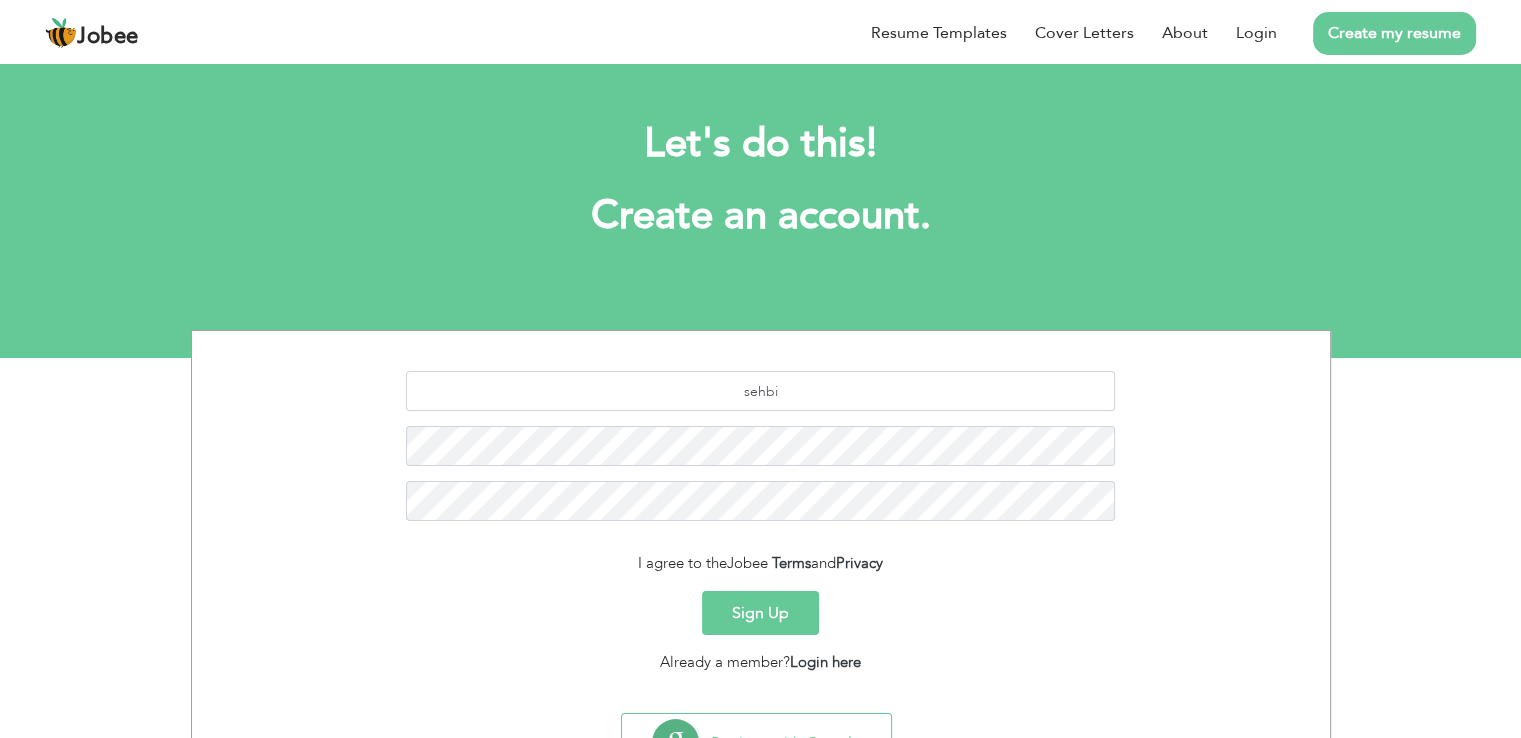 click on "Create my resume" at bounding box center [1394, 33] 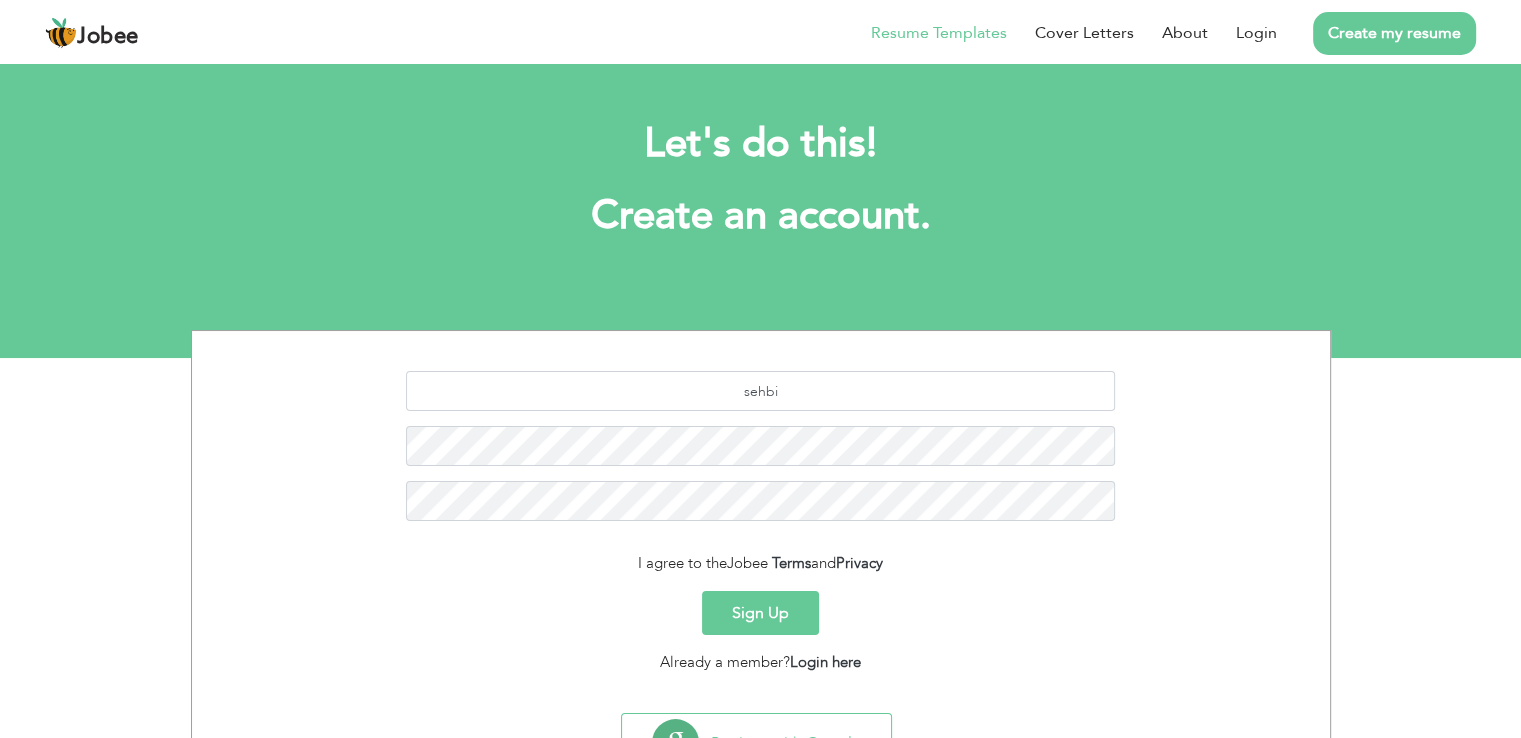 click on "Resume Templates" at bounding box center (939, 33) 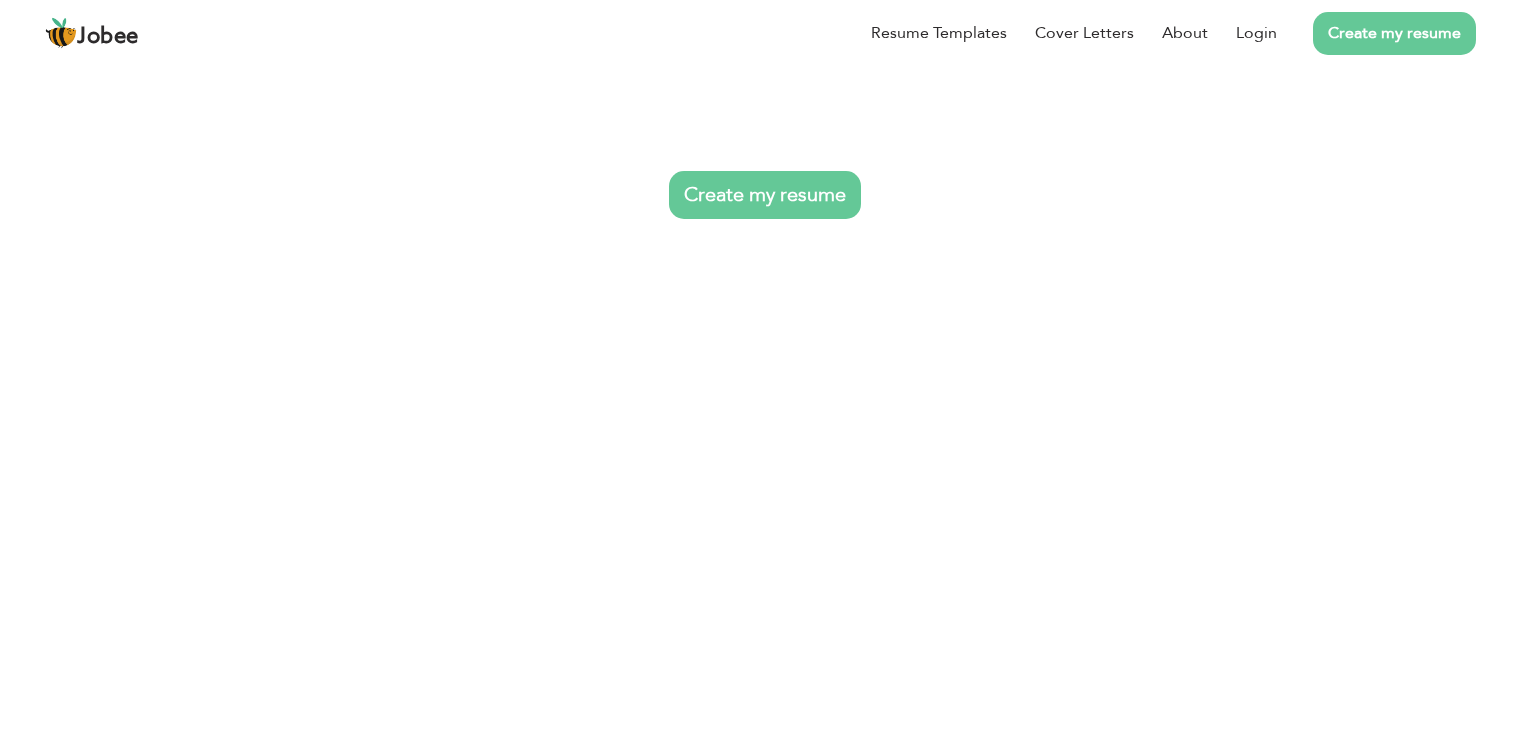 scroll, scrollTop: 0, scrollLeft: 0, axis: both 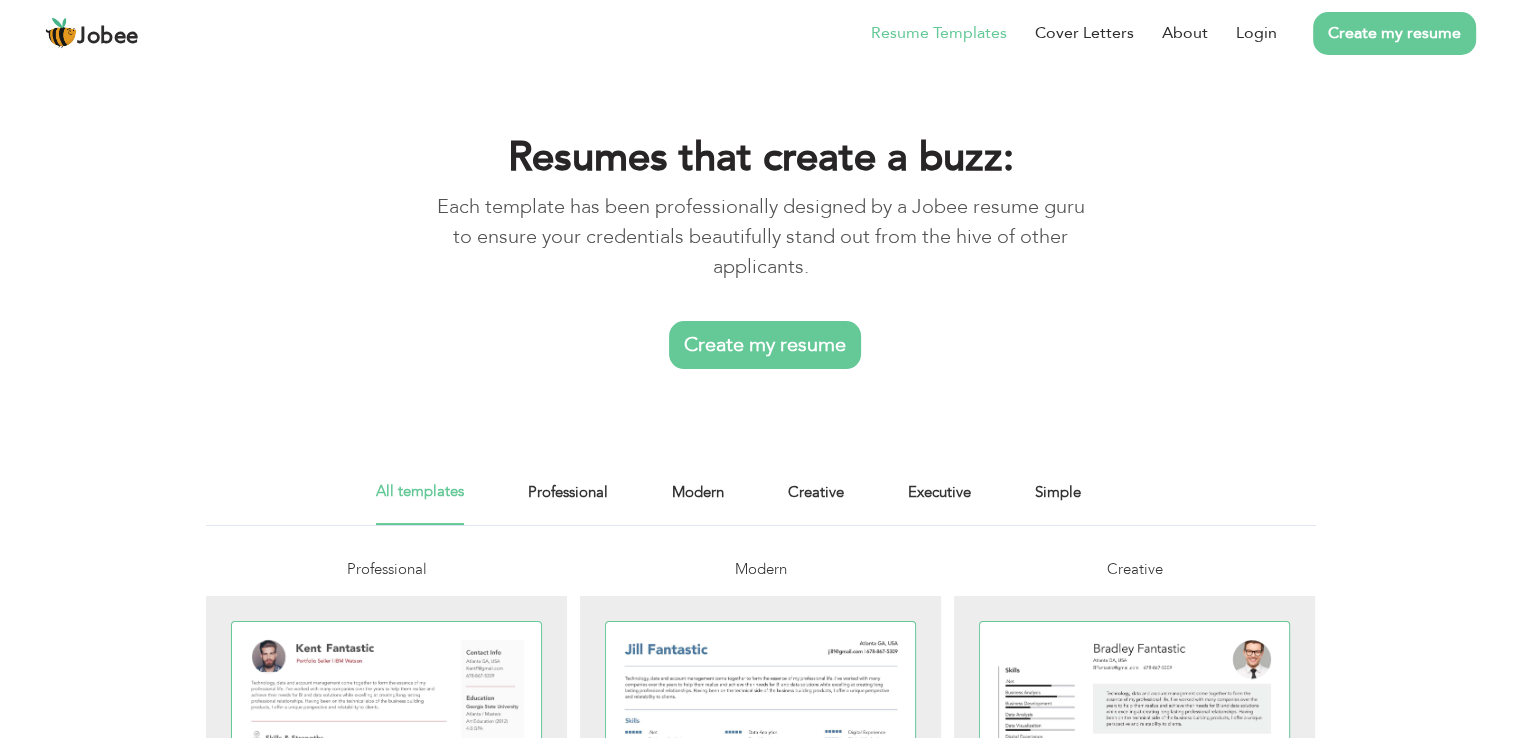 click on "Create my resume" at bounding box center [765, 345] 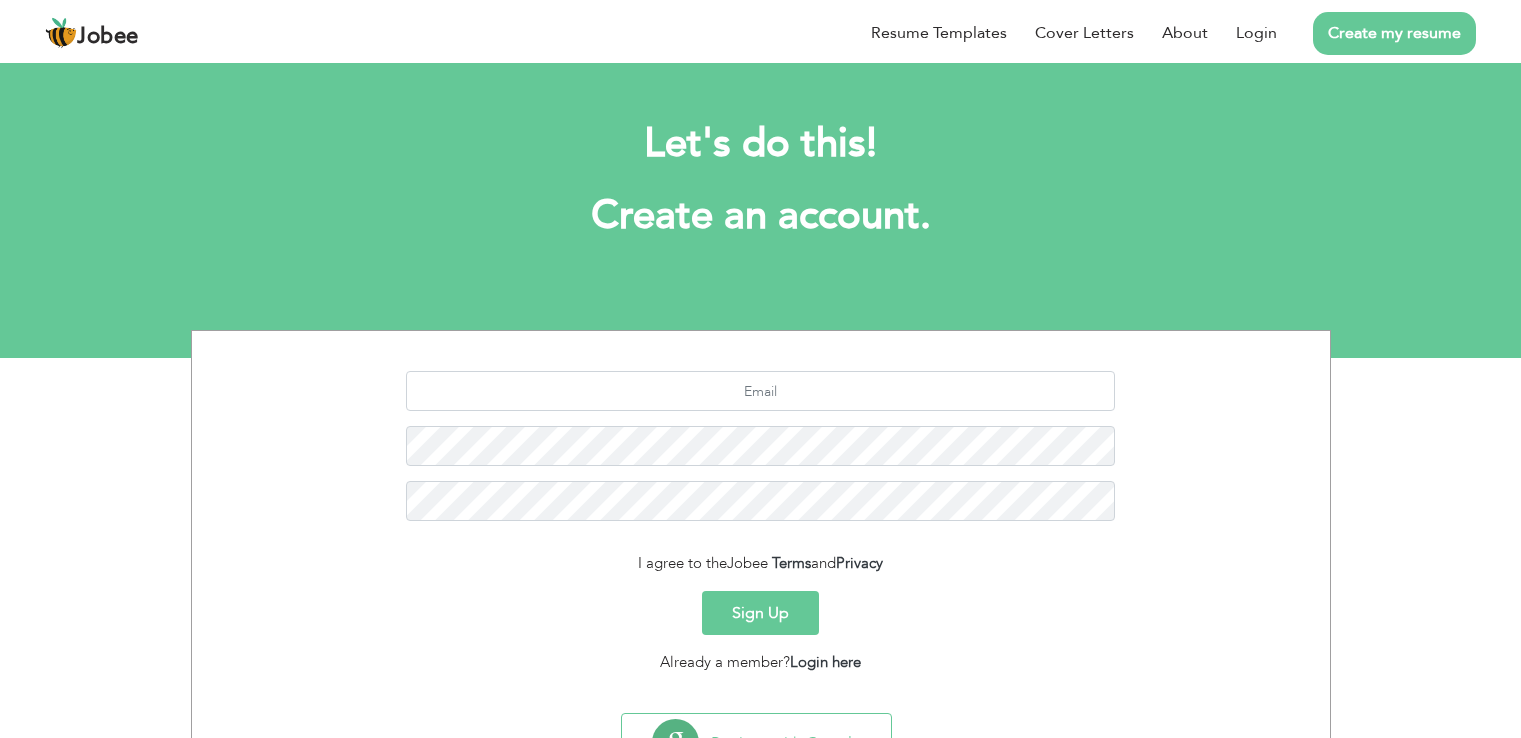 scroll, scrollTop: 0, scrollLeft: 0, axis: both 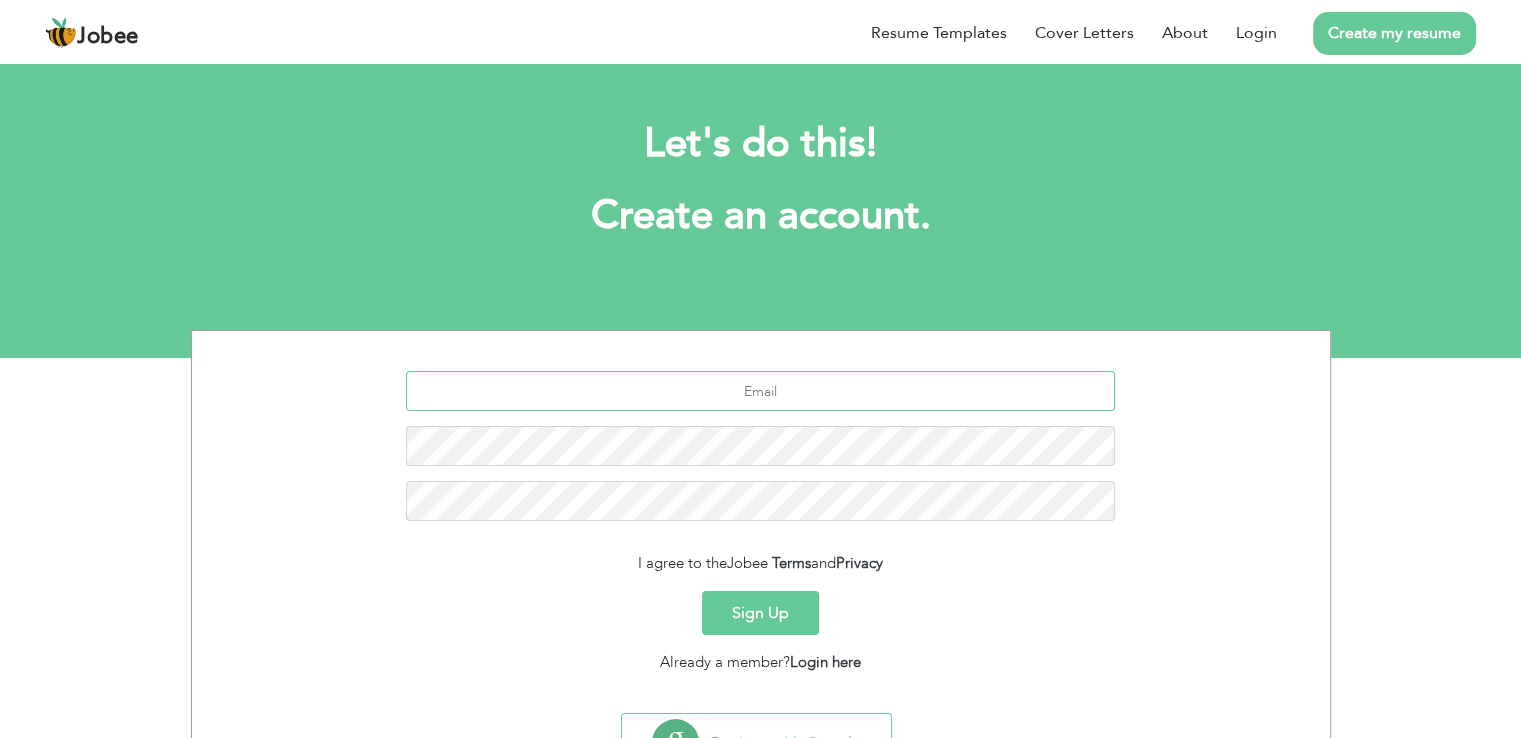 click at bounding box center (760, 391) 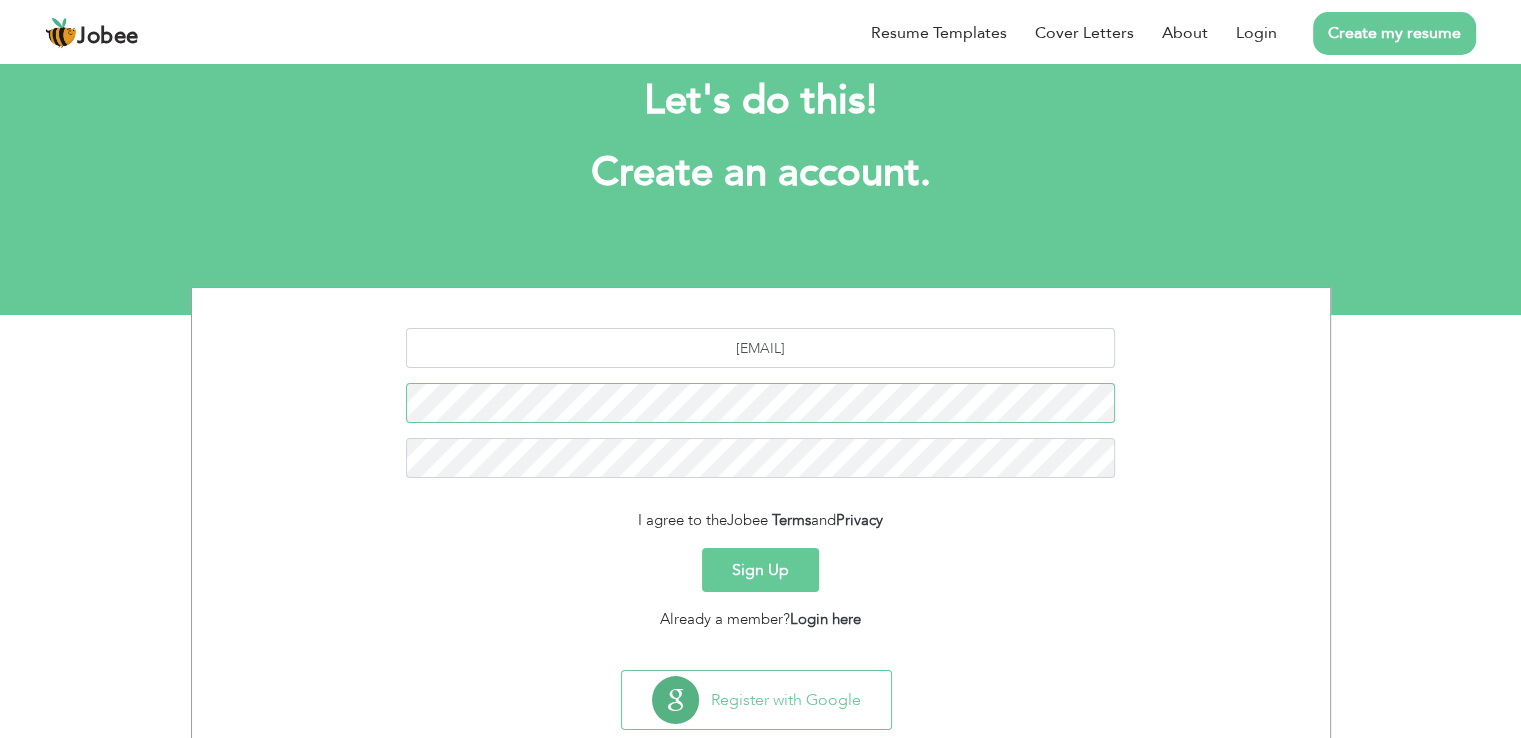 scroll, scrollTop: 92, scrollLeft: 0, axis: vertical 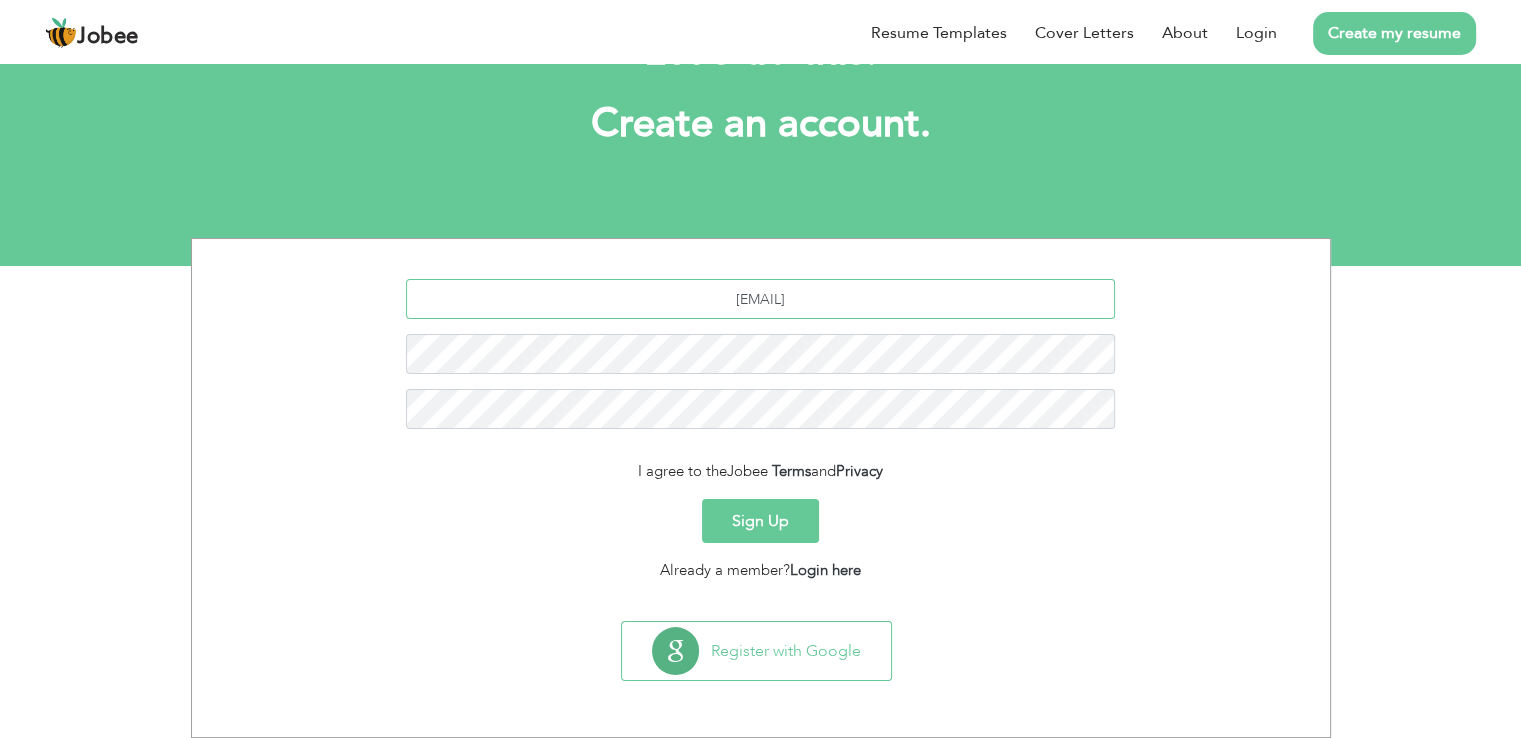 click on "hhira6801@gmail.com" at bounding box center (760, 299) 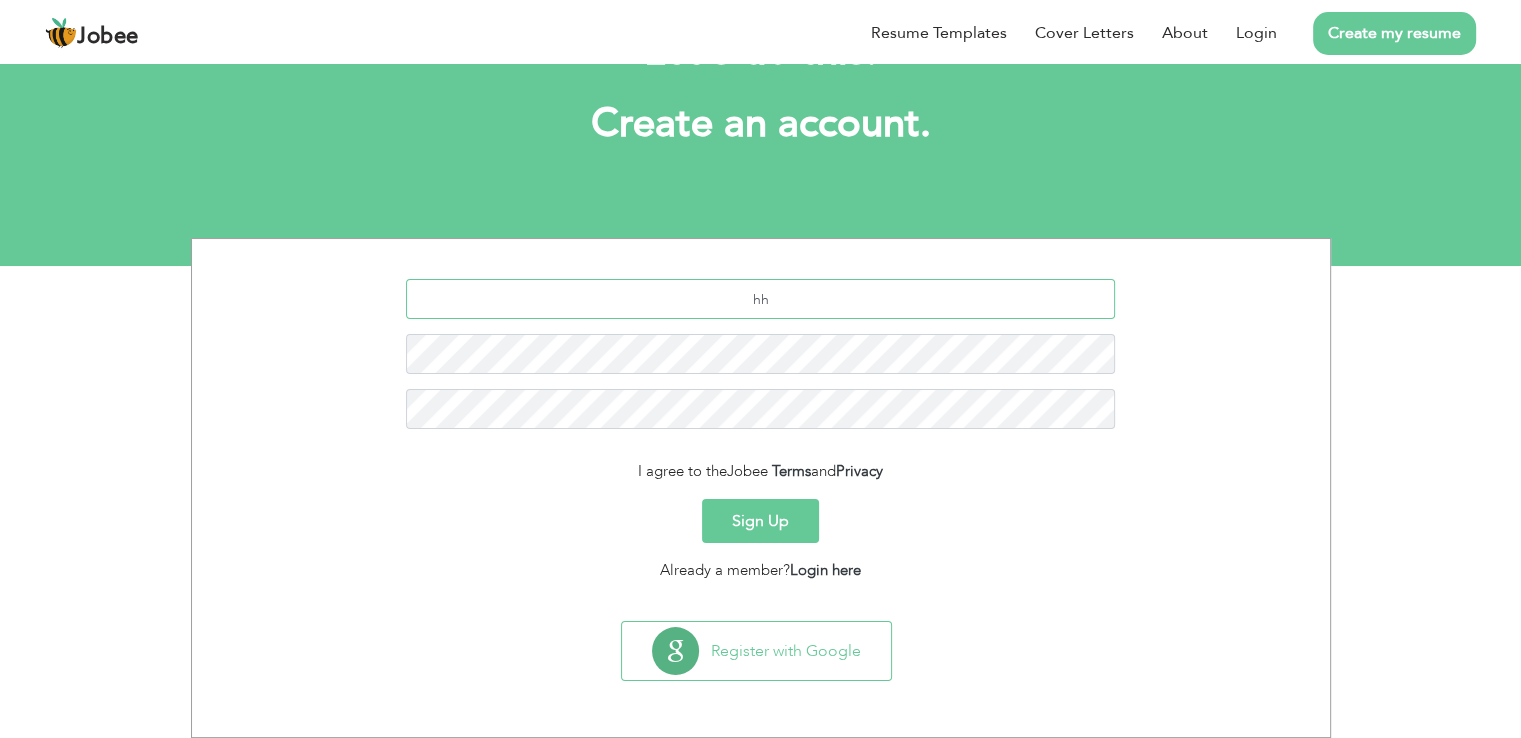 type on "h" 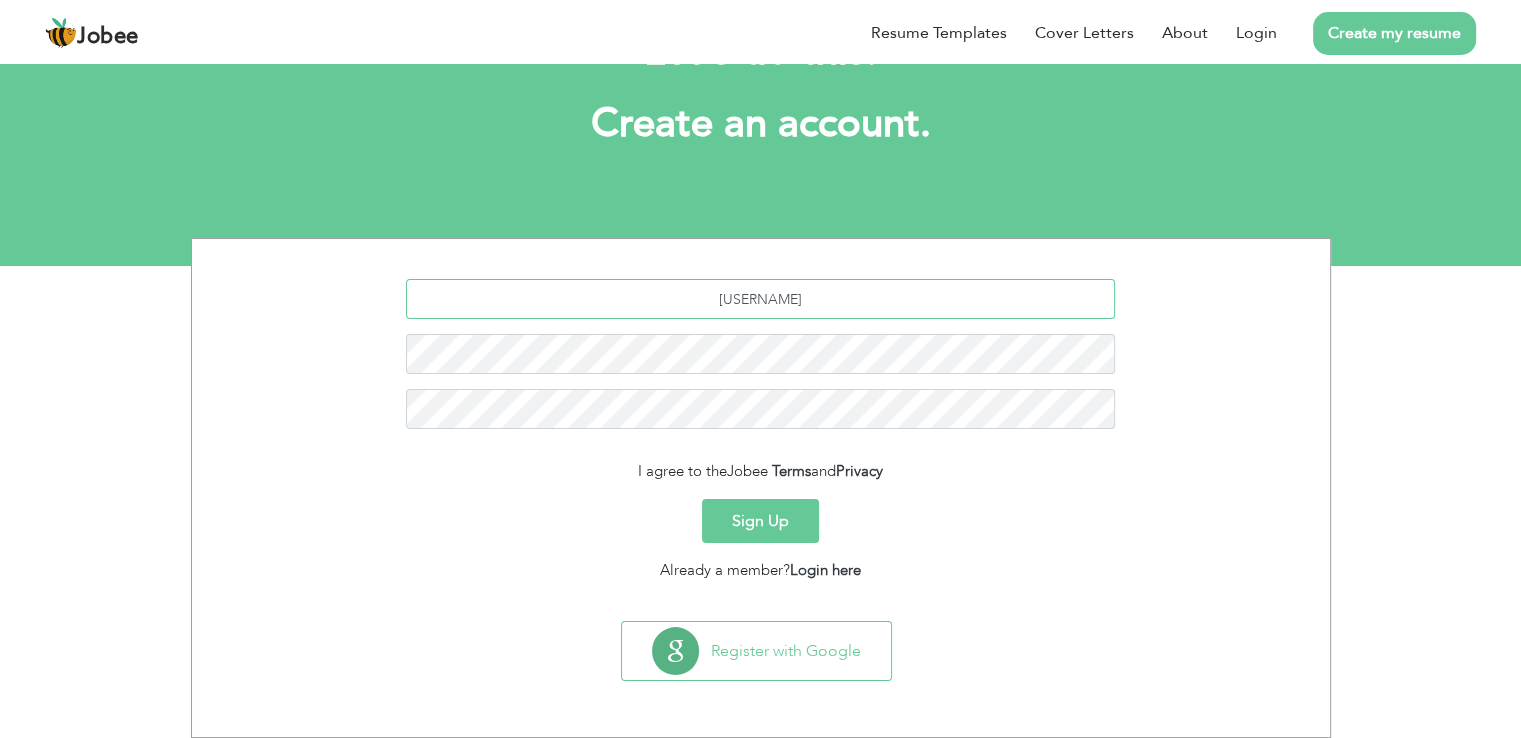 type on "shebizada3133998" 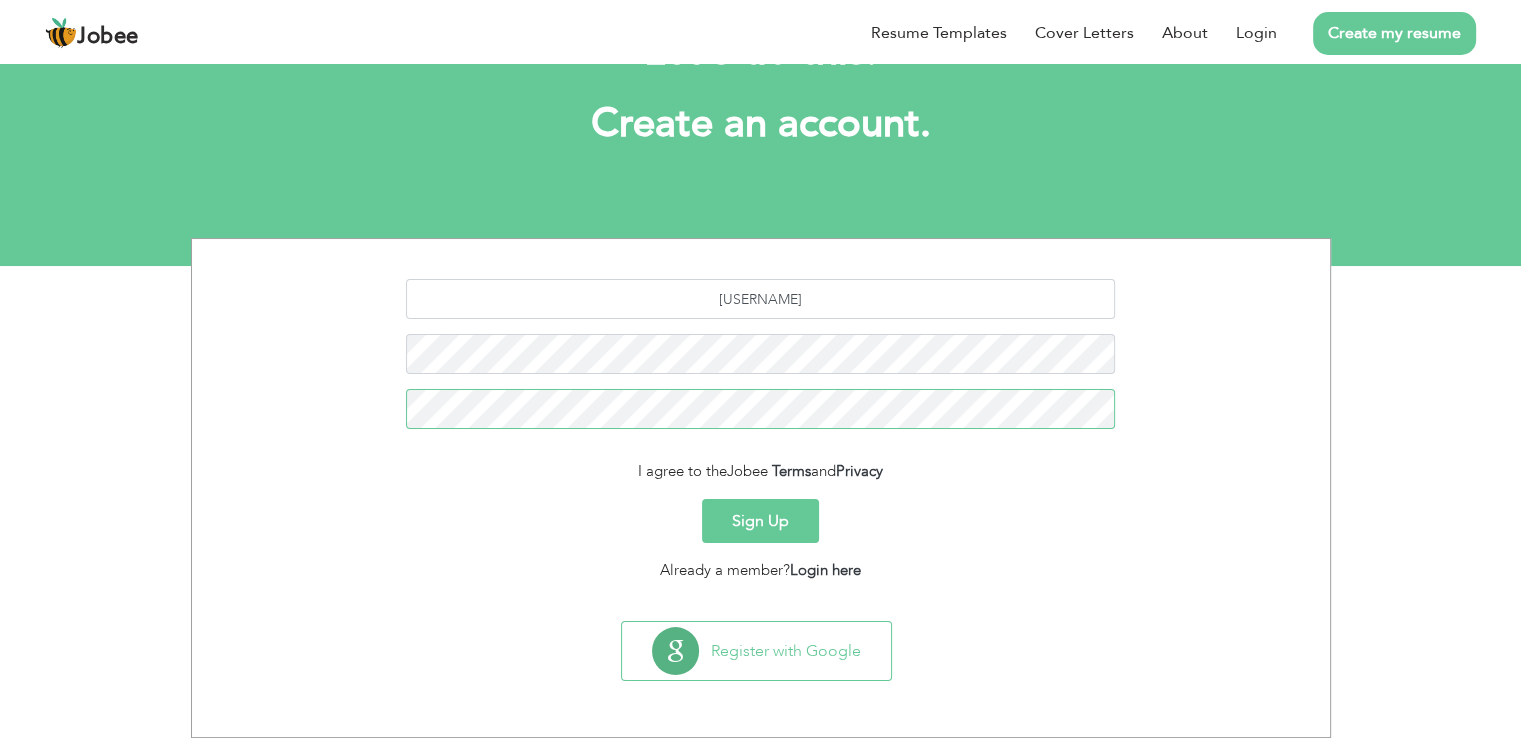 click on "Sign Up" at bounding box center (760, 521) 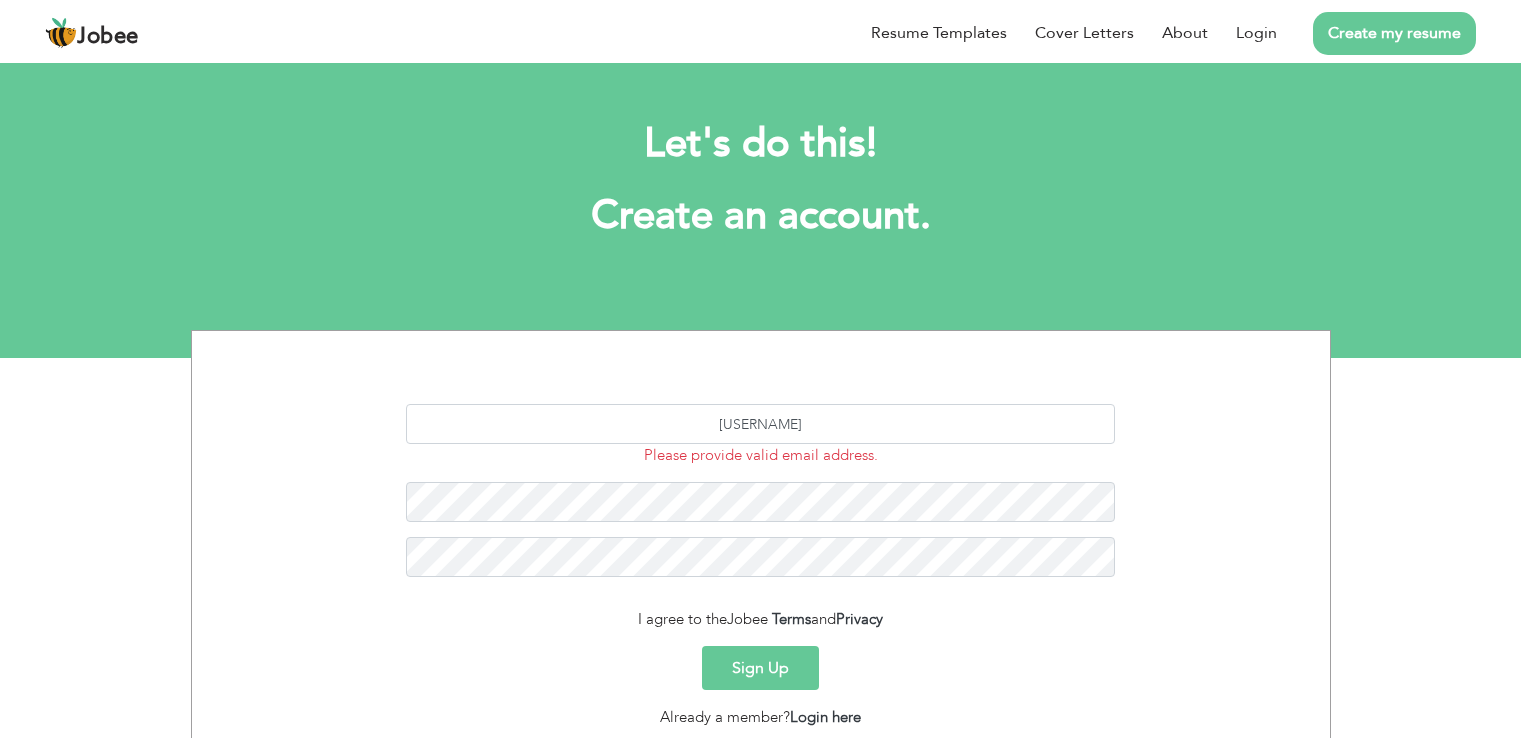 scroll, scrollTop: 0, scrollLeft: 0, axis: both 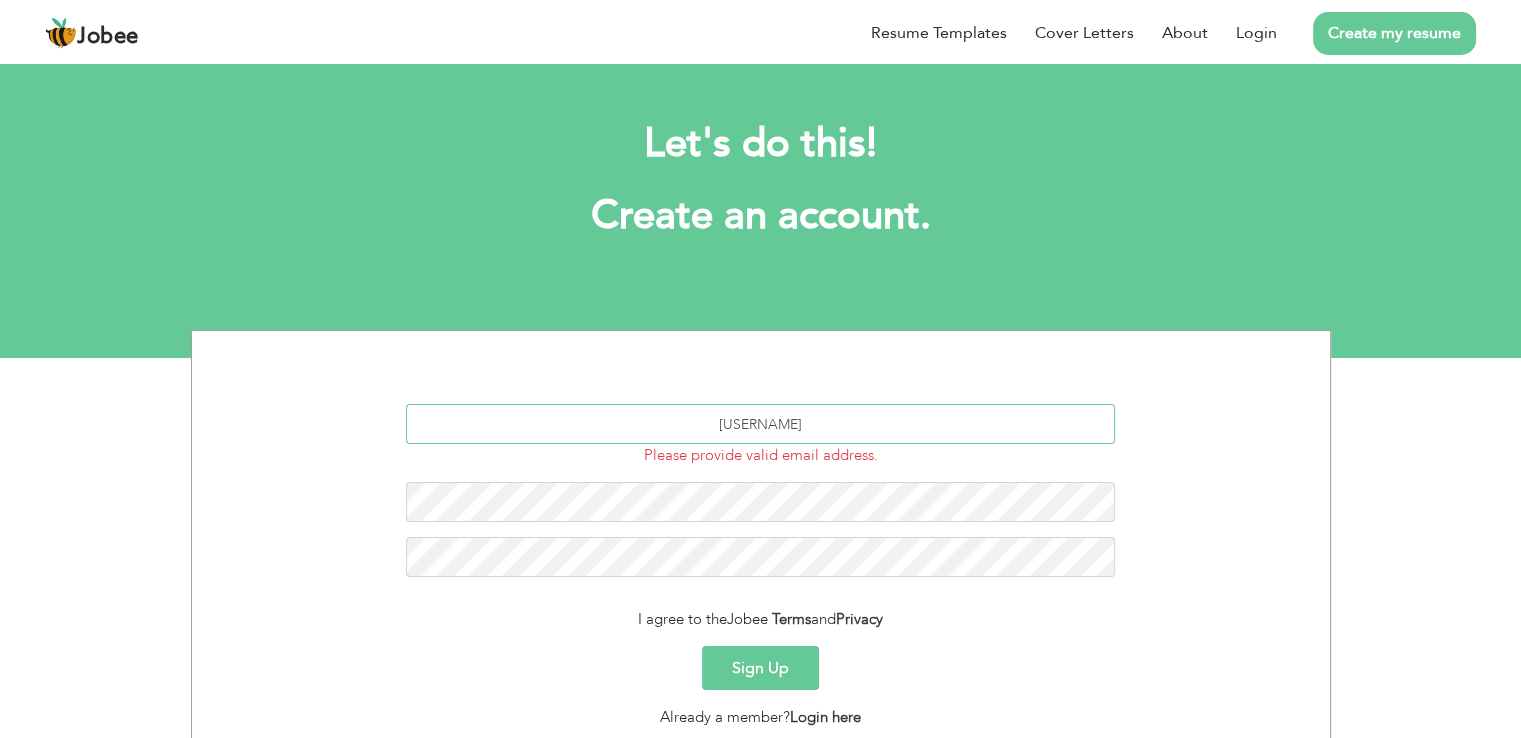 click on "[USERNAME]" at bounding box center [760, 424] 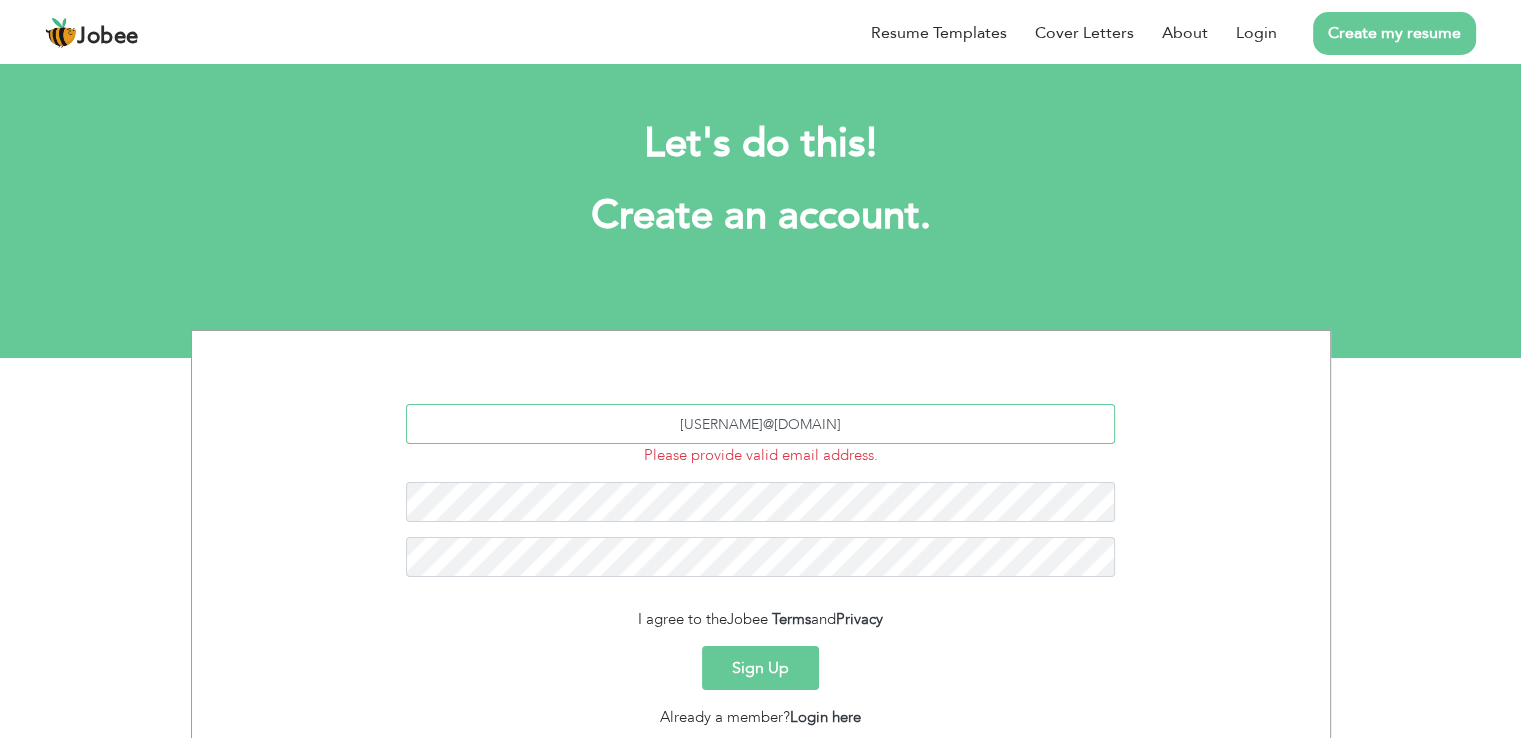 type on "[USERNAME]@[DOMAIN]" 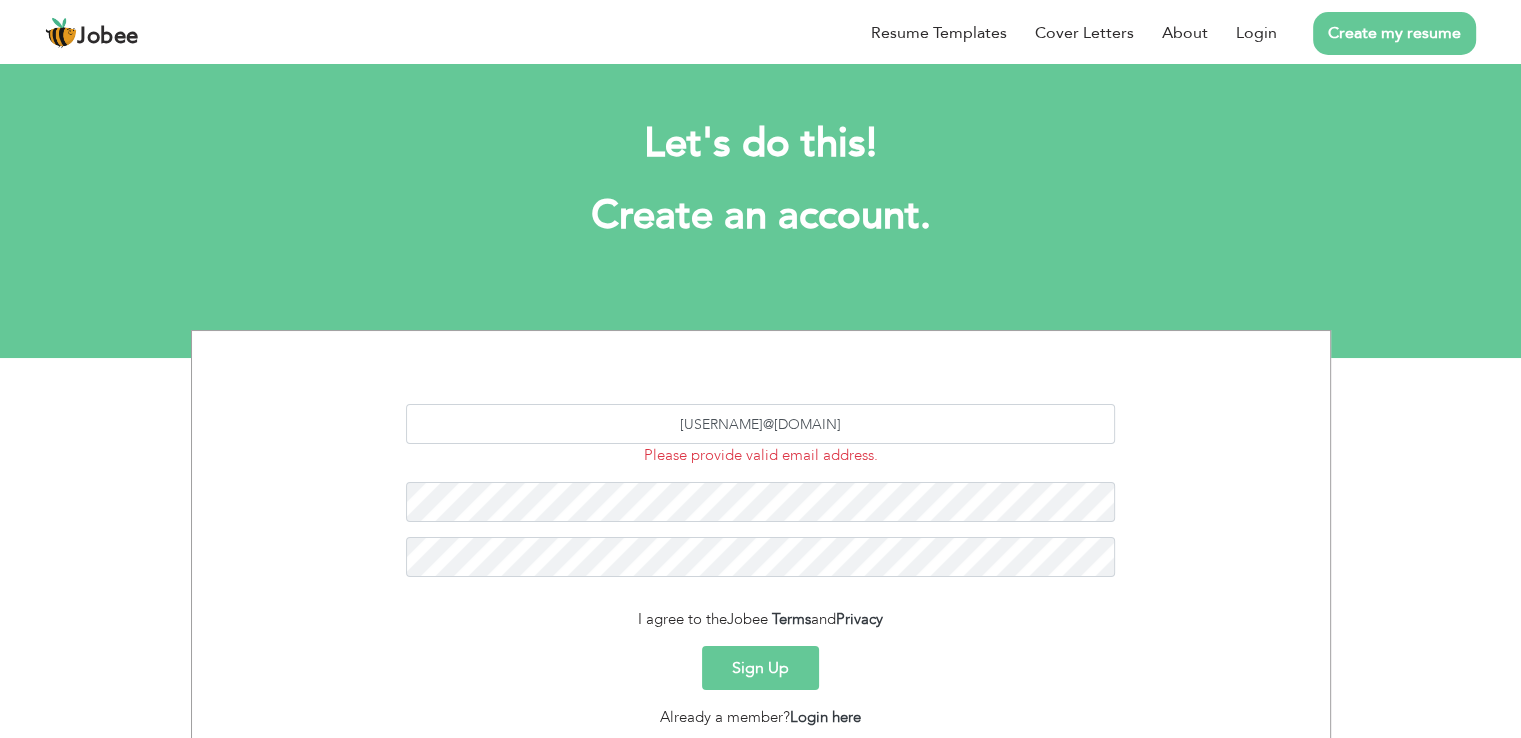 click on "Sign Up" at bounding box center (760, 668) 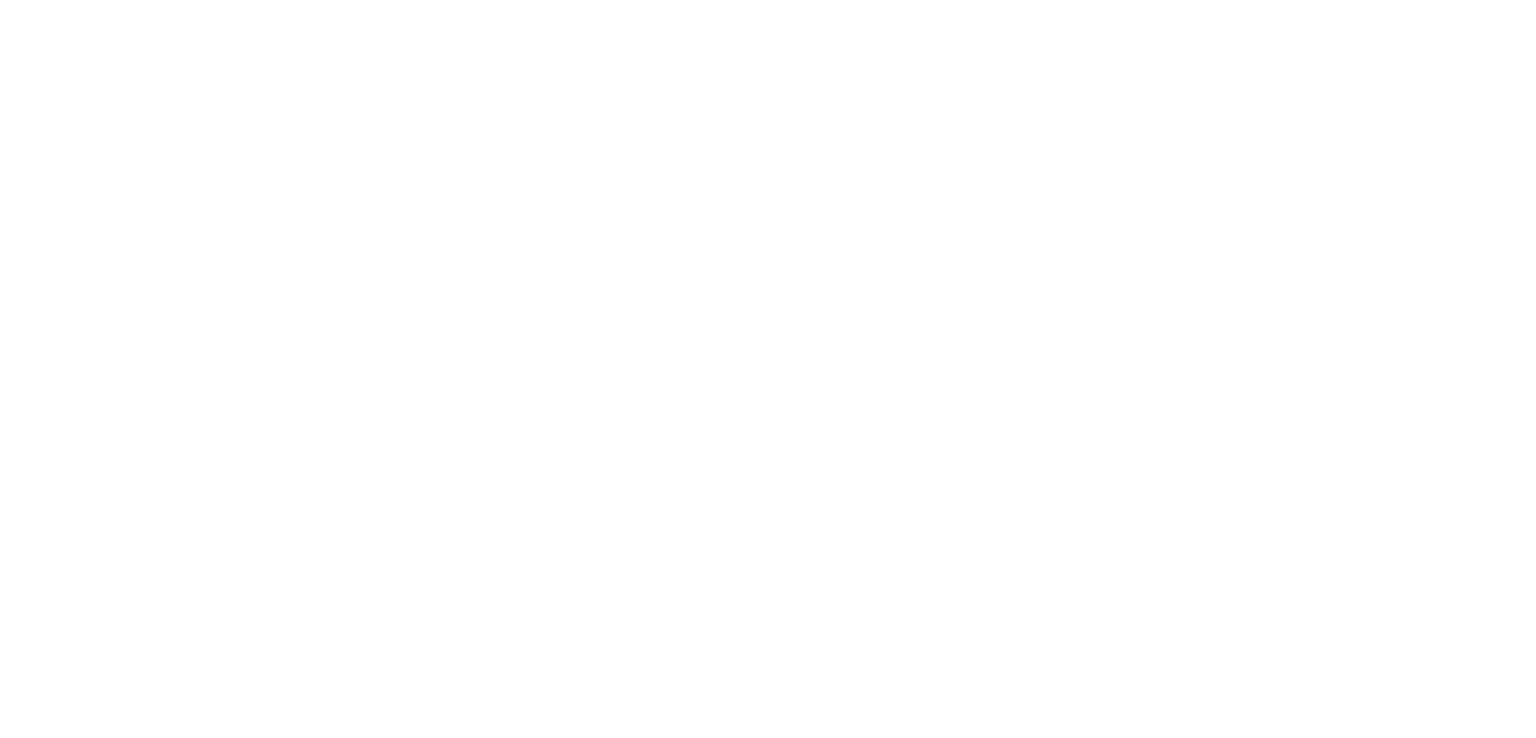 scroll, scrollTop: 0, scrollLeft: 0, axis: both 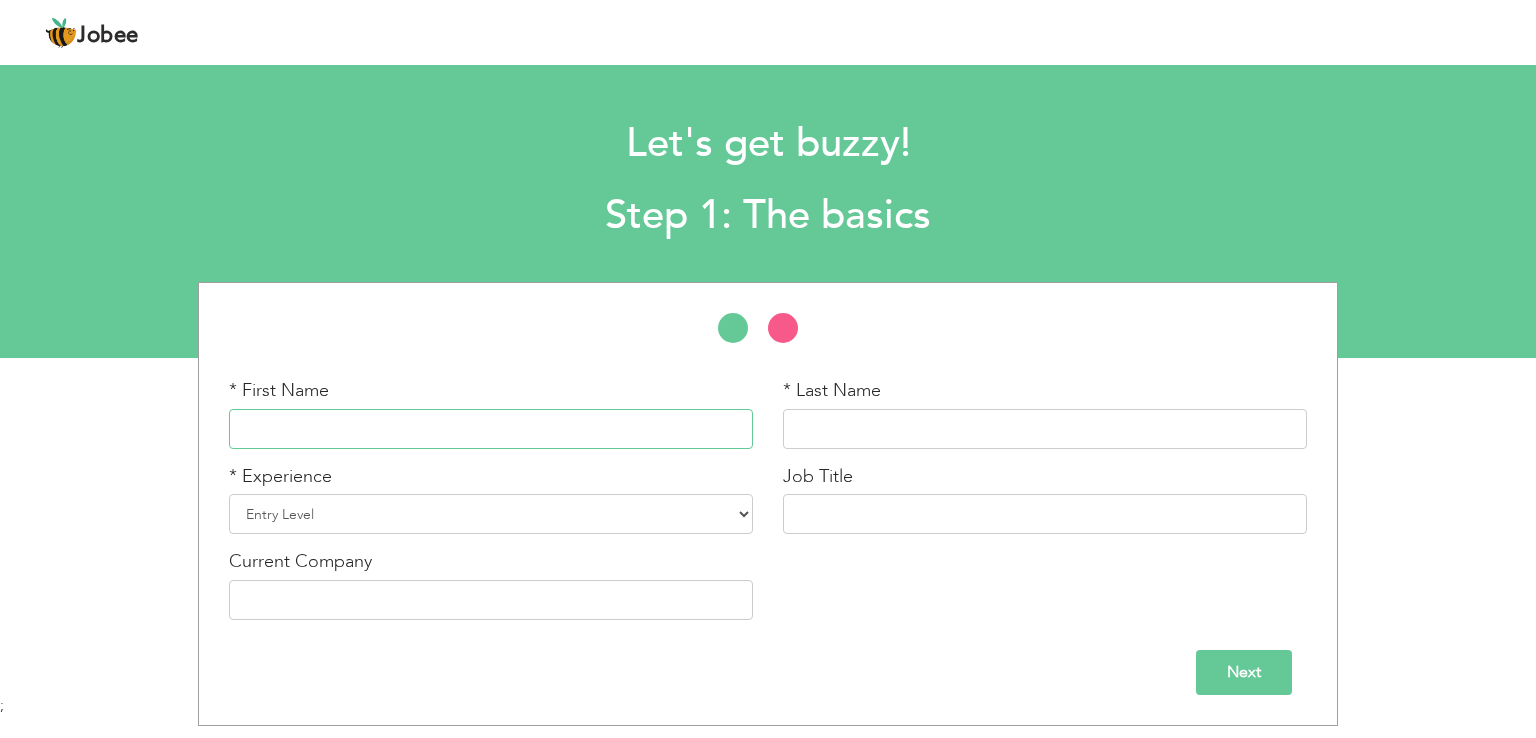 click at bounding box center (491, 429) 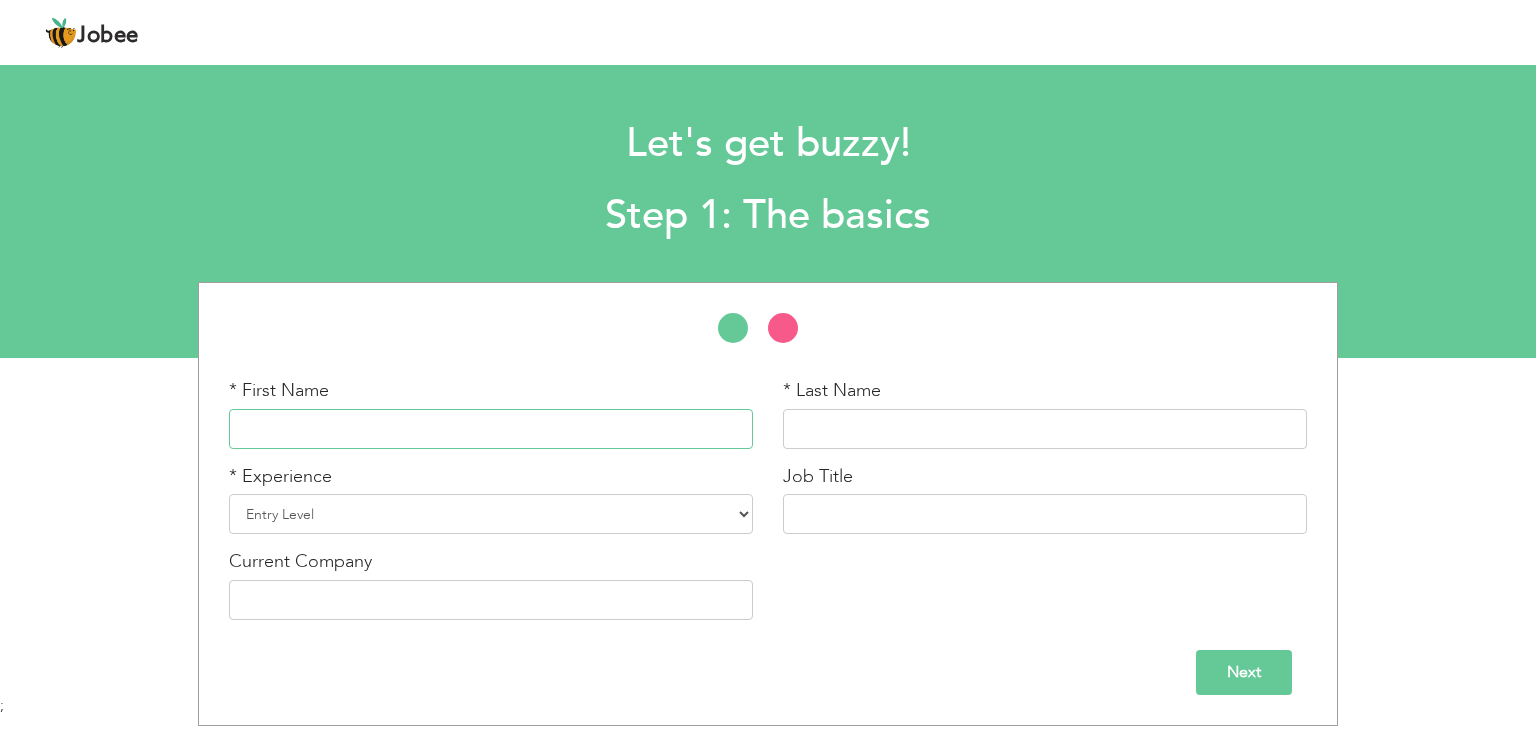 paste on "[FIRST] [LAST]" 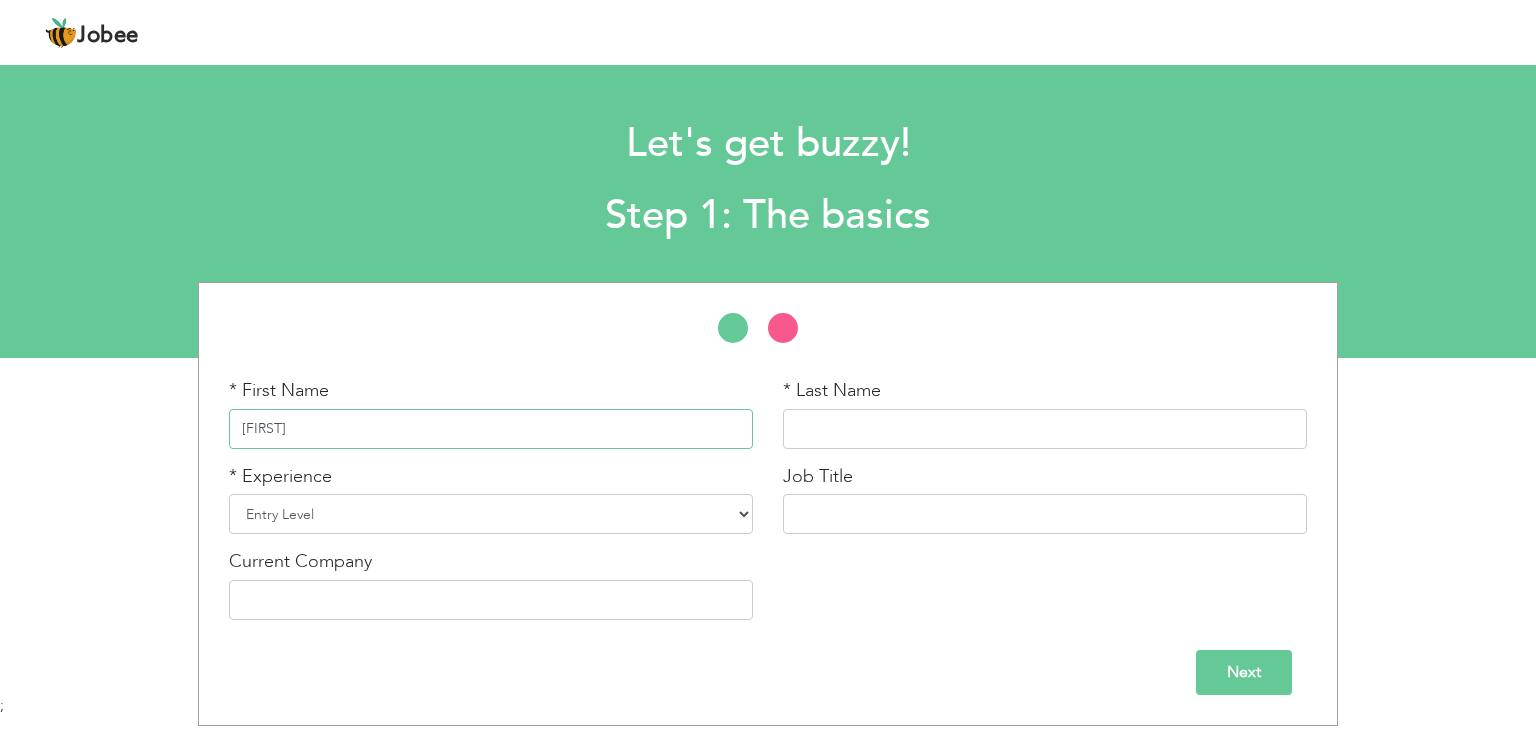 click on "[FIRST]" at bounding box center (491, 429) 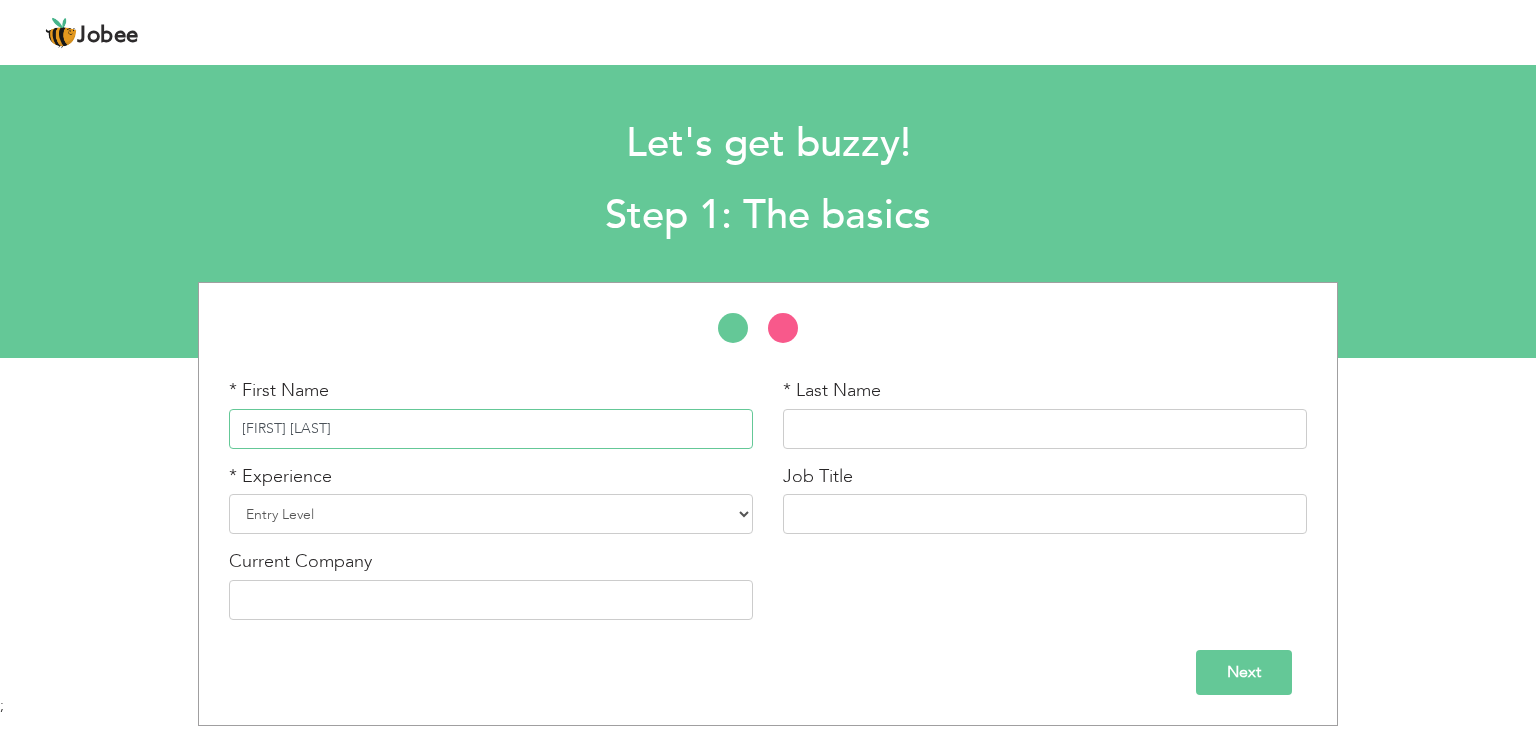 click on "[FIRST] [LAST]" at bounding box center (491, 429) 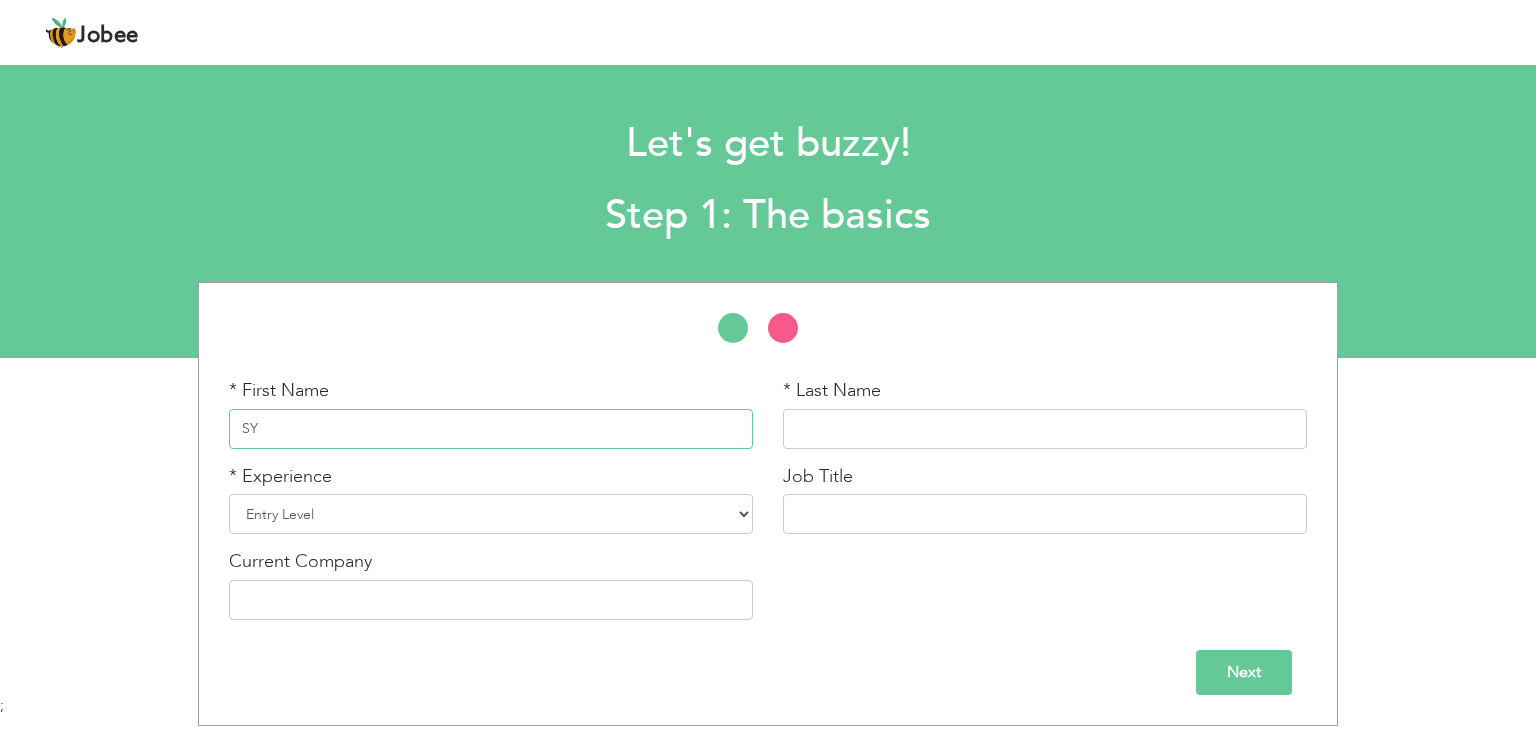 type on "S" 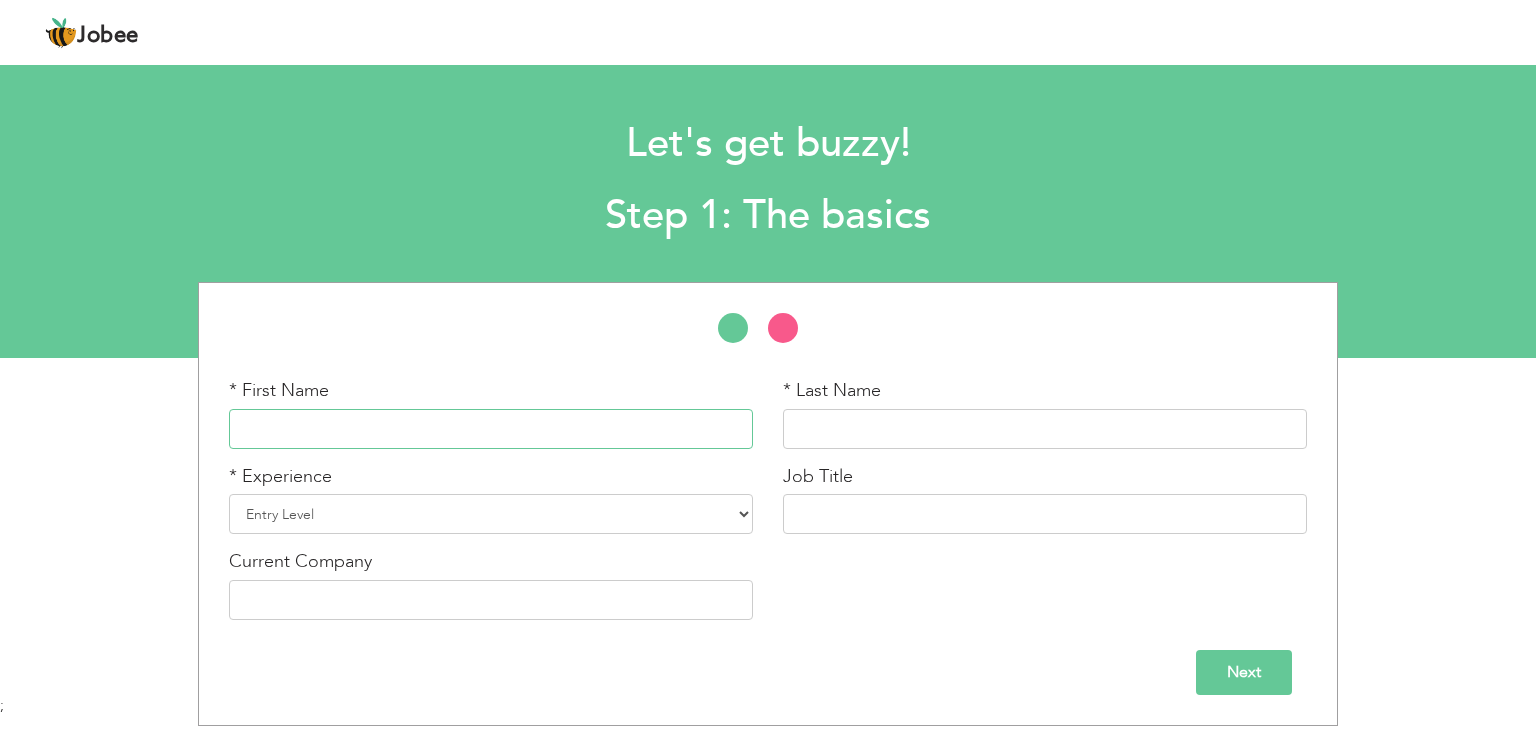paste on "[FIRST] [LAST]" 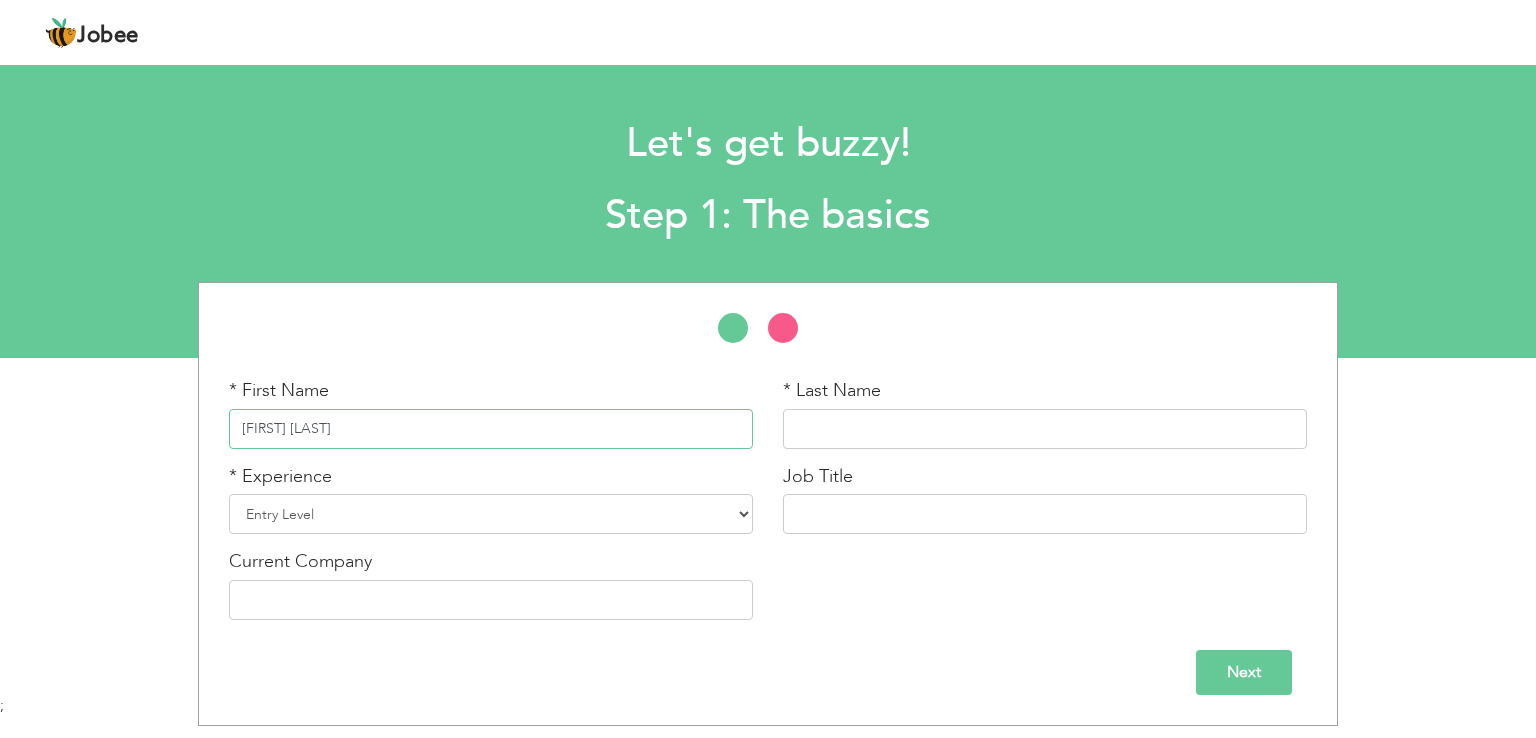 type on "[FIRST] [LAST]" 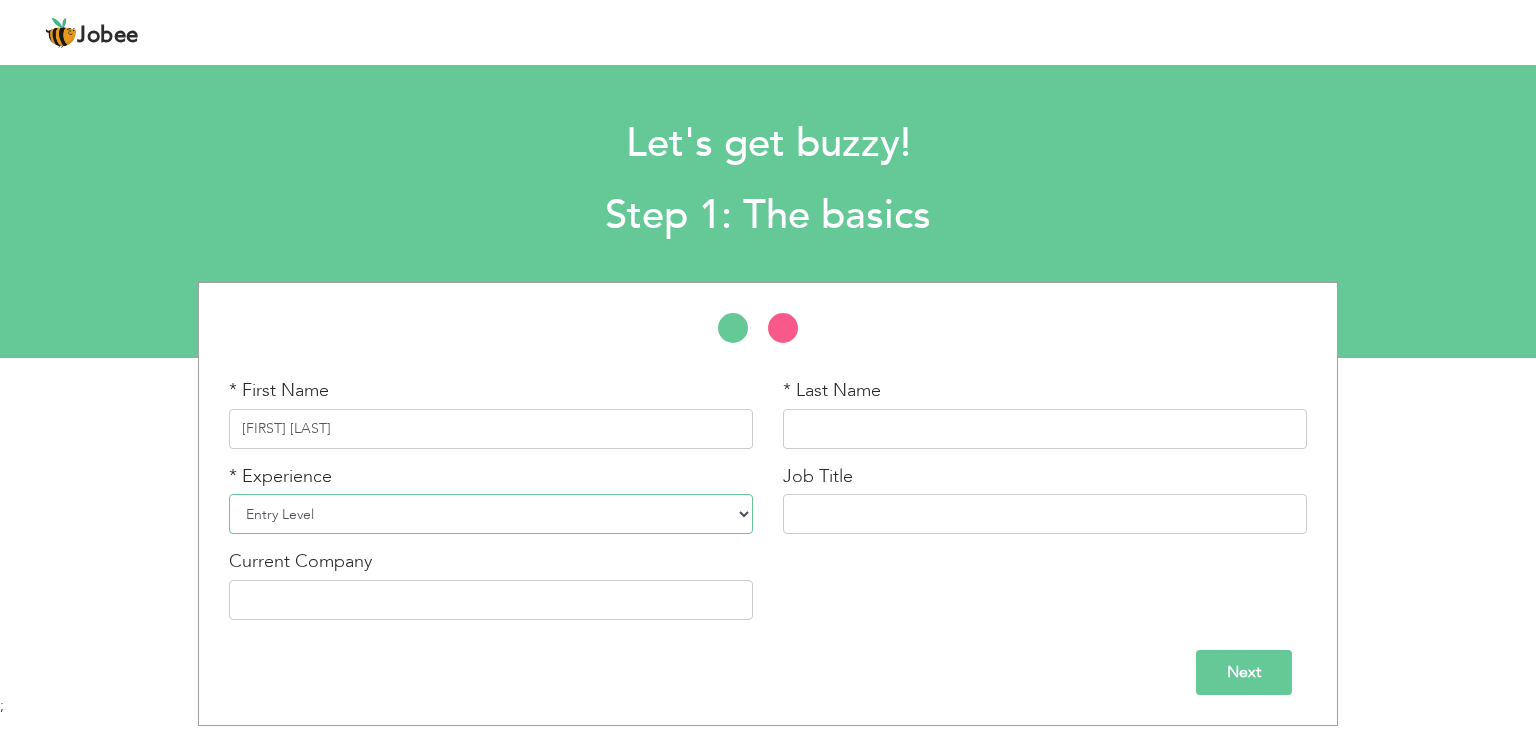 click on "Entry Level
Less than 1 Year
1 Year
2 Years
3 Years
4 Years
5 Years
6 Years
7 Years
8 Years
9 Years
10 Years
11 Years
12 Years
13 Years
14 Years
15 Years
16 Years
17 Years
18 Years
19 Years
20 Years
21 Years
22 Years
23 Years
24 Years
25 Years
26 Years
27 Years
28 Years
29 Years
30 Years
31 Years
32 Years
33 Years
34 Years
35 Years
More than 35 Years" at bounding box center [491, 514] 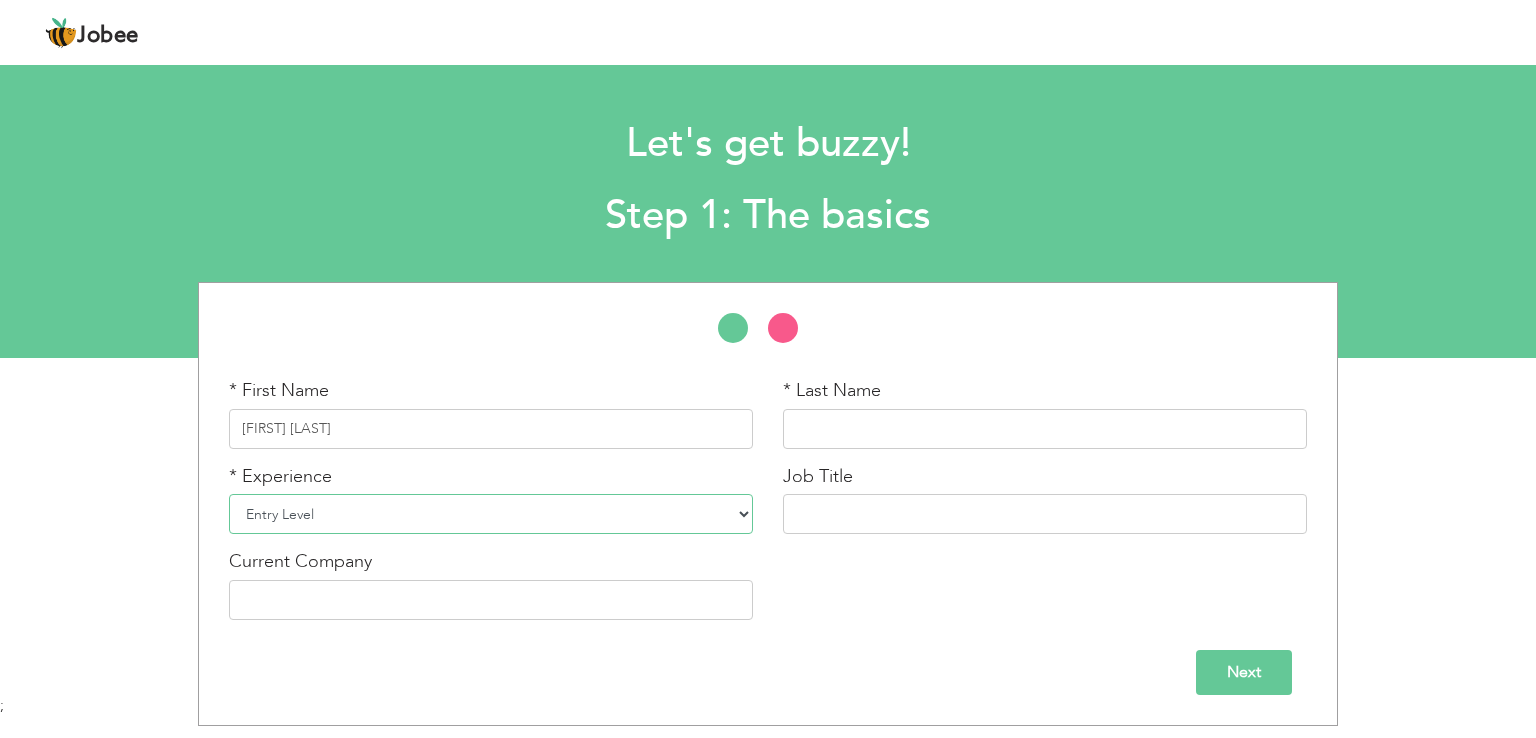 click on "Entry Level
Less than 1 Year
1 Year
2 Years
3 Years
4 Years
5 Years
6 Years
7 Years
8 Years
9 Years
10 Years
11 Years
12 Years
13 Years
14 Years
15 Years
16 Years
17 Years
18 Years
19 Years
20 Years
21 Years
22 Years
23 Years
24 Years
25 Years
26 Years
27 Years
28 Years
29 Years
30 Years
31 Years
32 Years
33 Years
34 Years
35 Years
More than 35 Years" at bounding box center [491, 514] 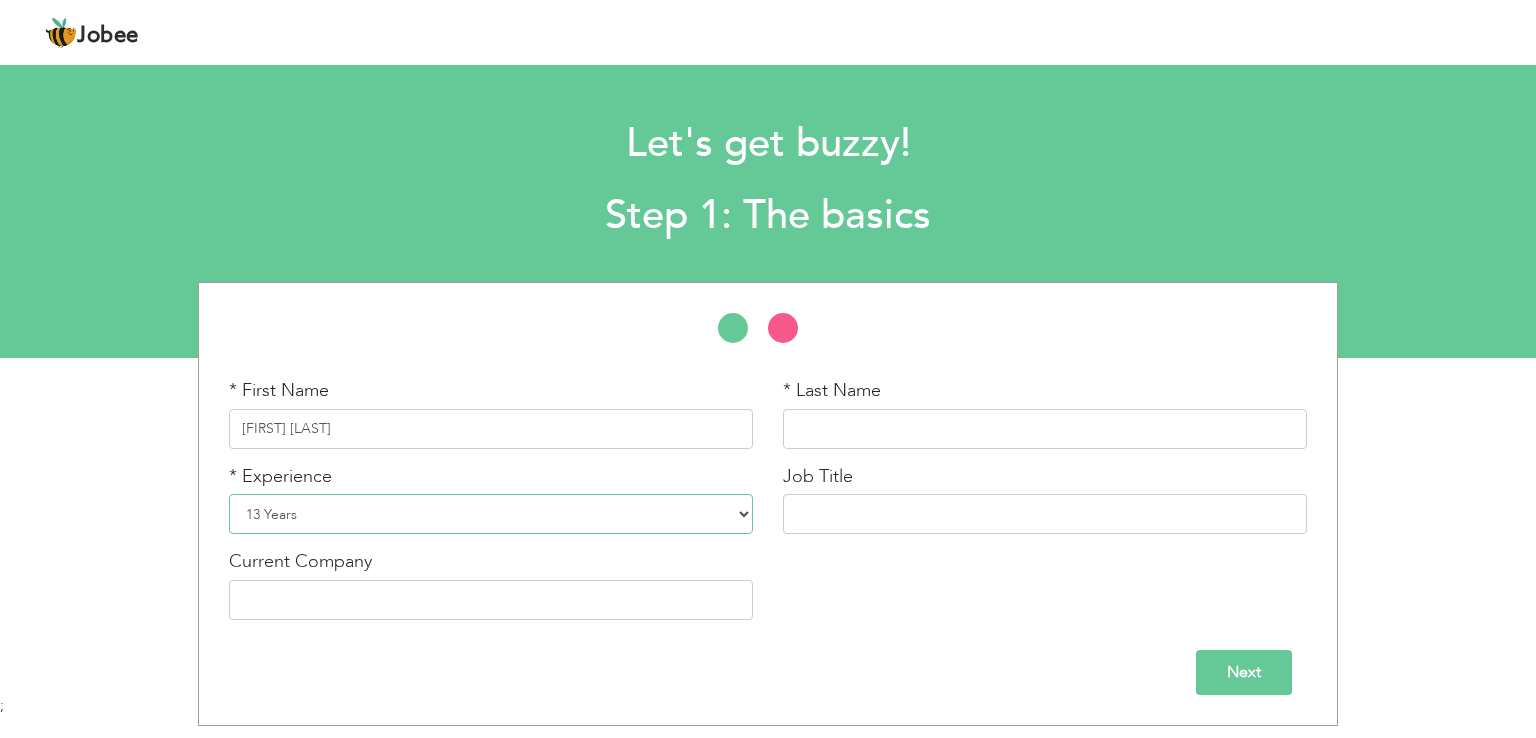 click on "Entry Level
Less than 1 Year
1 Year
2 Years
3 Years
4 Years
5 Years
6 Years
7 Years
8 Years
9 Years
10 Years
11 Years
12 Years
13 Years
14 Years
15 Years
16 Years
17 Years
18 Years
19 Years
20 Years
21 Years
22 Years
23 Years
24 Years
25 Years
26 Years
27 Years
28 Years
29 Years
30 Years
31 Years
32 Years
33 Years
34 Years
35 Years
More than 35 Years" at bounding box center (491, 514) 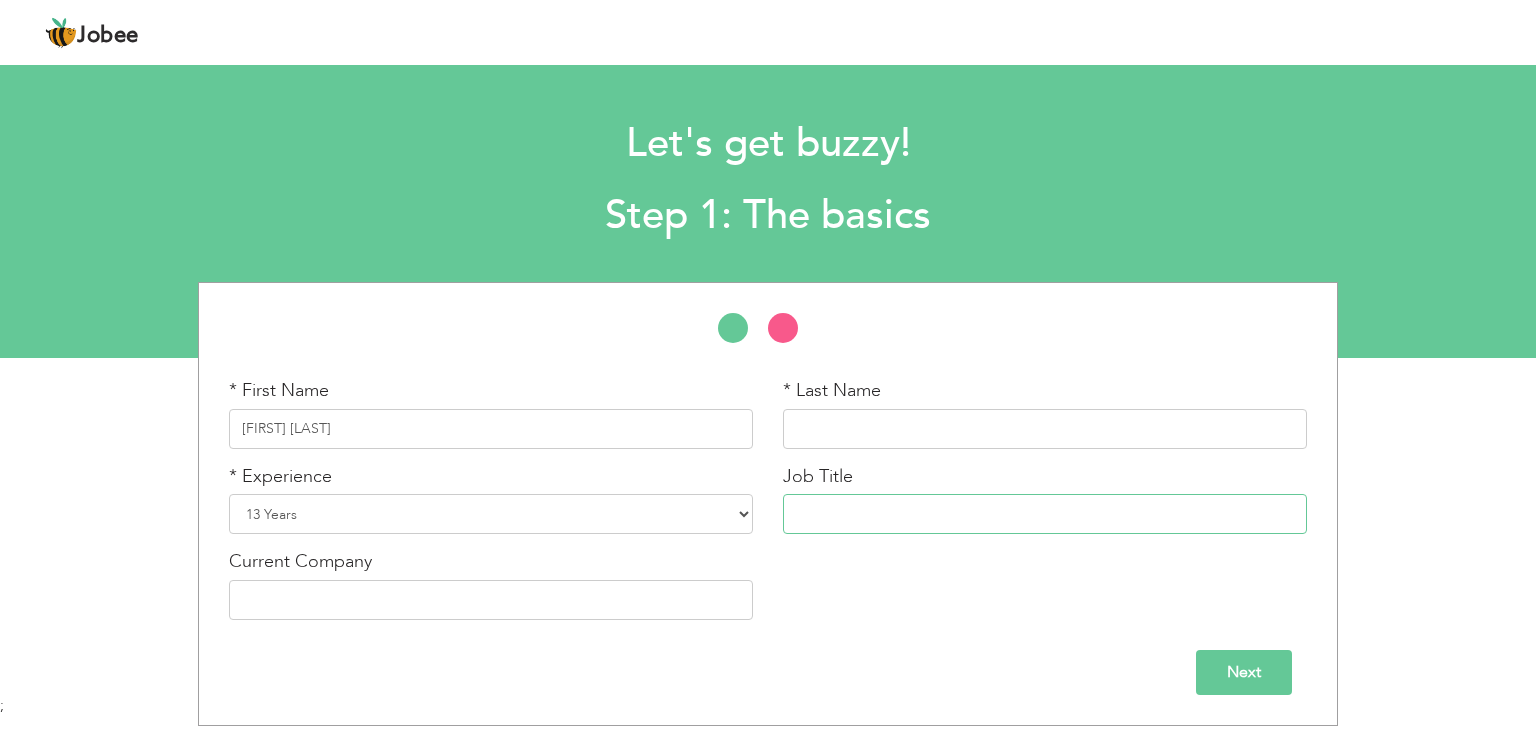 click at bounding box center (1045, 514) 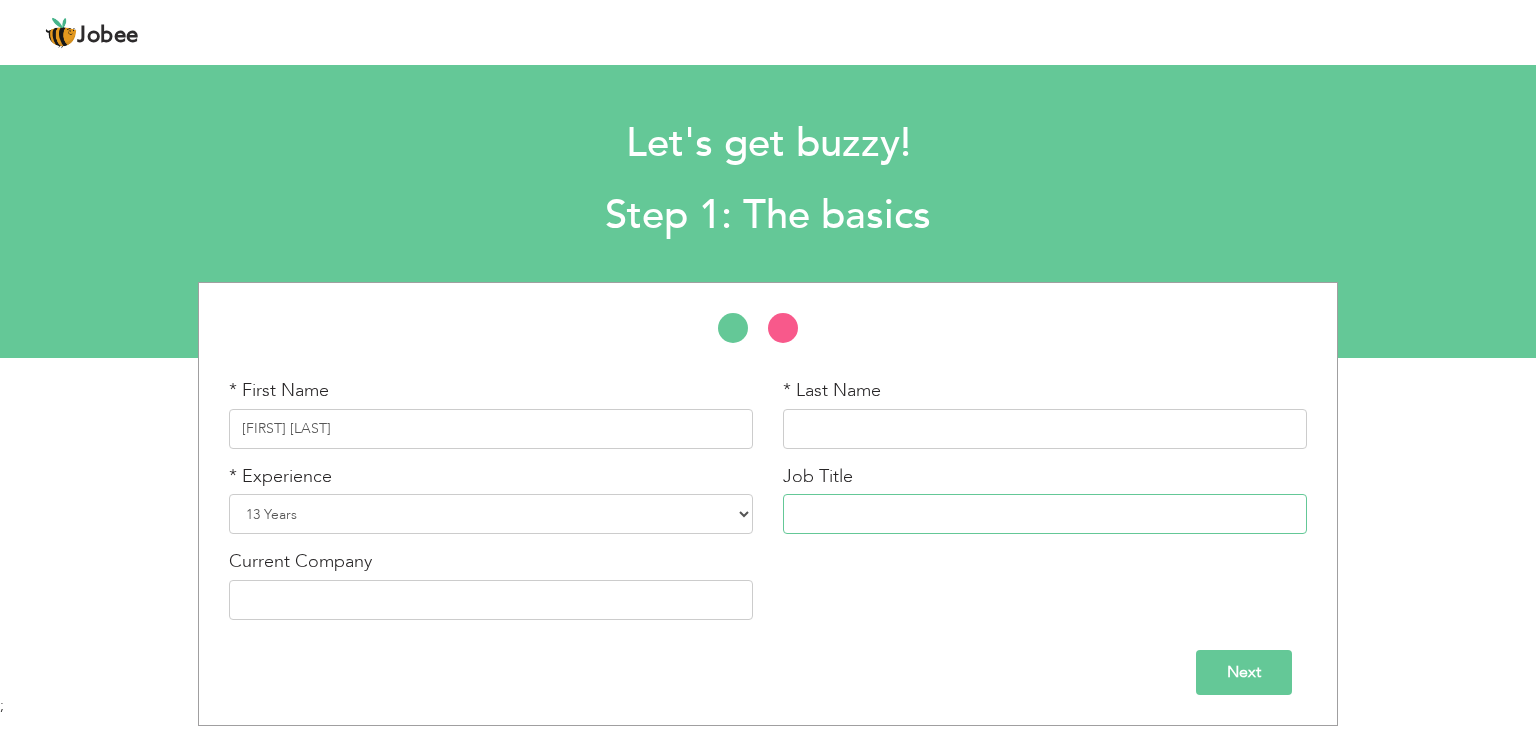 paste on "Warehouse Supervisor" 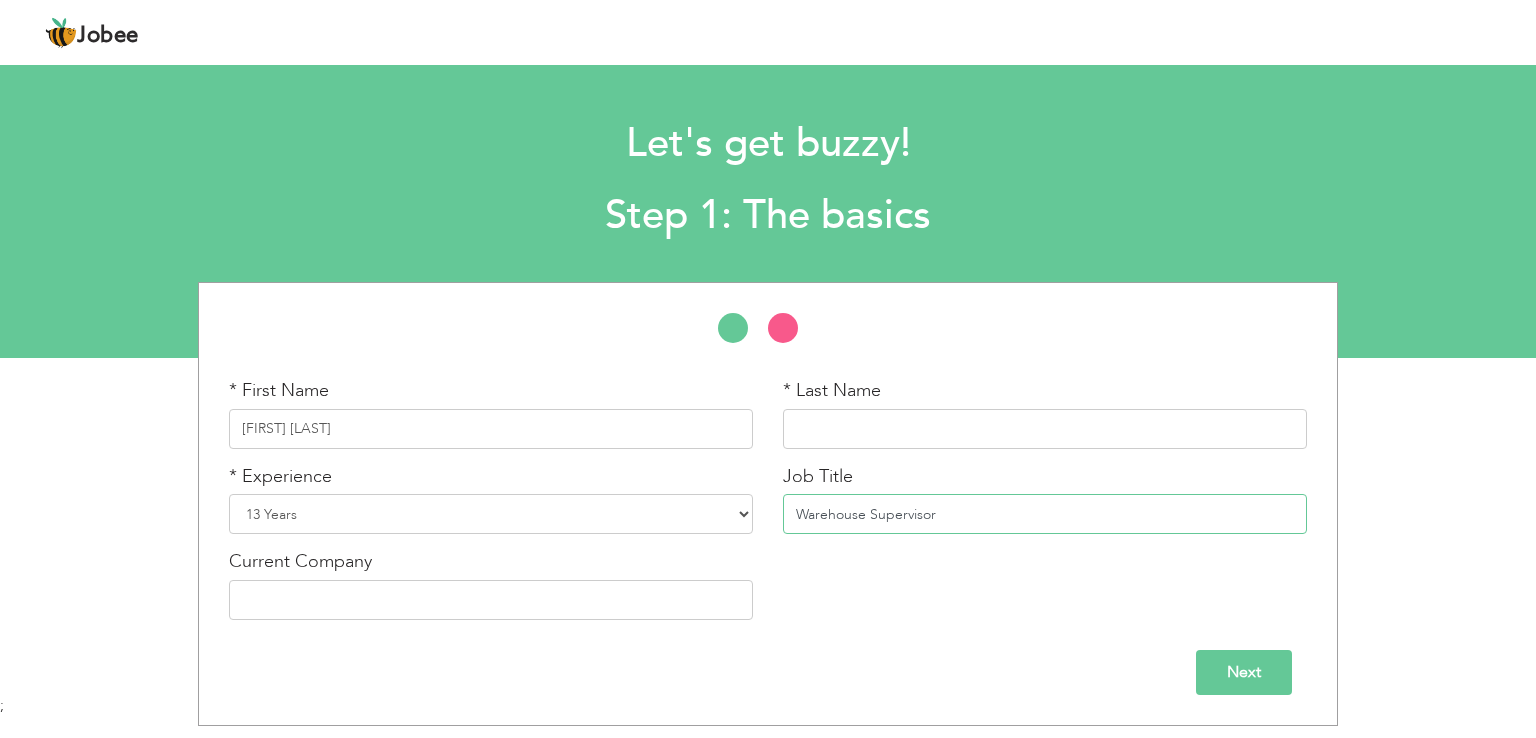 type on "Warehouse Supervisor" 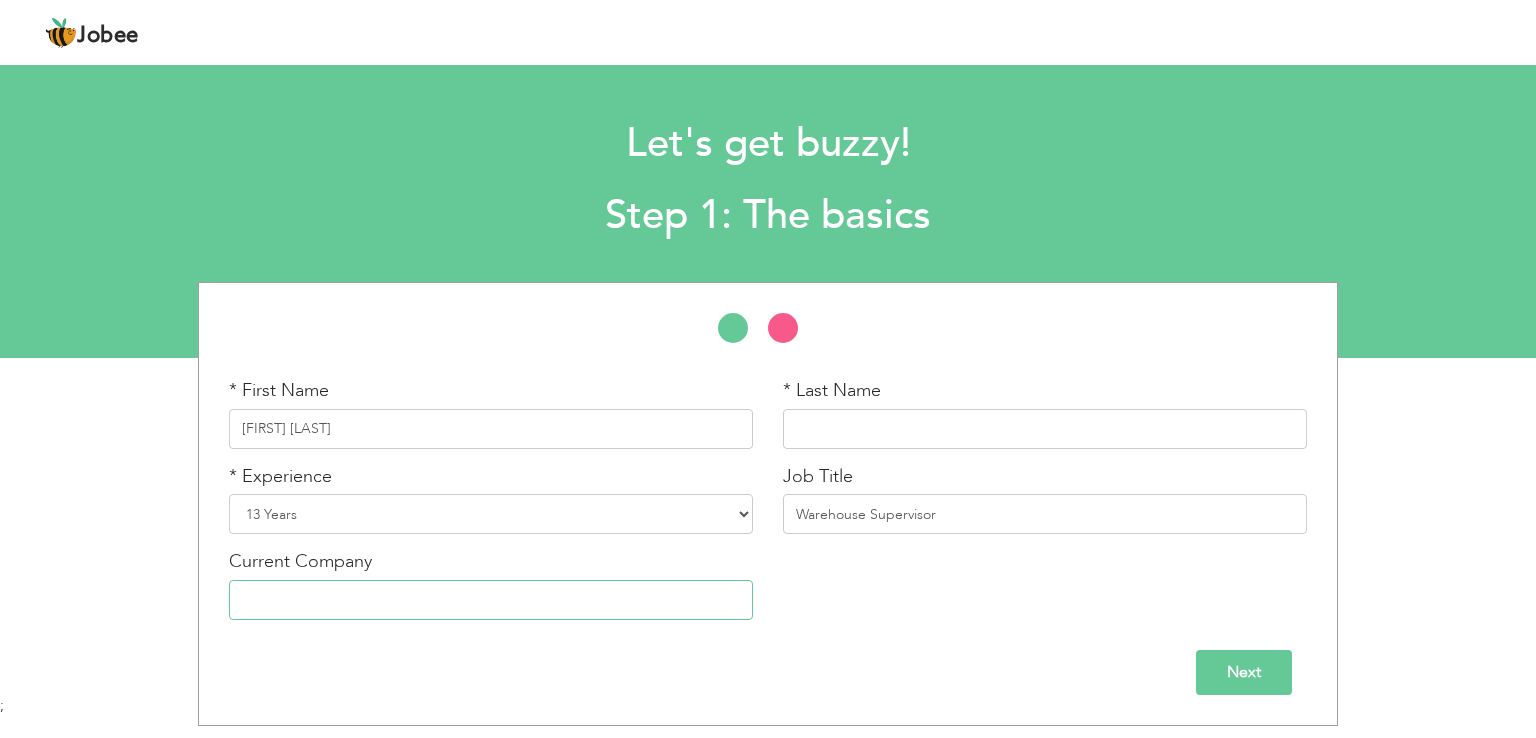 click at bounding box center [491, 600] 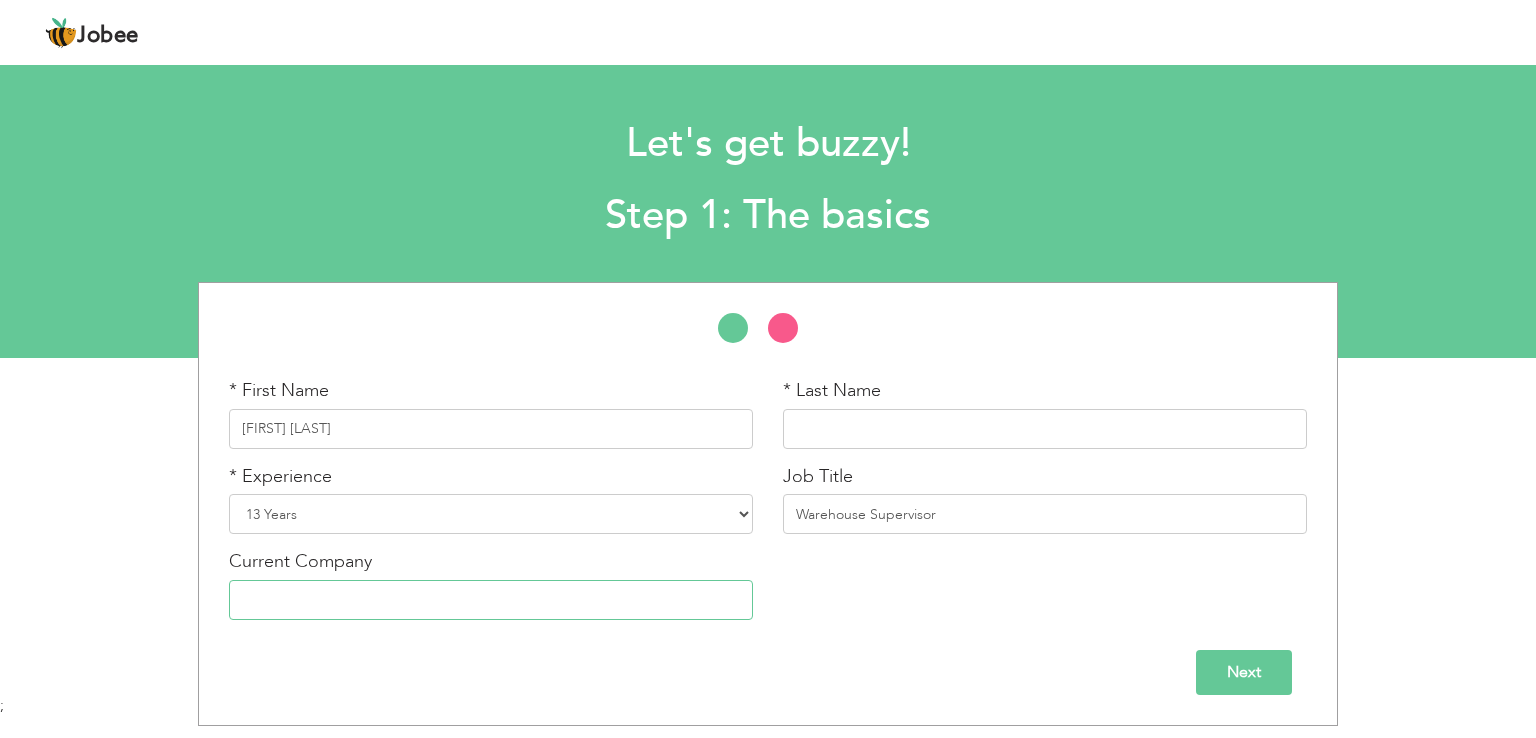 paste on "Al karam Towel Industry Nooriabad" 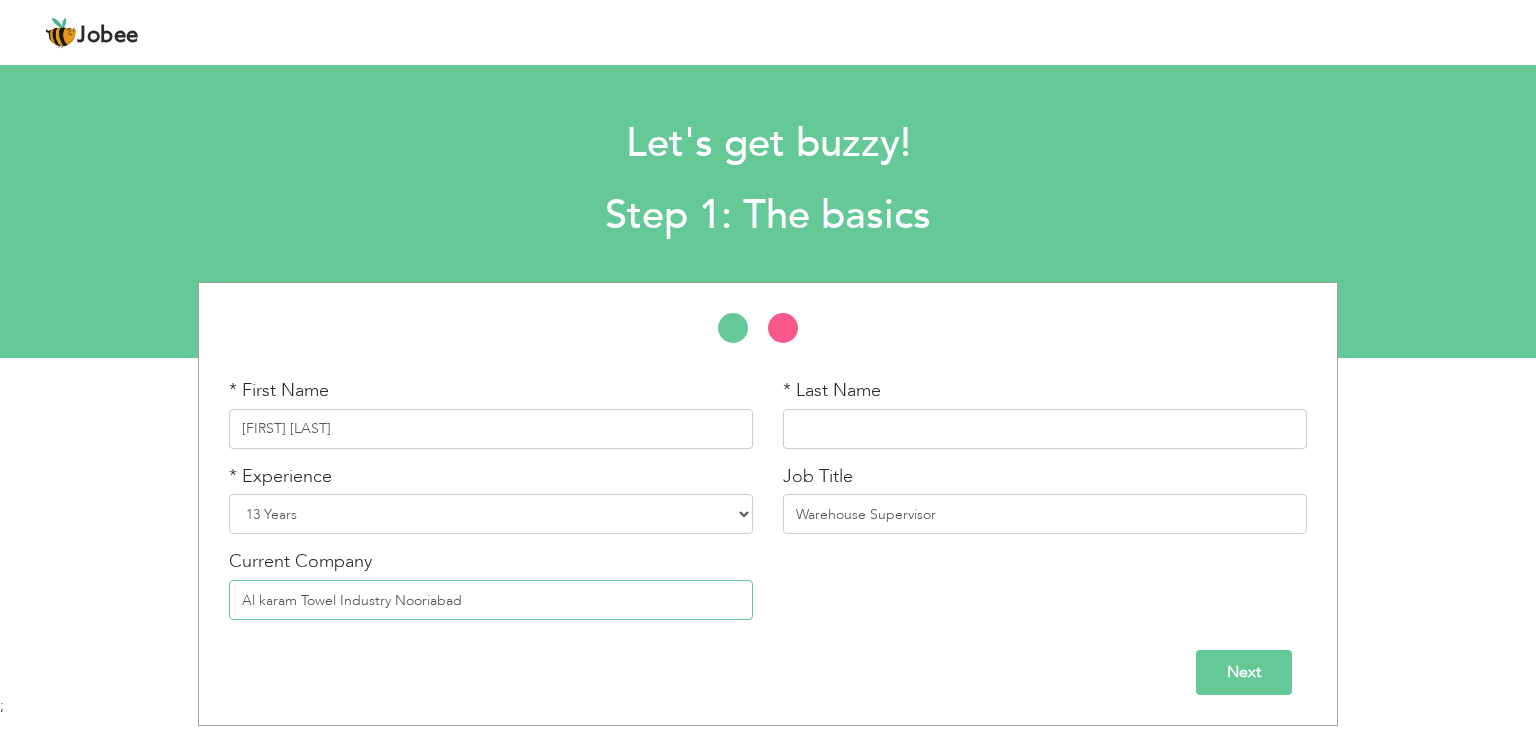 type on "Al karam Towel Industry Nooriabad" 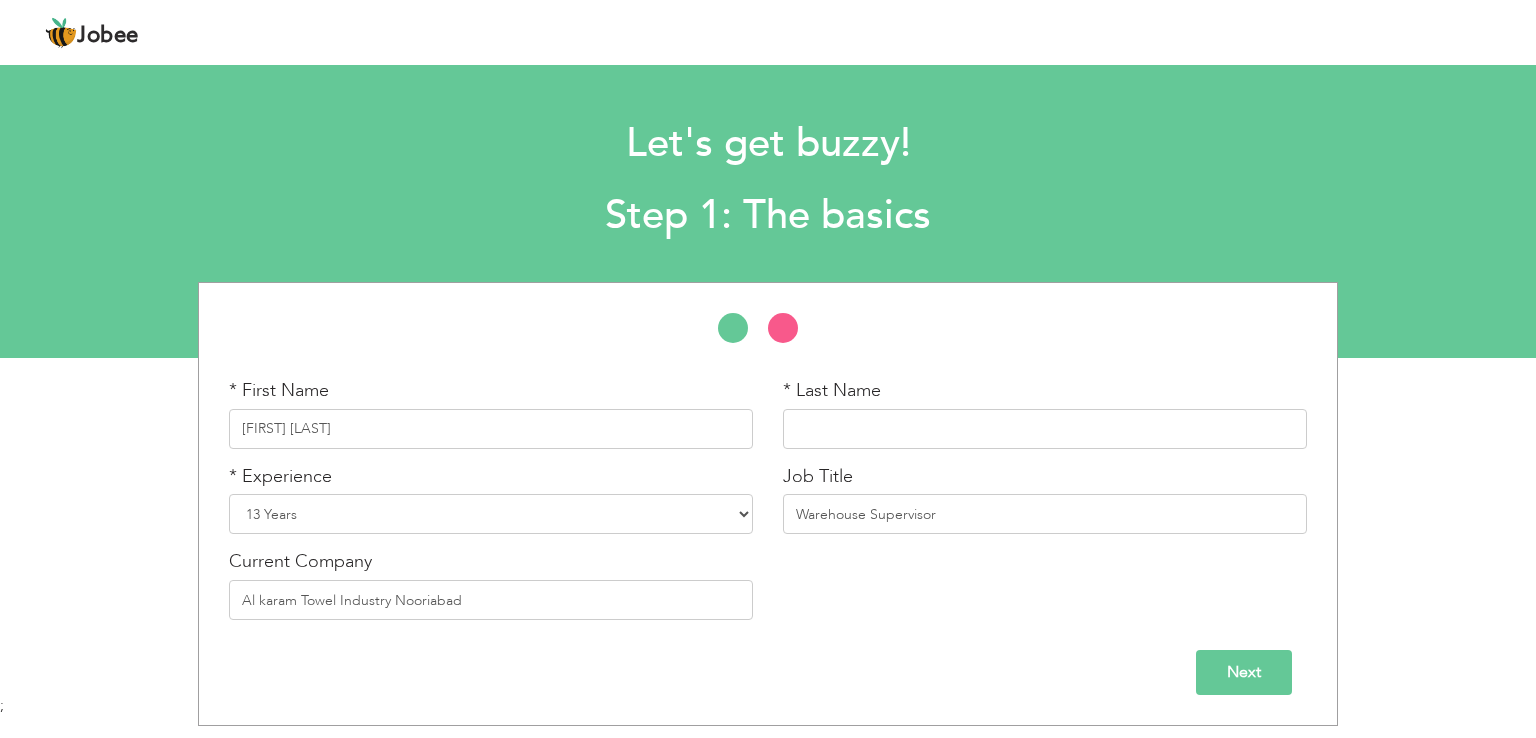 click on "Next" at bounding box center [1244, 672] 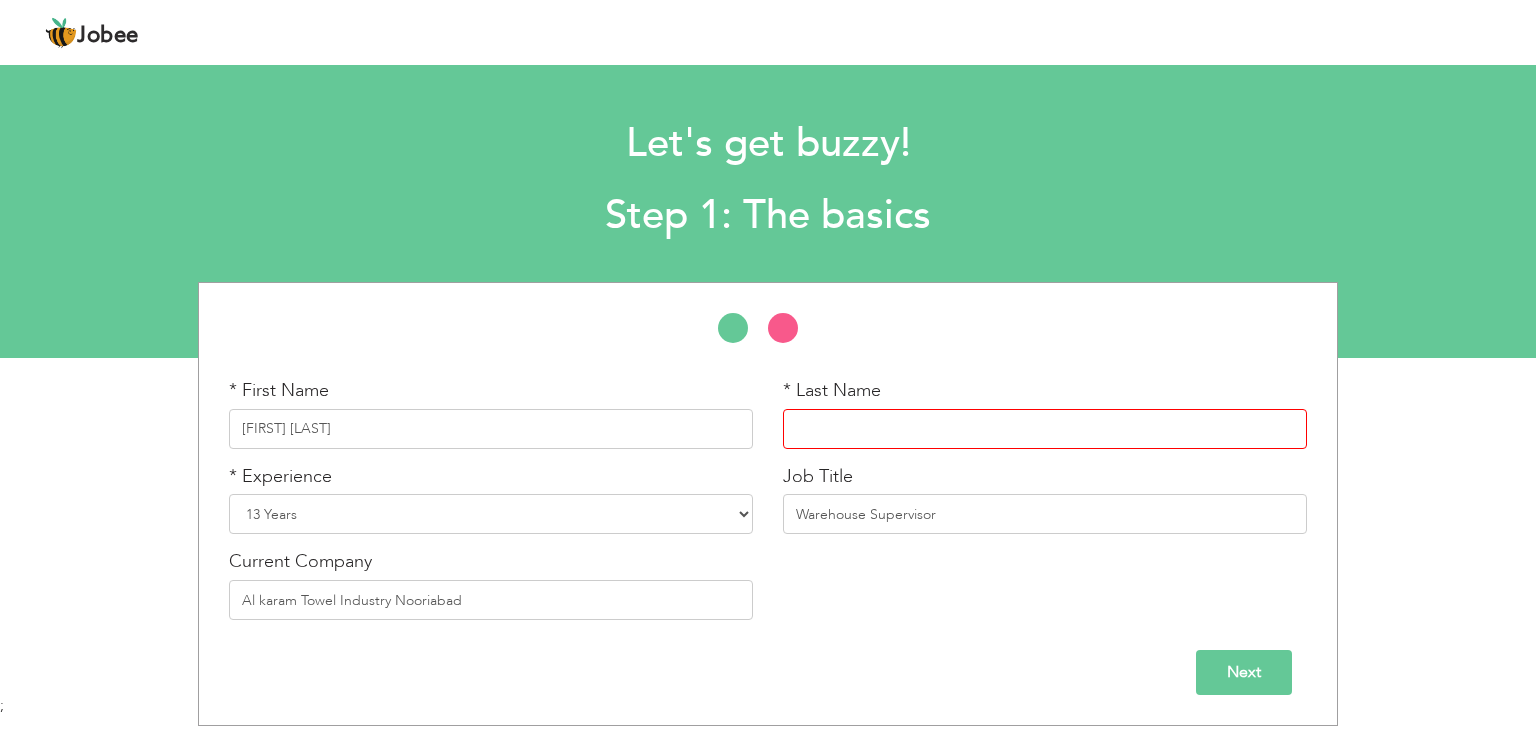 click at bounding box center [1045, 429] 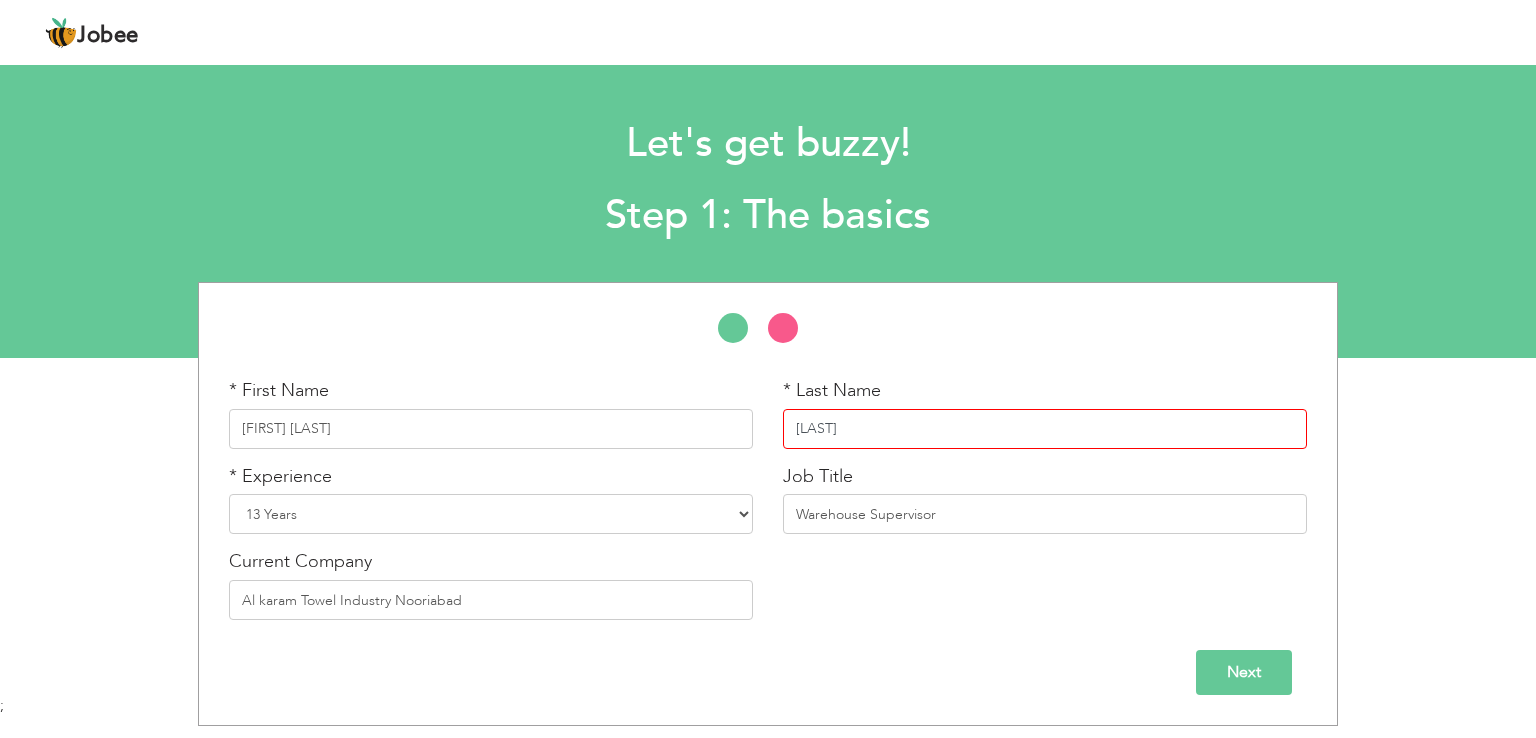type on "[LAST]" 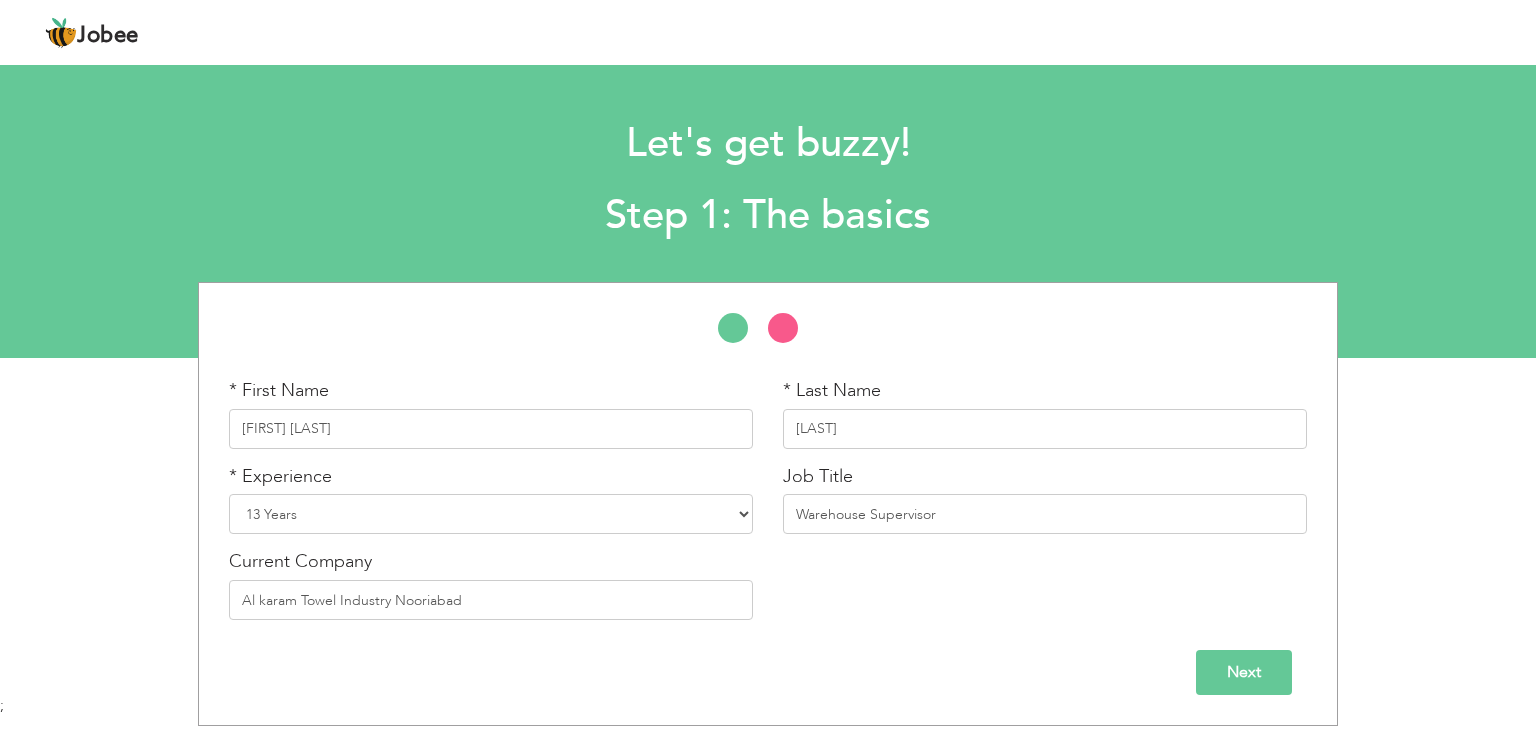 click on "Next" at bounding box center [1244, 672] 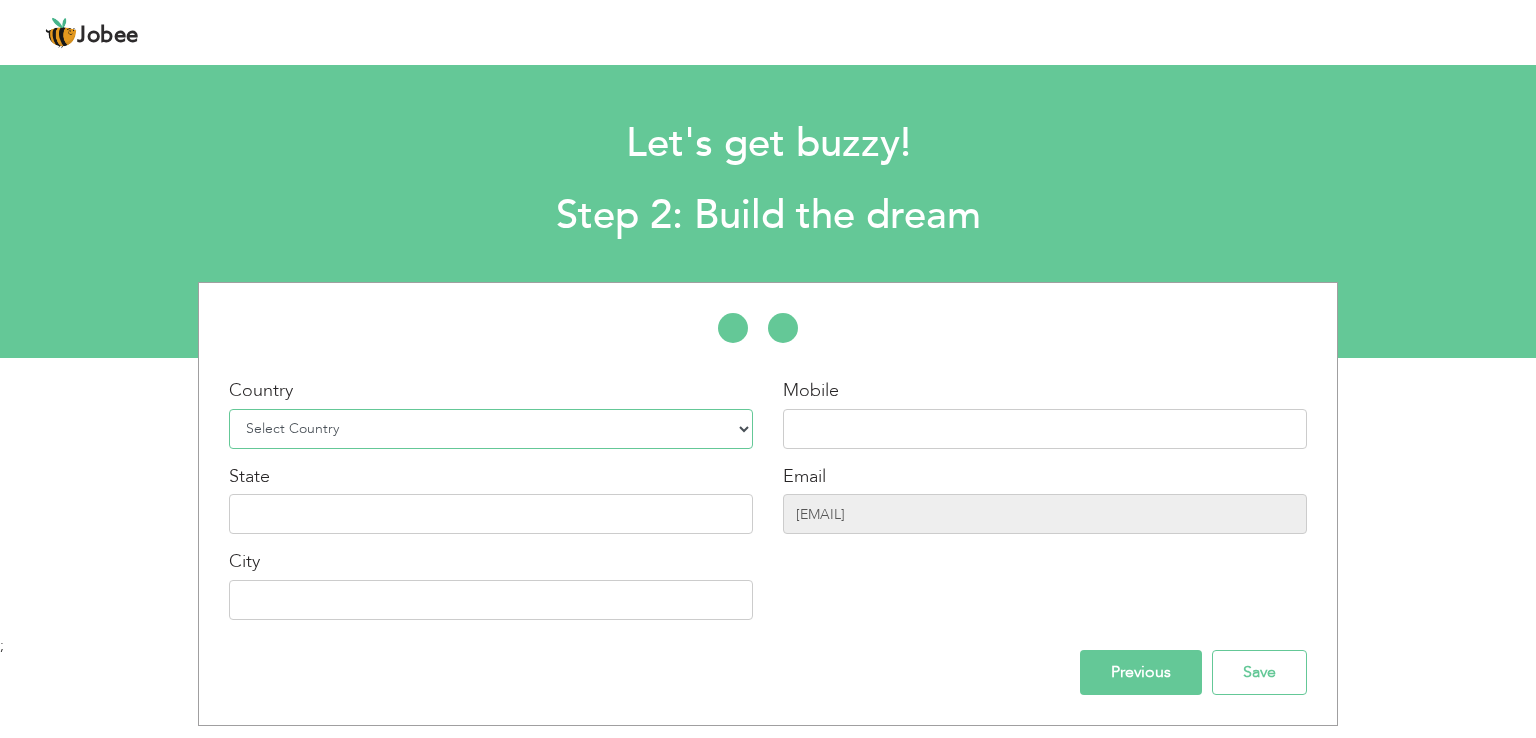 click on "Select Country
Afghanistan
Albania
Algeria
American Samoa
Andorra
Angola
Anguilla
Antarctica
Antigua and Barbuda
Argentina
Armenia
Aruba
Australia
Austria
Azerbaijan
Bahamas
Bahrain
Bangladesh
Barbados
Belarus
Belgium
Belize
Benin
Bermuda
Bhutan
Bolivia
Bosnia-Herzegovina
Botswana
Bouvet Island
Brazil
British Indian Ocean Territory
Brunei Darussalam
Bulgaria
Burkina Faso
Burundi
Cambodia
Cameroon
Canada
Cape Verde
Cayman Islands
Central African Republic
Chad
Chile
China
Christmas Island
Cocos (Keeling) Islands
Colombia
Comoros
Congo
Congo, Dem. Republic
Cook Islands
Costa Rica
Croatia
Cuba
Cyprus
Czech Rep
Denmark
Djibouti
Dominica
Dominican Republic
Ecuador
Egypt
El Salvador
Equatorial Guinea
Eritrea
Estonia
Ethiopia
European Union
Falkland Islands (Malvinas)
Faroe Islands
Fiji
Finland
France
French Guiana
French Southern Territories
Gabon
Gambia
Georgia" at bounding box center [491, 429] 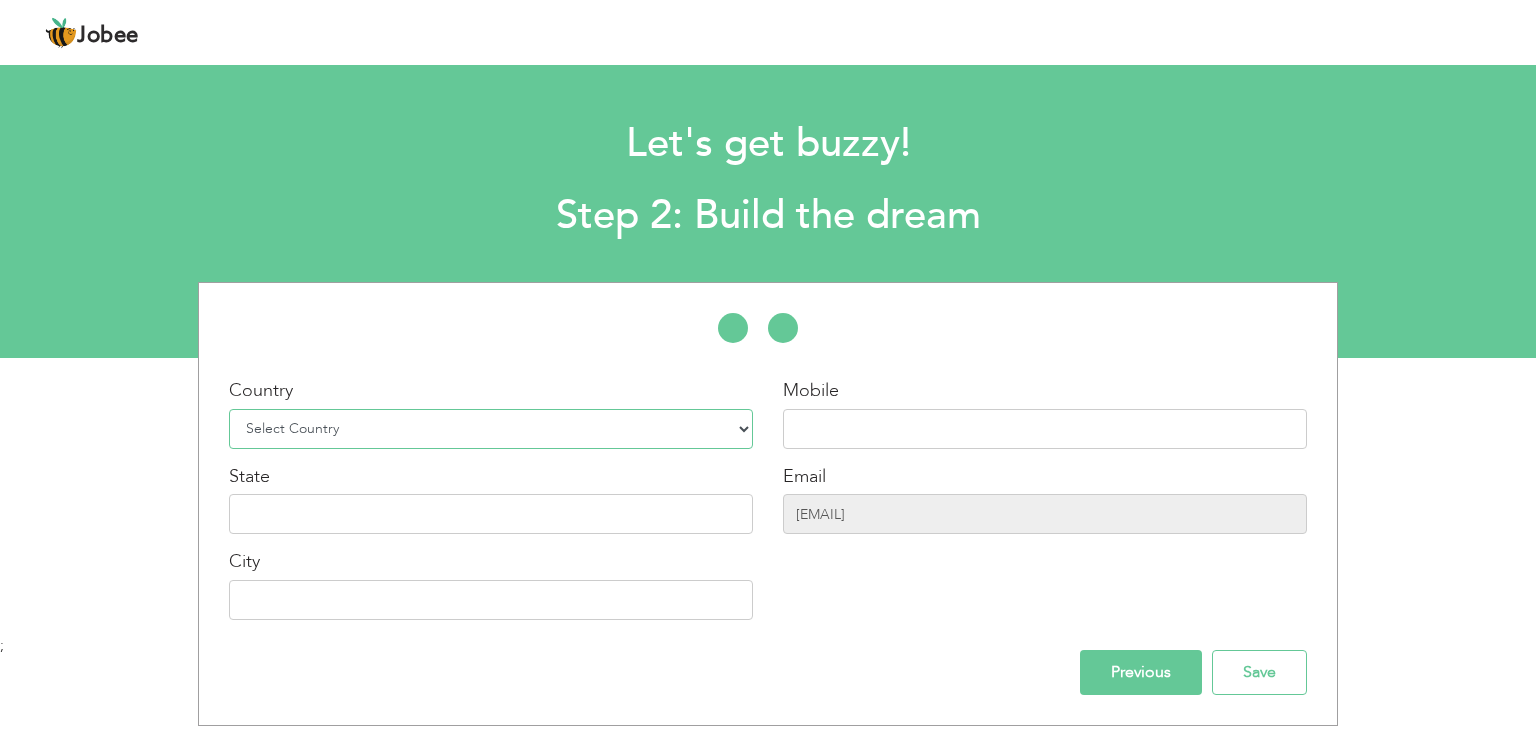 select on "166" 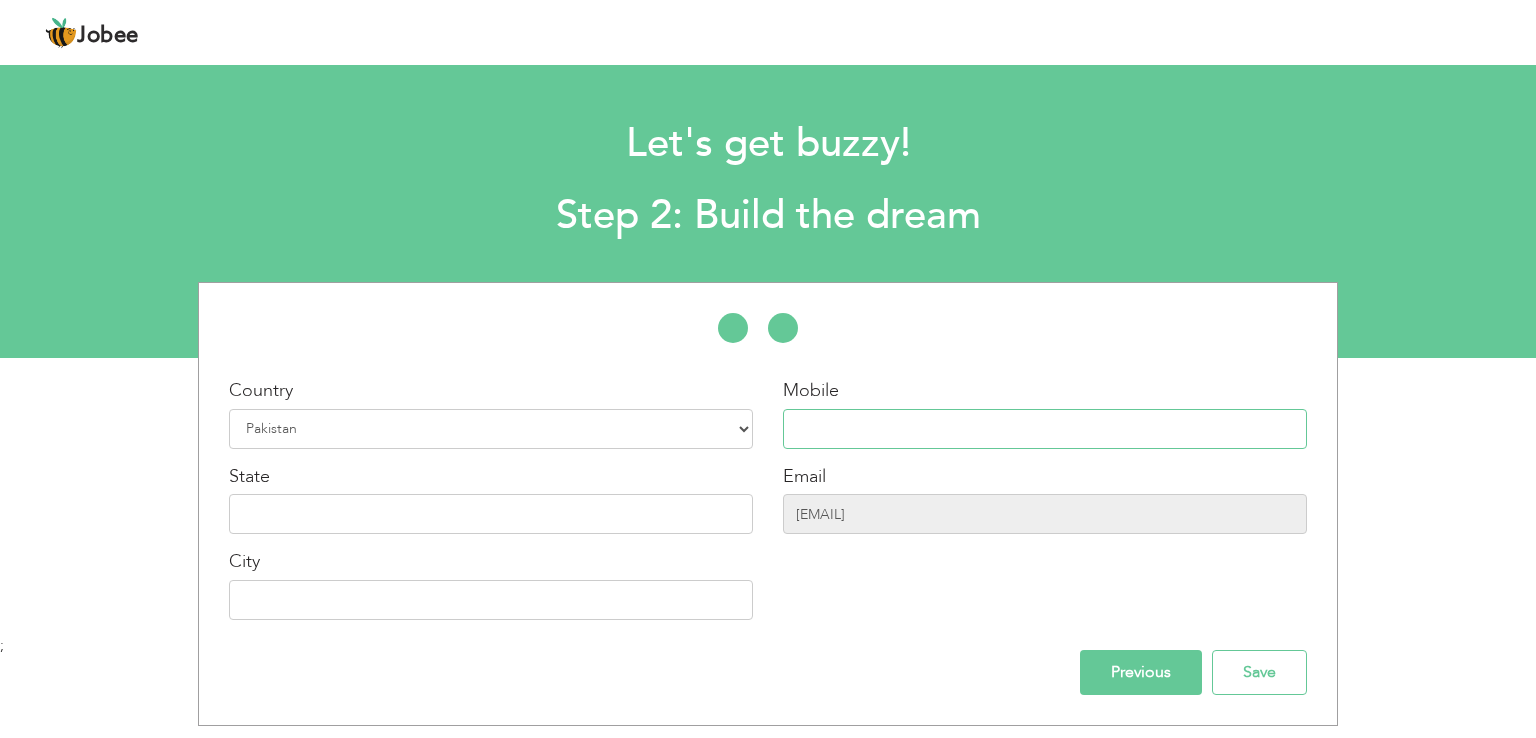 click at bounding box center [1045, 429] 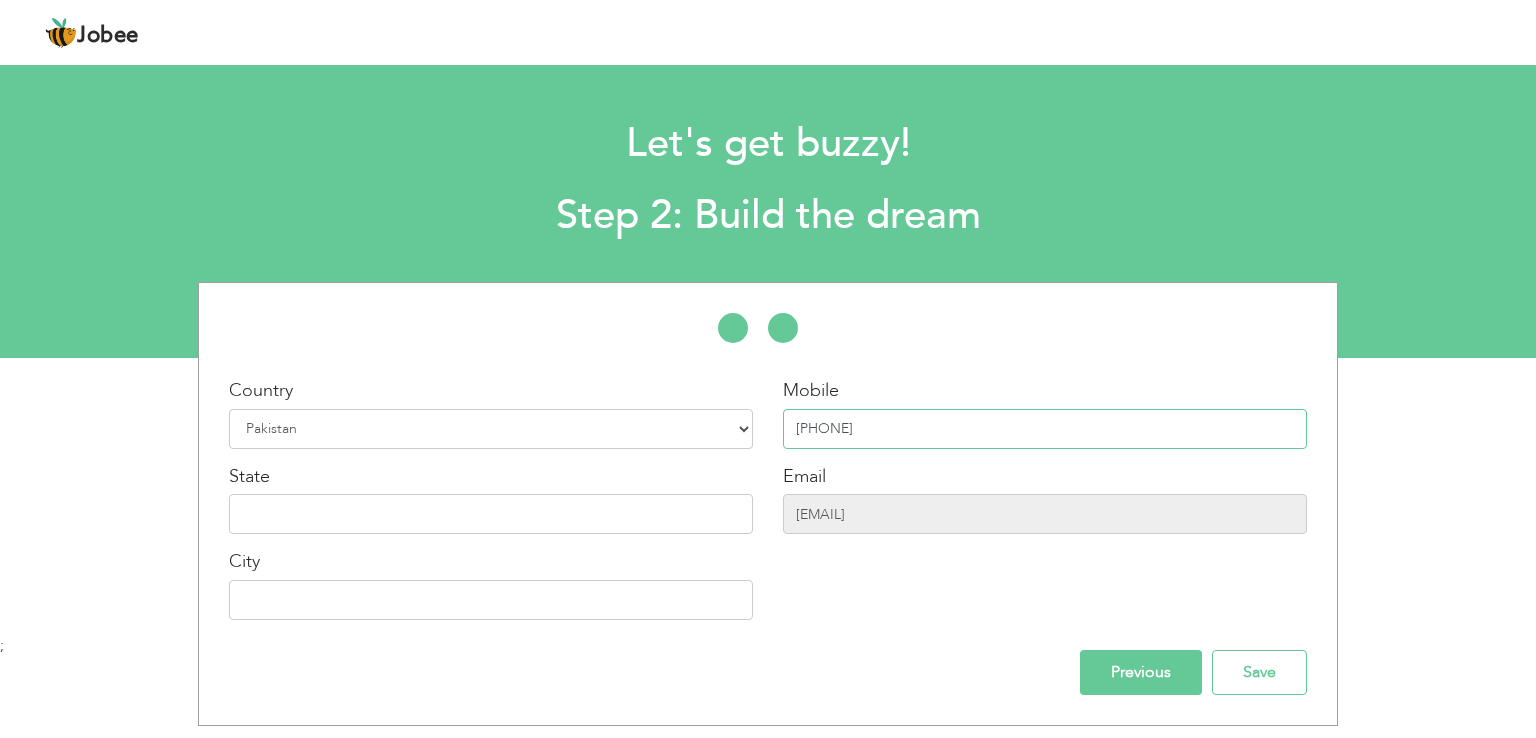 type on "+92312-3133998" 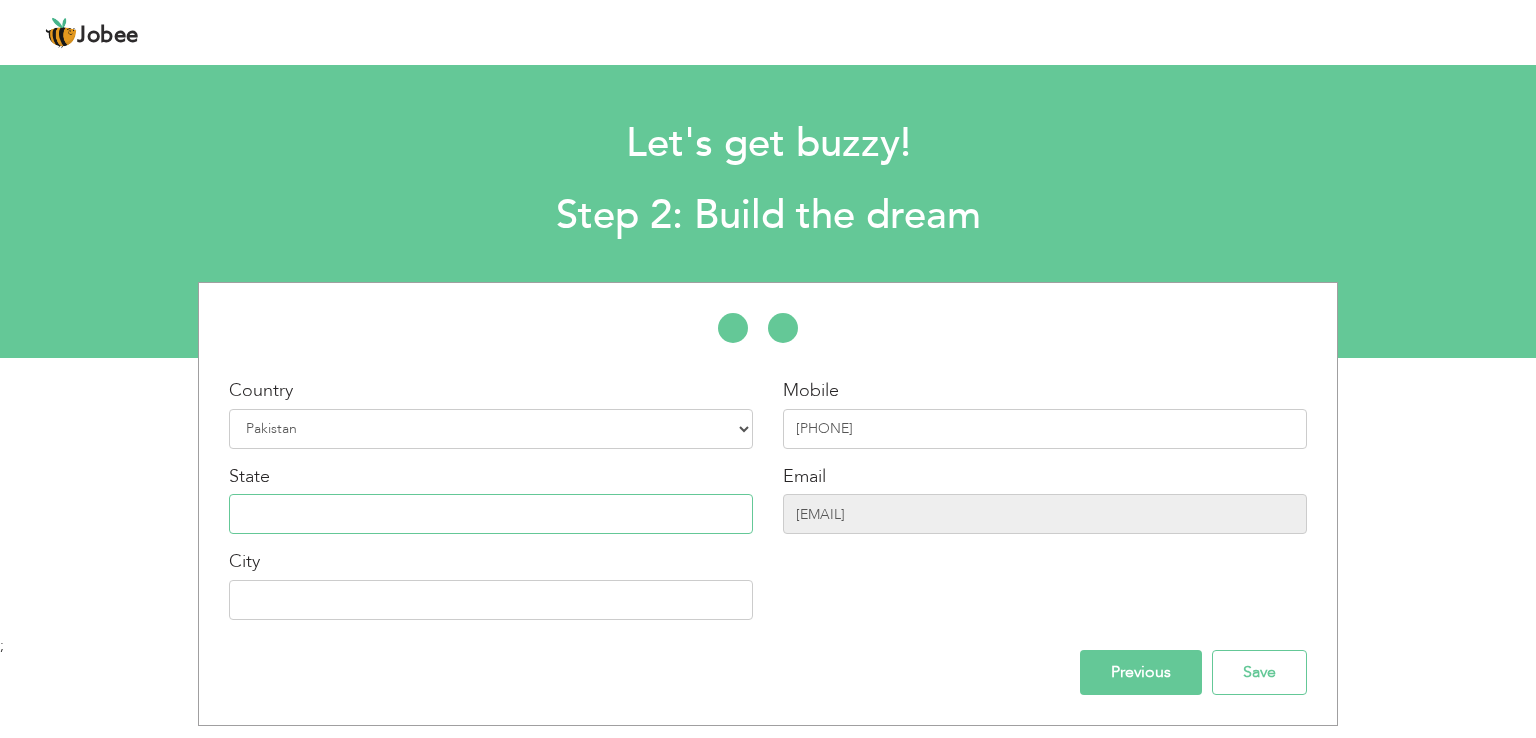 click at bounding box center (491, 514) 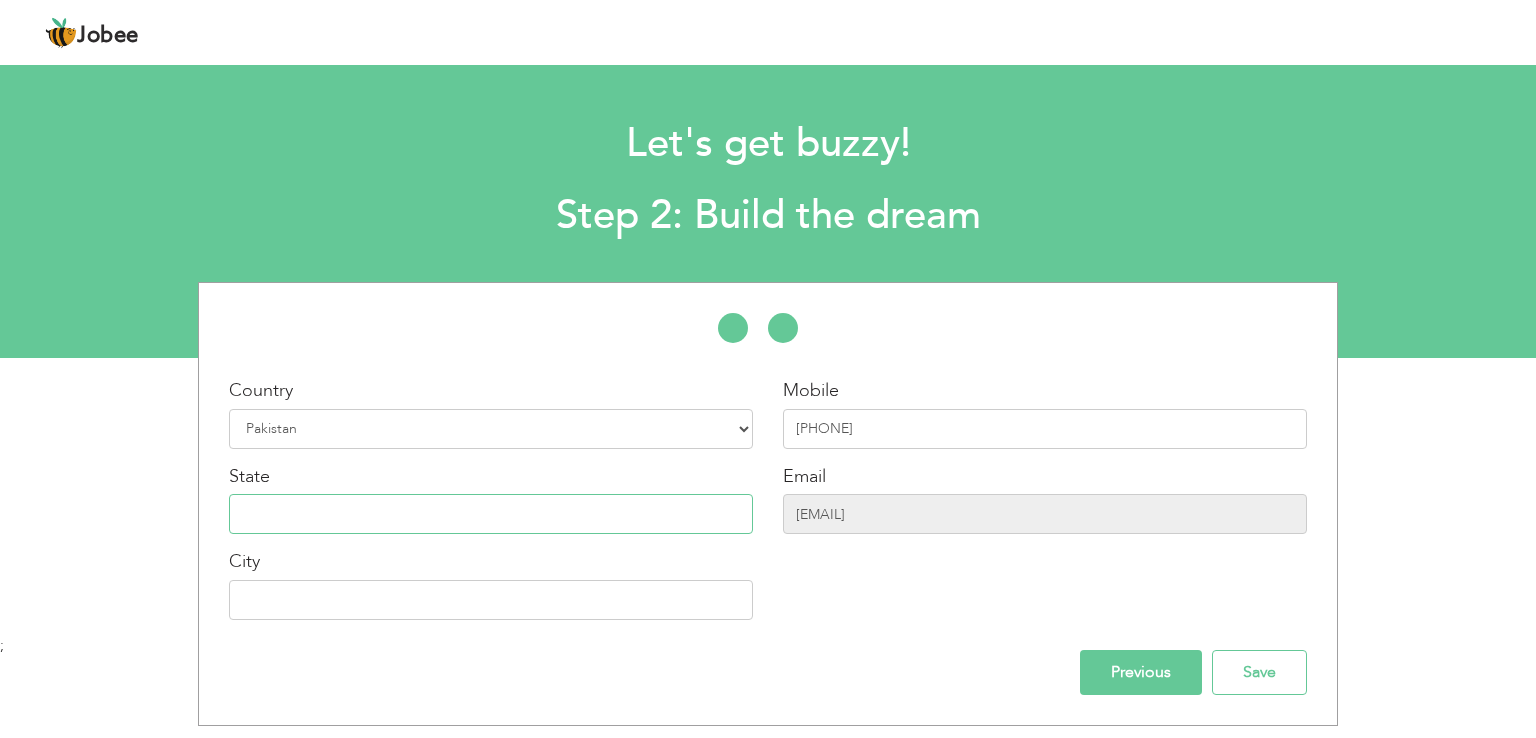 type on "Sindh" 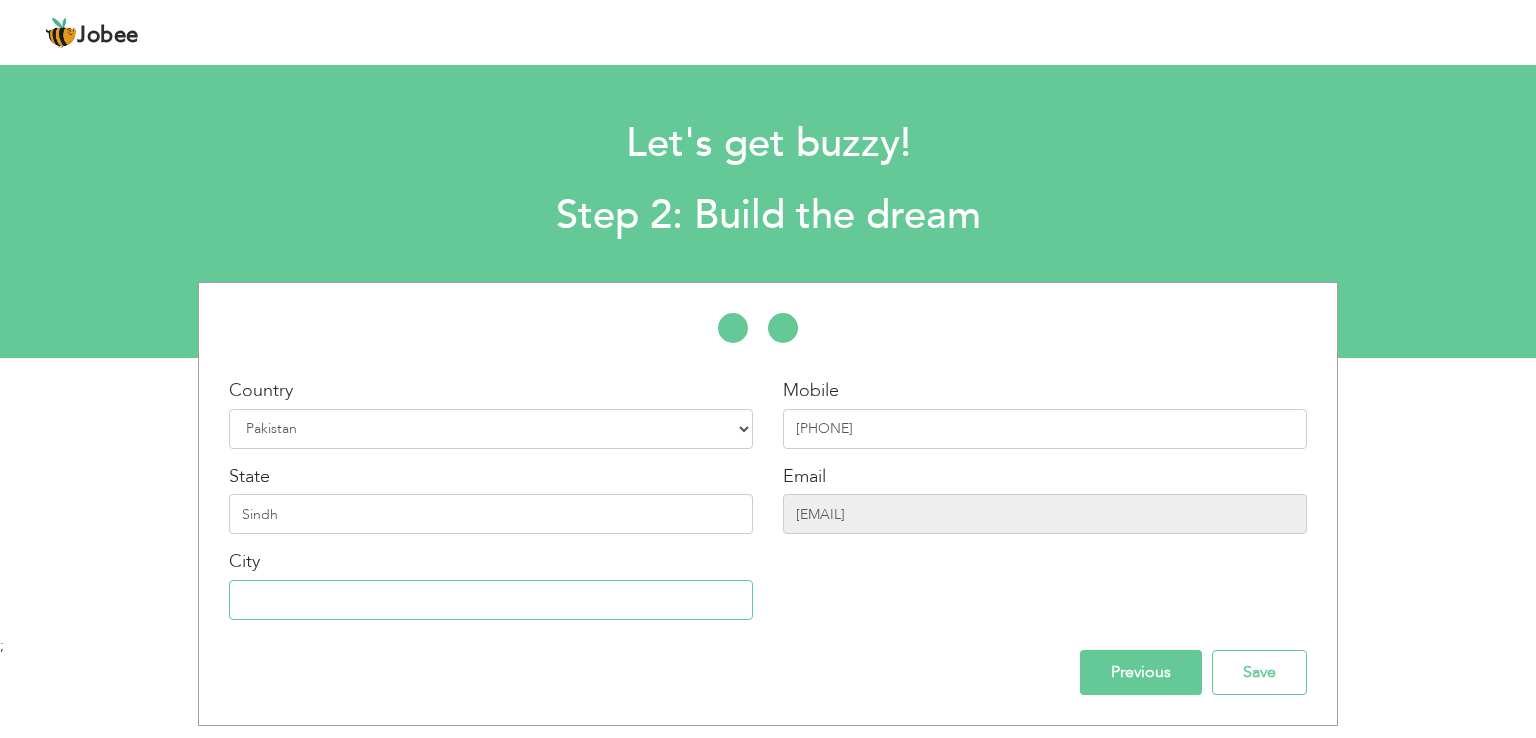 click at bounding box center (491, 600) 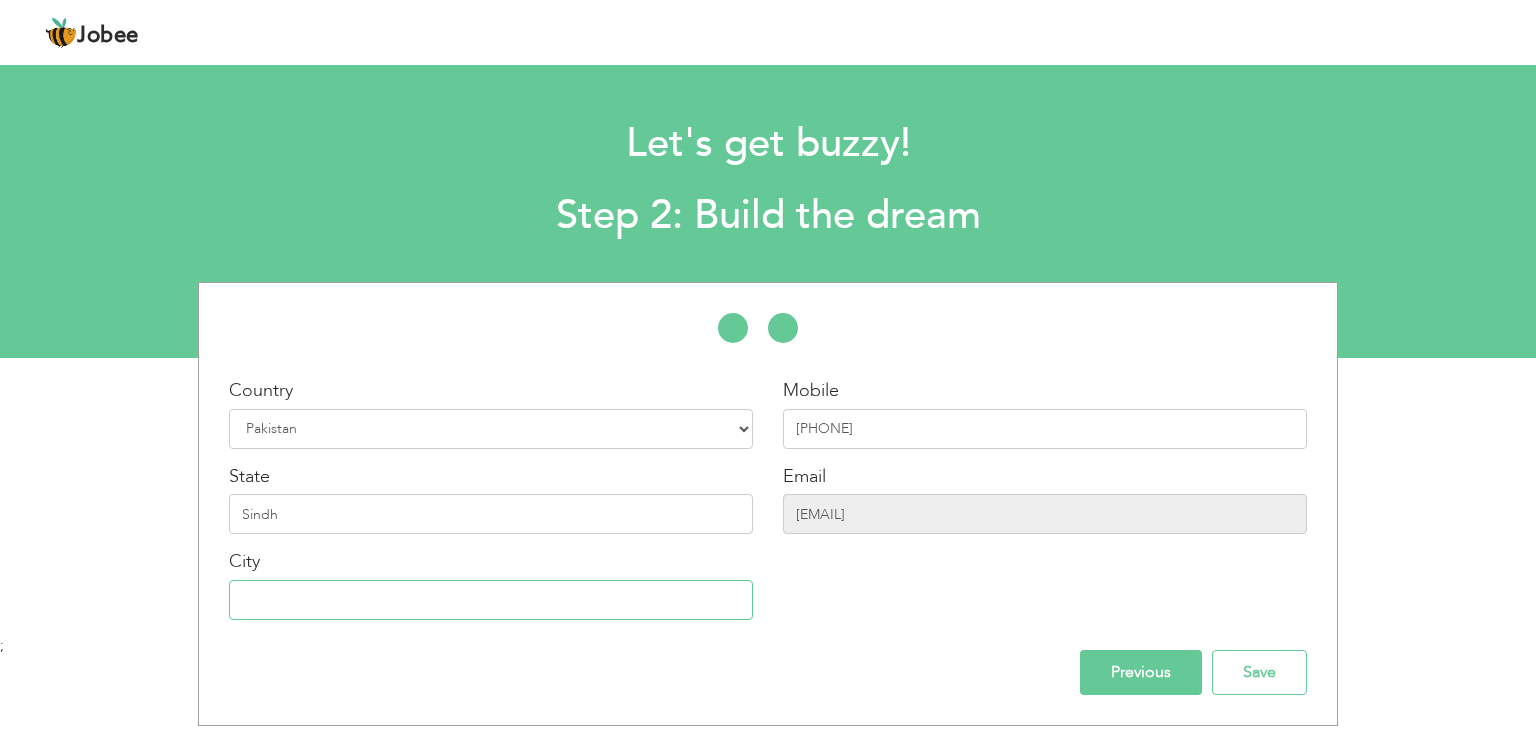 type on "[CITY]" 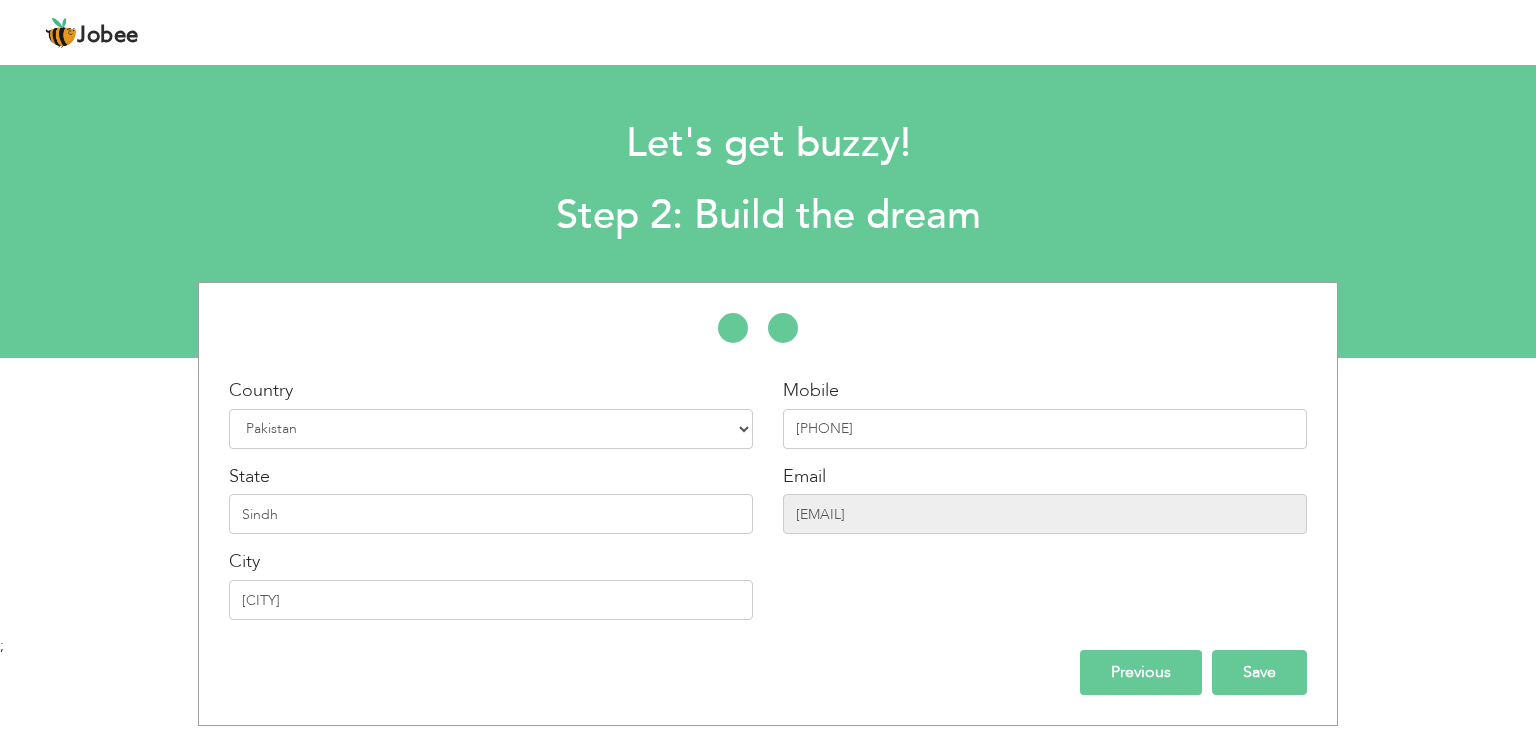 click on "Save" at bounding box center [1259, 672] 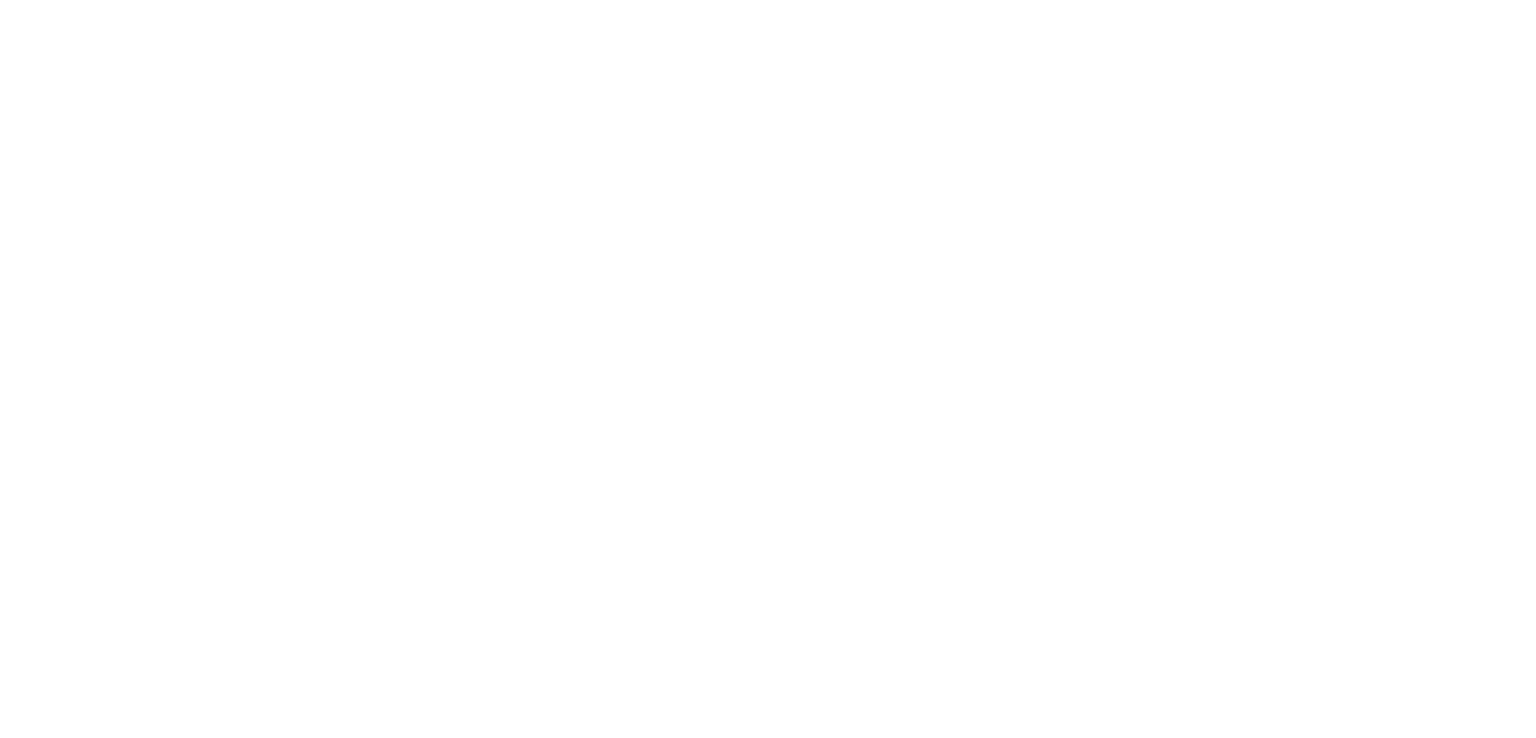 scroll, scrollTop: 0, scrollLeft: 0, axis: both 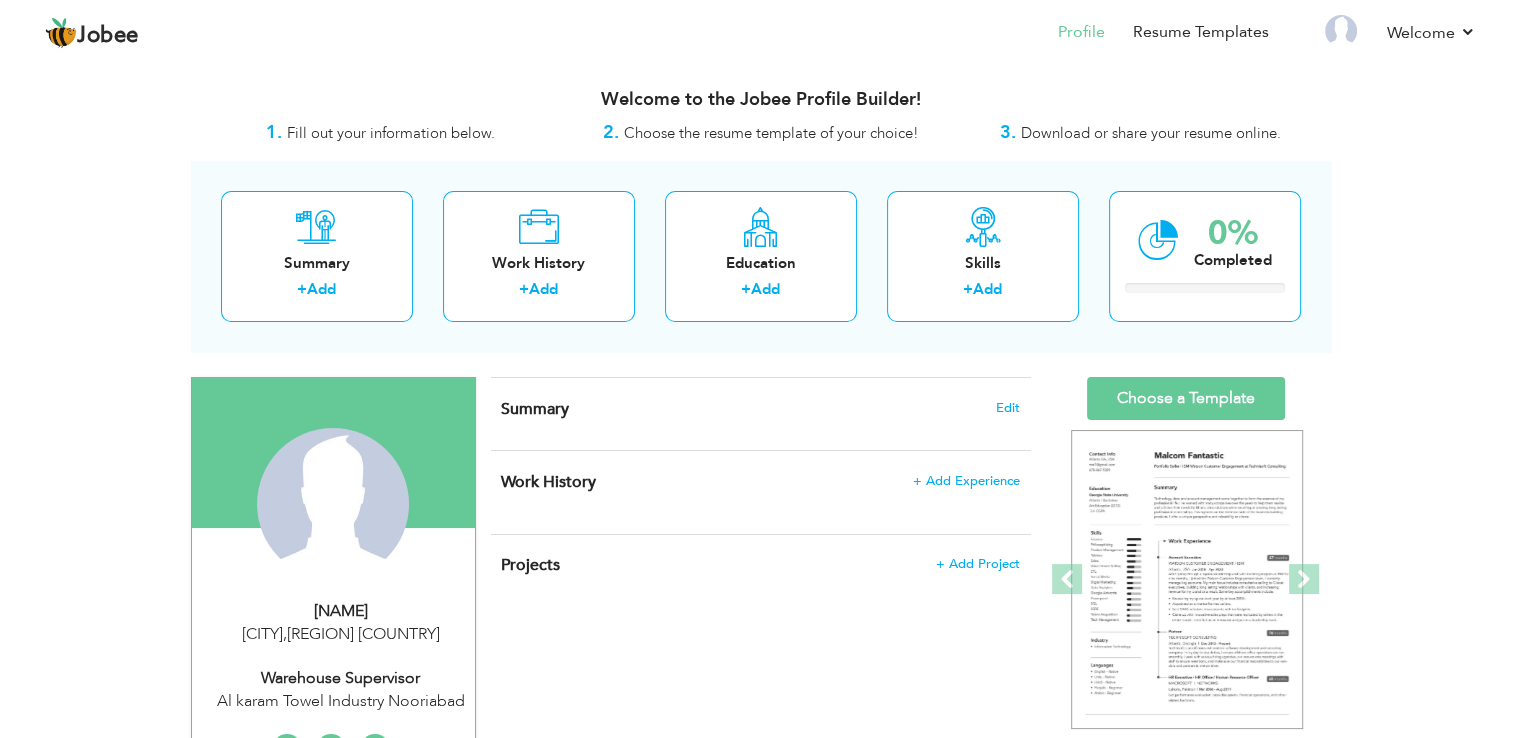 click on "Summary
Edit" at bounding box center [761, 414] 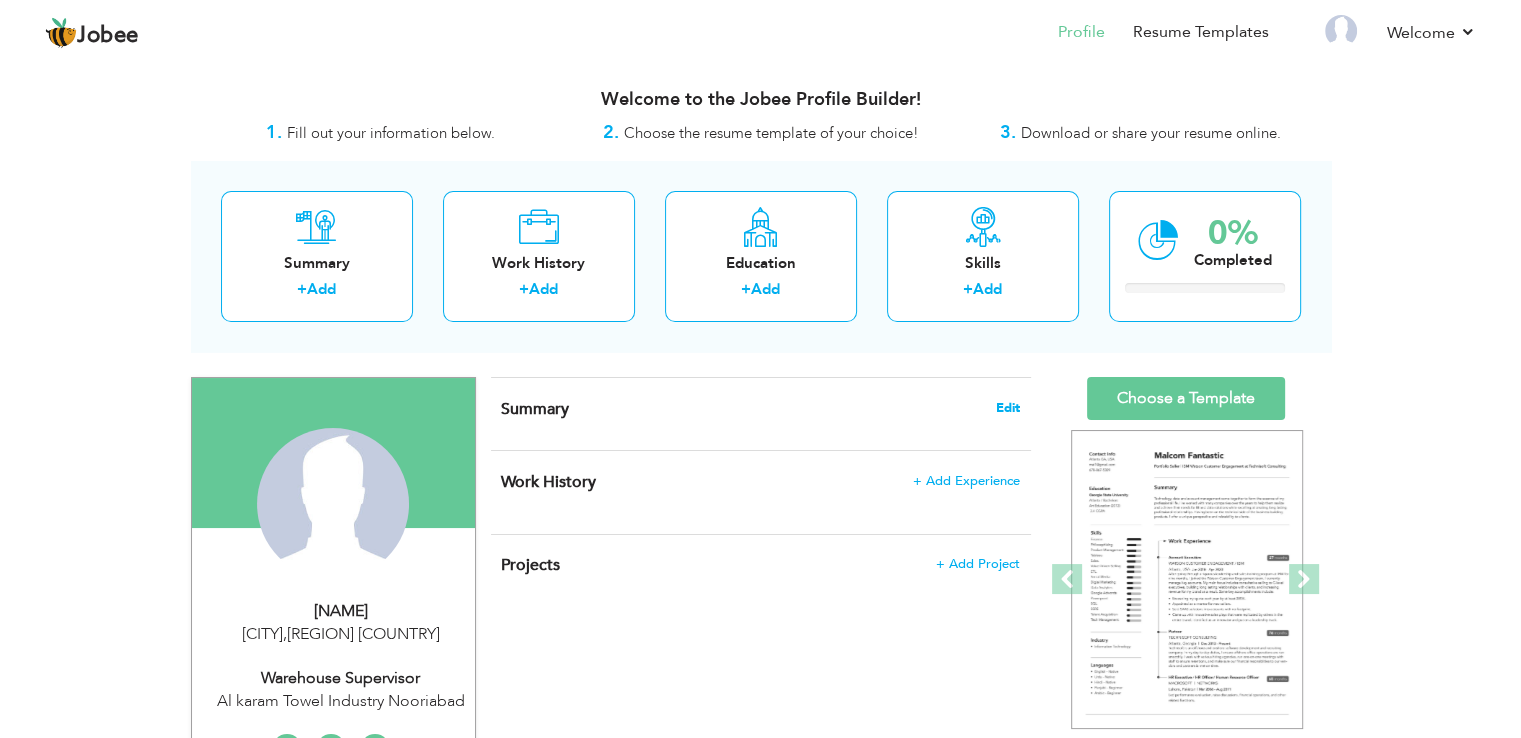 click on "Edit" at bounding box center [1008, 408] 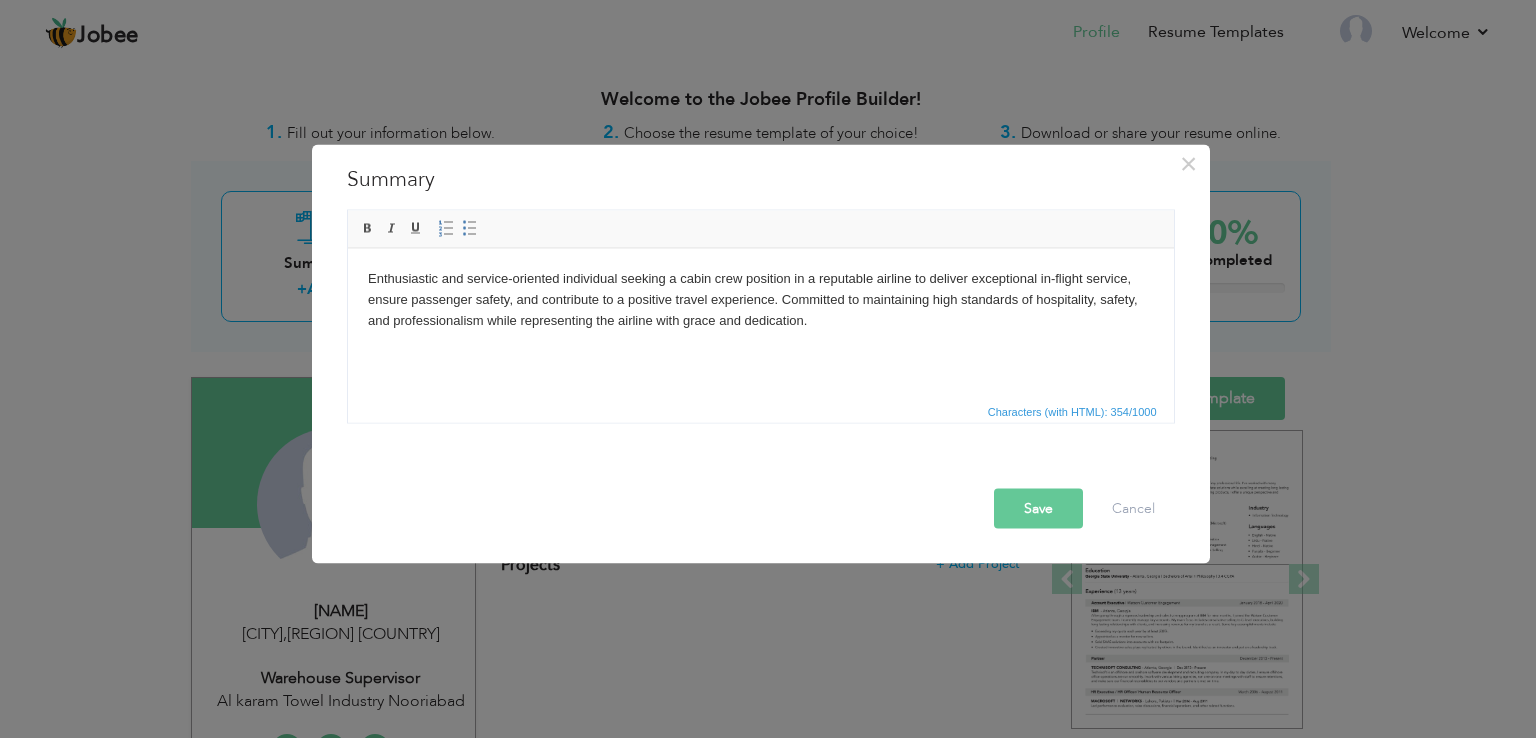 click on "Save" at bounding box center [1038, 509] 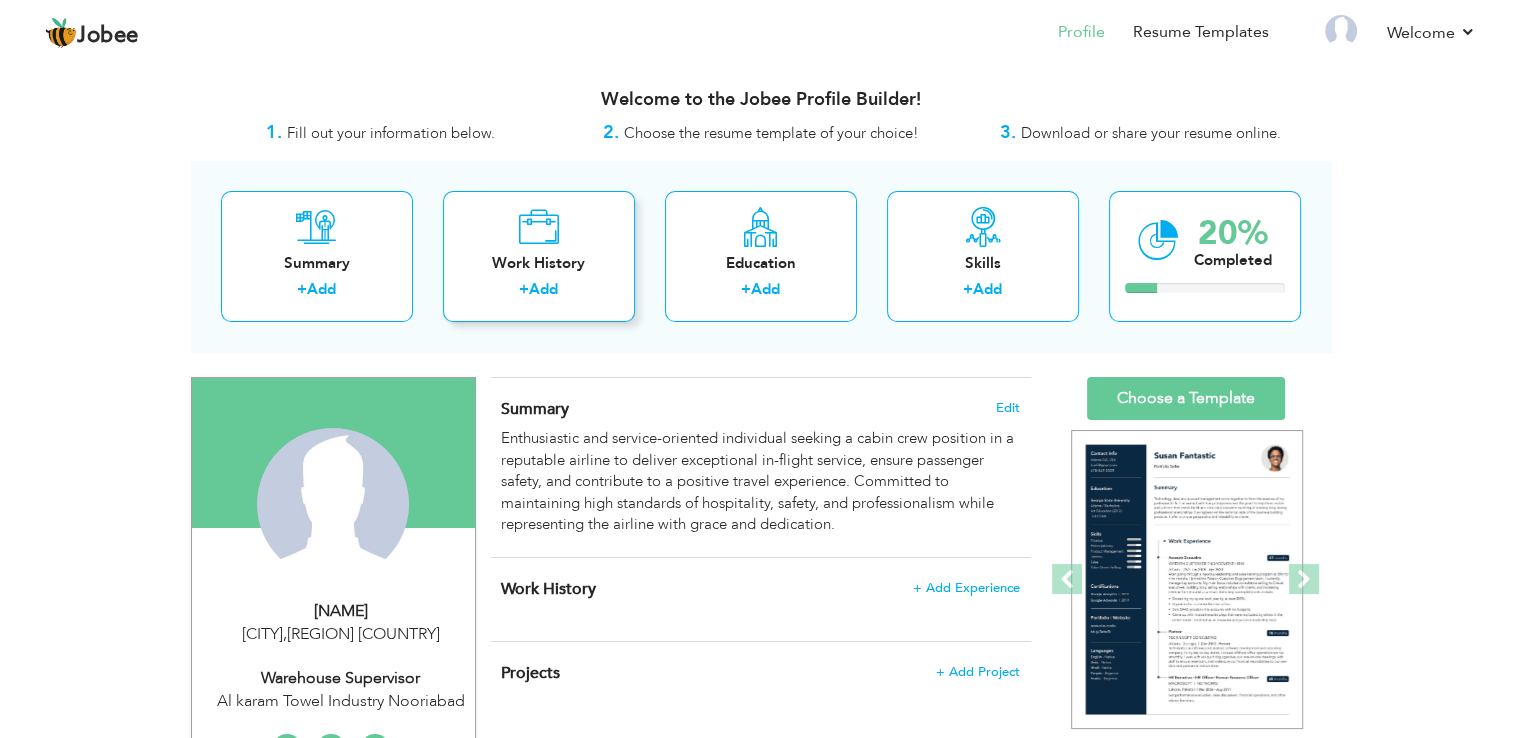 click on "+  Add" at bounding box center (539, 292) 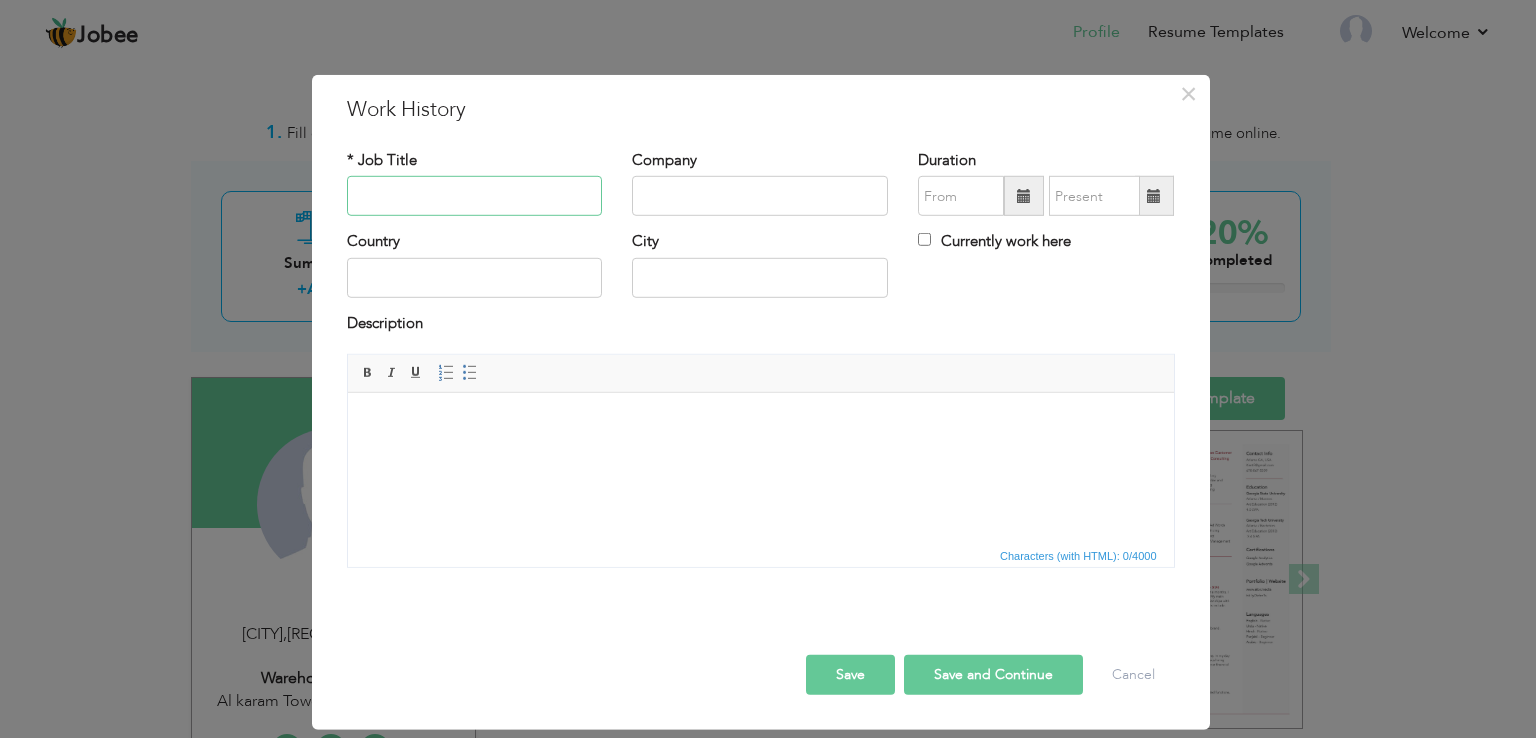 click at bounding box center (475, 196) 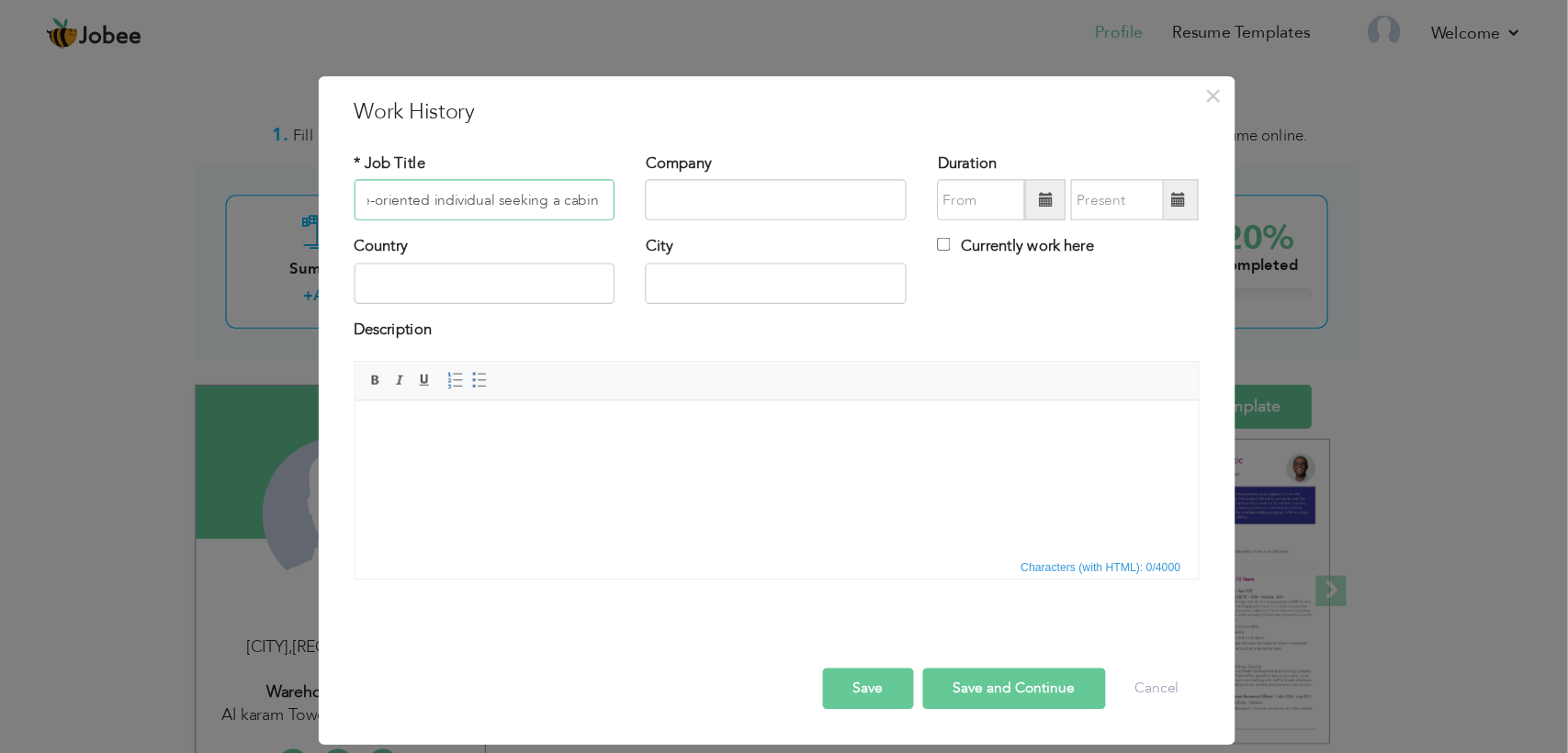 scroll, scrollTop: 0, scrollLeft: 0, axis: both 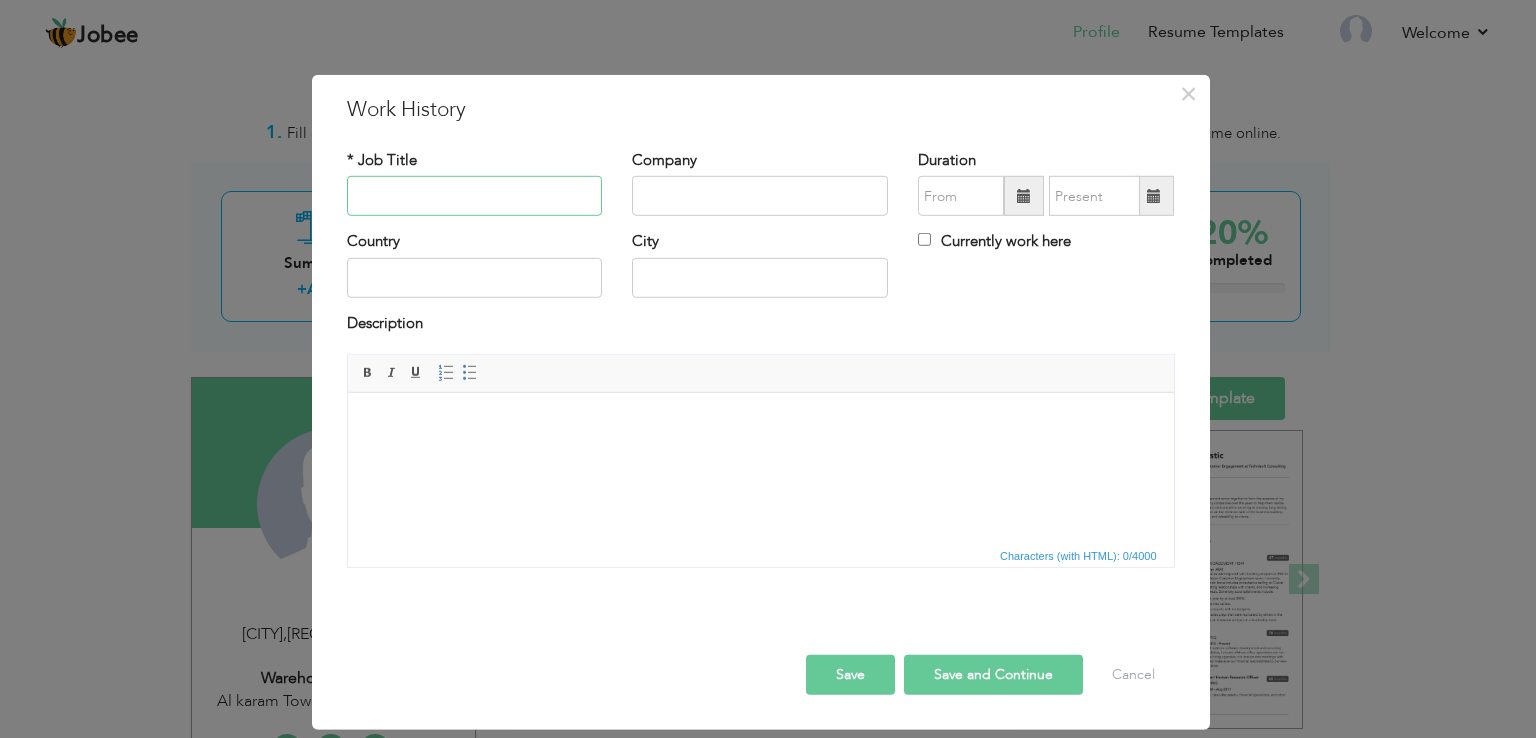 paste on "Warehouse Supervisor" 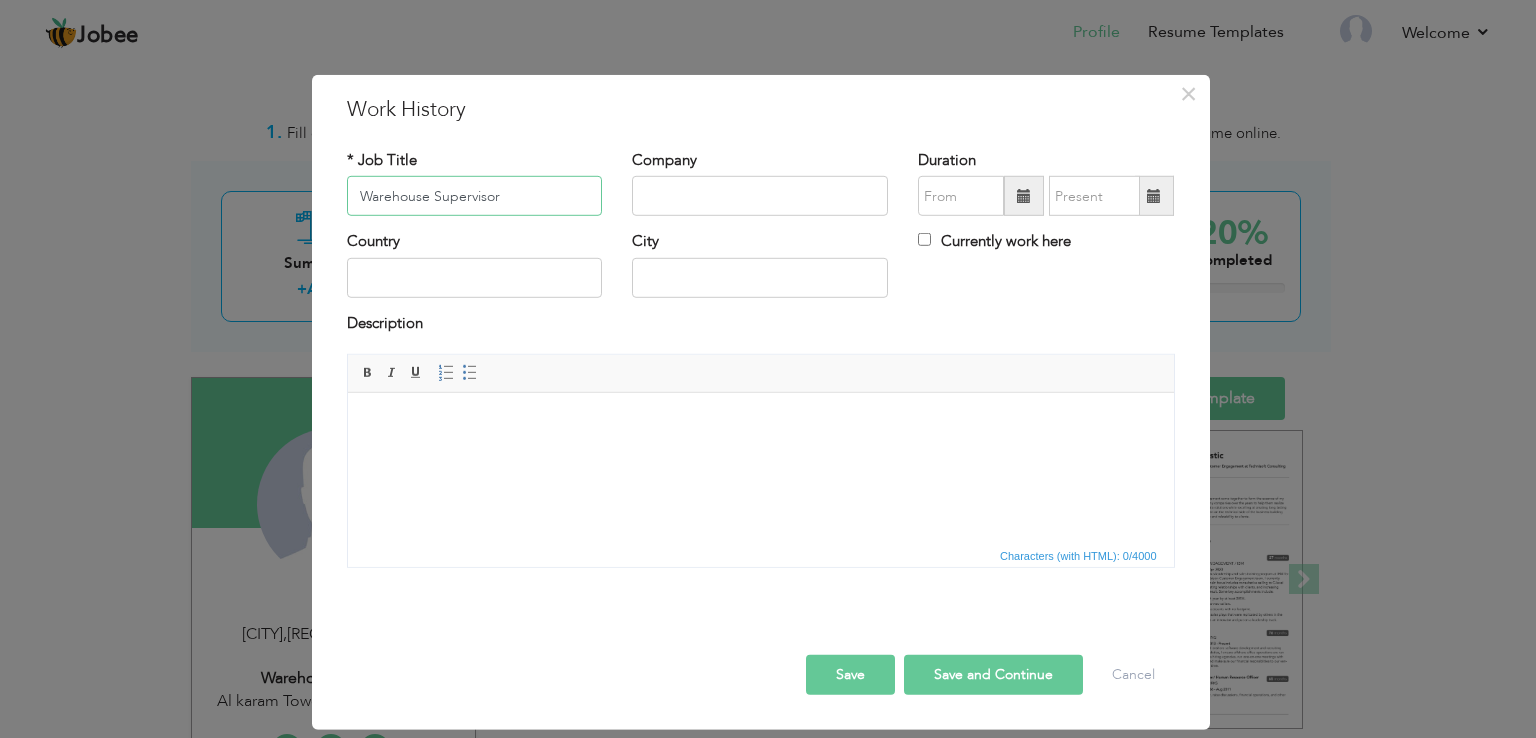 type on "Warehouse Supervisor" 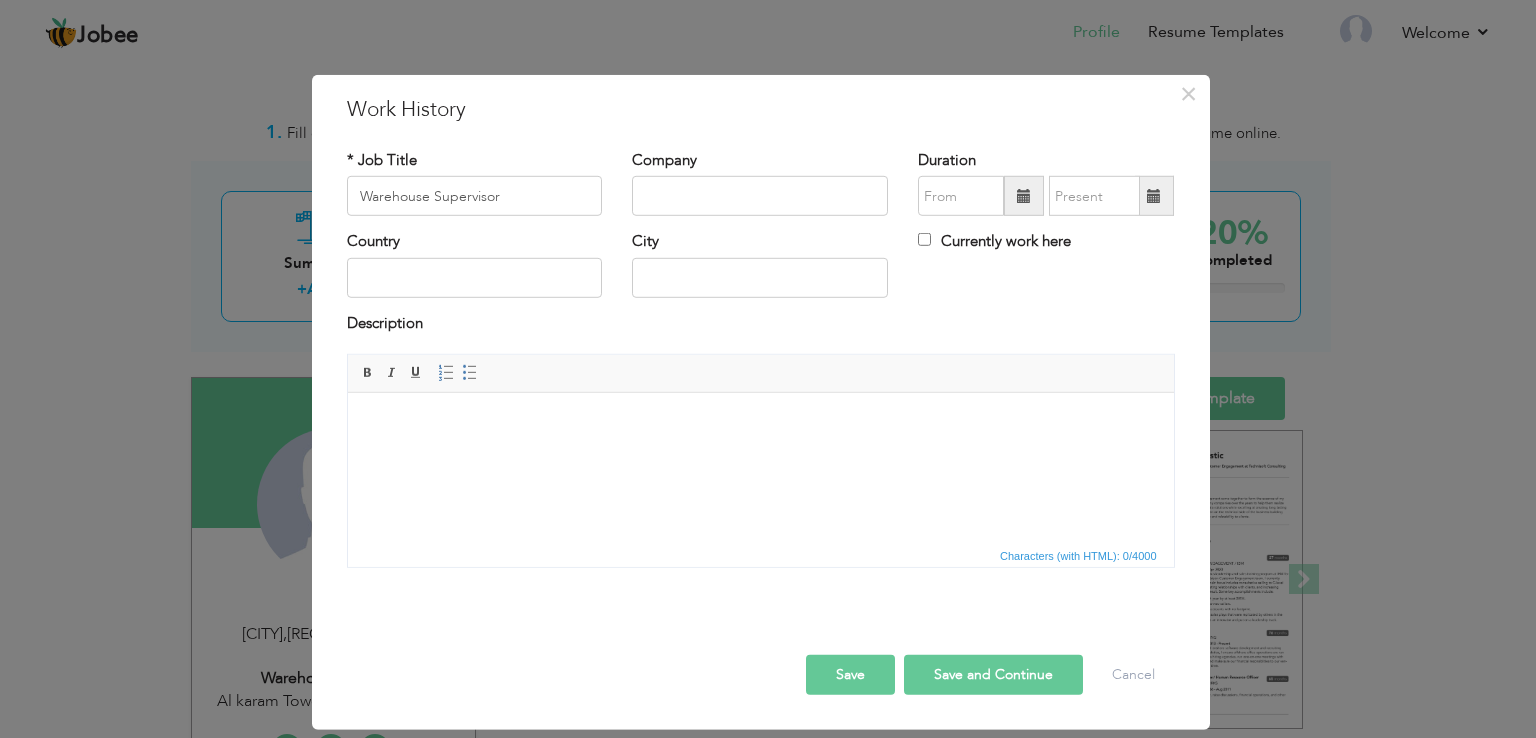 click on "Company" at bounding box center (760, 183) 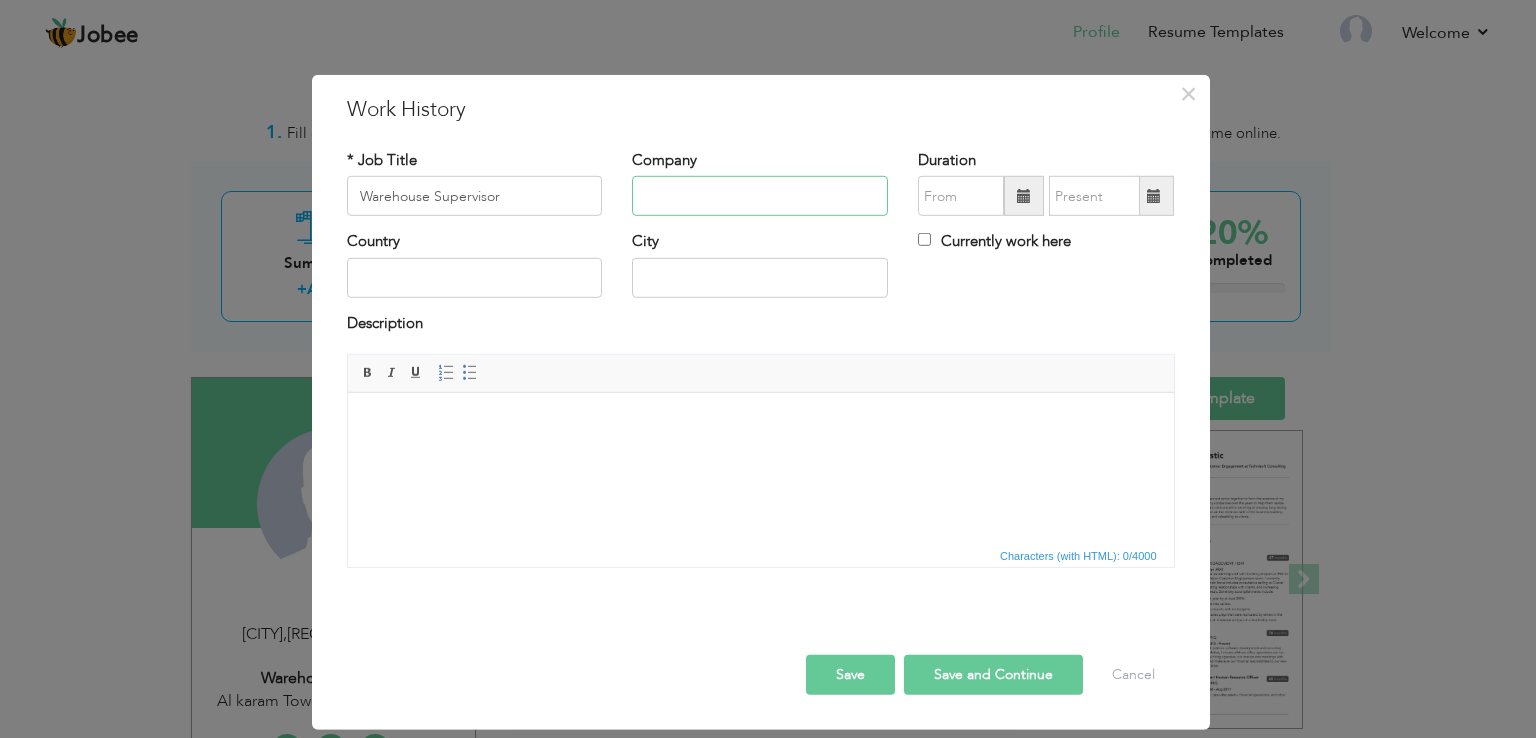 click at bounding box center (760, 196) 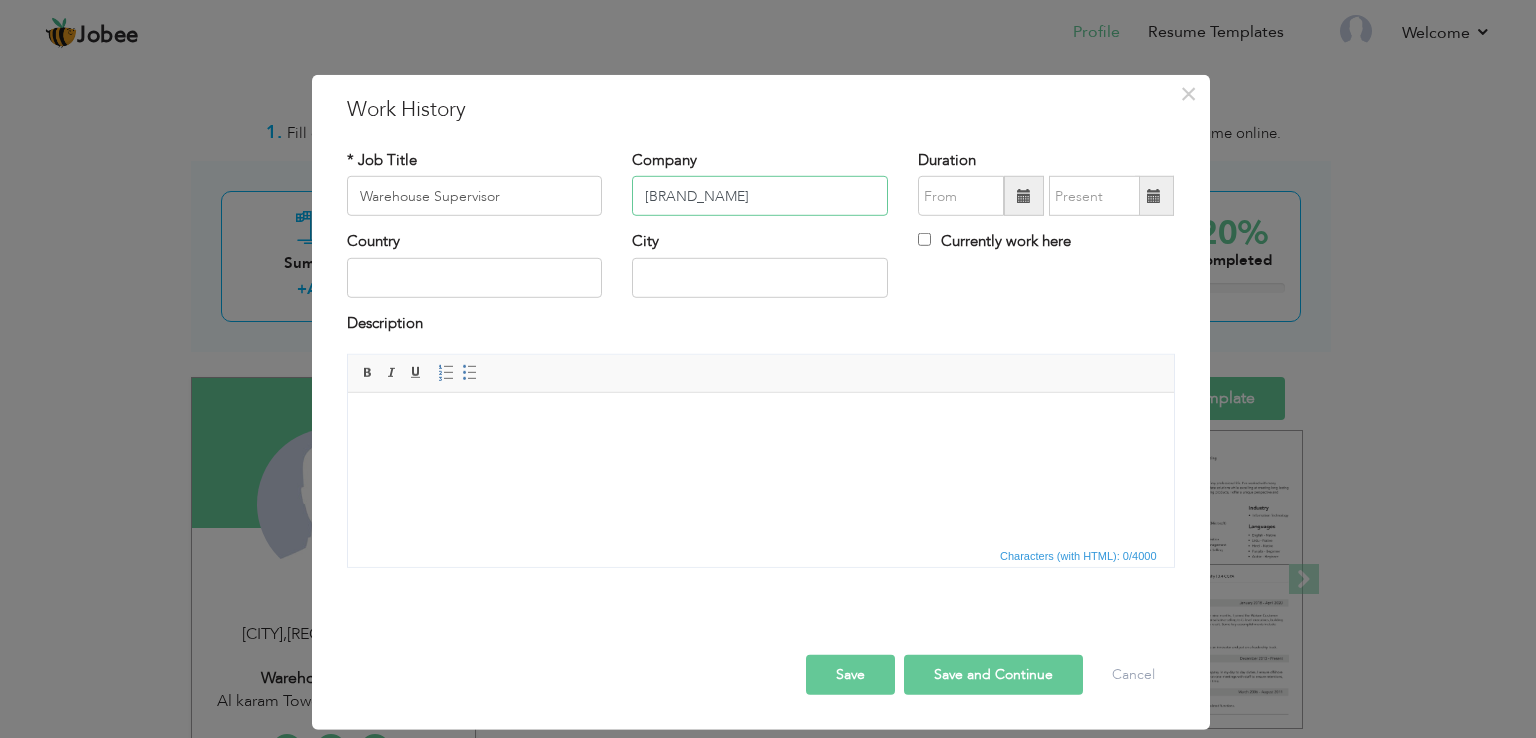 type on "[BRAND_NAME]" 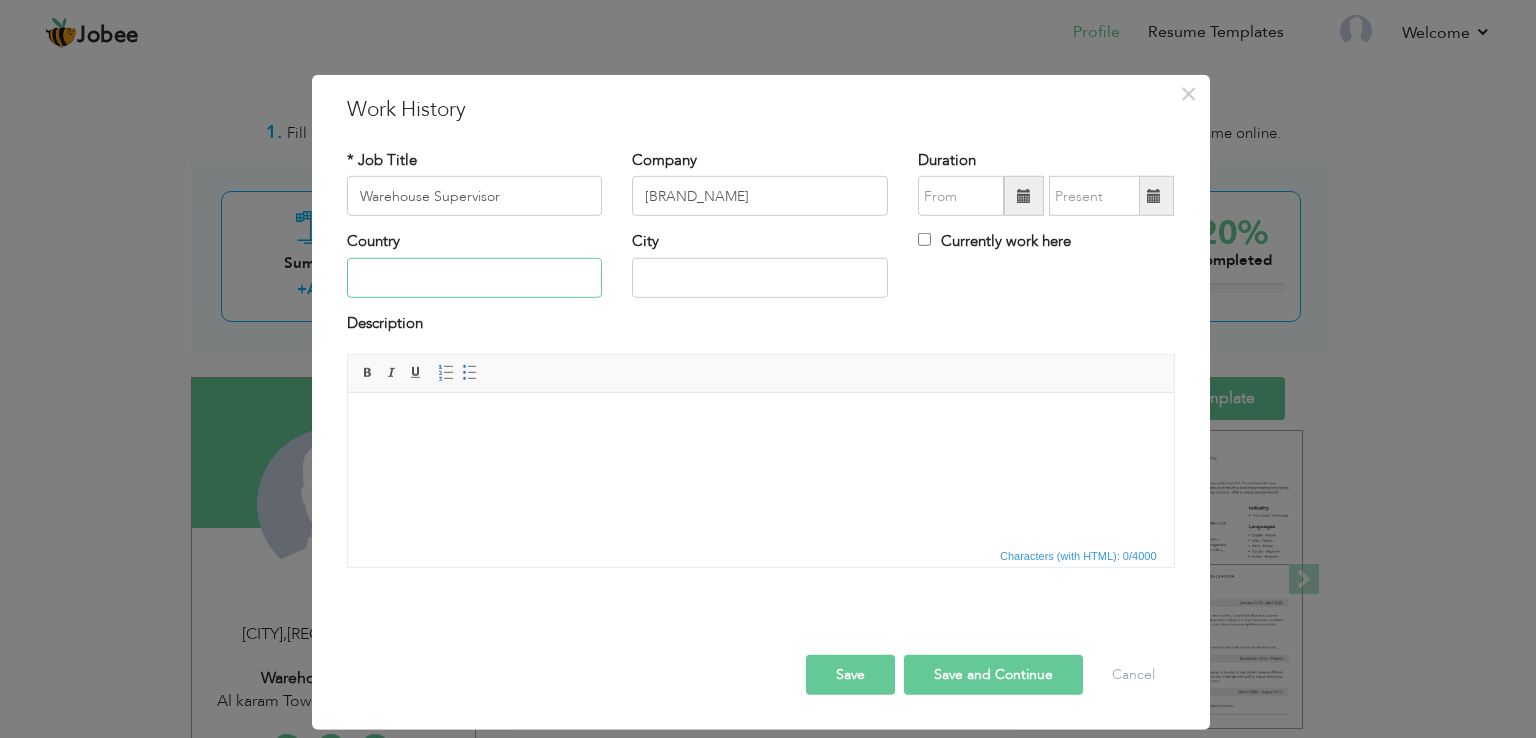 click at bounding box center [475, 278] 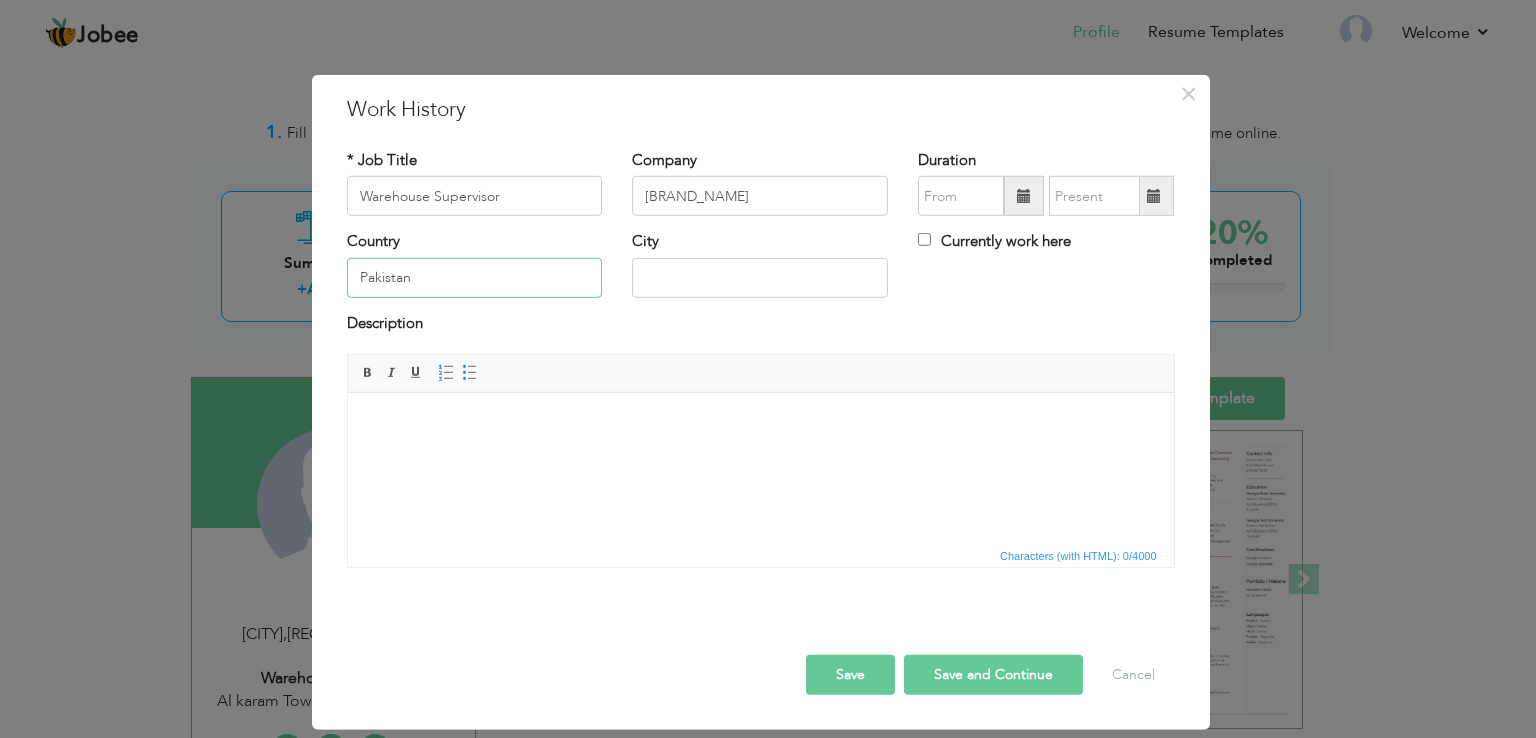 type on "Pakistan" 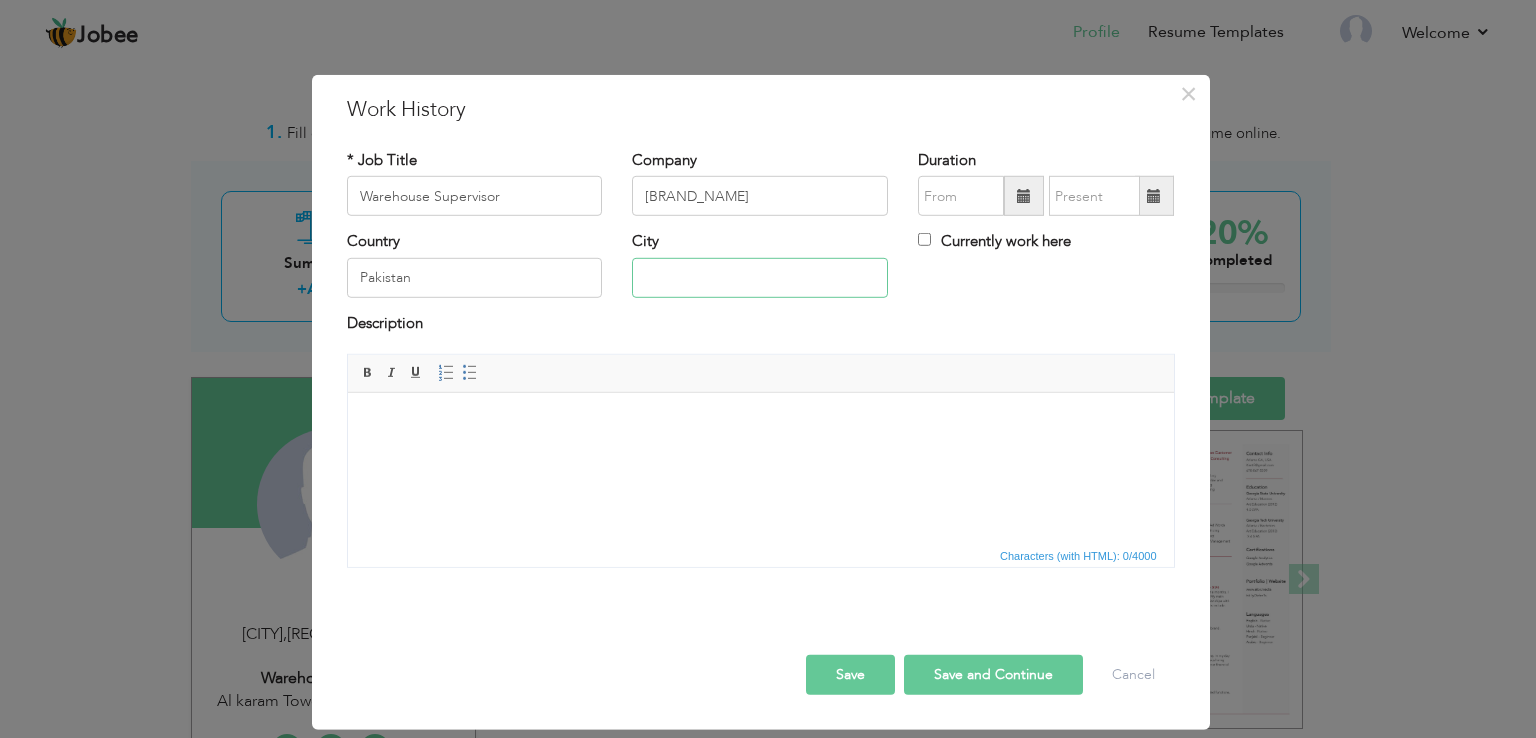 click at bounding box center (760, 278) 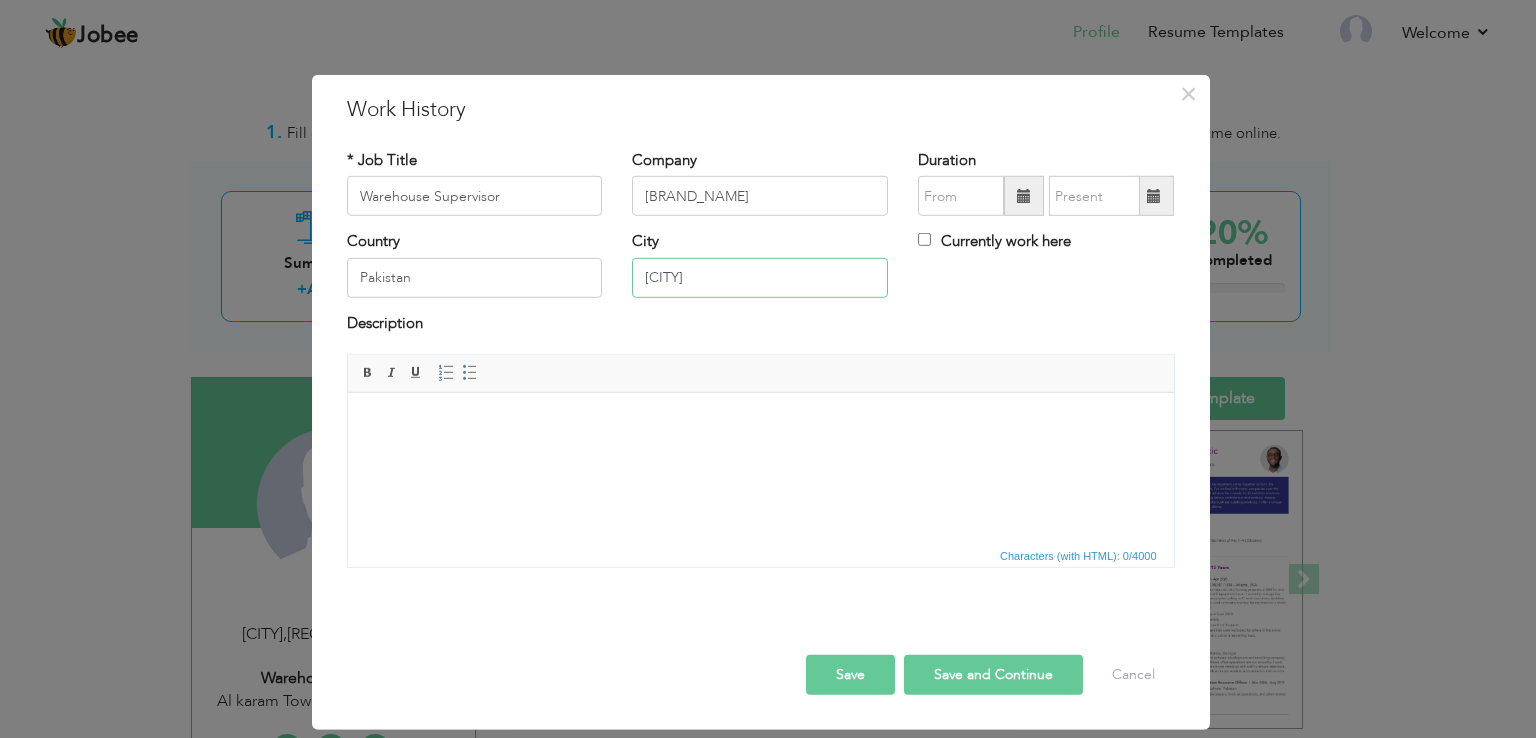 type on "[CITY]" 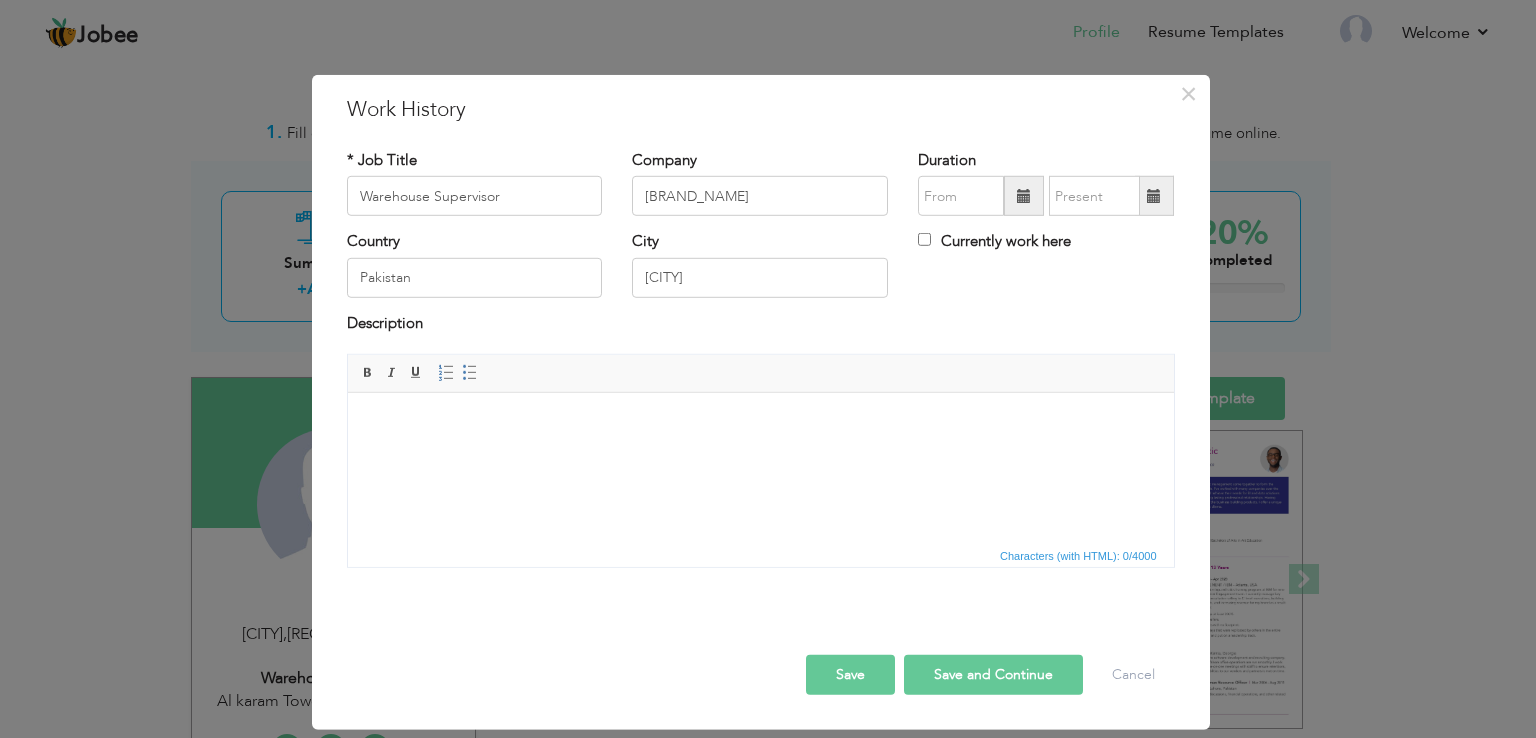 click at bounding box center (1024, 196) 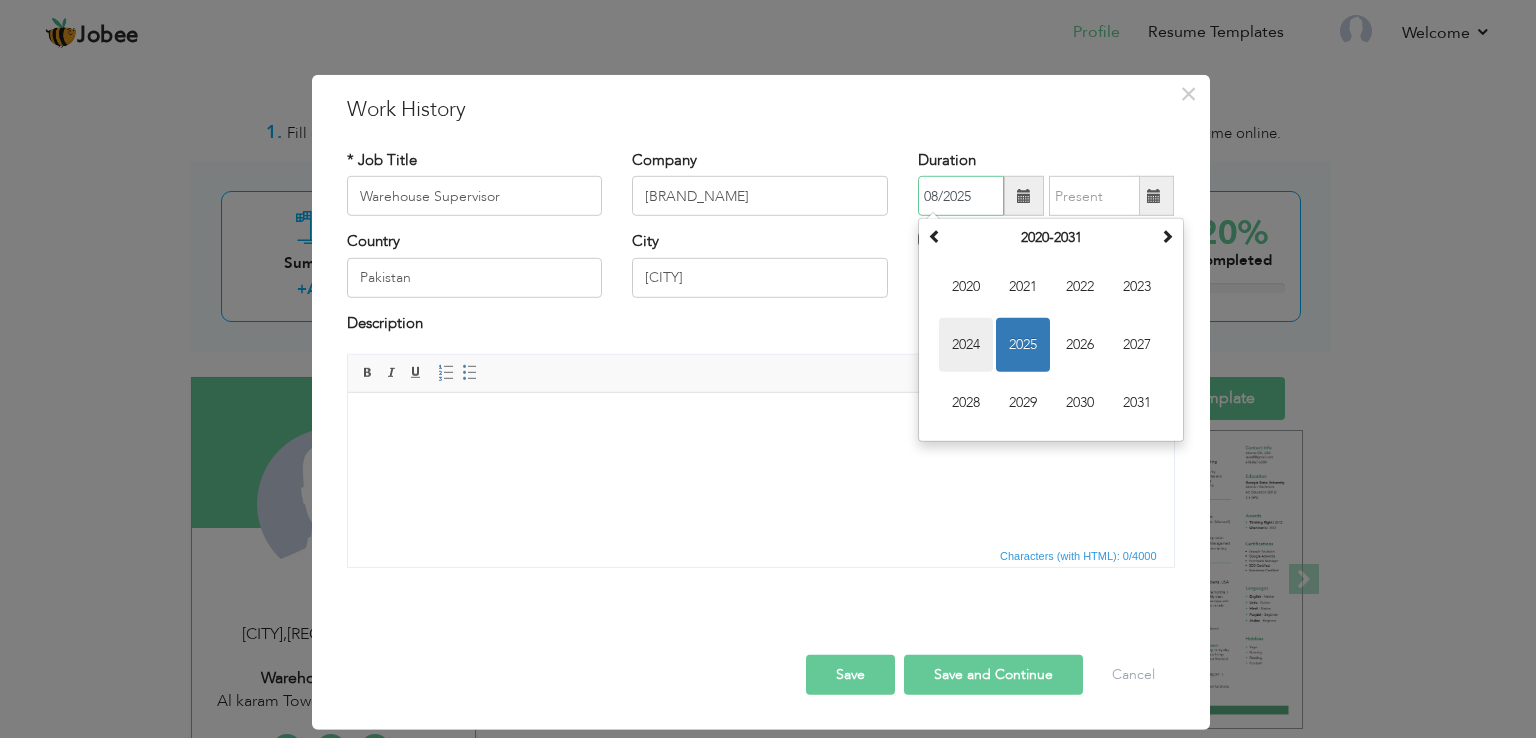 click on "2024" at bounding box center [966, 345] 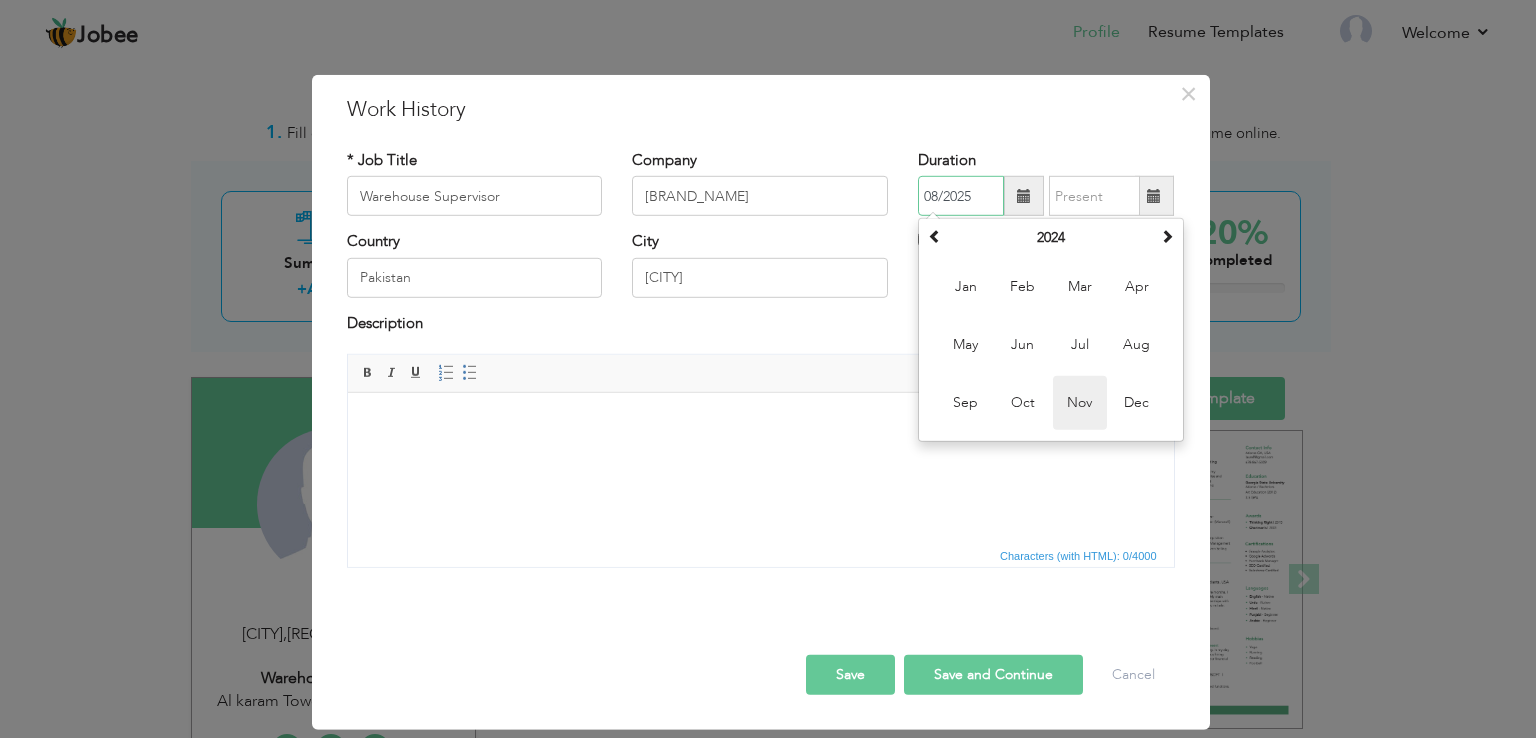 click on "Nov" at bounding box center (1080, 403) 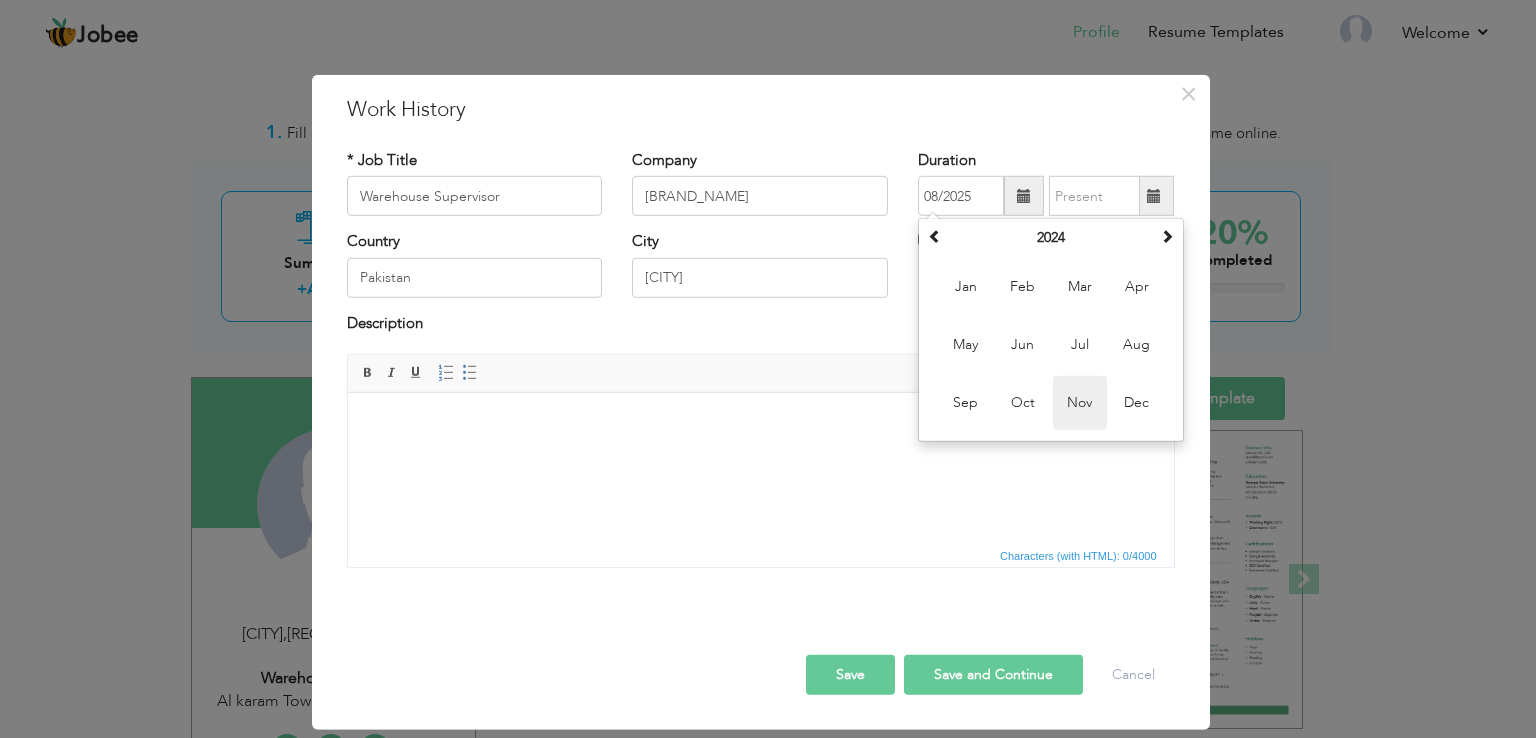 type on "11/2024" 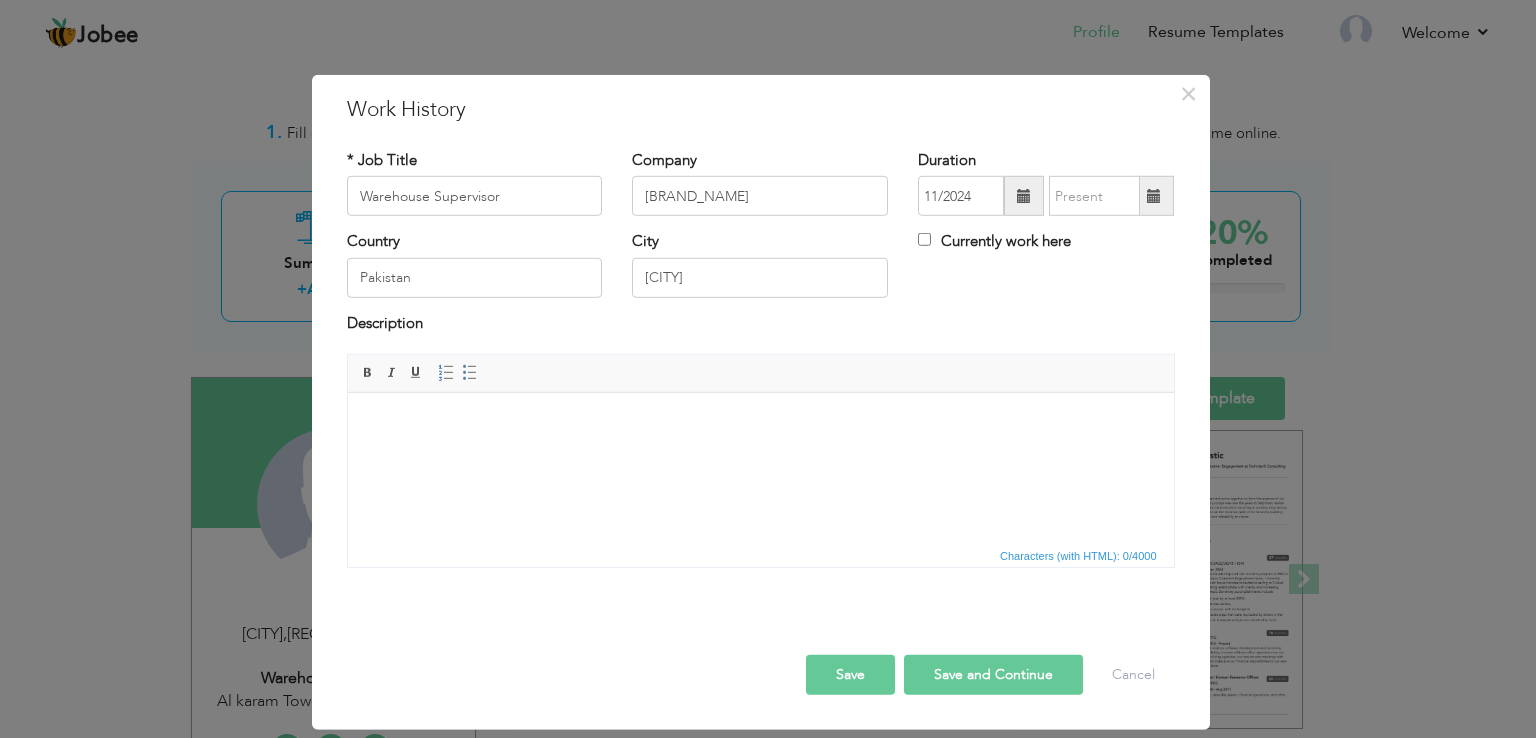 click at bounding box center (1154, 196) 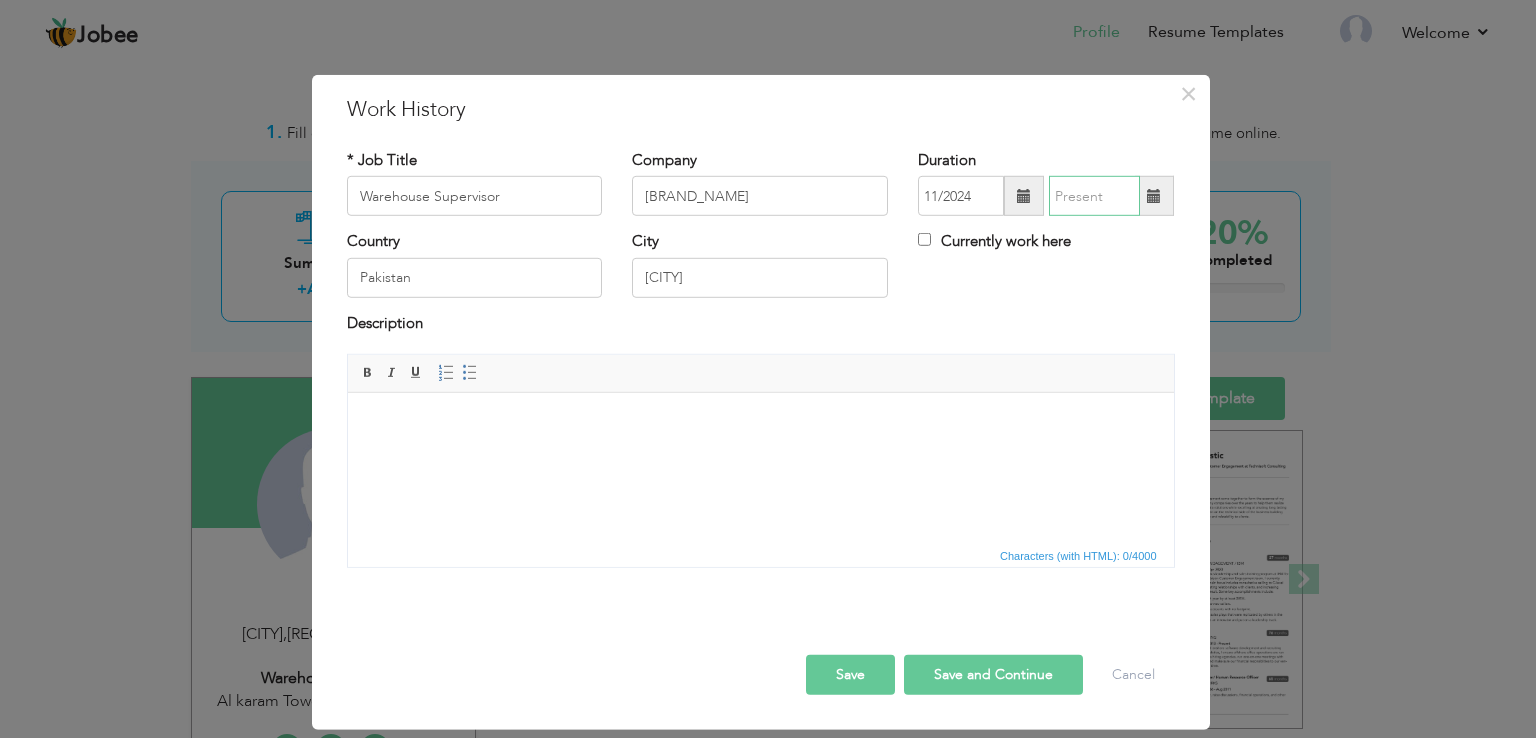 type on "08/2025" 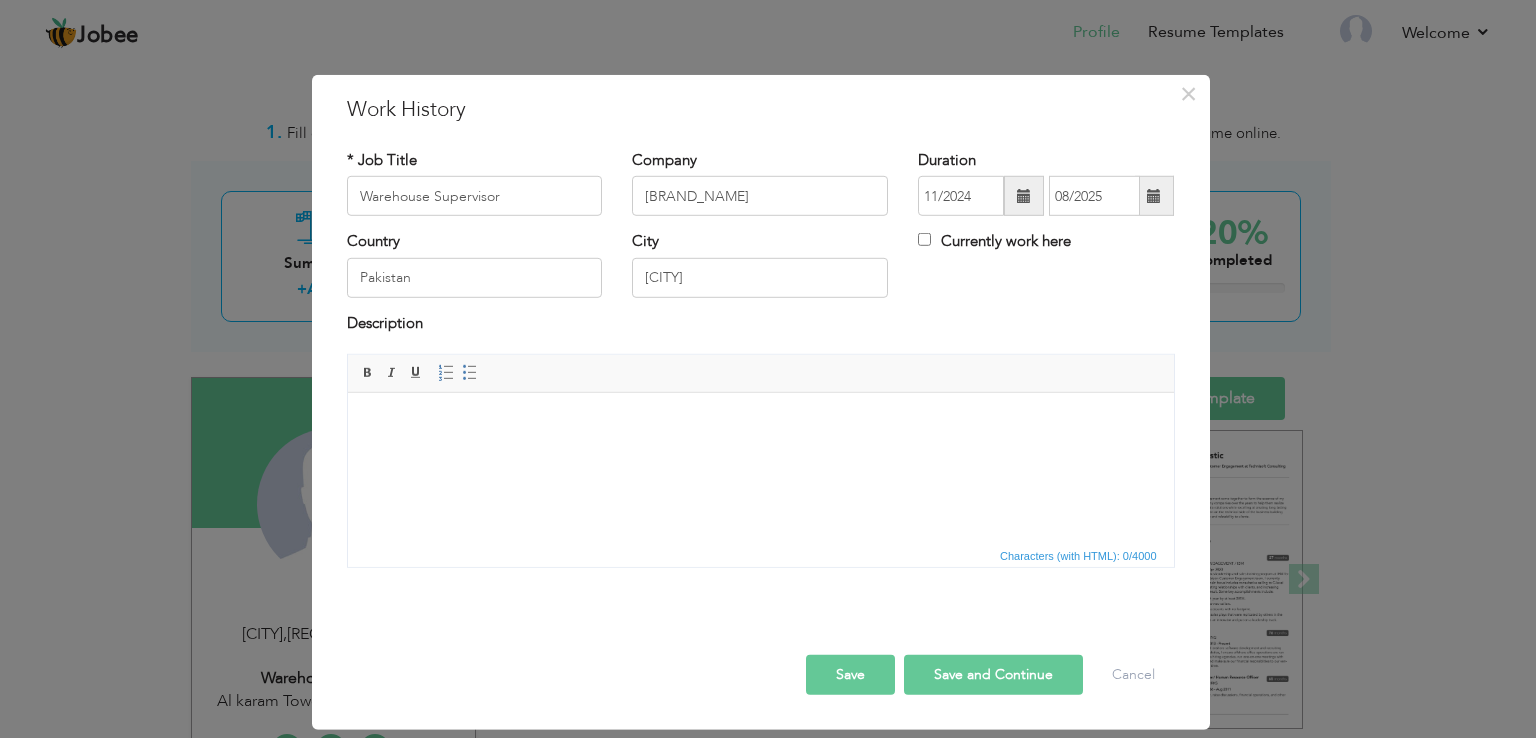 click at bounding box center [1154, 196] 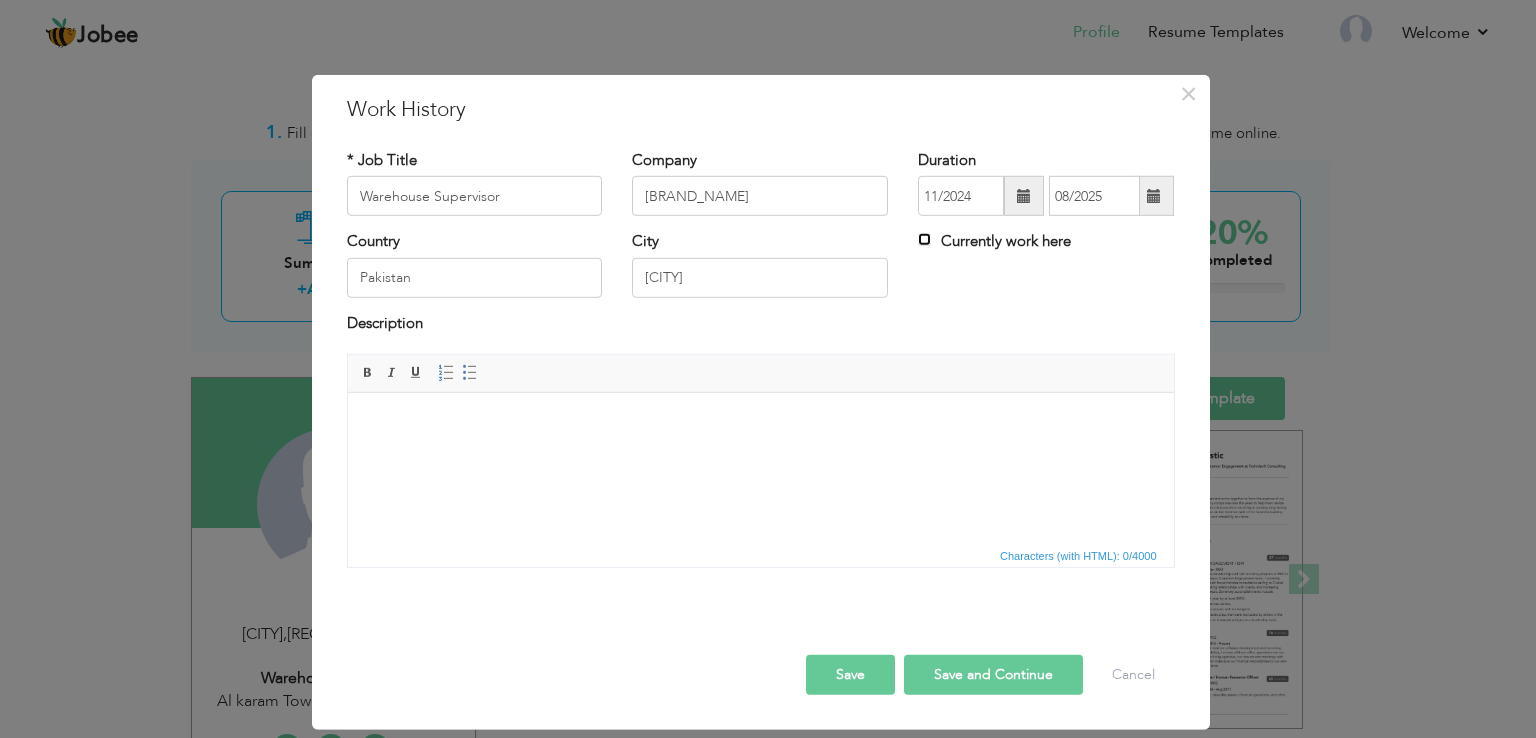 click on "Currently work here" at bounding box center [924, 239] 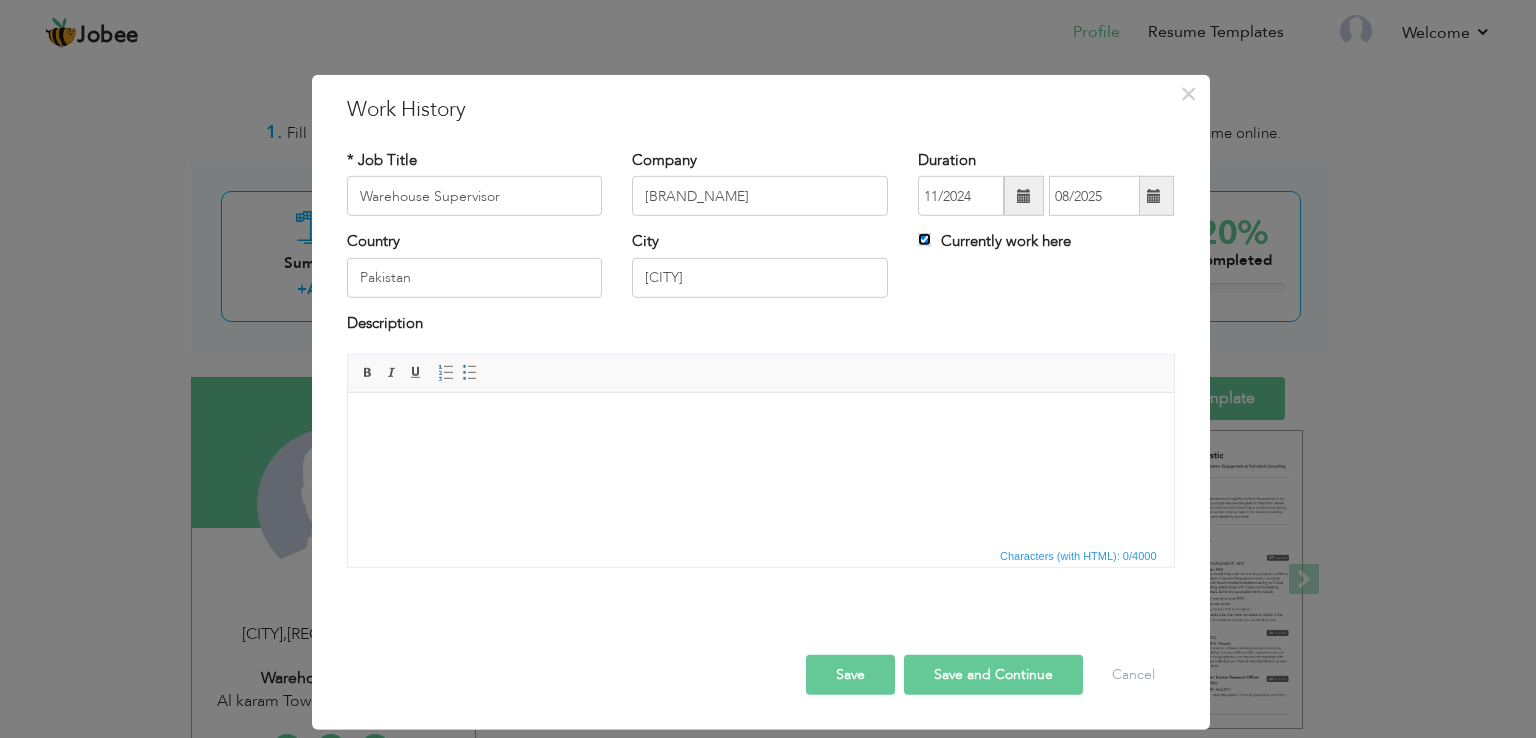 type 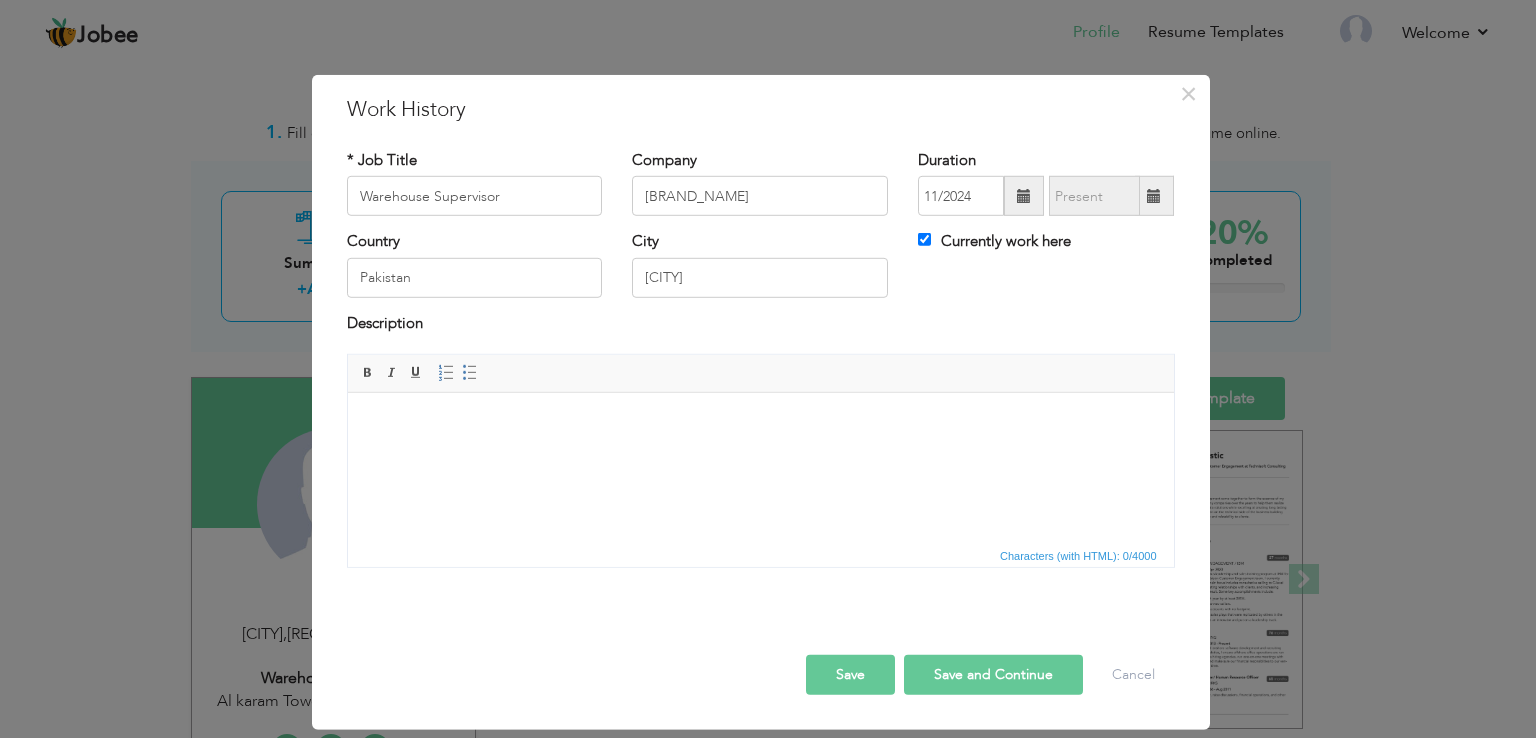 click at bounding box center [760, 423] 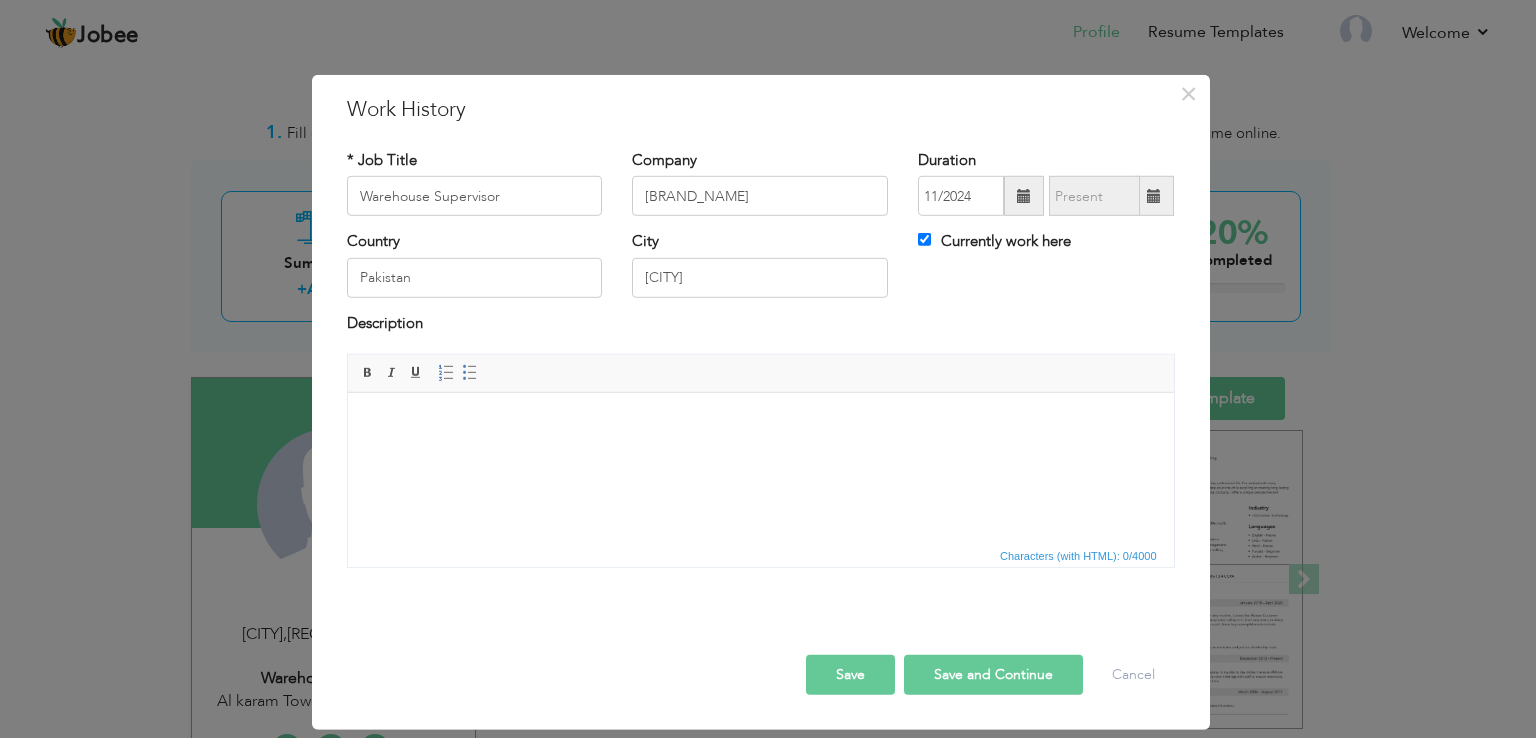 click on "Save and Continue" at bounding box center [993, 675] 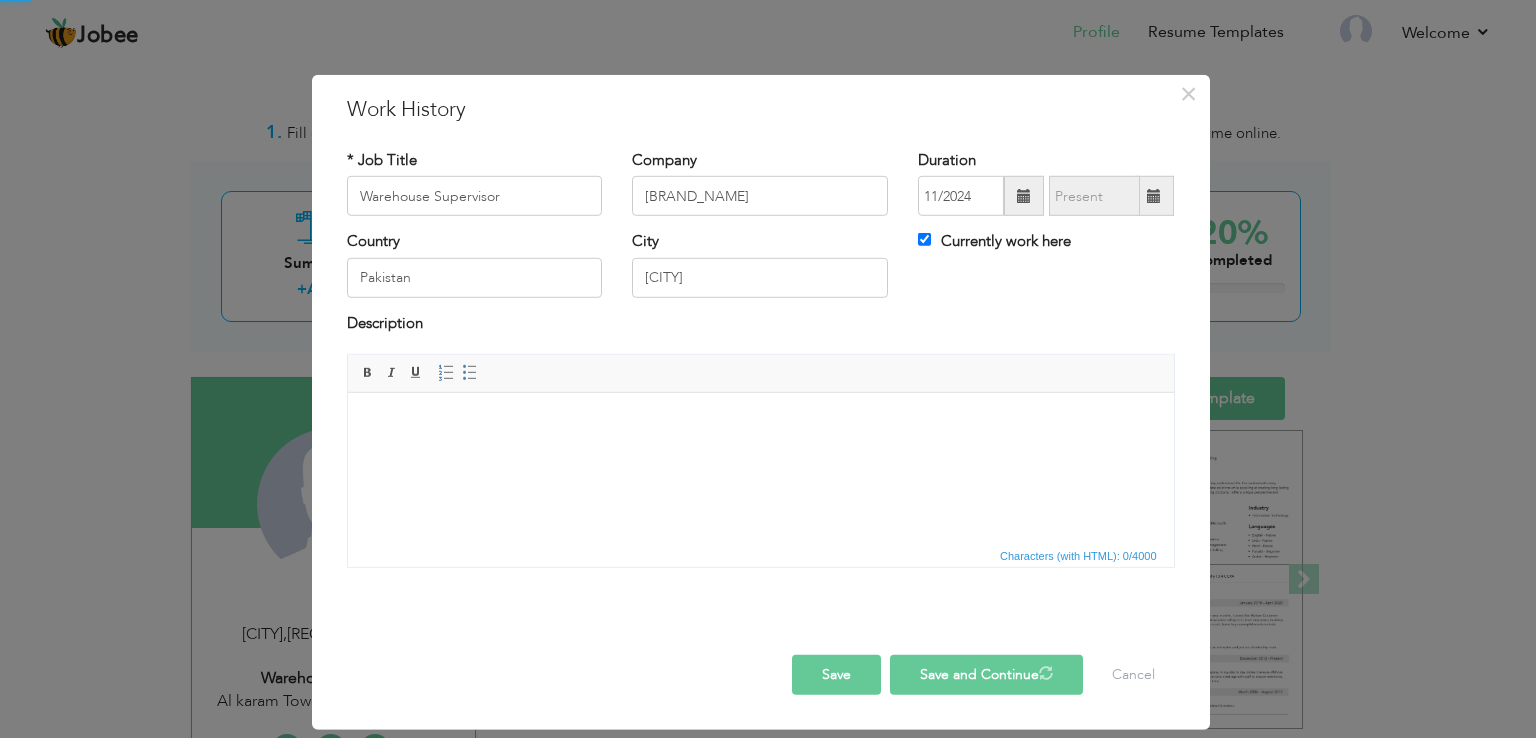 type 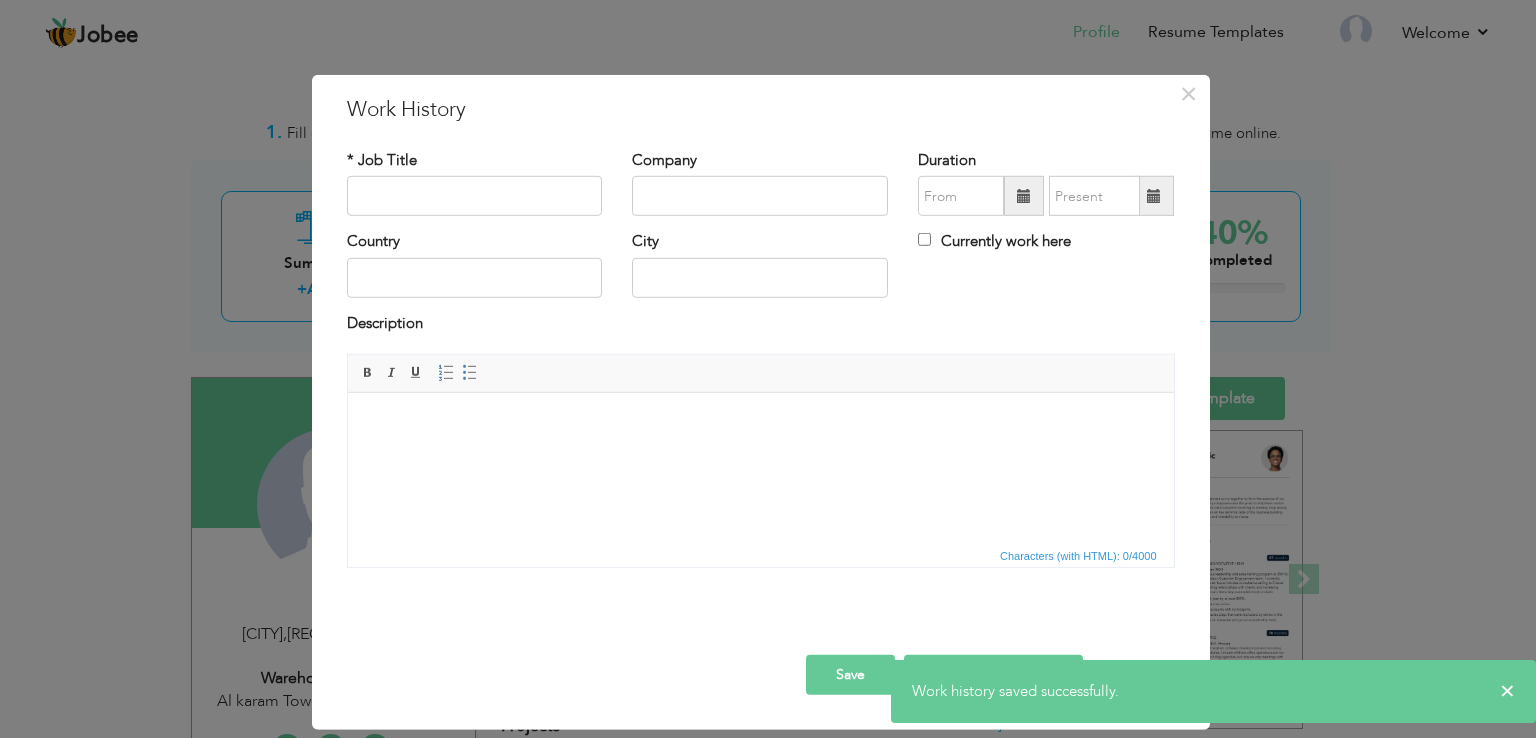 click at bounding box center (760, 423) 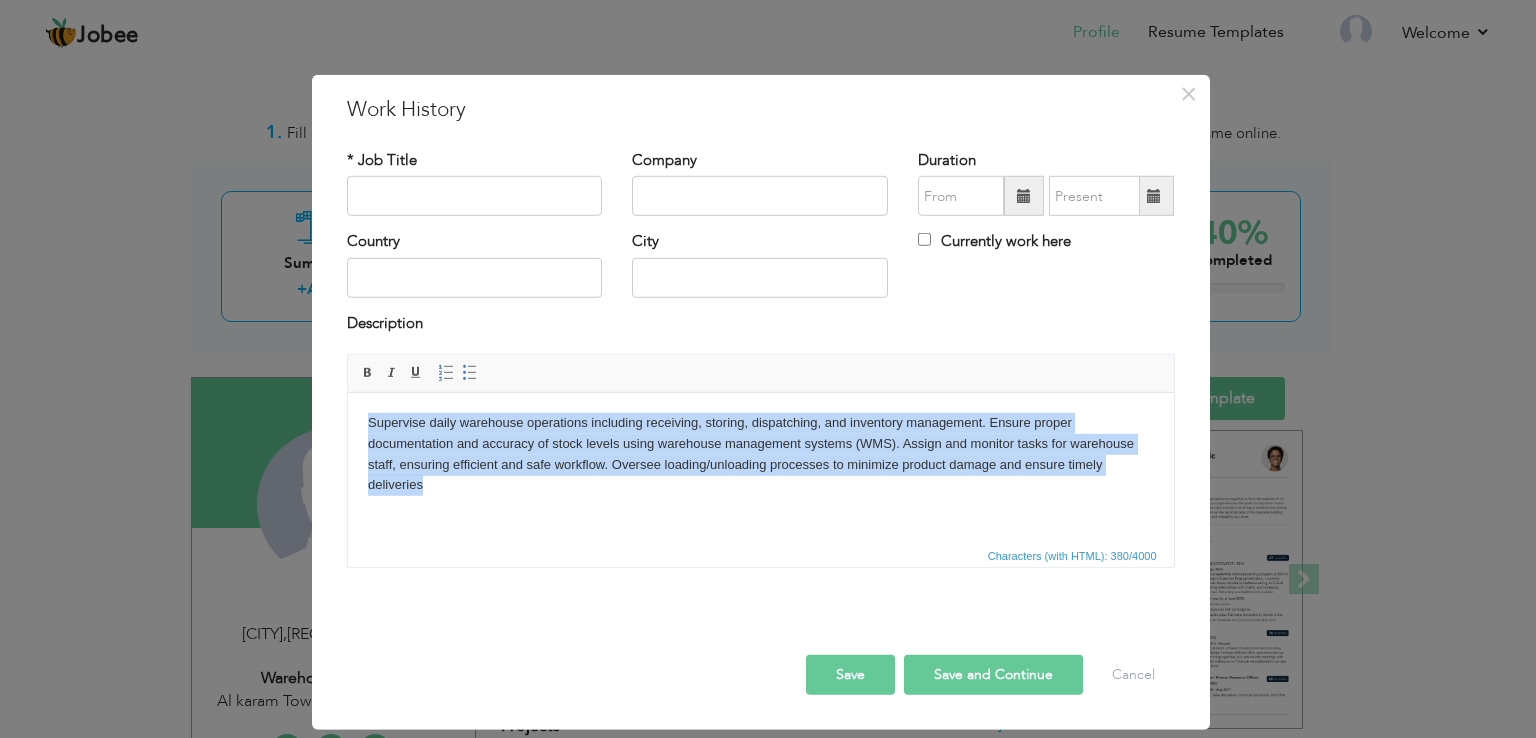 drag, startPoint x: 732, startPoint y: 501, endPoint x: 266, endPoint y: 379, distance: 481.7053 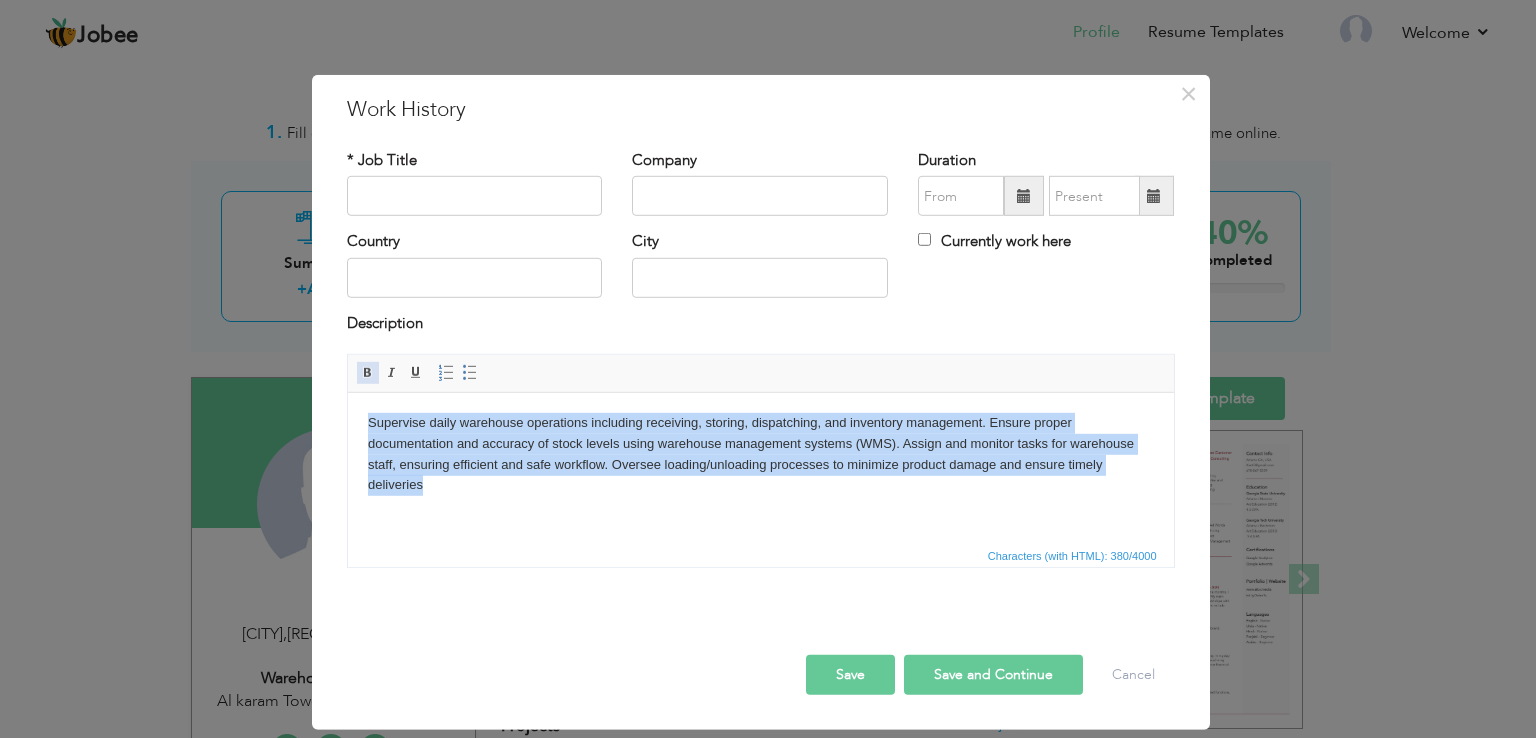 click on "Bold" at bounding box center (368, 373) 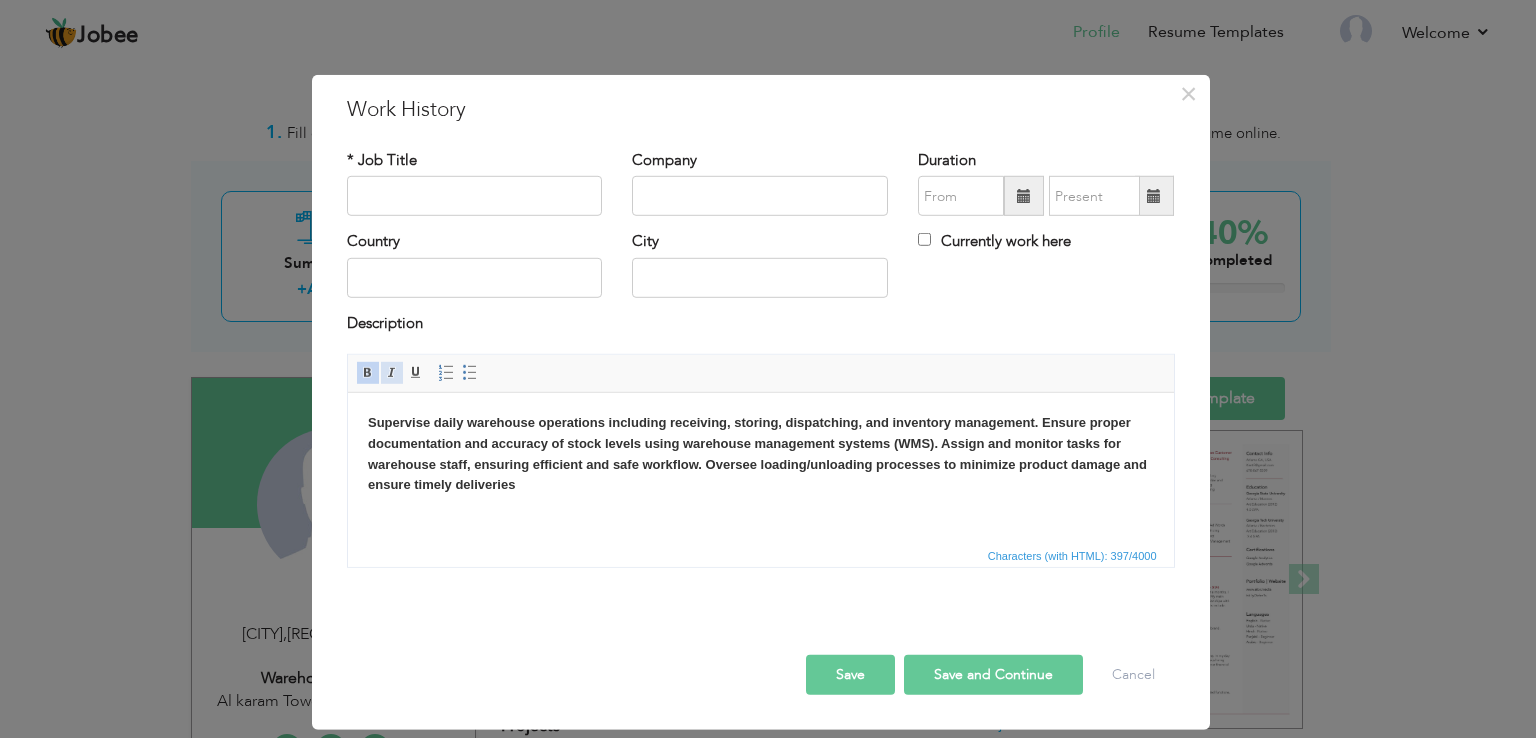 click at bounding box center (392, 373) 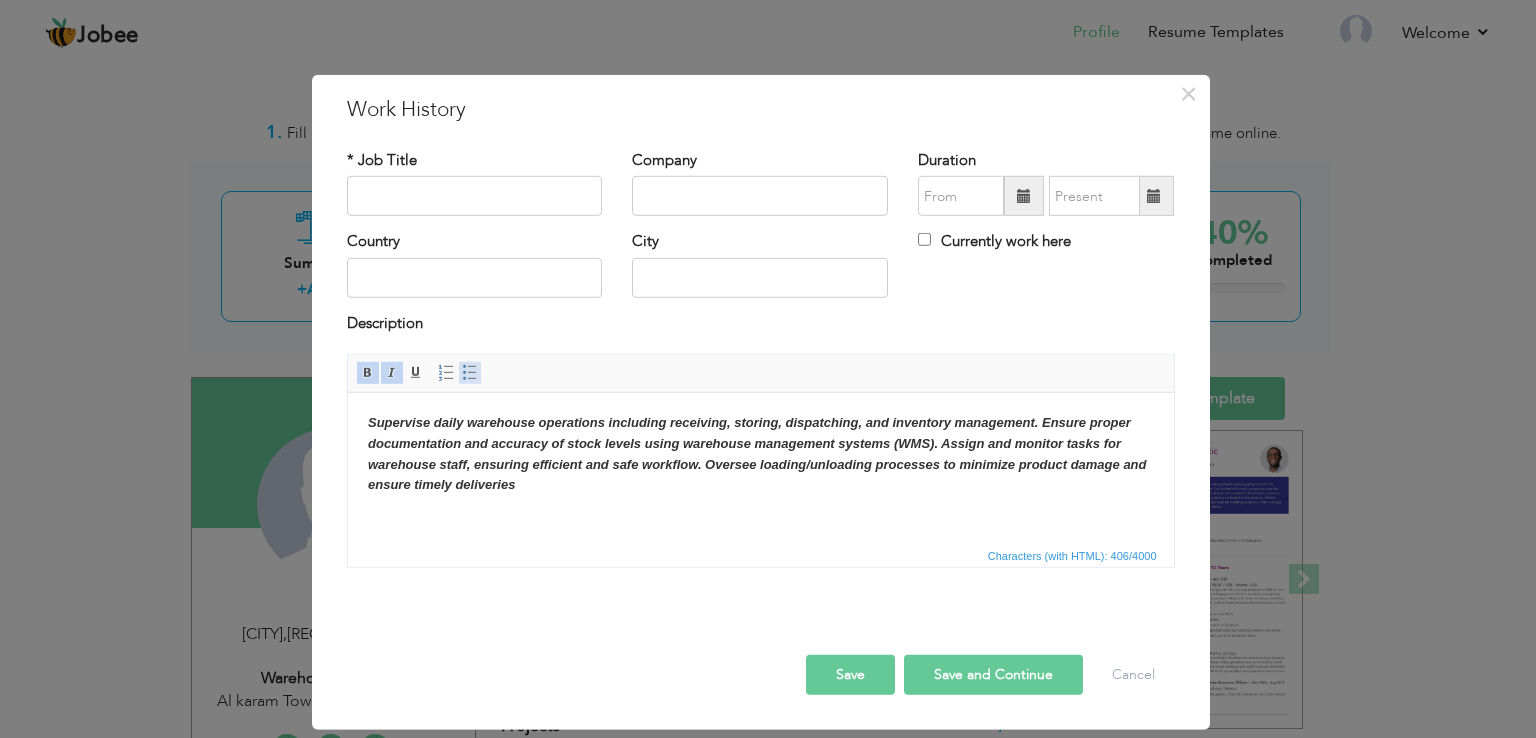 click at bounding box center [470, 373] 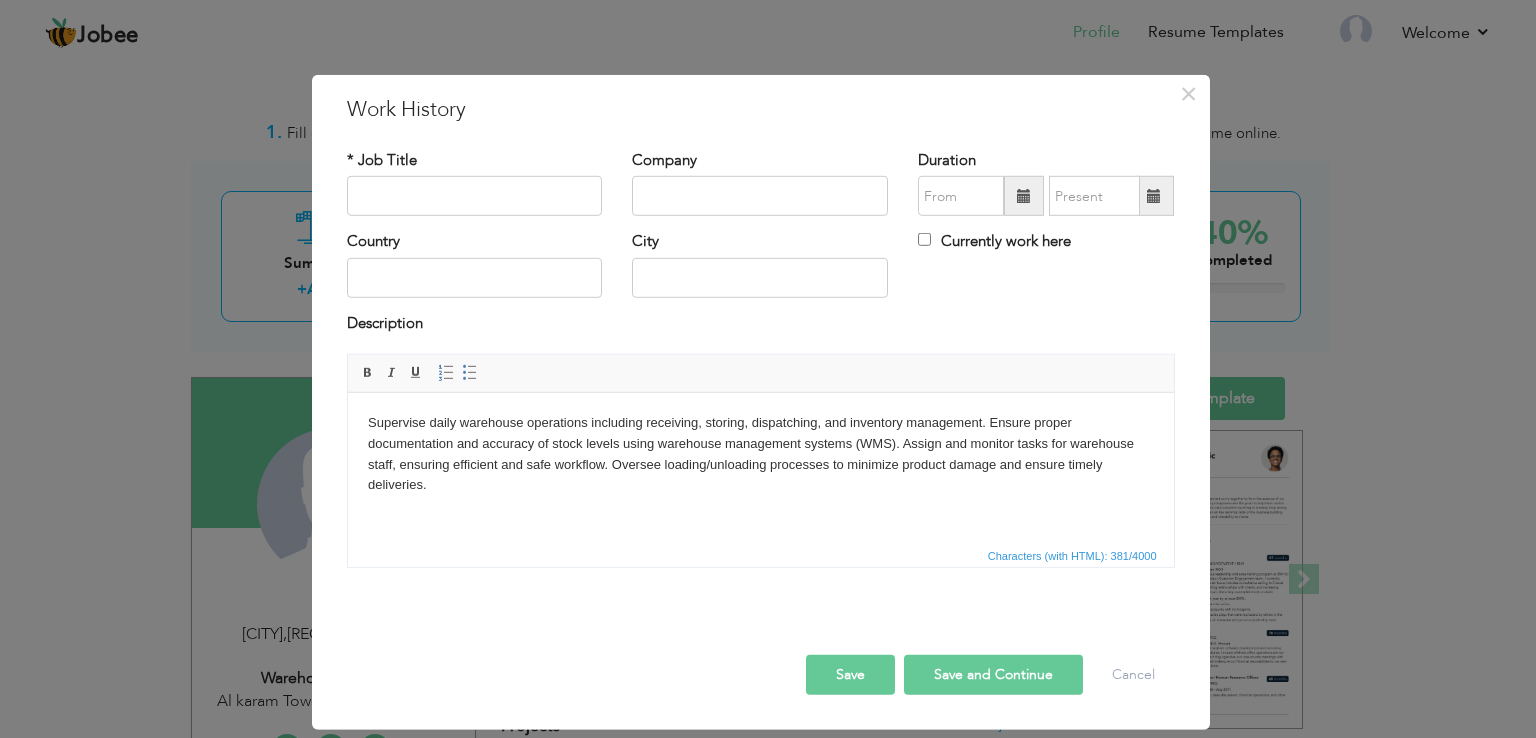 click on "​​​​​​​ Supervise daily warehouse operations including receiving, storing, dispatching, and inventory management. Ensure proper documentation and accuracy of stock levels using warehouse management systems (WMS). Assign and monitor tasks for warehouse staff, ensuring efficient and safe workflow. Oversee loading/unloading processes to minimize product damage and ensure timely deliveries." at bounding box center (760, 454) 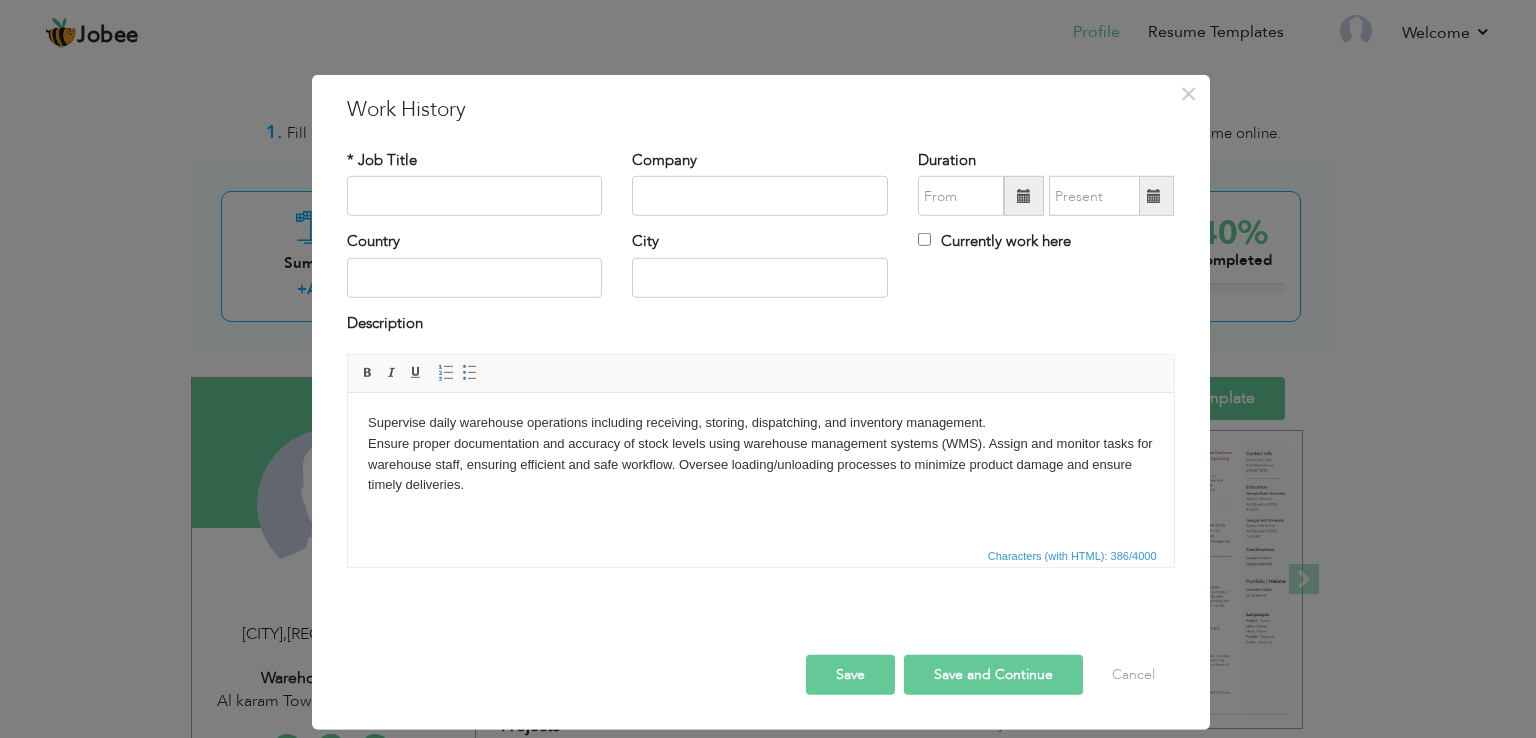 click on "Supervise daily warehouse operations including receiving, storing, dispatching, and inventory management.  ​​​​​​​ Ensure proper documentation and accuracy of stock levels using warehouse management systems (WMS). Assign and monitor tasks for warehouse staff, ensuring efficient and safe workflow. Oversee loading/unloading processes to minimize product damage and ensure timely deliveries." at bounding box center [760, 454] 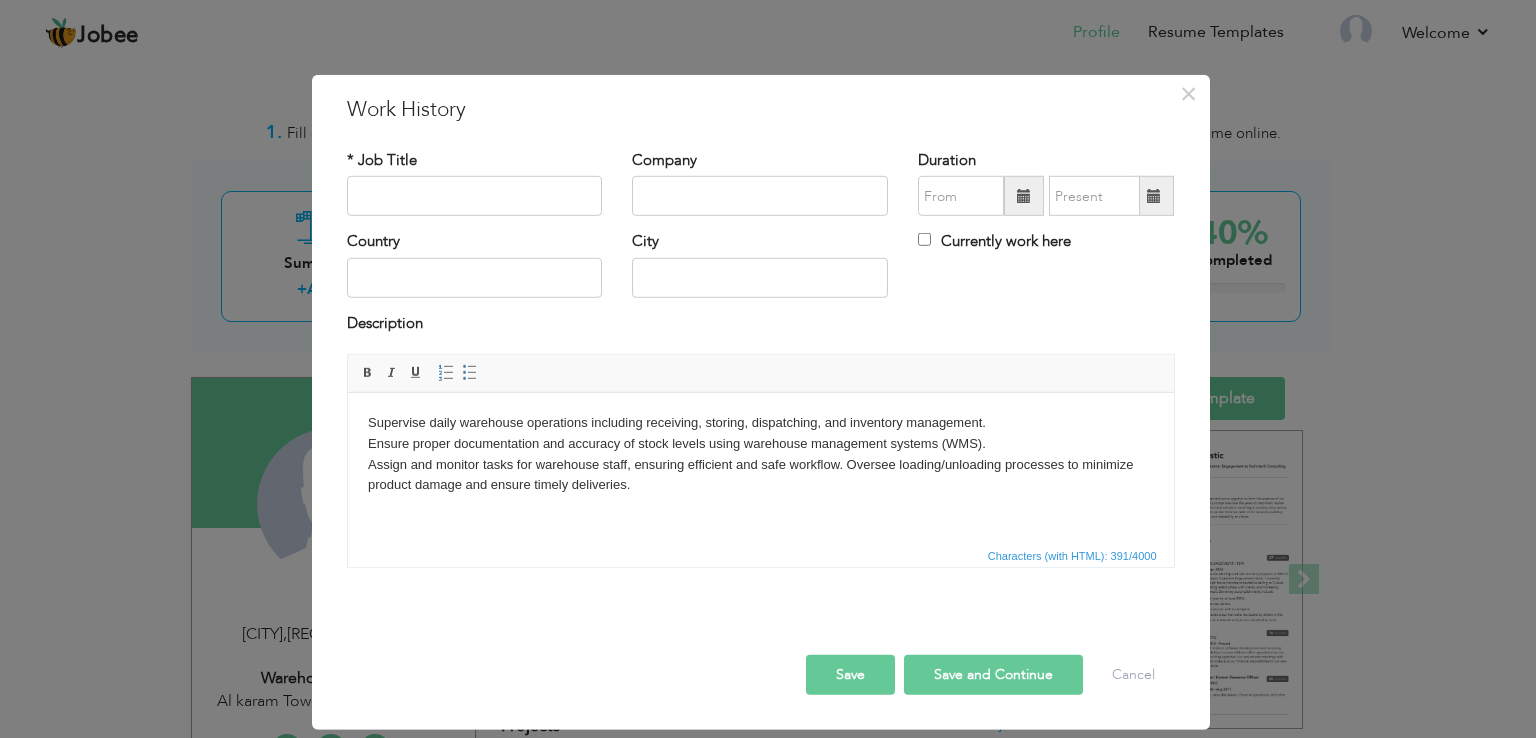 click on "Supervise daily warehouse operations including receiving, storing, dispatching, and inventory management.  Ensure proper documentation and accuracy of stock levels using warehouse management systems (WMS).  ​​​​​​​ Assign and monitor tasks for warehouse staff, ensuring efficient and safe workflow. Oversee loading/unloading processes to minimize product damage and ensure timely deliveries." at bounding box center (760, 454) 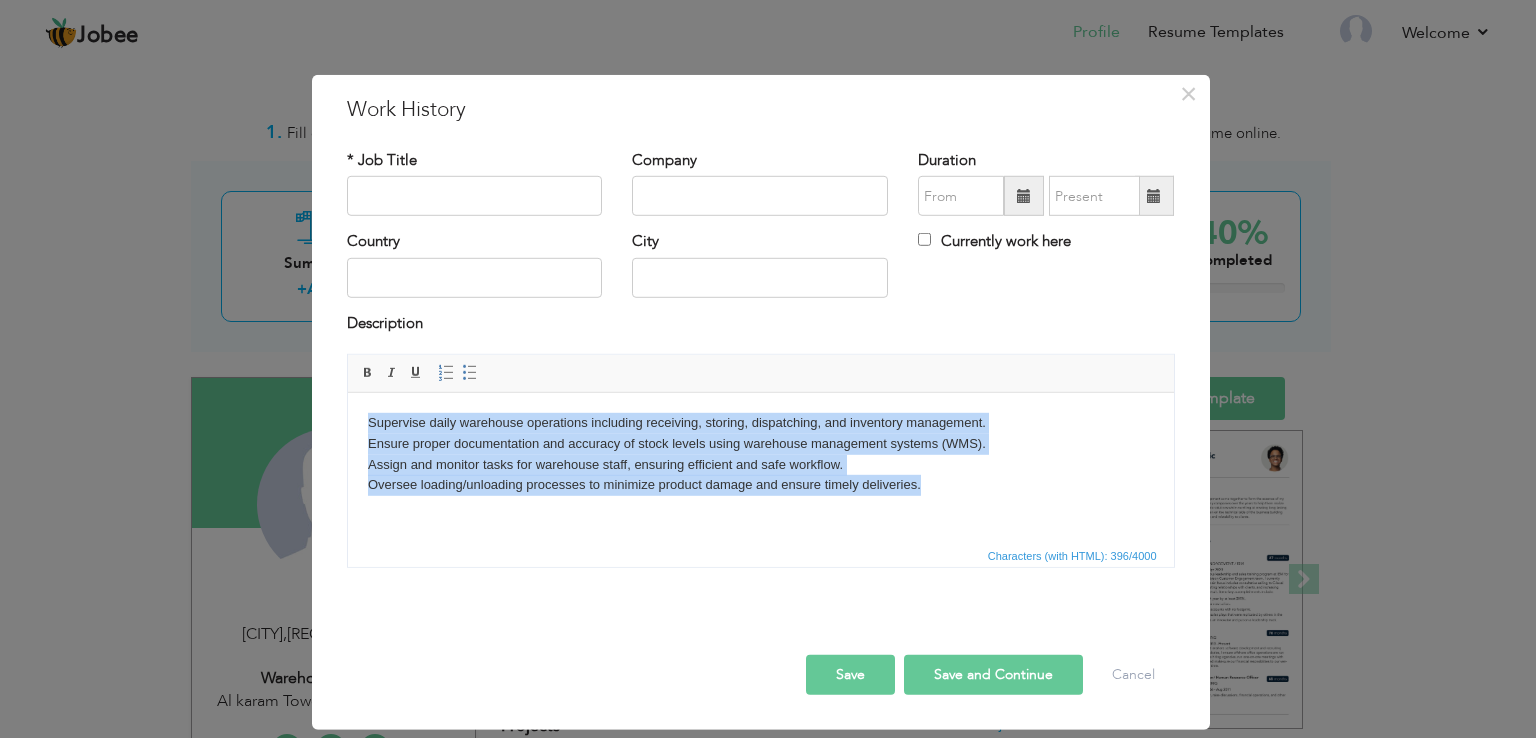drag, startPoint x: 927, startPoint y: 492, endPoint x: 607, endPoint y: 817, distance: 456.09756 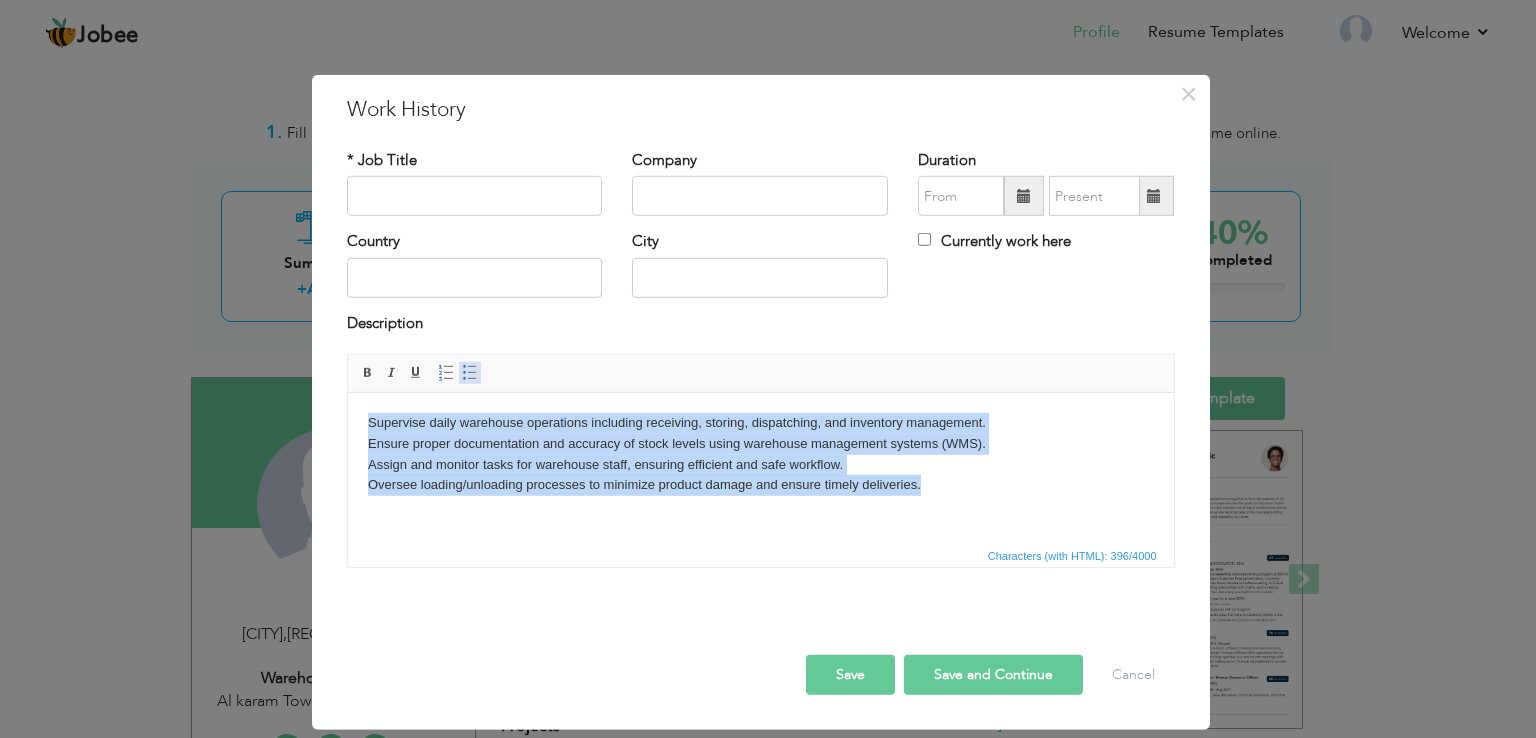 click at bounding box center (470, 373) 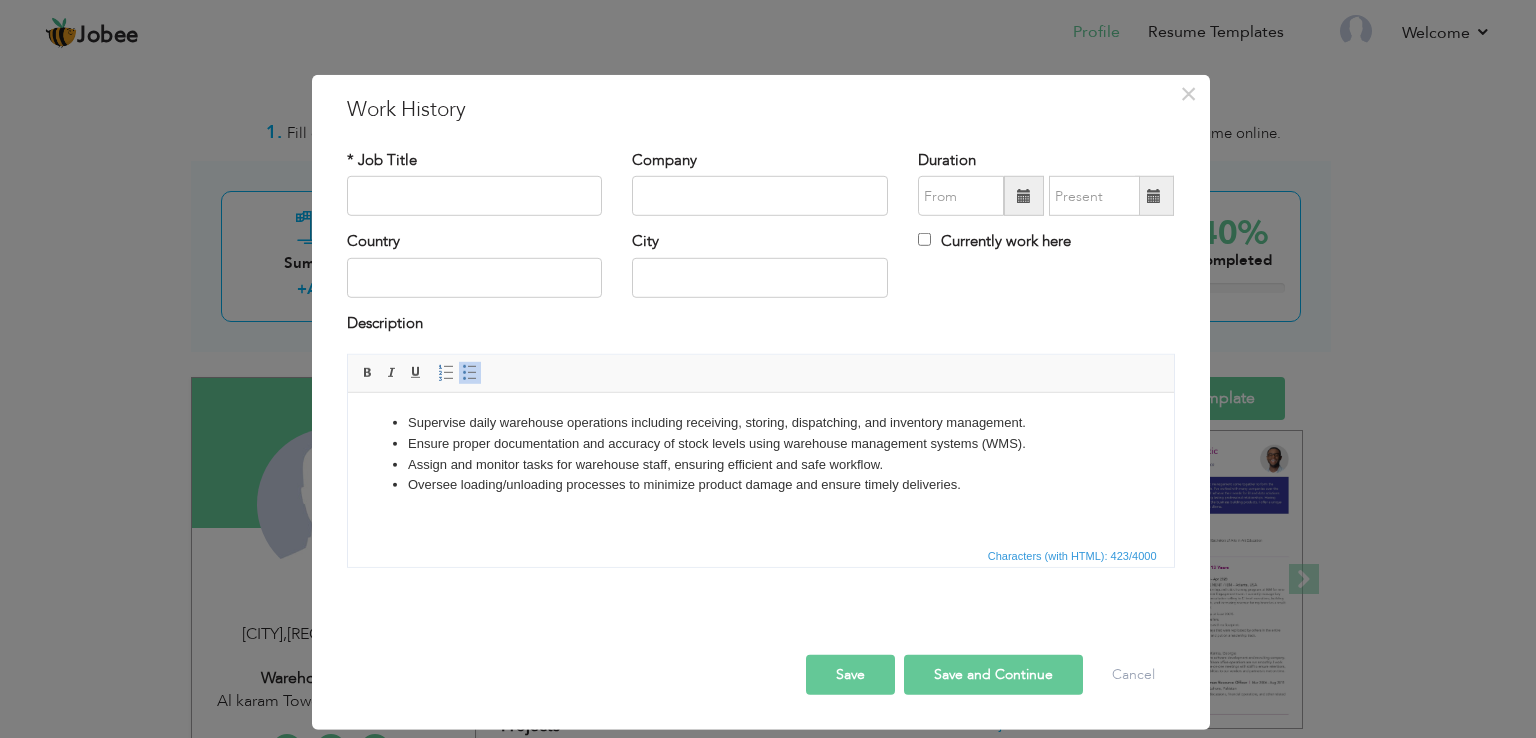 click on "Save and Continue" at bounding box center (993, 675) 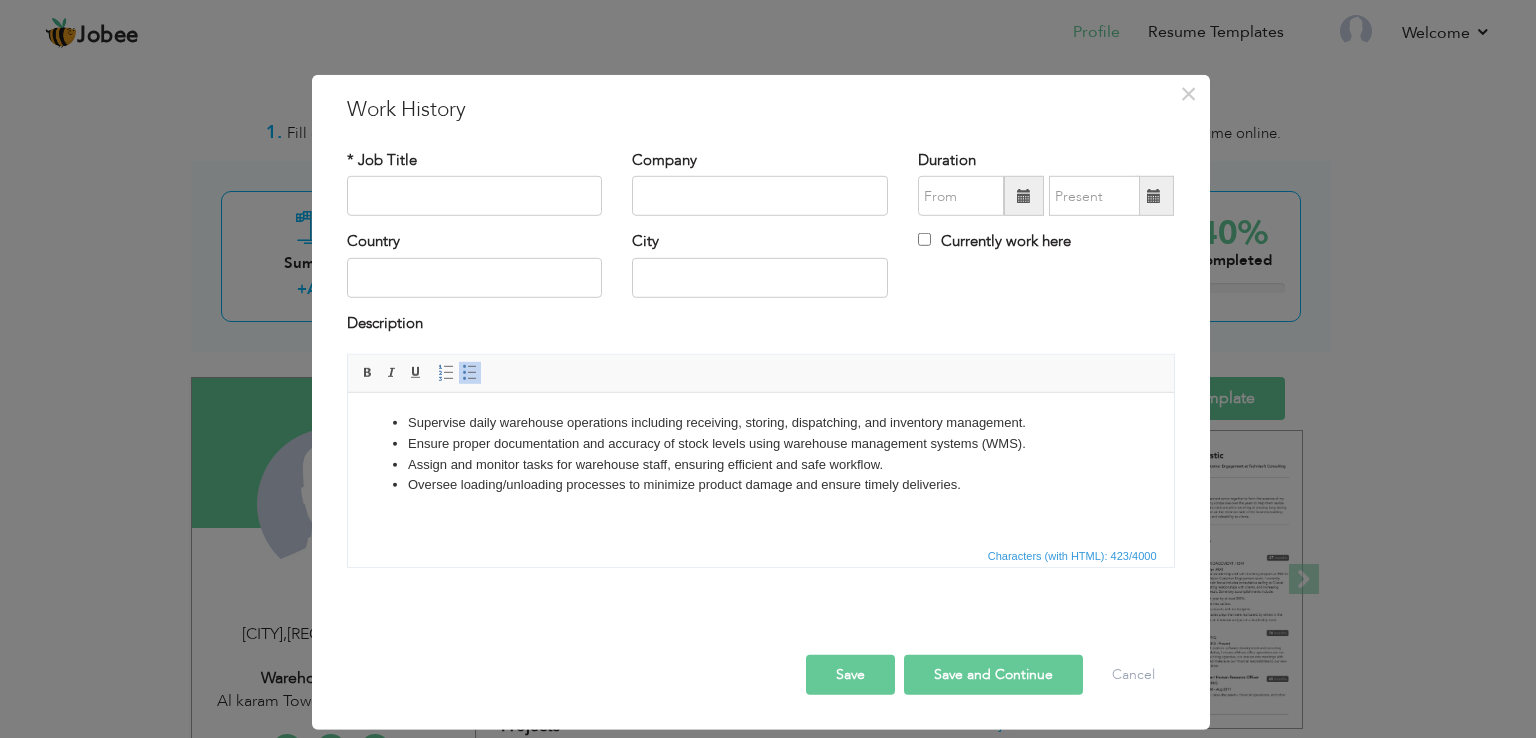 drag, startPoint x: 488, startPoint y: 161, endPoint x: 469, endPoint y: 189, distance: 33.83785 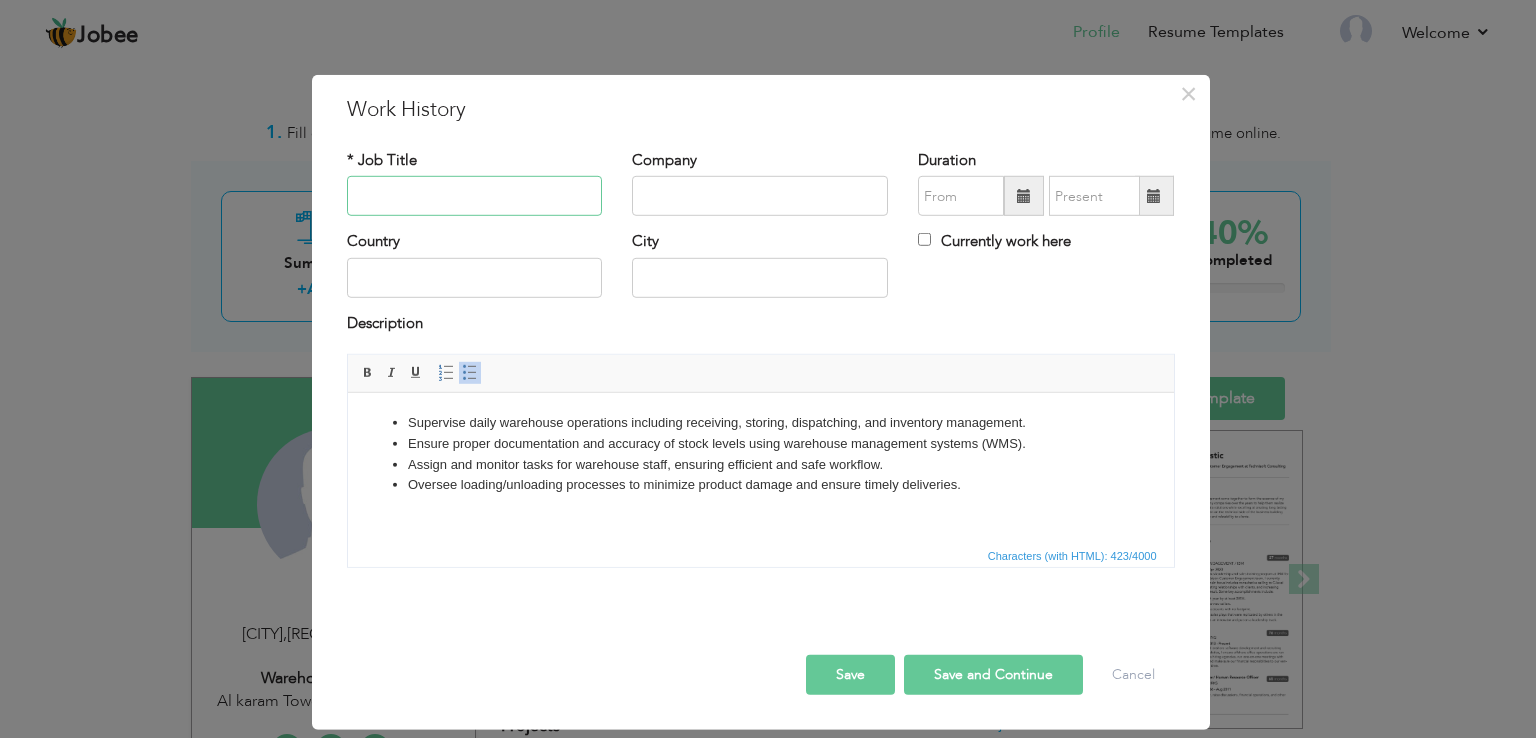 click at bounding box center [475, 196] 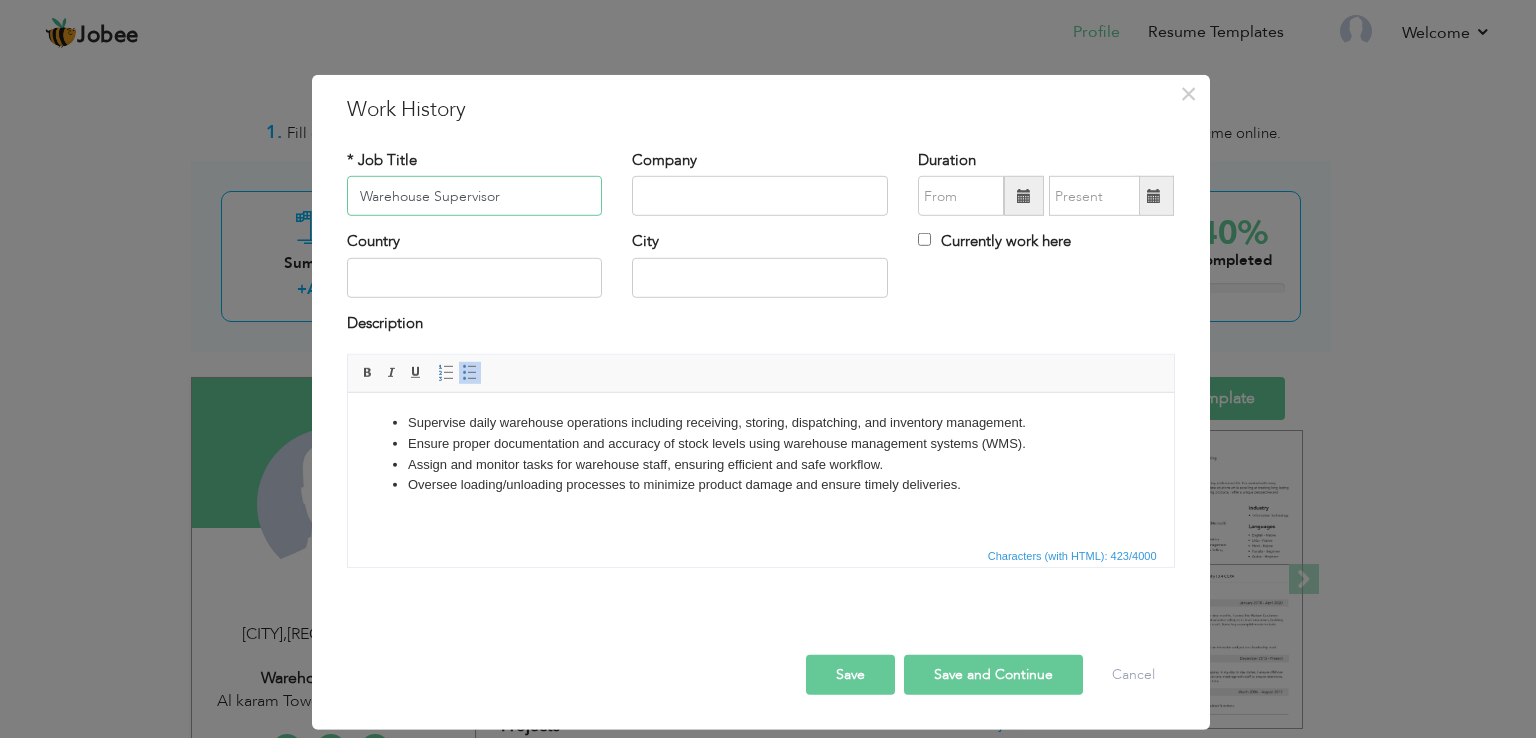 drag, startPoint x: 524, startPoint y: 189, endPoint x: 330, endPoint y: 176, distance: 194.43507 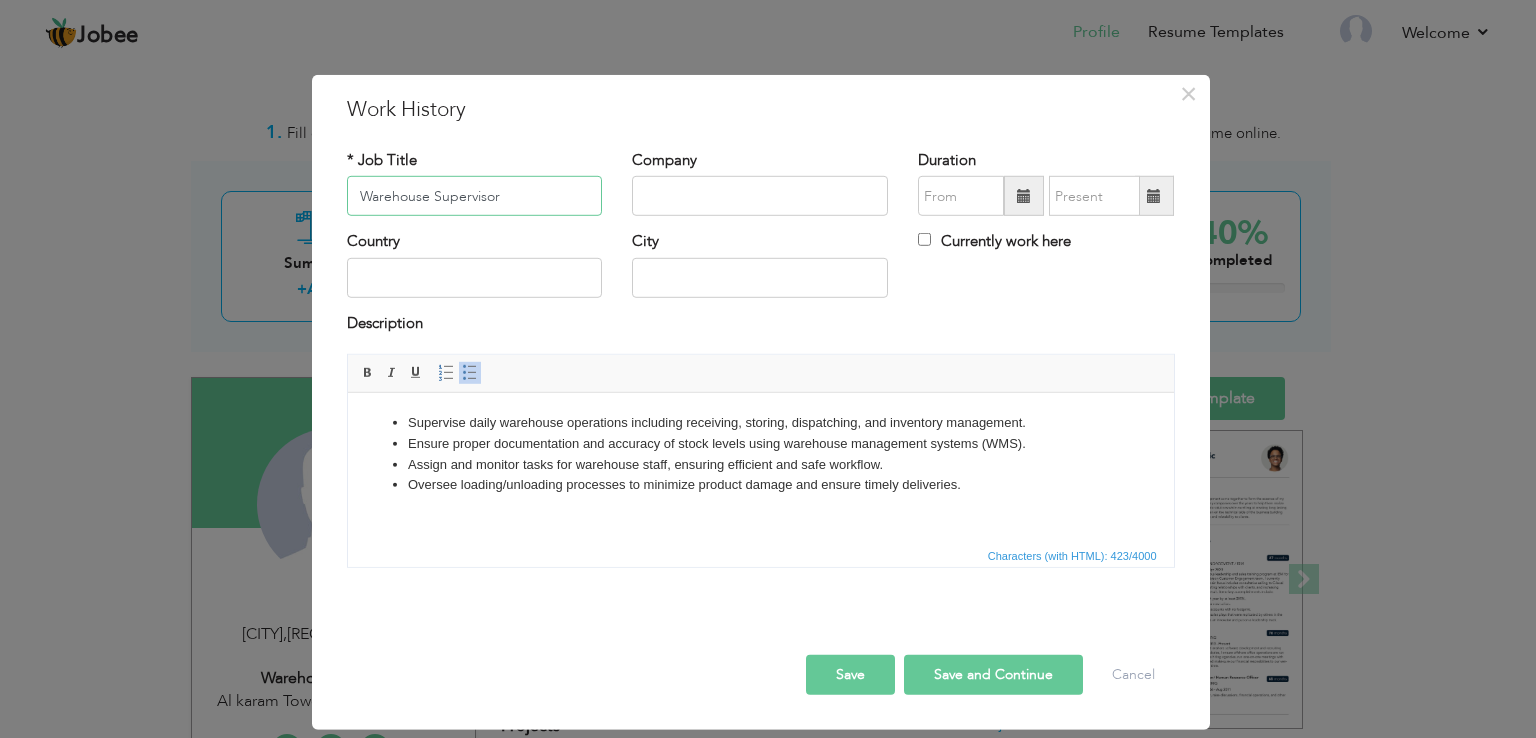 type on "Warehouse Supervisor" 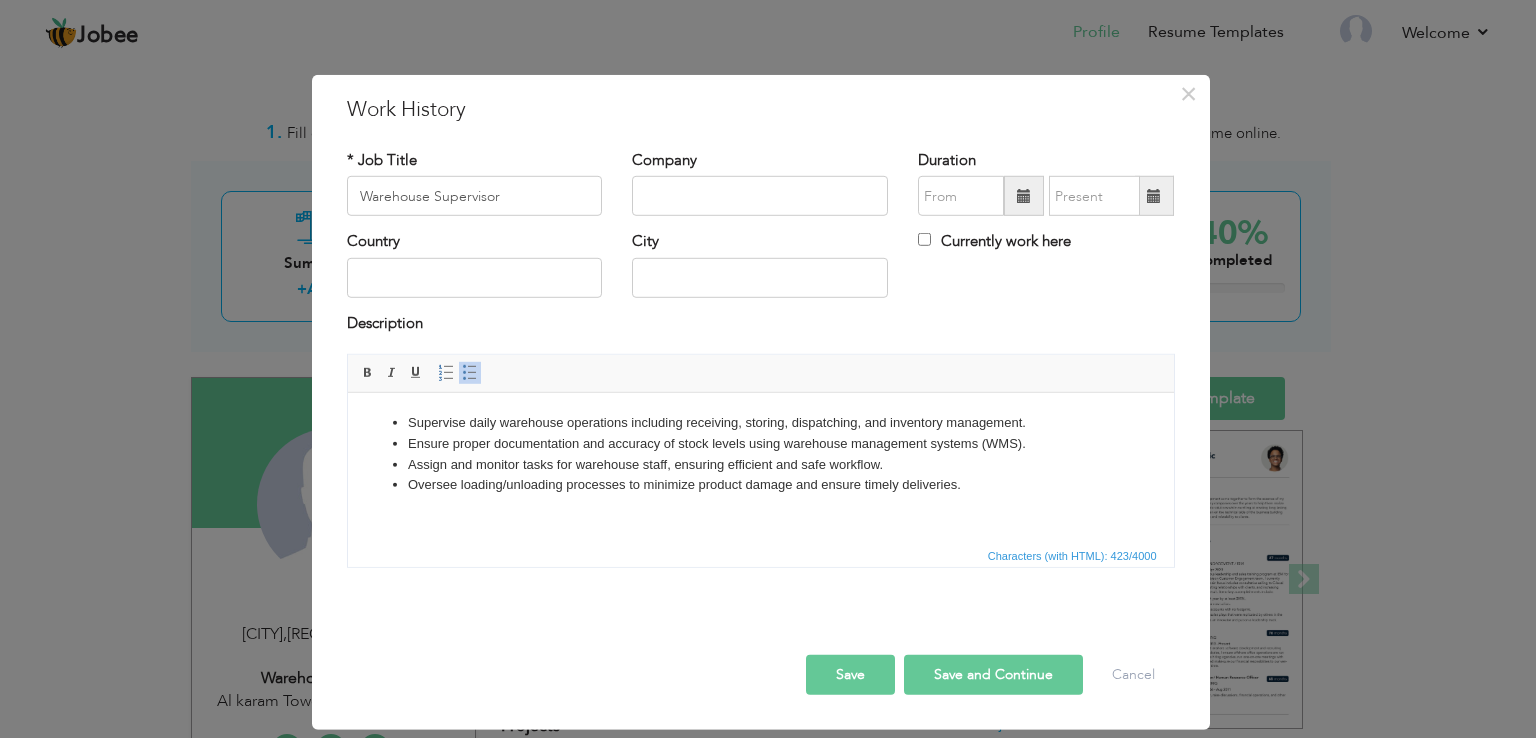 click on "Company" at bounding box center (760, 183) 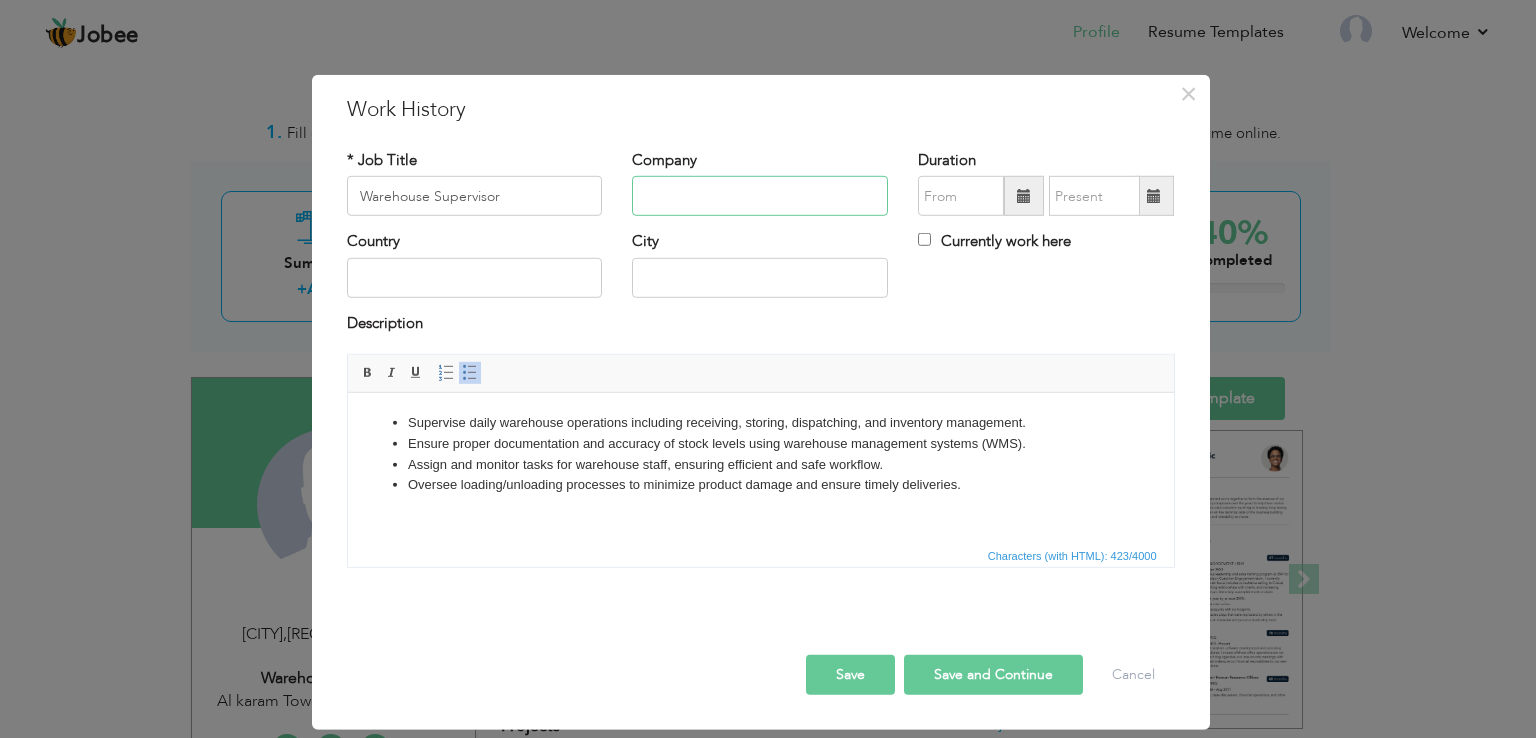 click at bounding box center (760, 196) 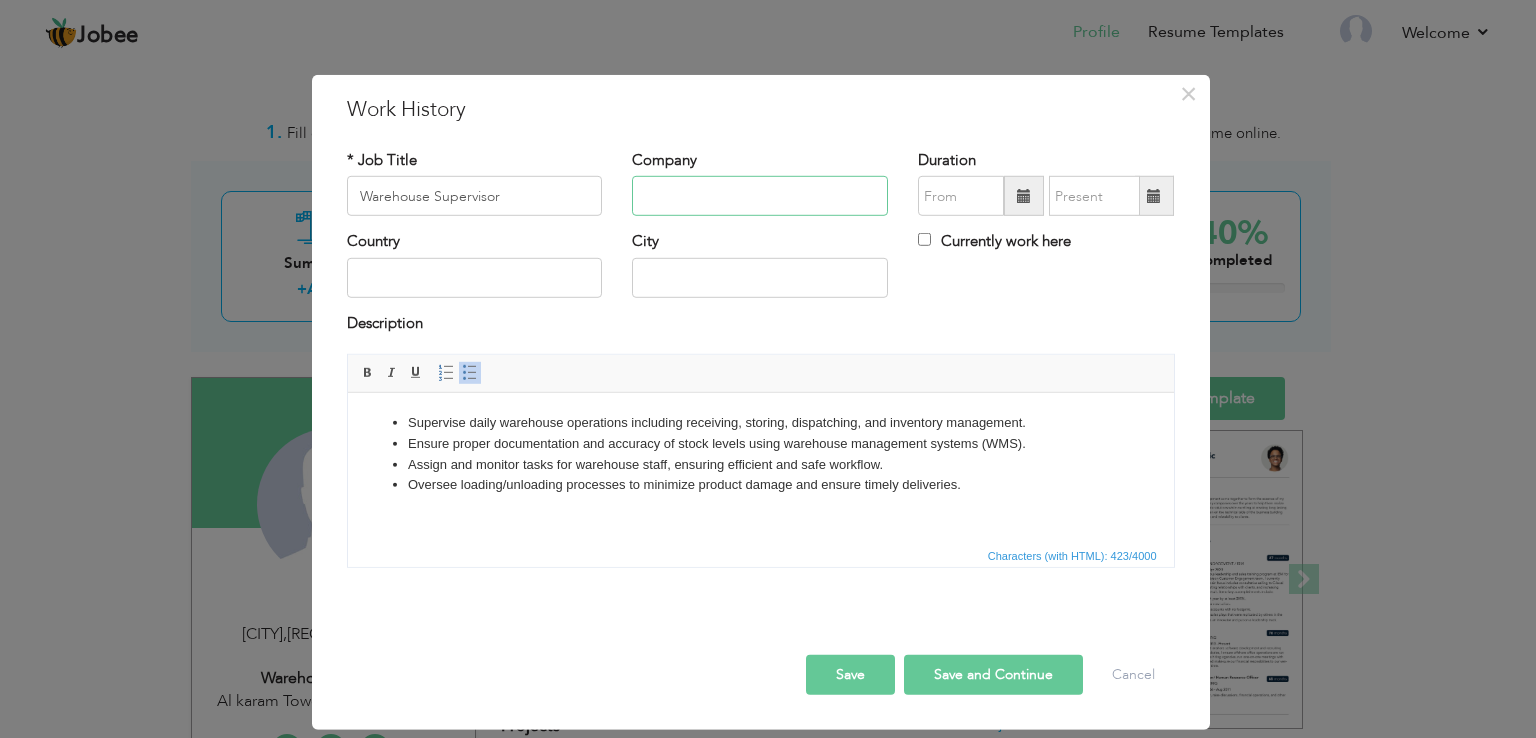 paste on "Al karam Towel Industry Nooriabad" 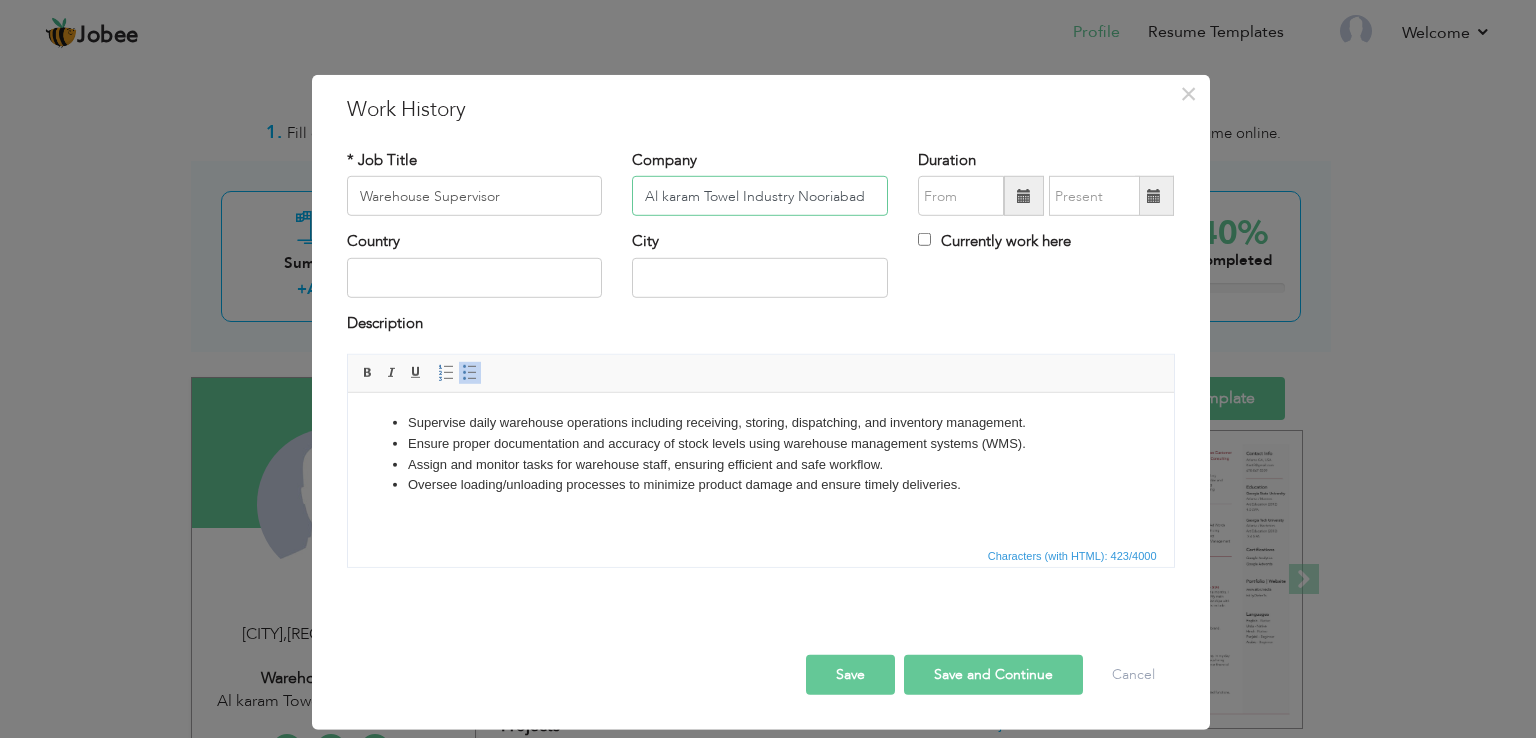 type on "Al karam Towel Industry Nooriabad" 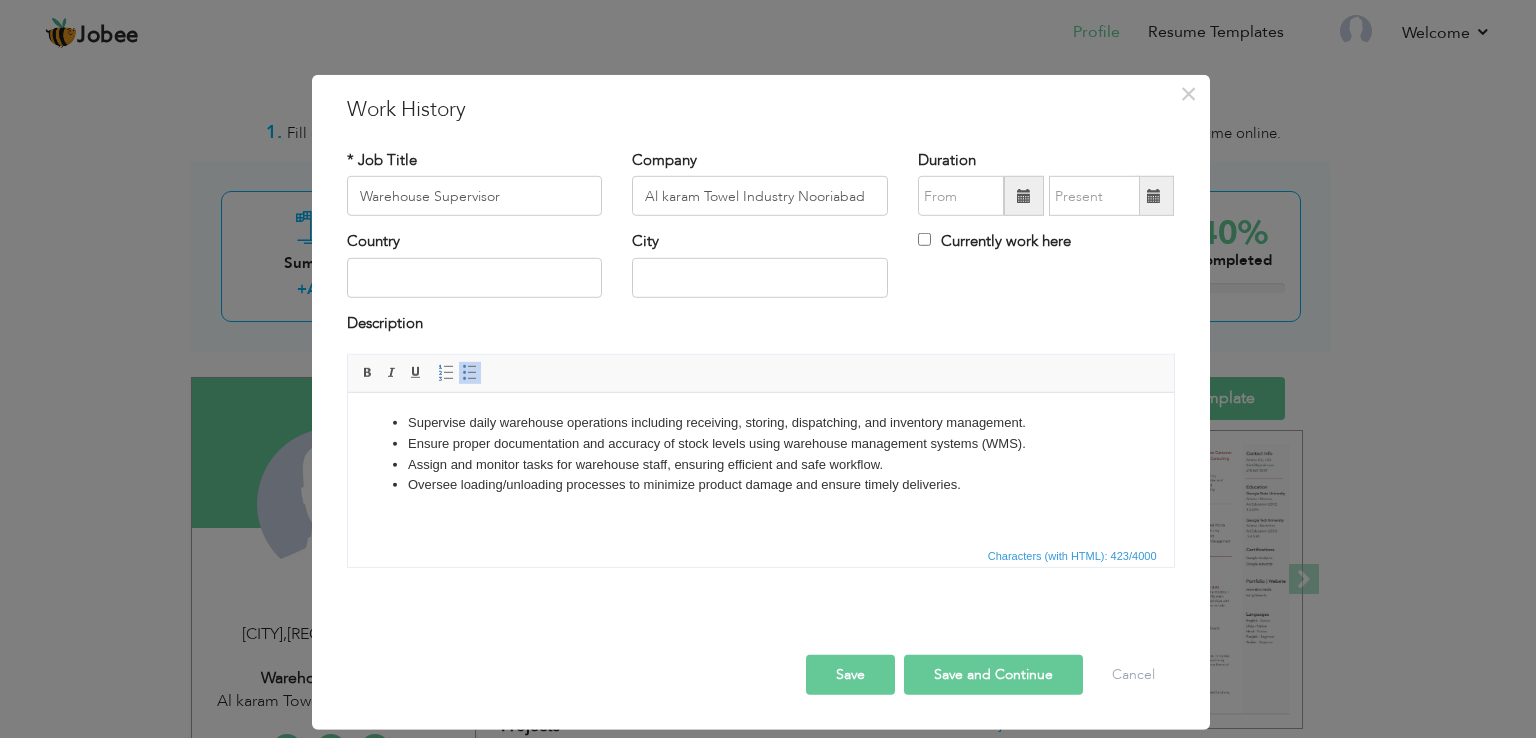 click at bounding box center (1024, 196) 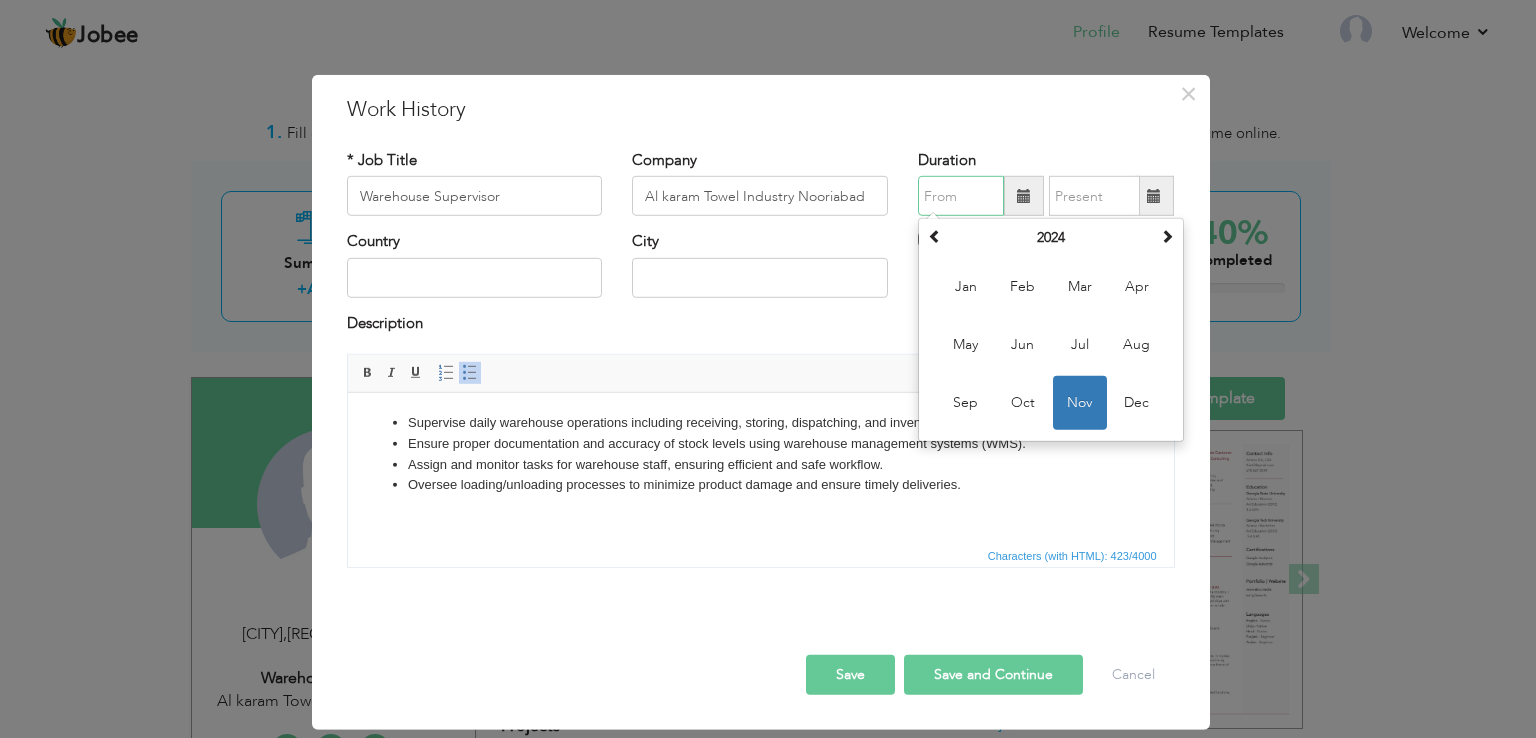 click on "Nov" at bounding box center (1080, 403) 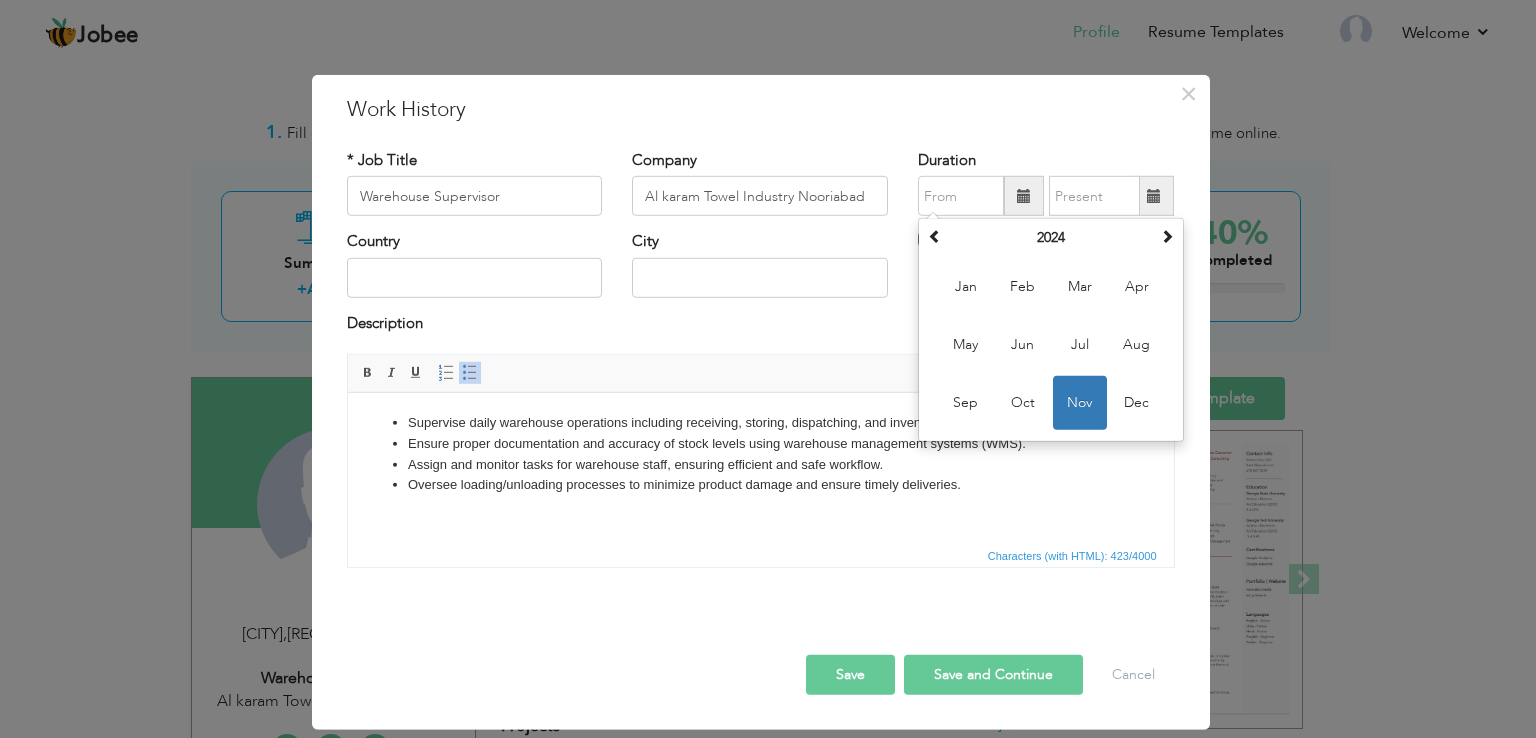 type on "11/2024" 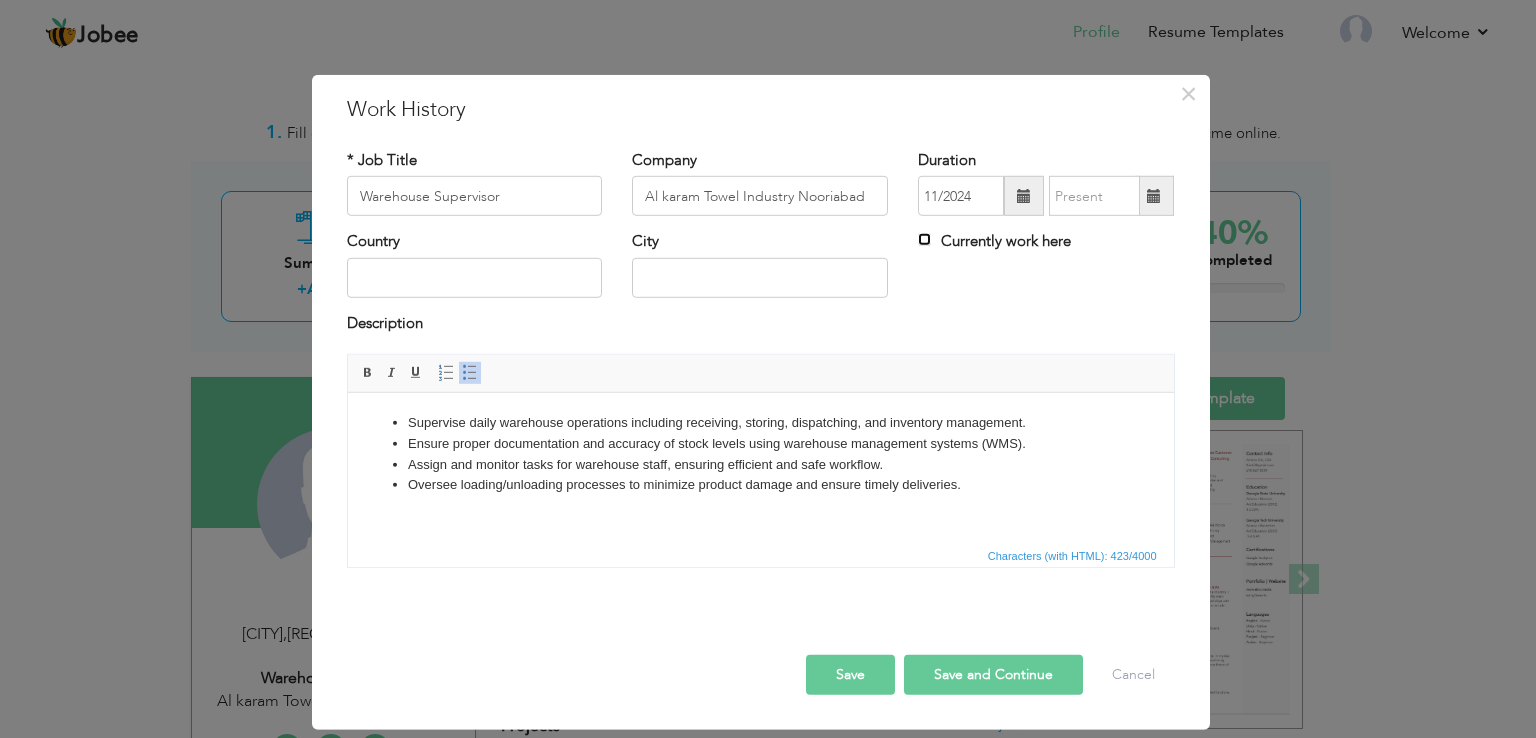 click on "Currently work here" at bounding box center (924, 239) 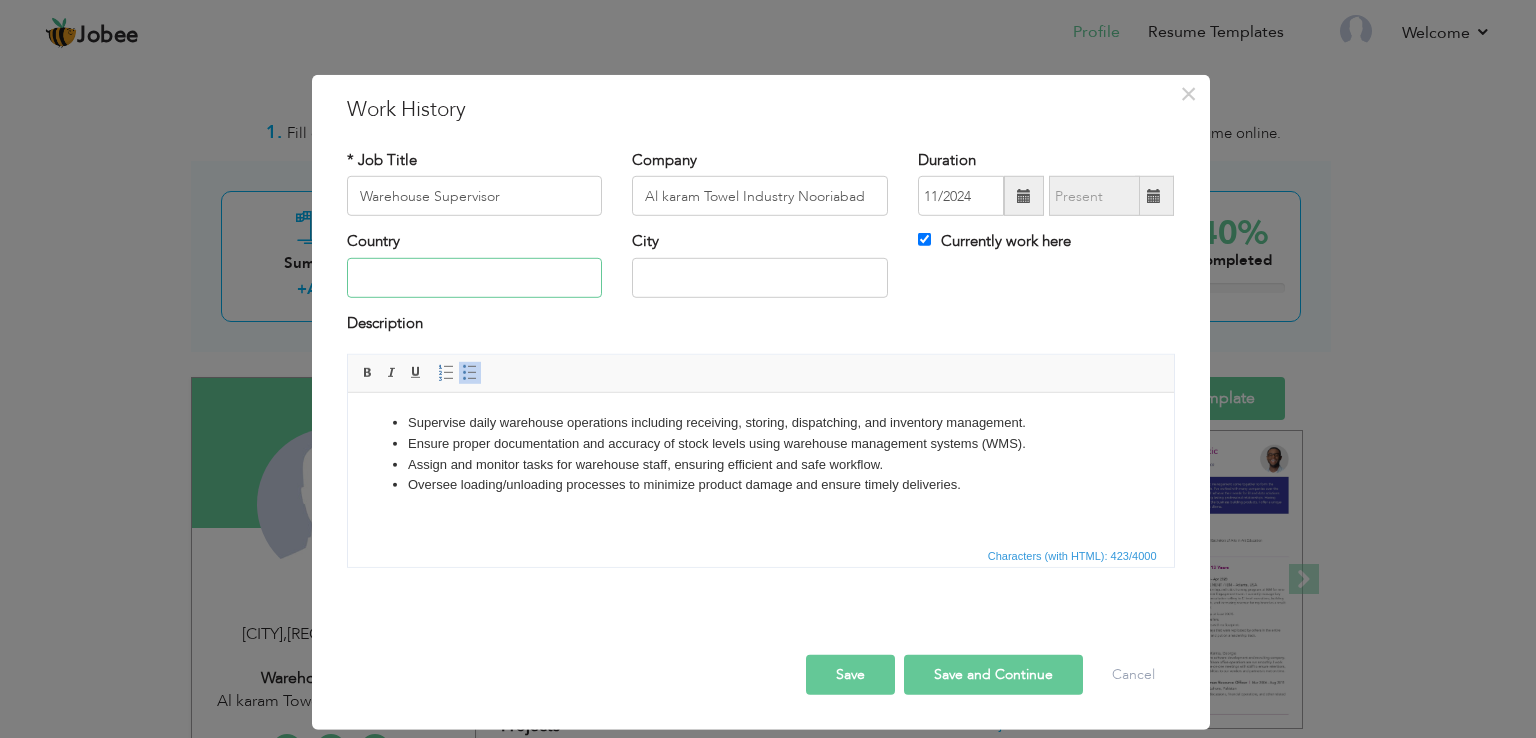 click at bounding box center (475, 278) 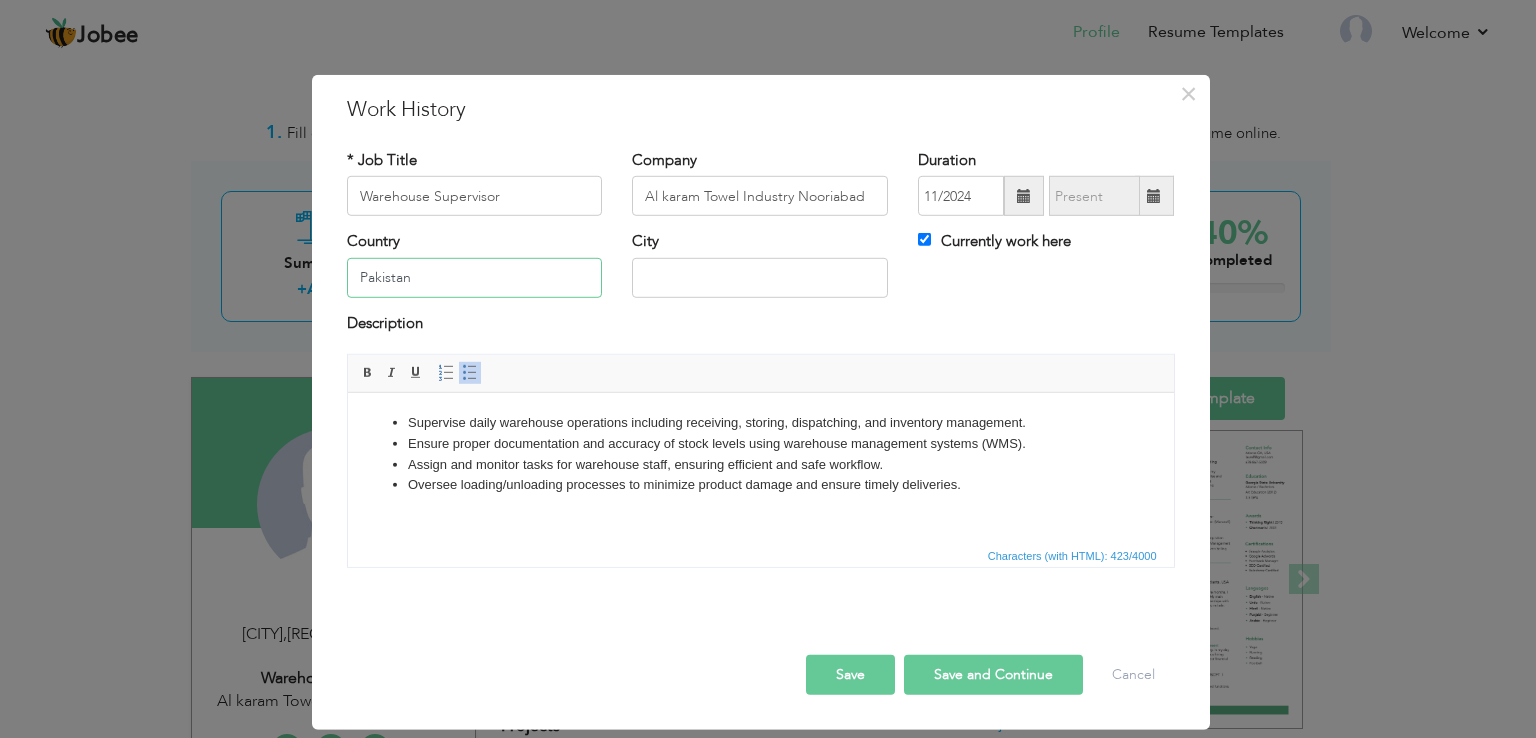 type on "Pakistan" 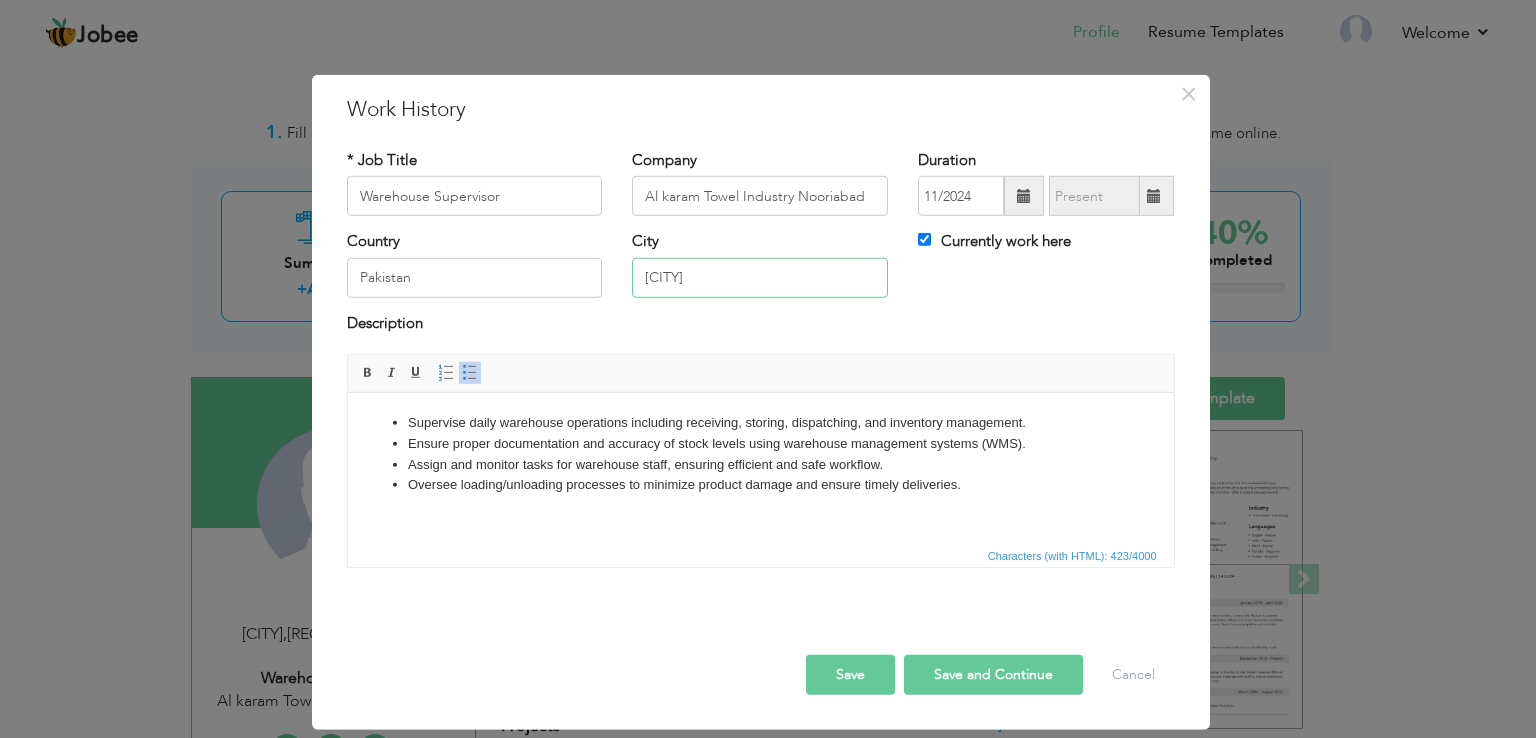 type on "[CITY]" 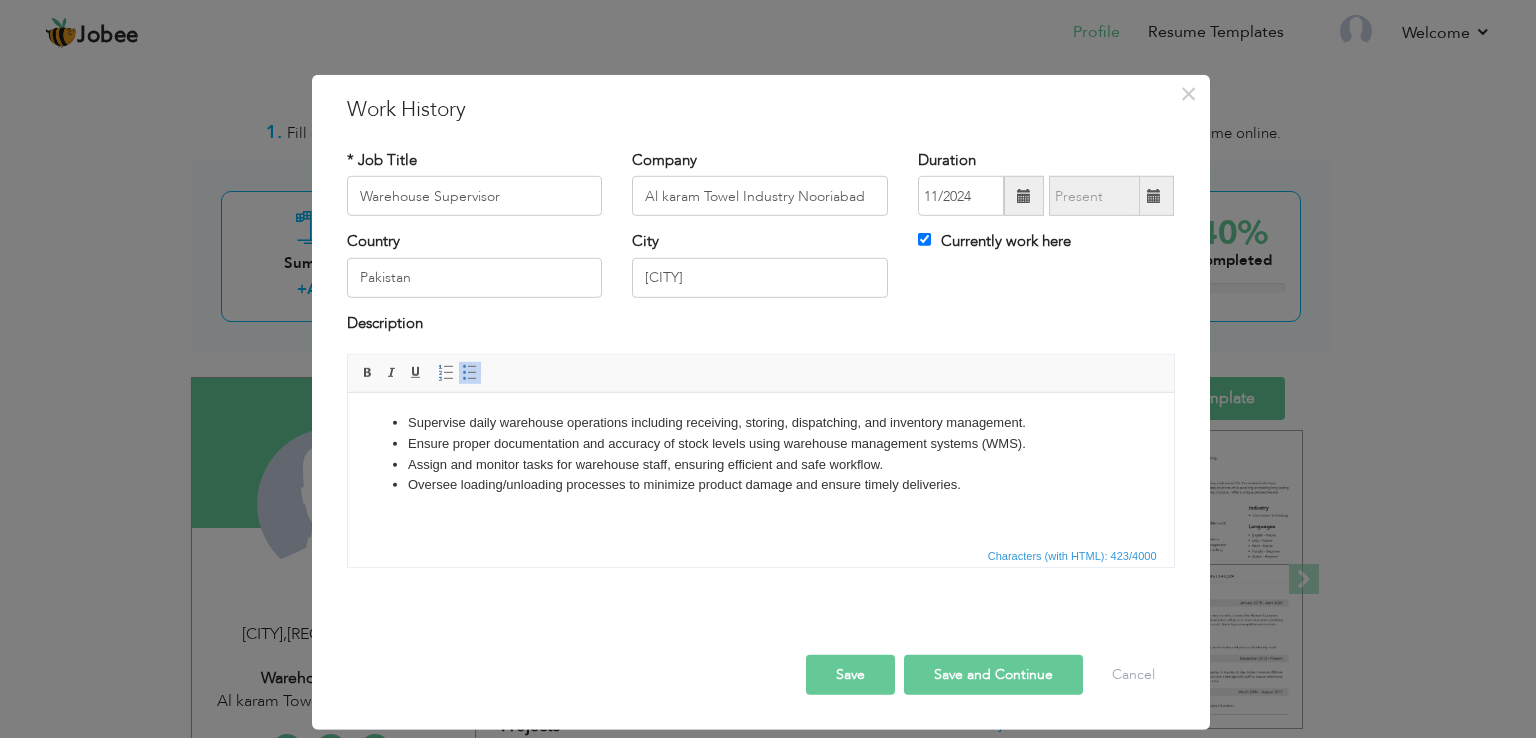click on "Save and Continue" at bounding box center [993, 675] 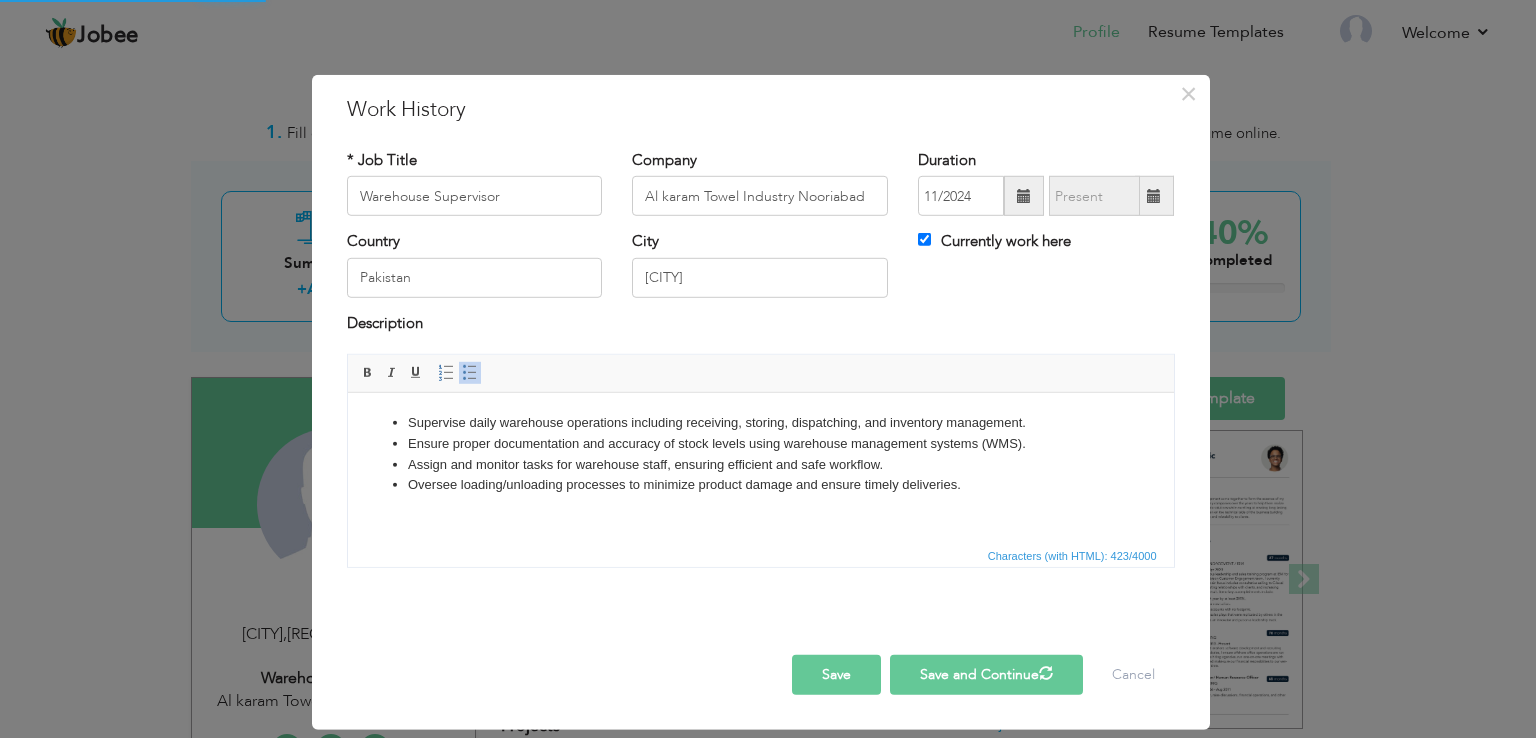 type 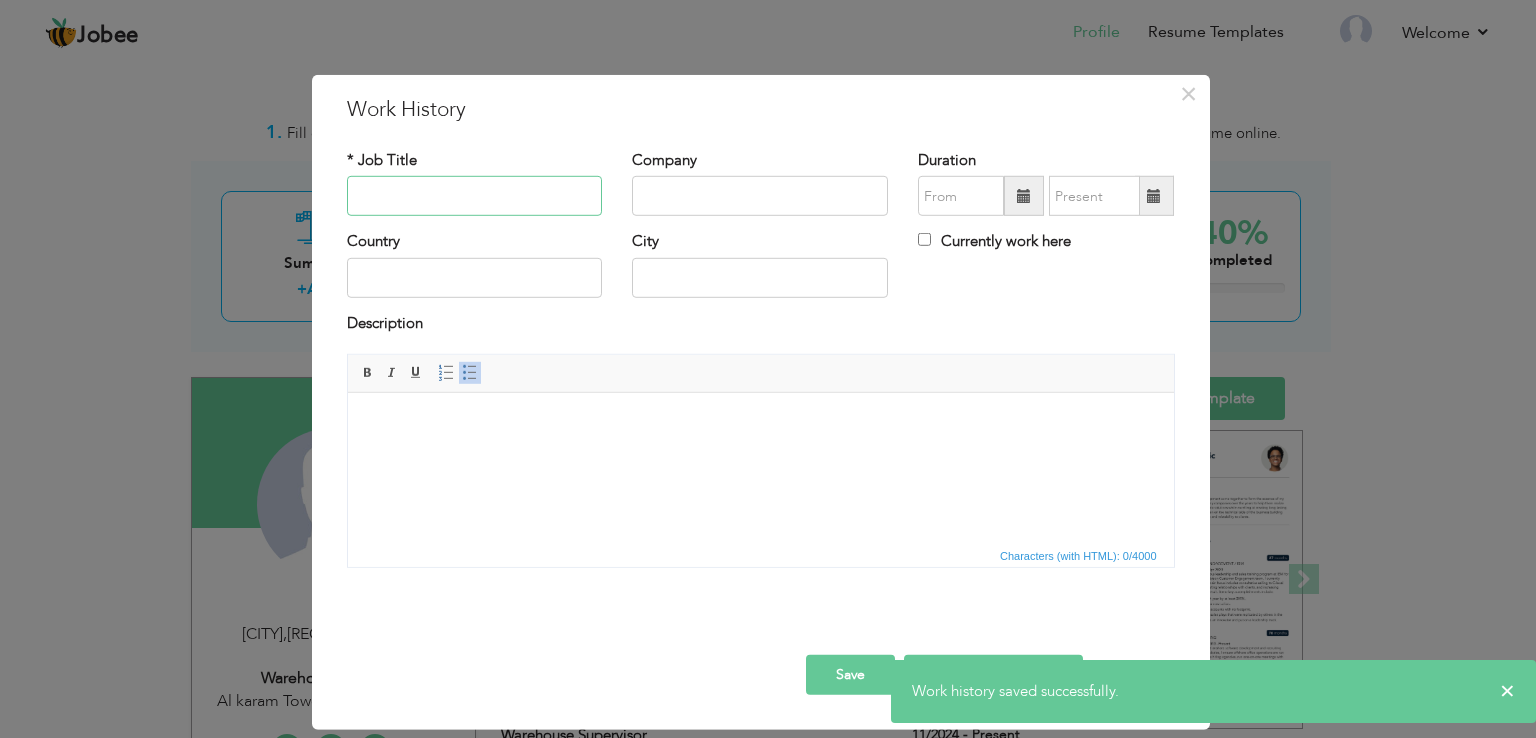 click at bounding box center (475, 196) 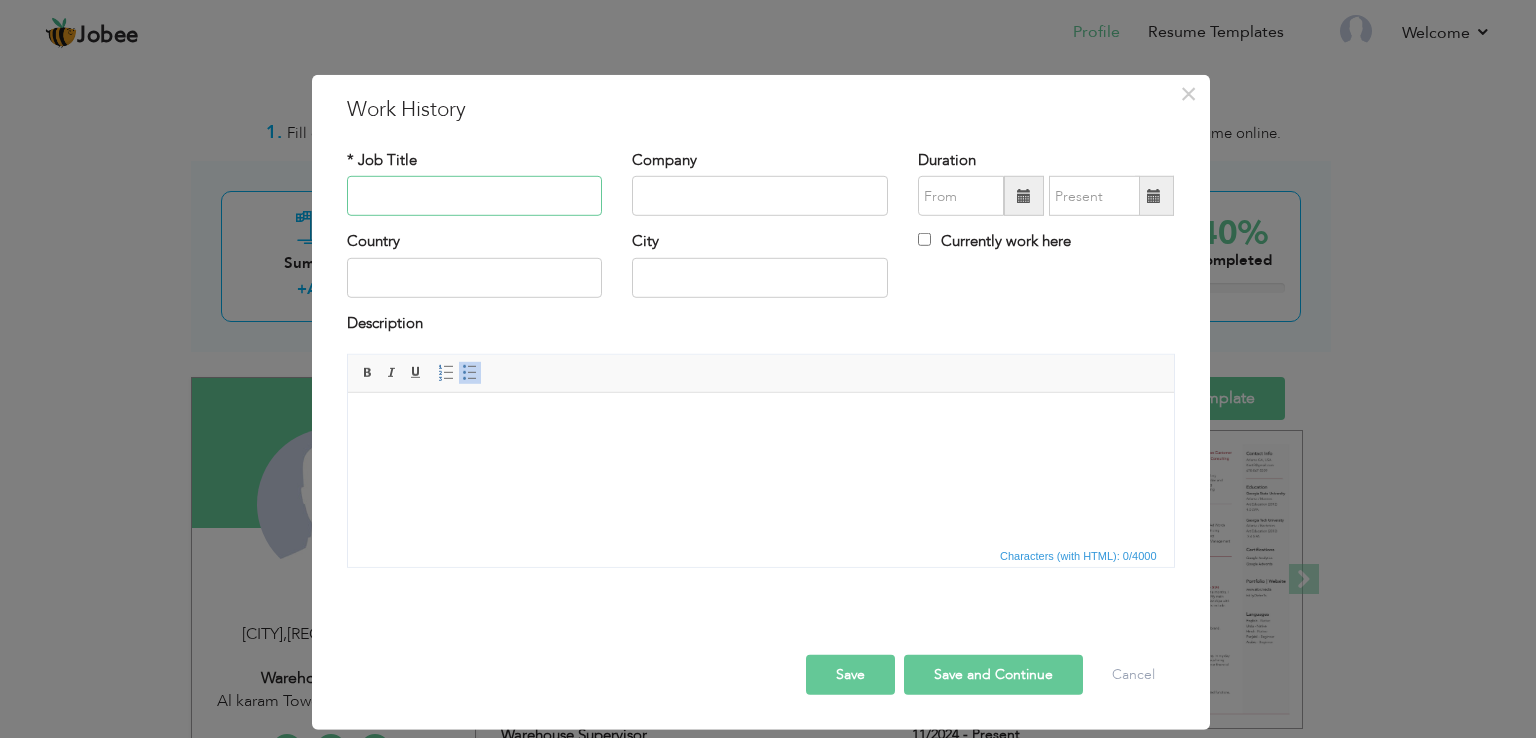 paste on "Cashier" 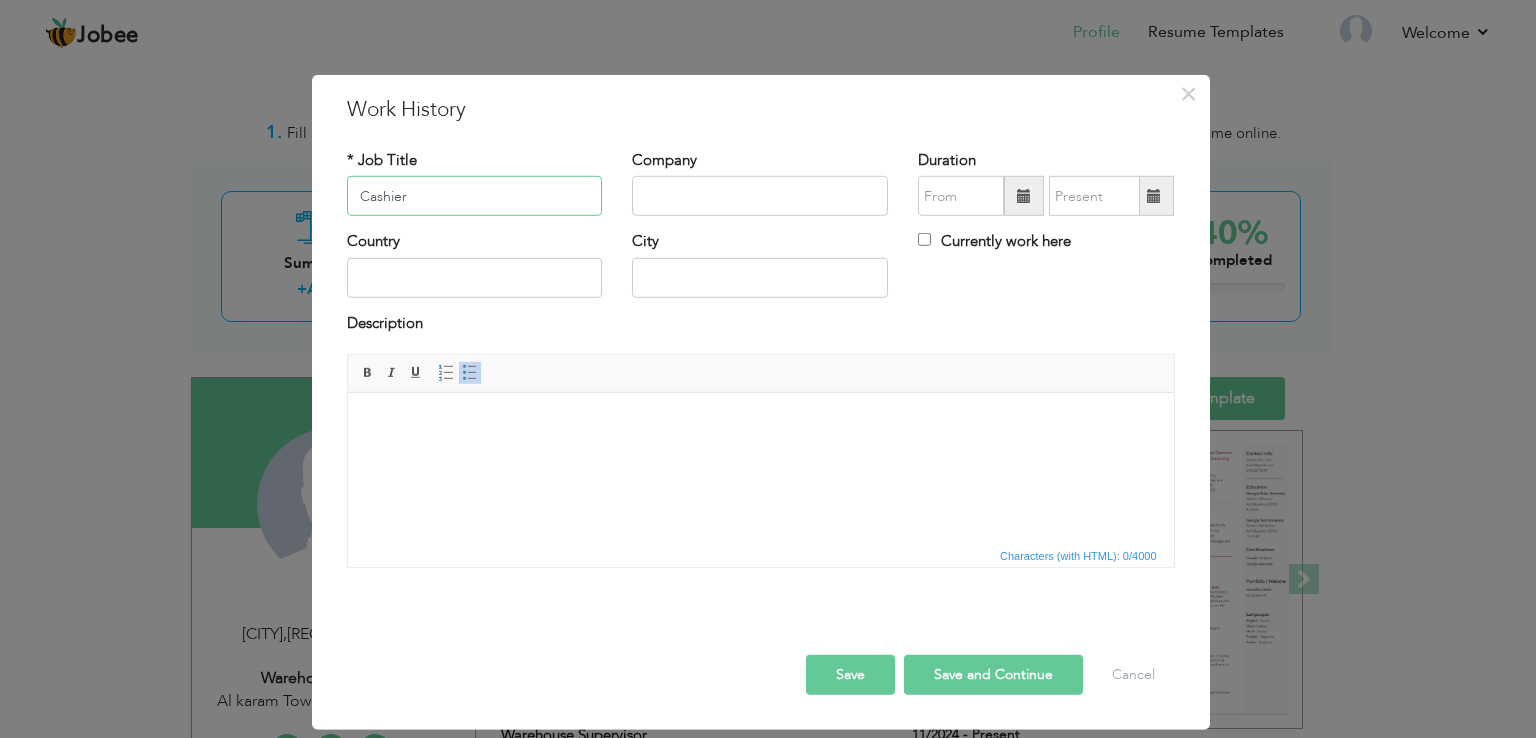 type on "Cashier" 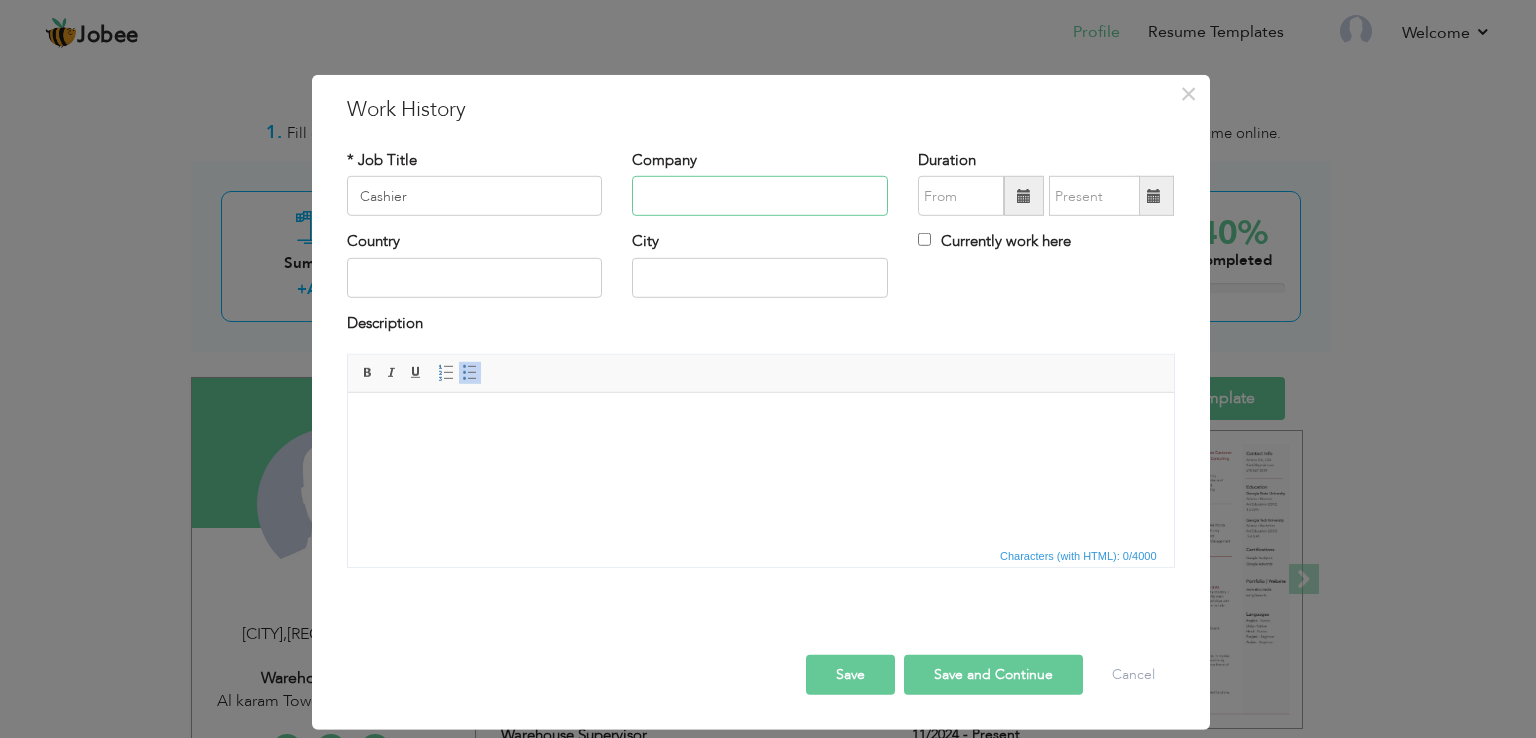 click at bounding box center (760, 196) 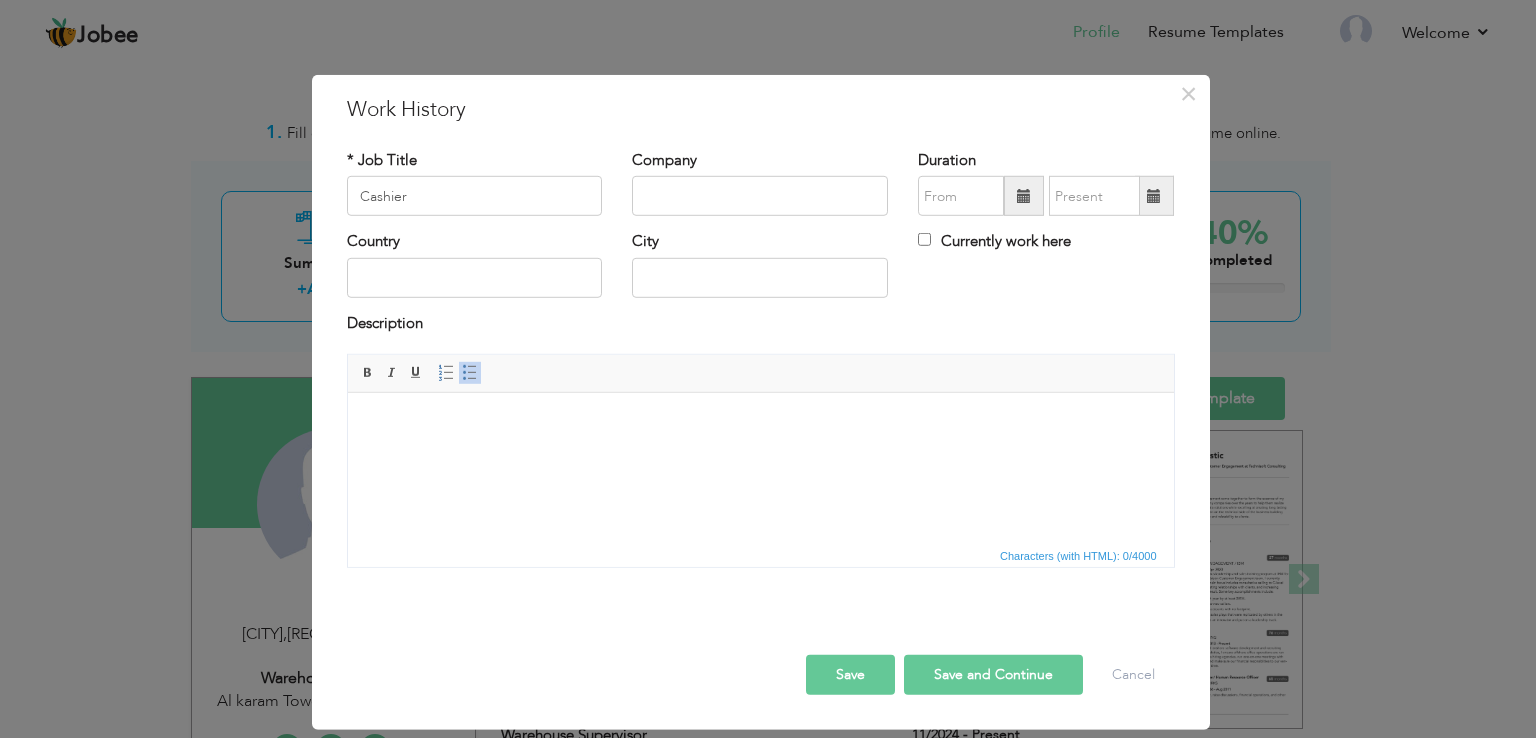 click on "Work History" at bounding box center (761, 110) 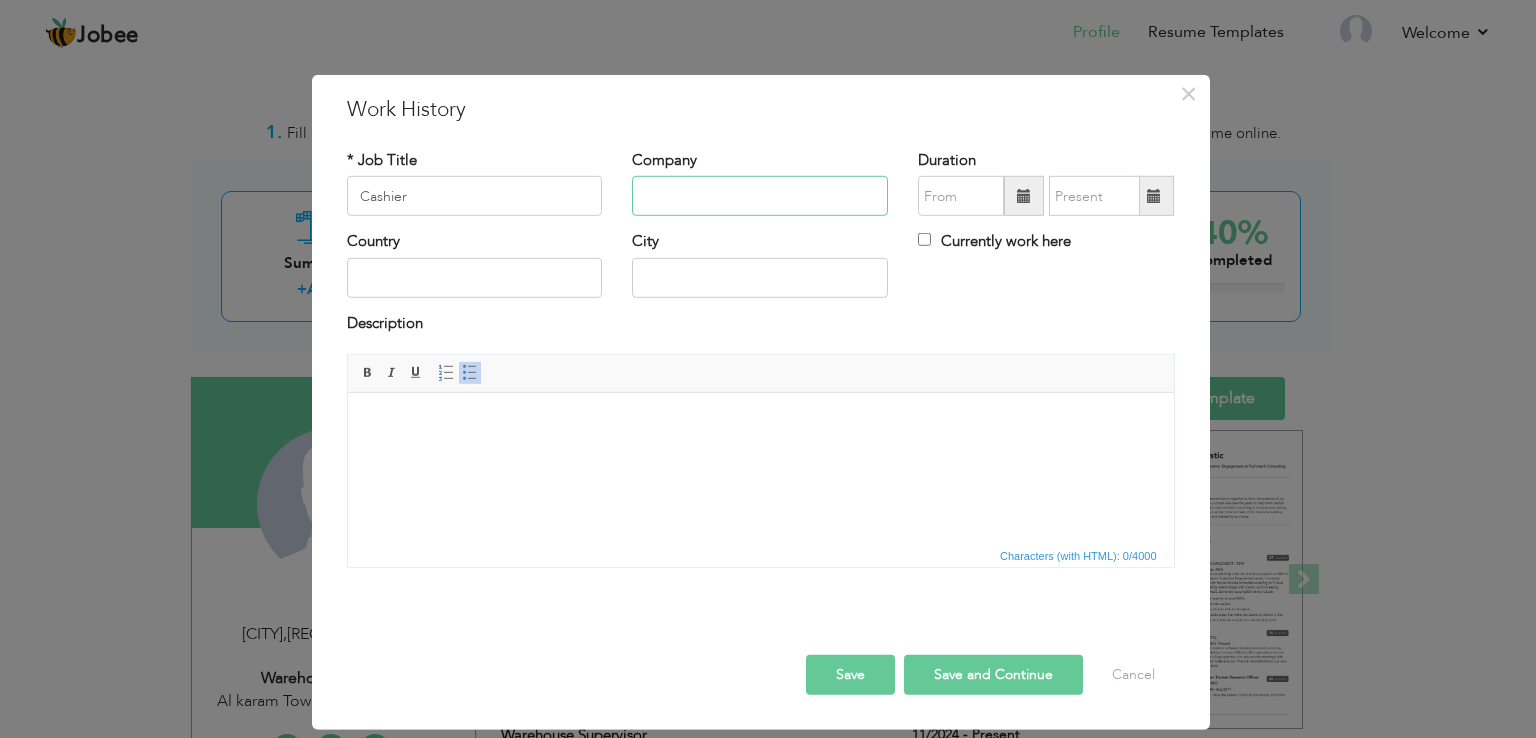 click at bounding box center [760, 196] 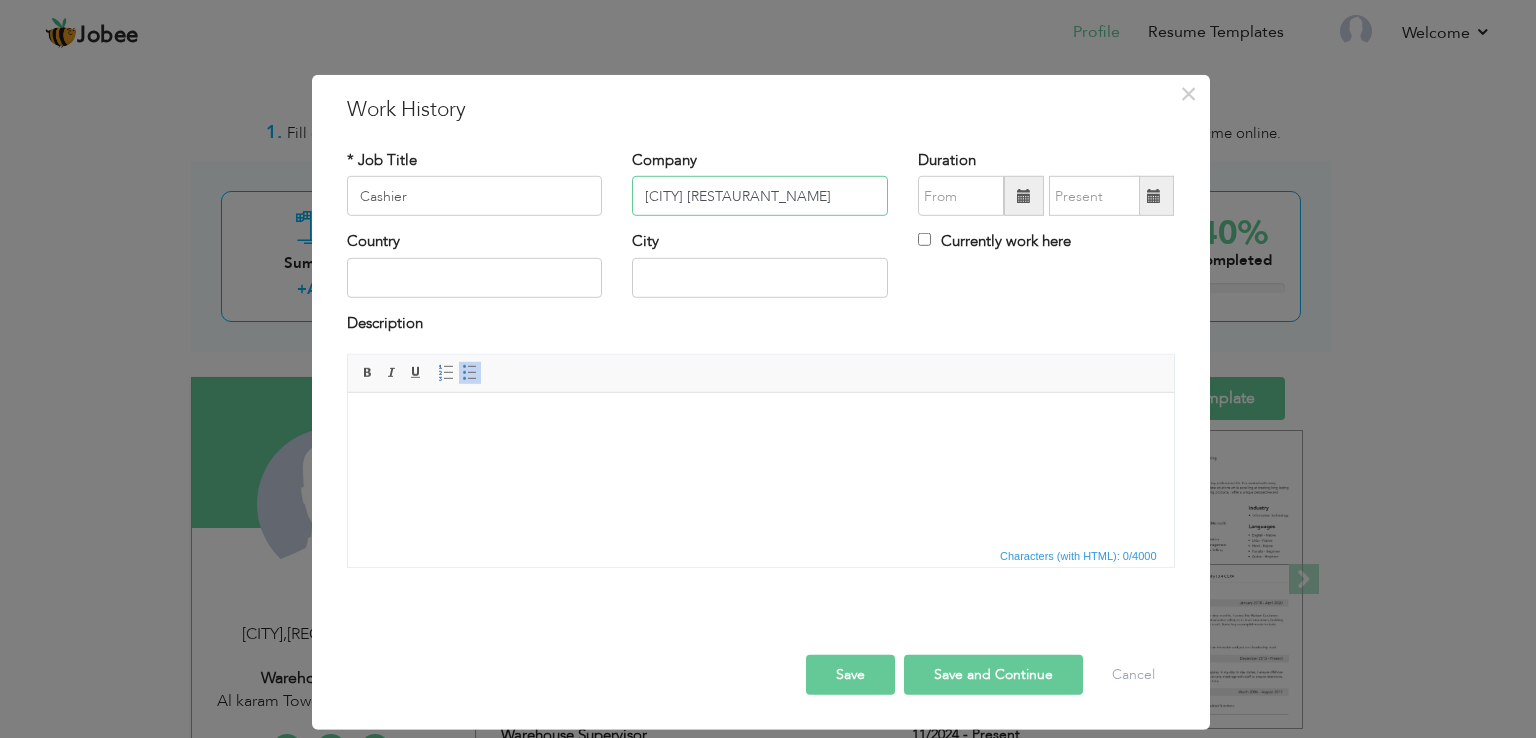 type on "[CITY] [RESTAURANT_NAME]" 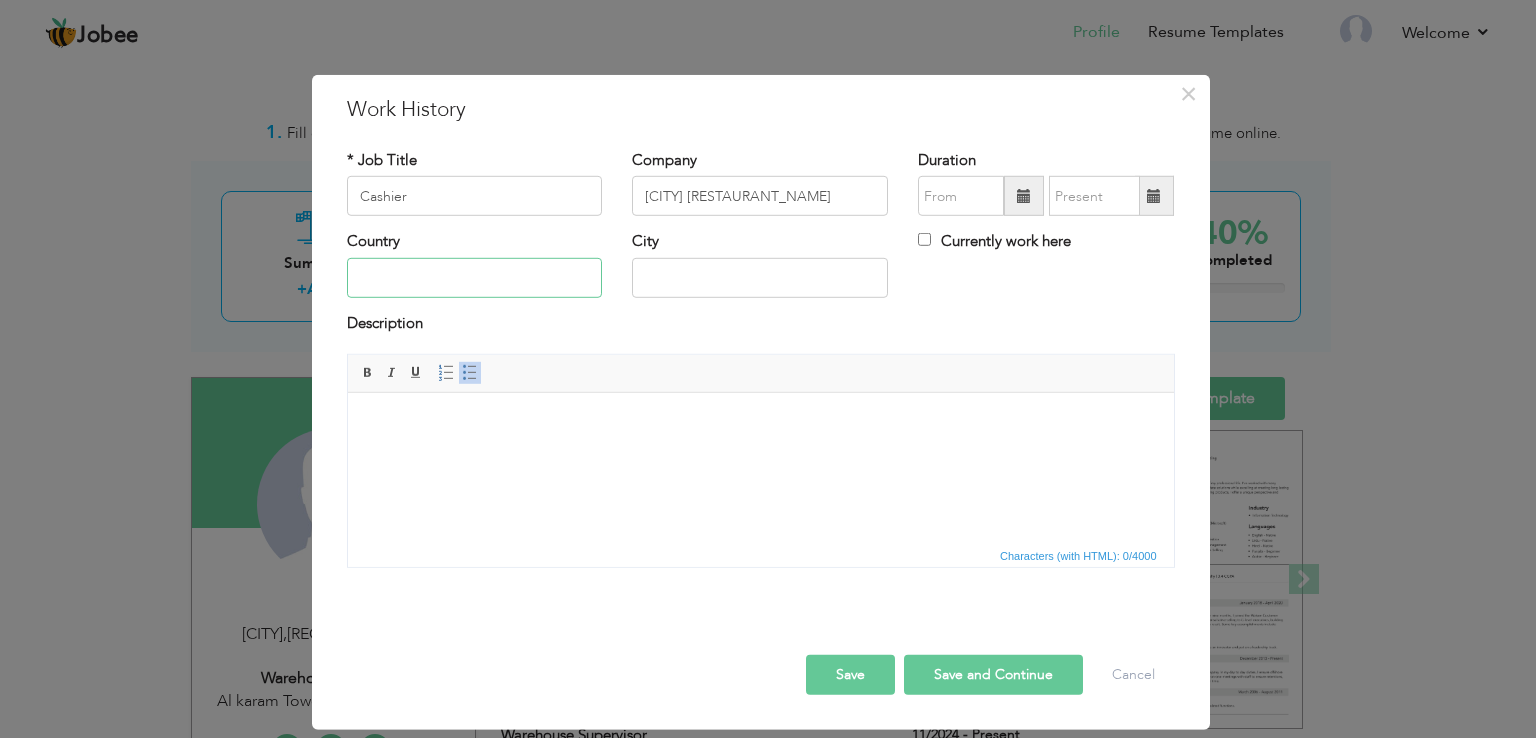 click at bounding box center [475, 278] 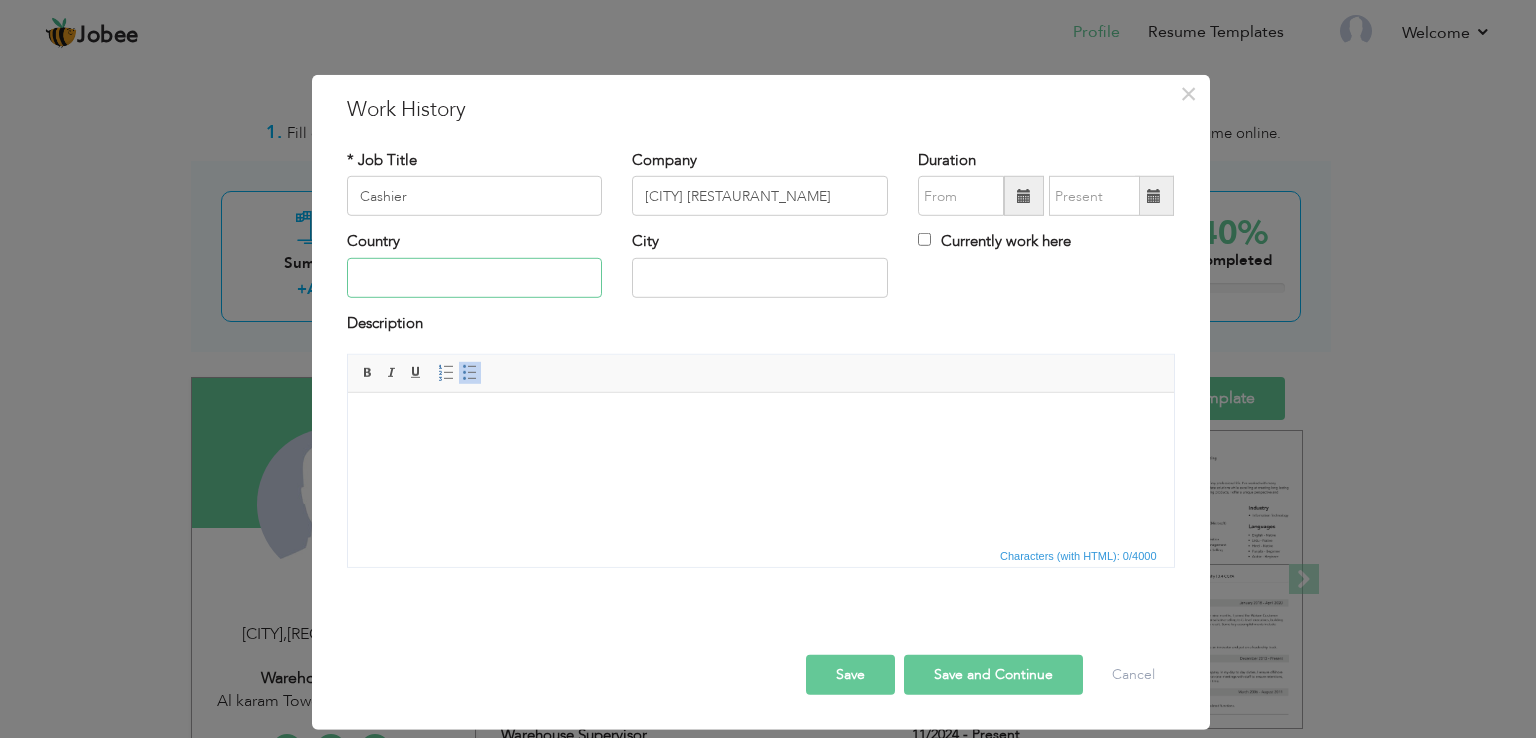 type on "t" 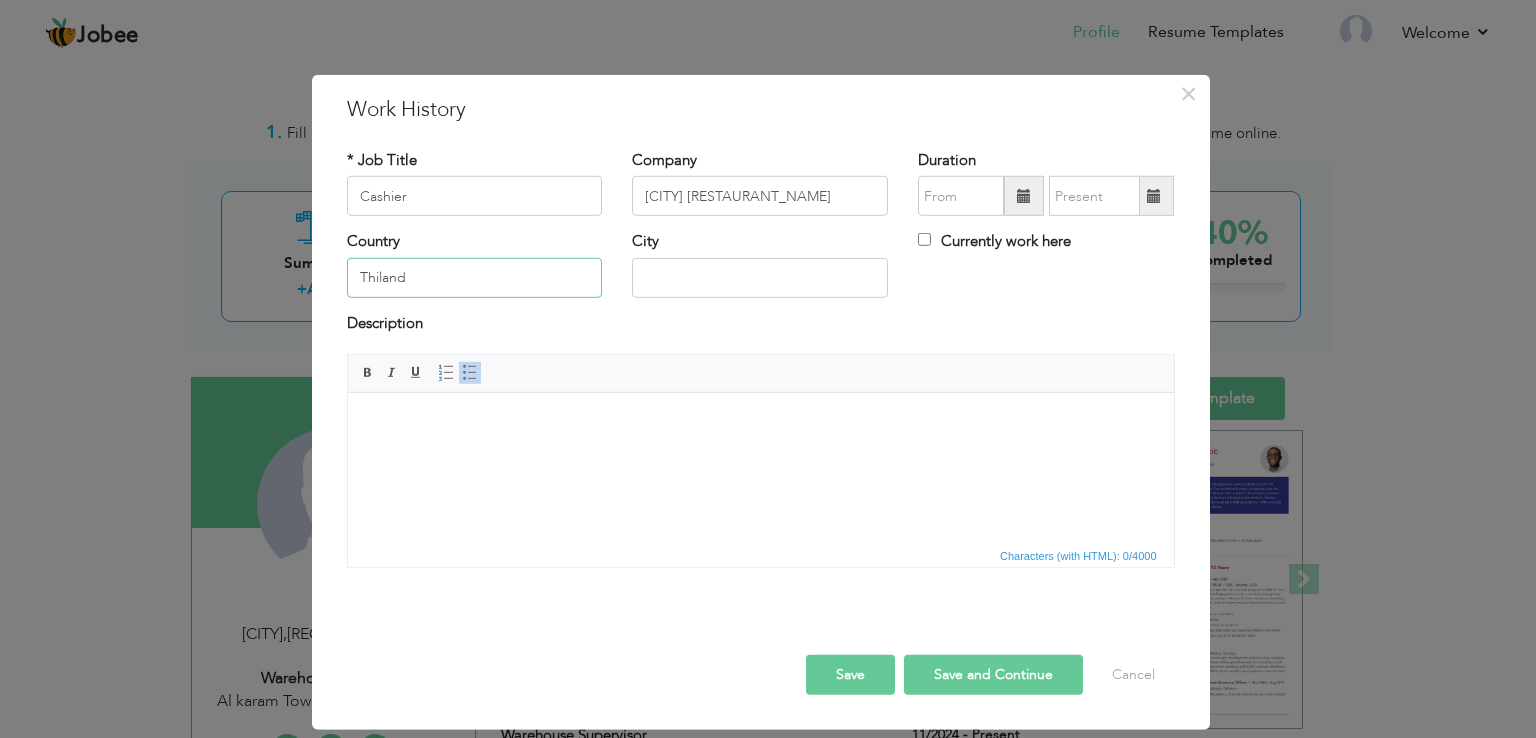 type on "Thiland" 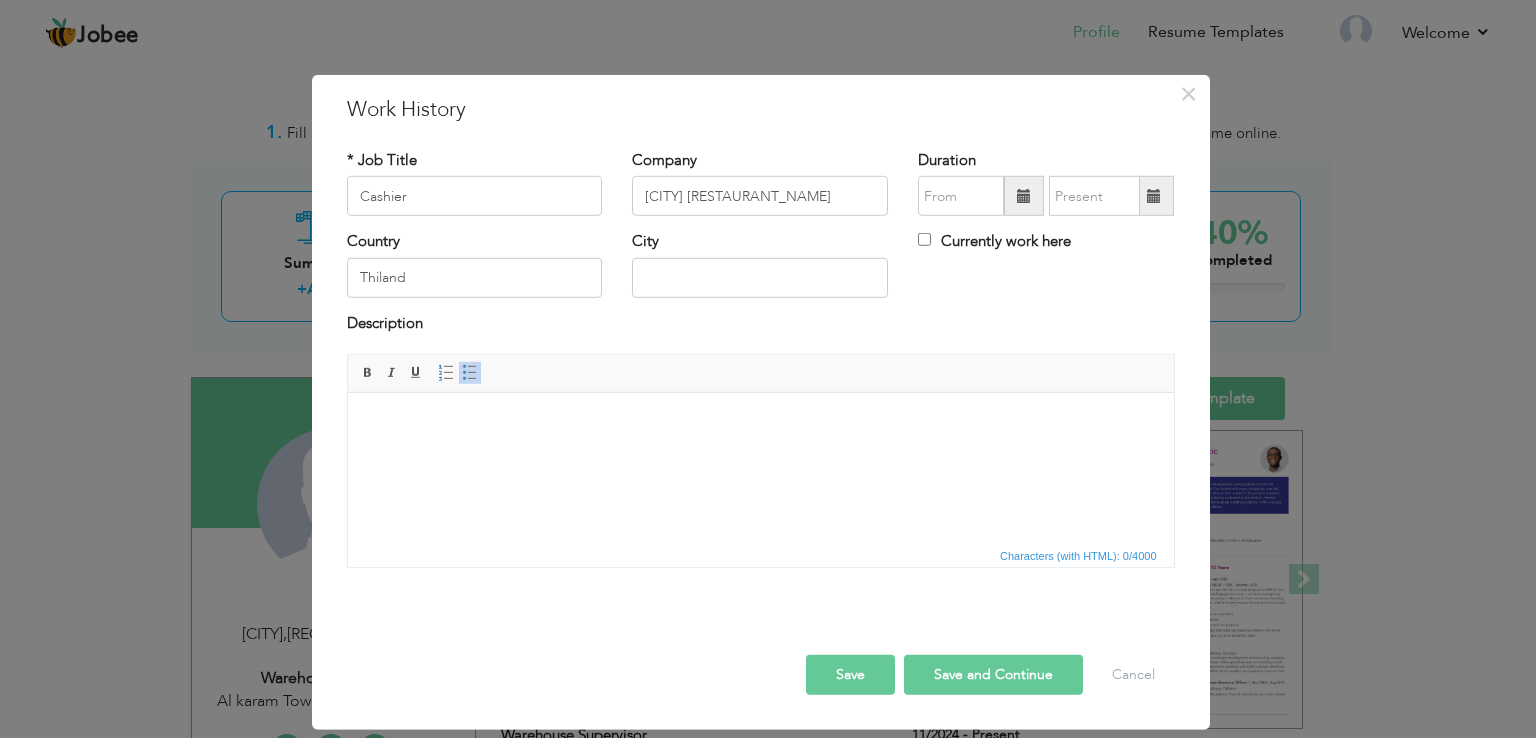 click on "City" at bounding box center (760, 271) 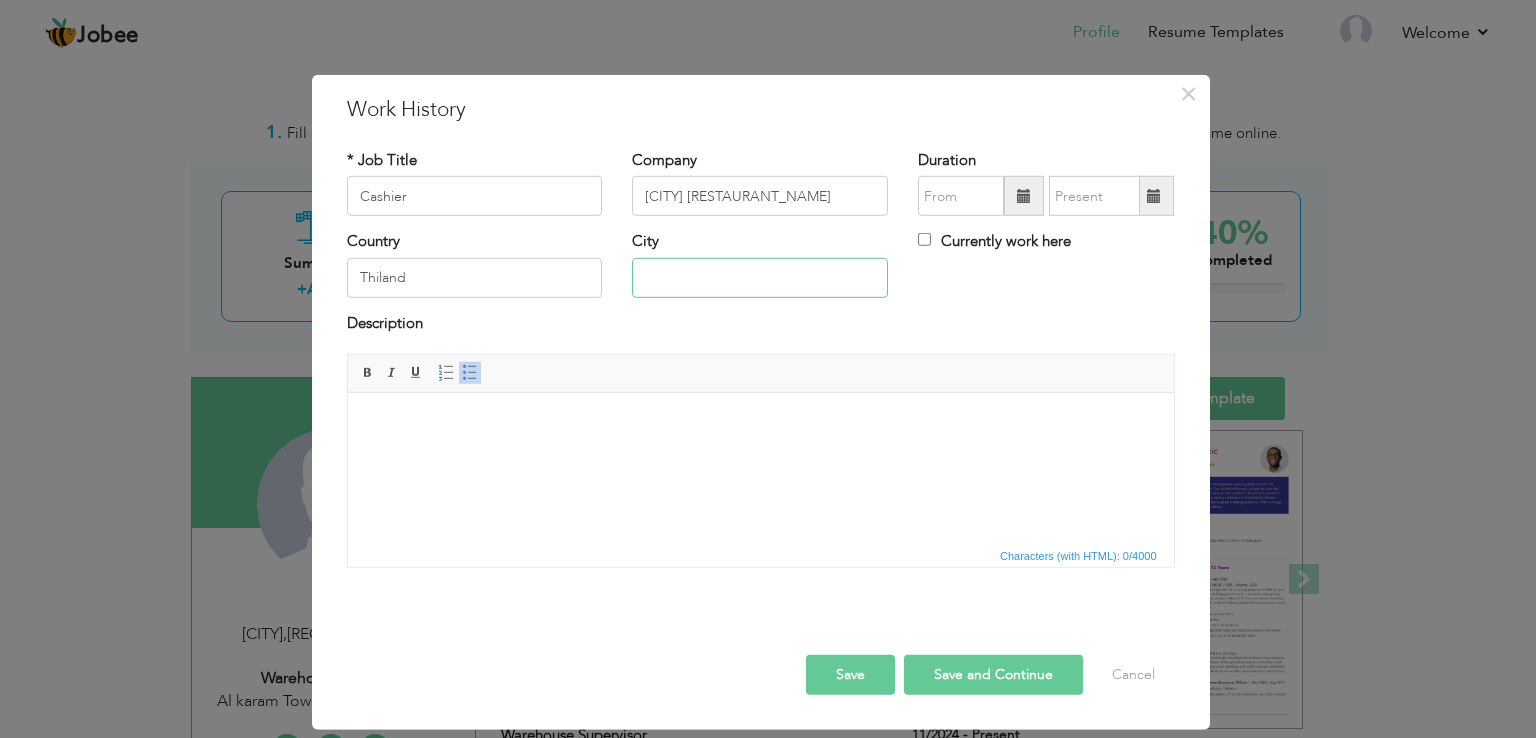 click at bounding box center [760, 278] 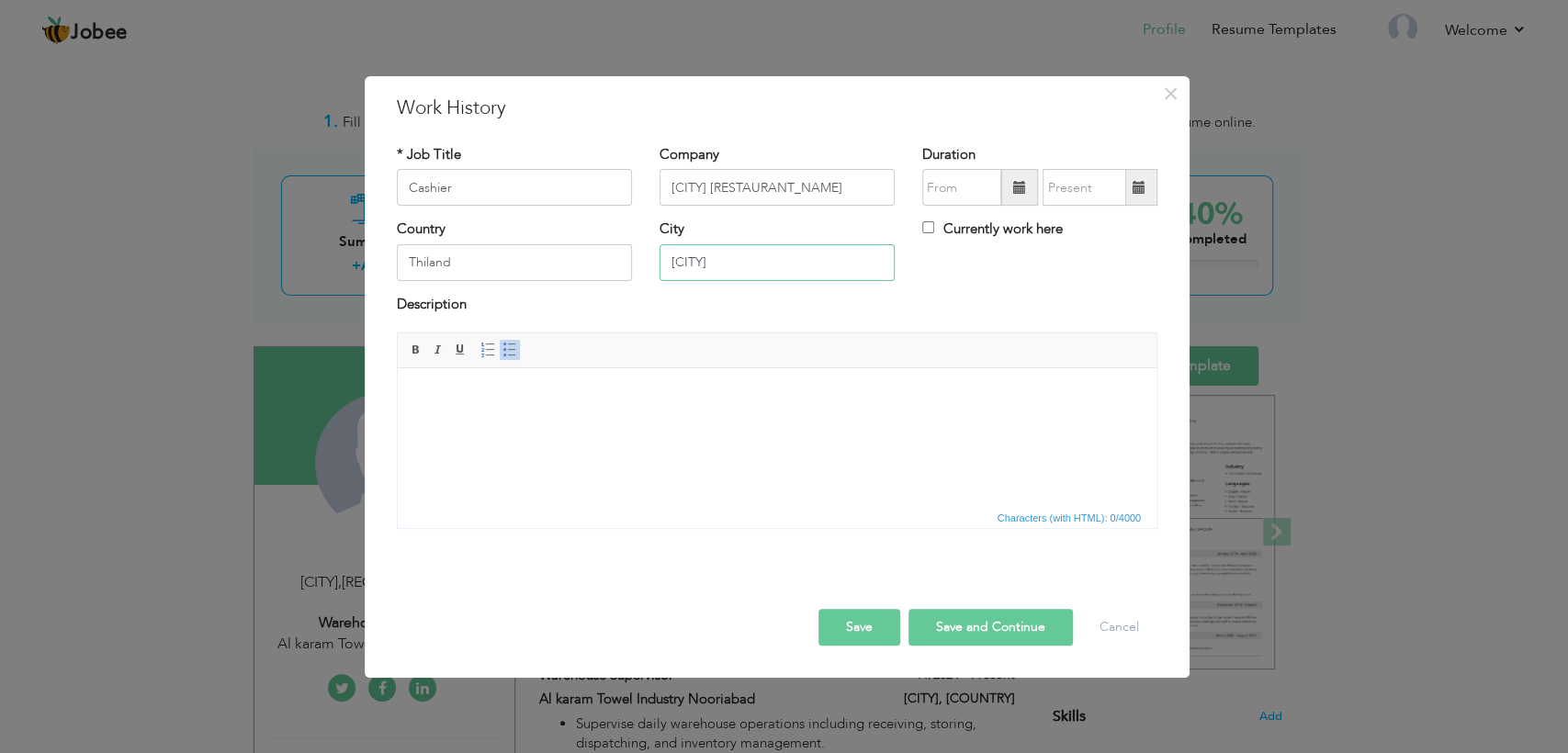 drag, startPoint x: 716, startPoint y: 266, endPoint x: 642, endPoint y: 257, distance: 74.54529 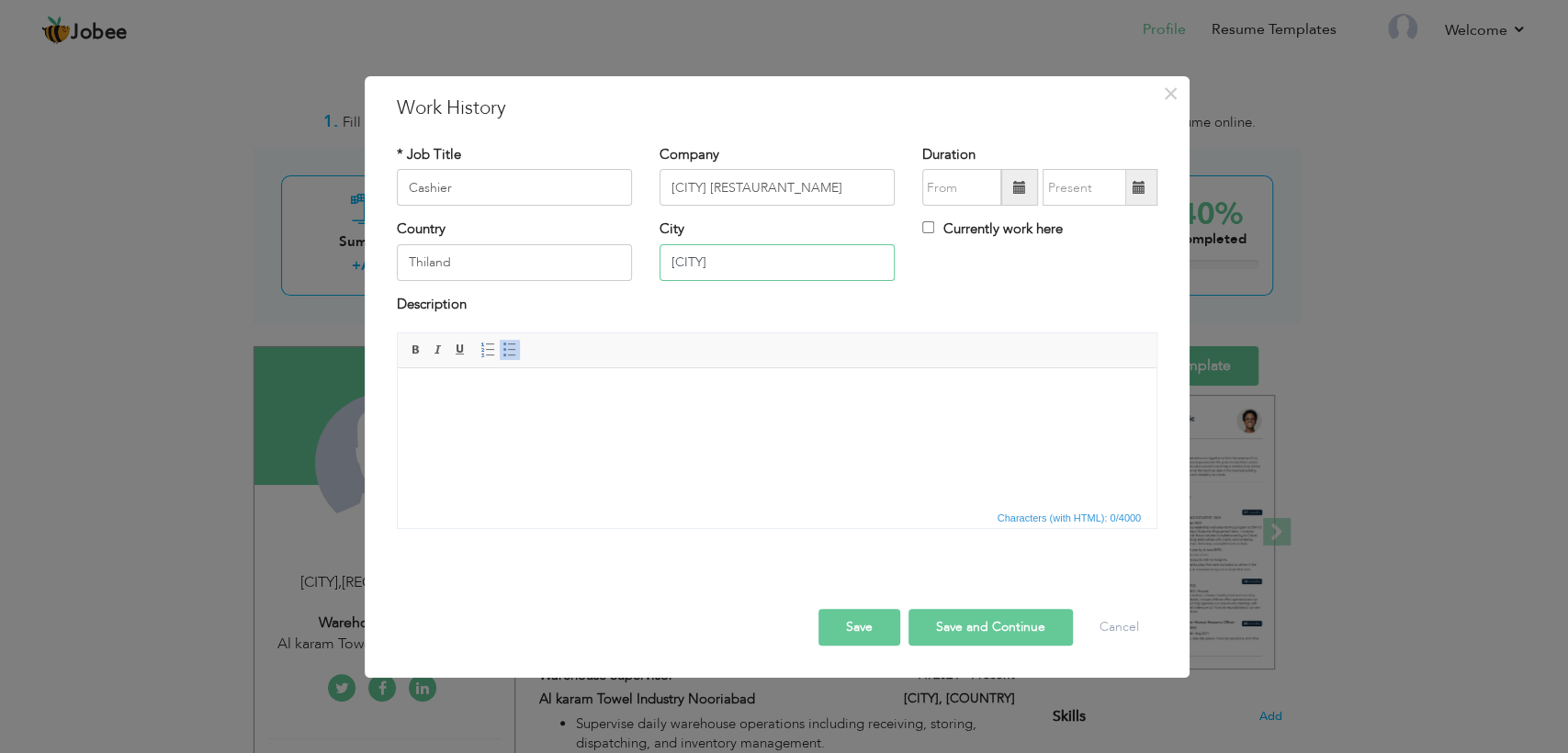 click on "[CITY]" at bounding box center (777, 263) 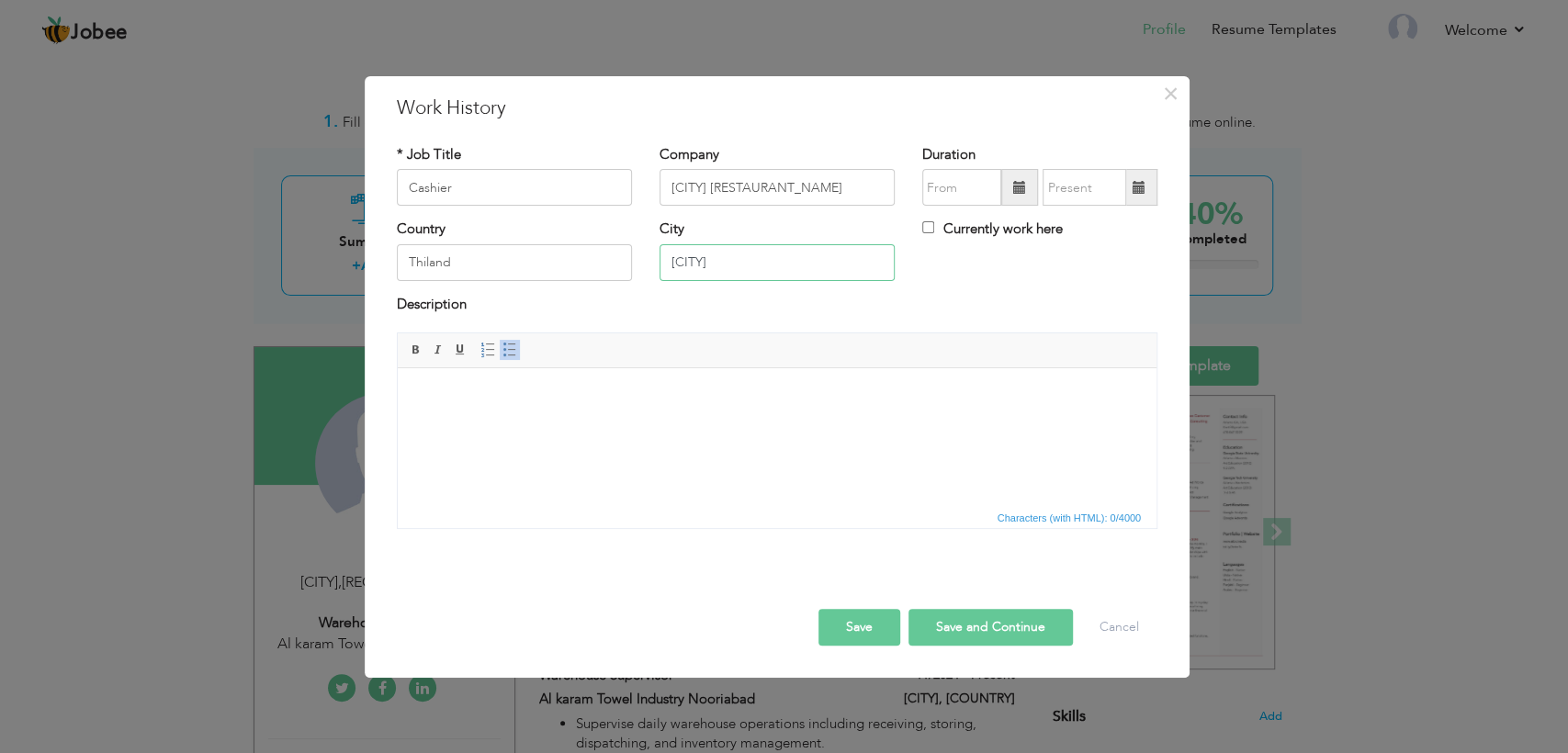 type on "[CITY]" 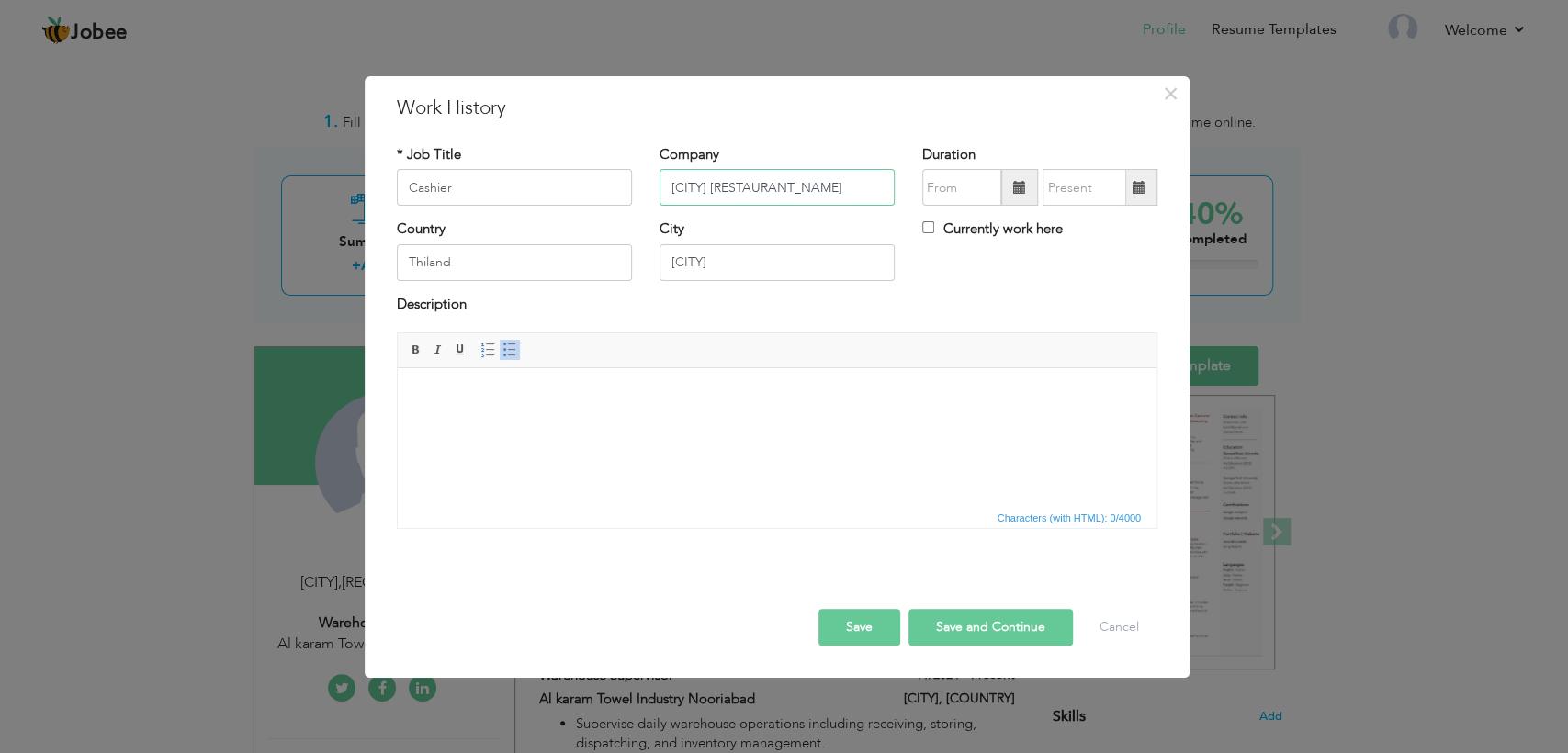 drag, startPoint x: 705, startPoint y: 185, endPoint x: 653, endPoint y: 183, distance: 52.03845 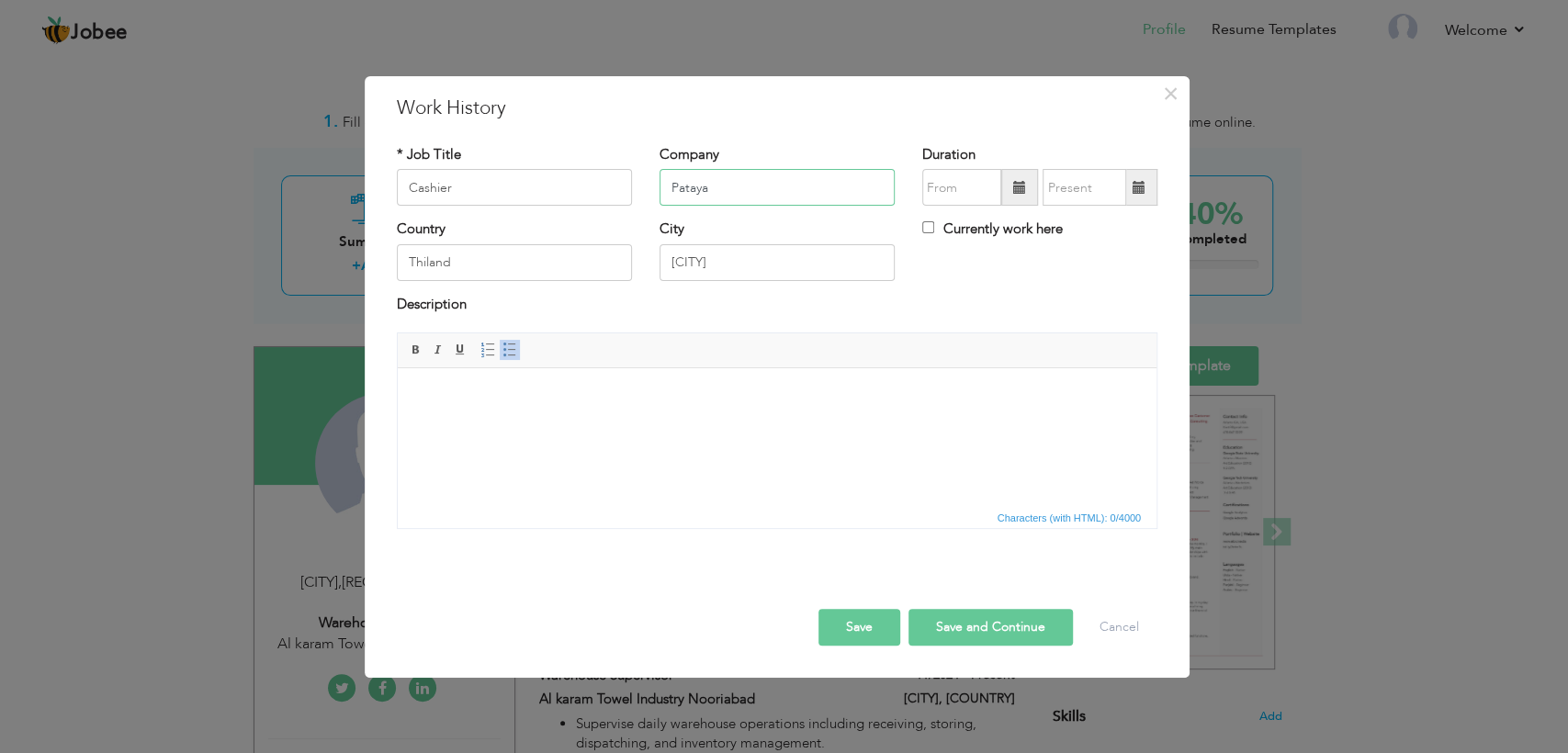 paste on "[CITY]" 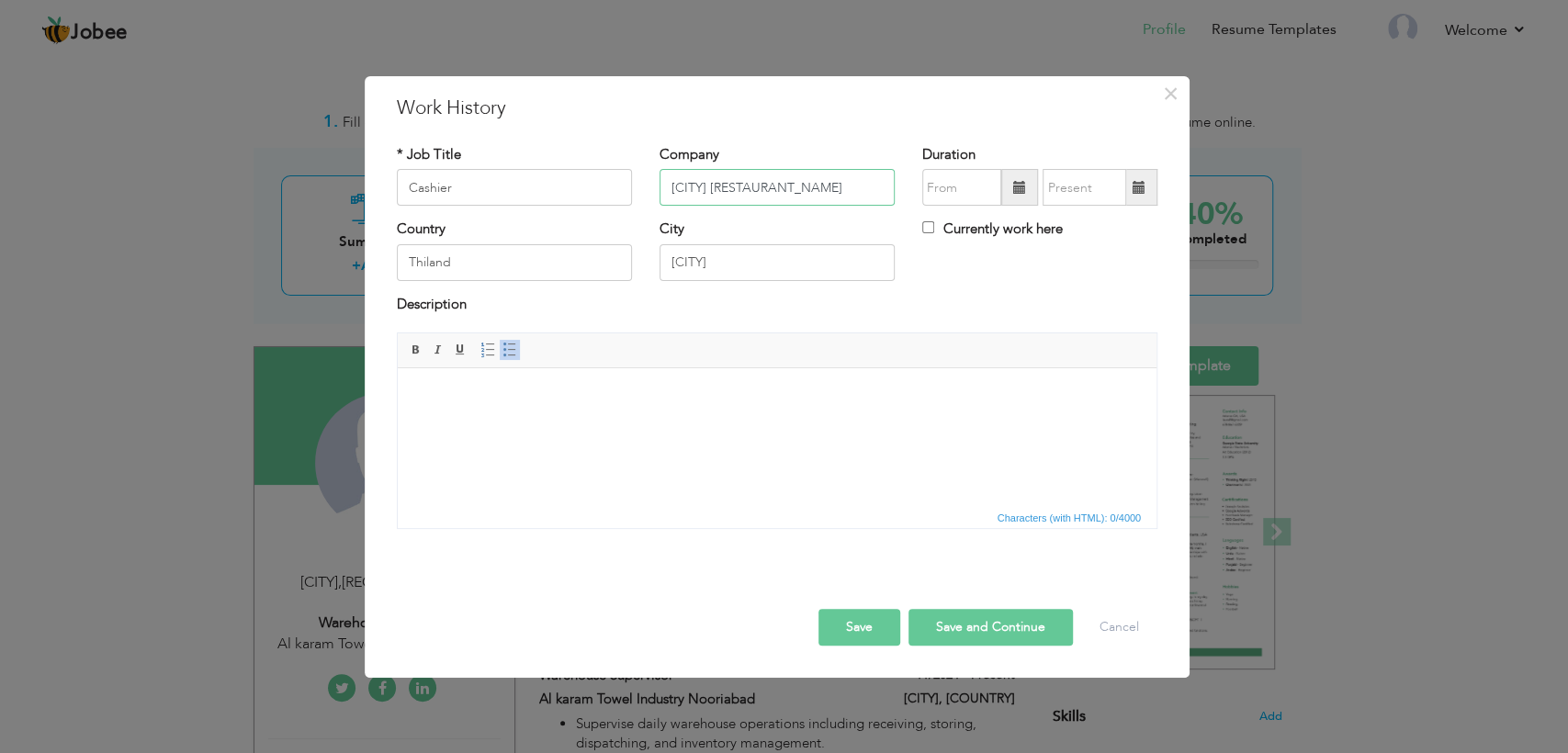 click on "[CITY] [RESTAURANT_NAME]" at bounding box center [777, 187] 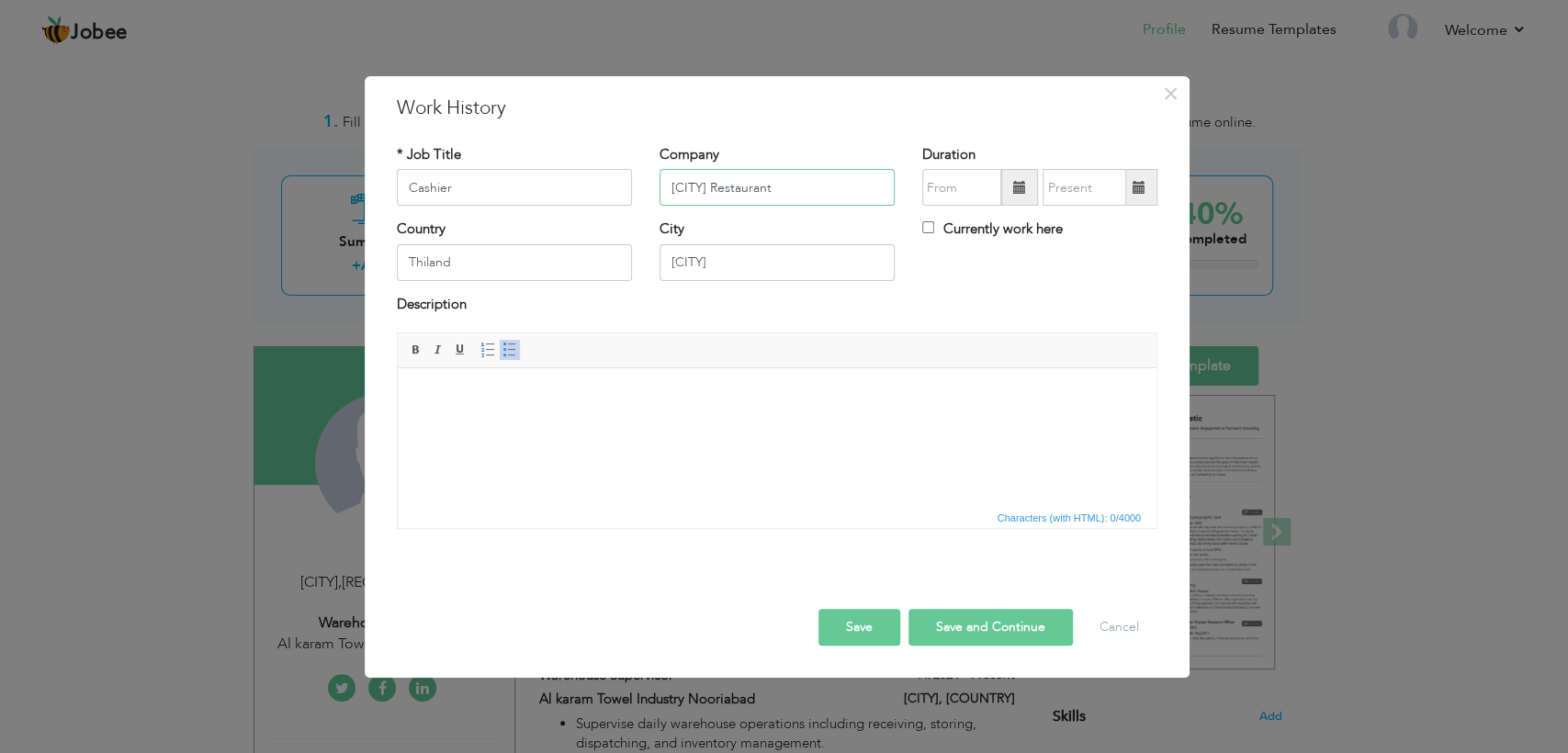 type on "[CITY] Restaurant" 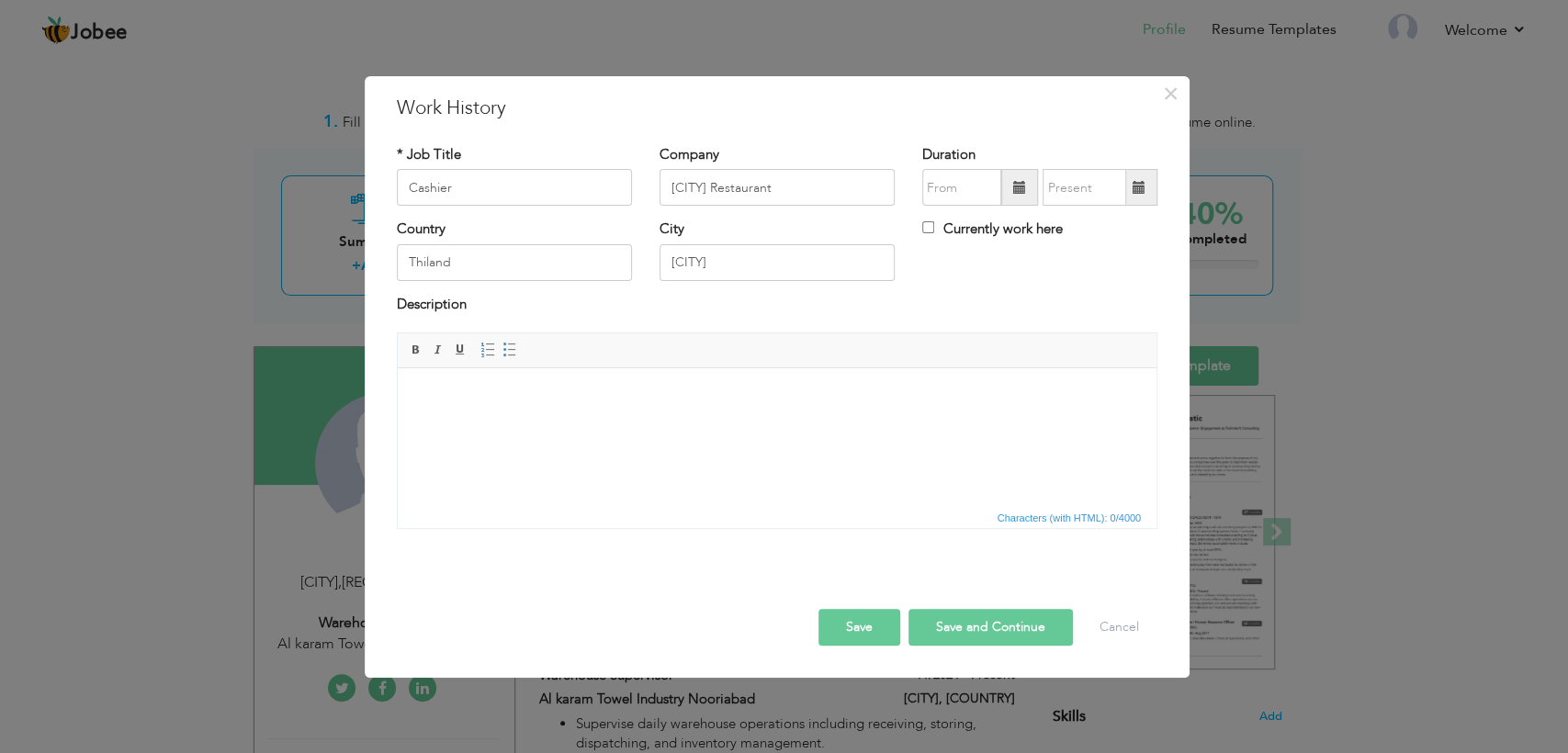 click at bounding box center (777, 396) 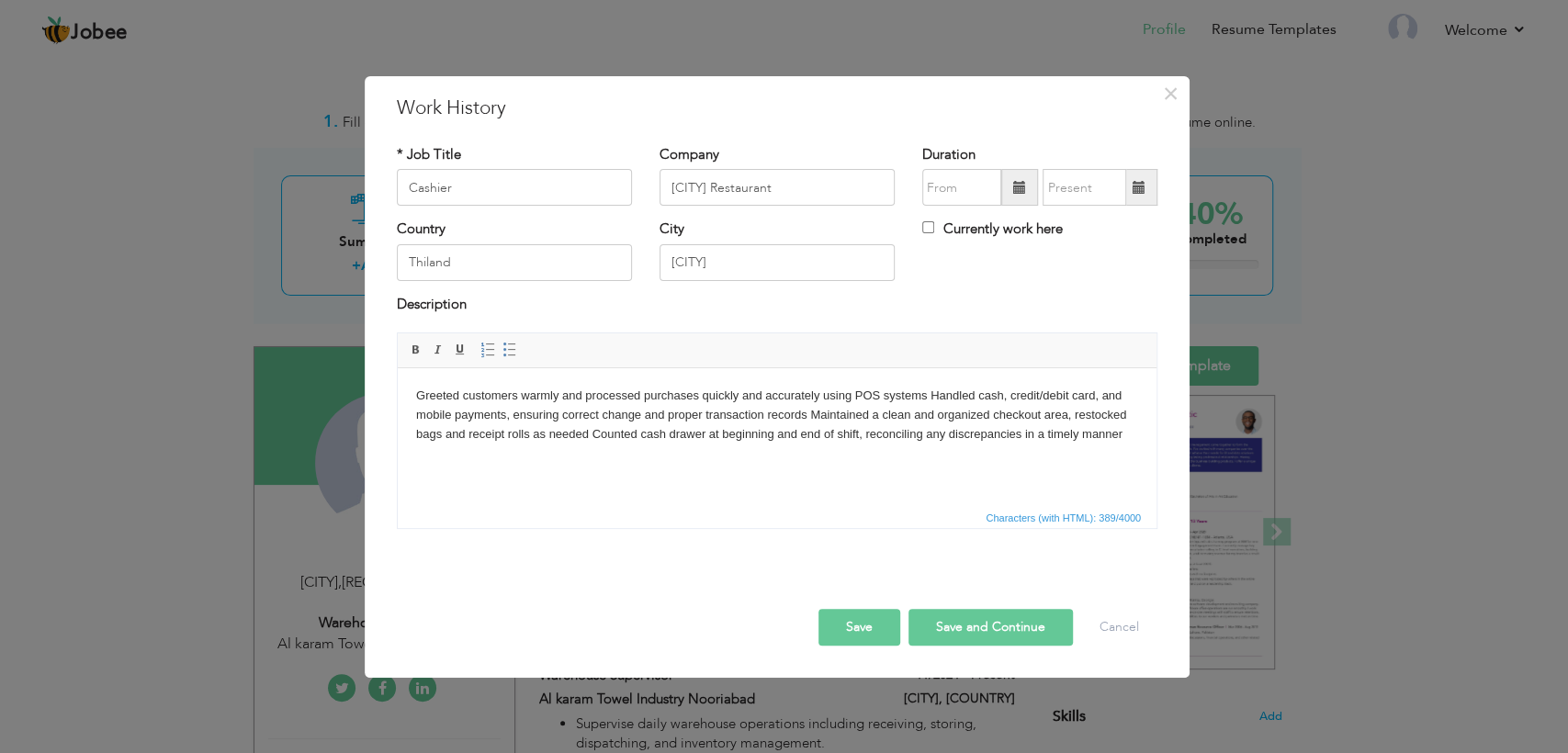 click on "Greeted customers warmly and processed purchases quickly and accurately using POS systems Handled cash, credit/debit card, and mobile payments, ensuring correct change and proper transaction records Maintained a clean and organized checkout area, restocked bags and receipt rolls as needed Counted cash drawer at beginning and end of shift, reconciling any discrepancies in a timely manner" at bounding box center (777, 415) 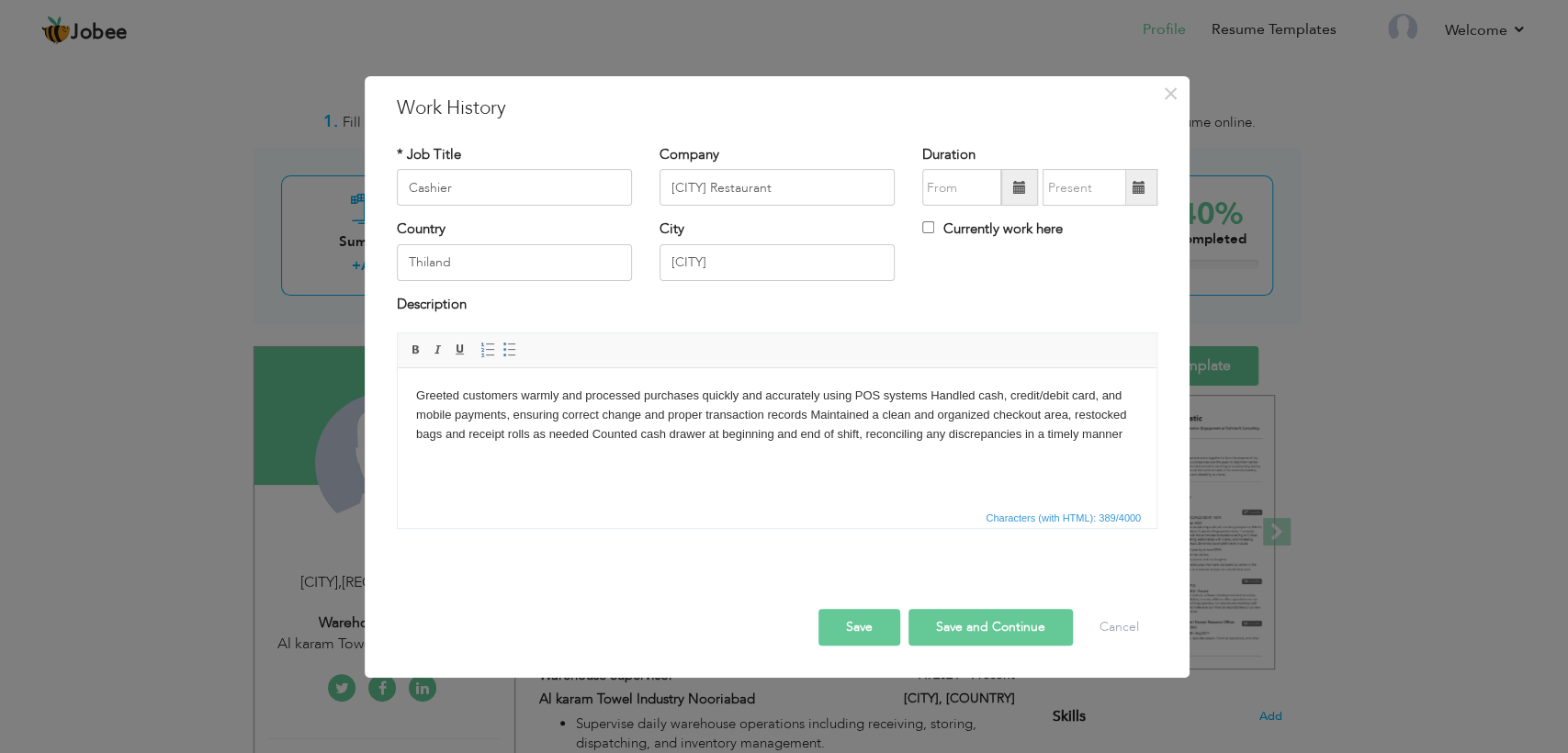 click on "Greeted customers warmly and processed purchases quickly and accurately using POS systems Handled cash, credit/debit card, and mobile payments, ensuring correct change and proper transaction records Maintained a clean and organized checkout area, restocked bags and receipt rolls as needed Counted cash drawer at beginning and end of shift, reconciling any discrepancies in a timely manner" at bounding box center (777, 415) 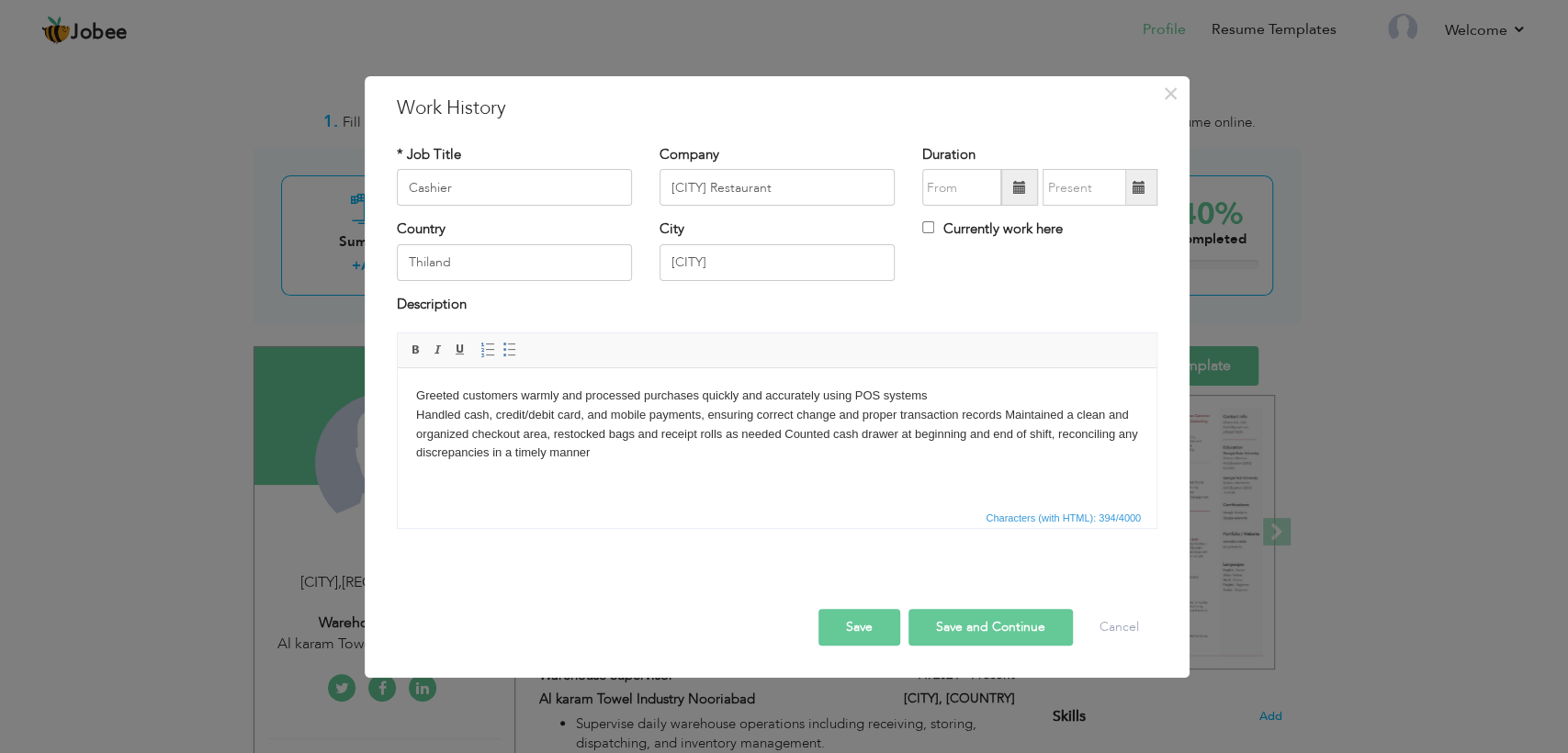 click on "Greeted customers warmly and processed purchases quickly and accurately using POS systems  ​​​​​​​ Handled cash, credit/debit card, and mobile payments, ensuring correct change and proper transaction records Maintained a clean and organized checkout area, restocked bags and receipt rolls as needed Counted cash drawer at beginning and end of shift, reconciling any discrepancies in a timely manner" at bounding box center [777, 424] 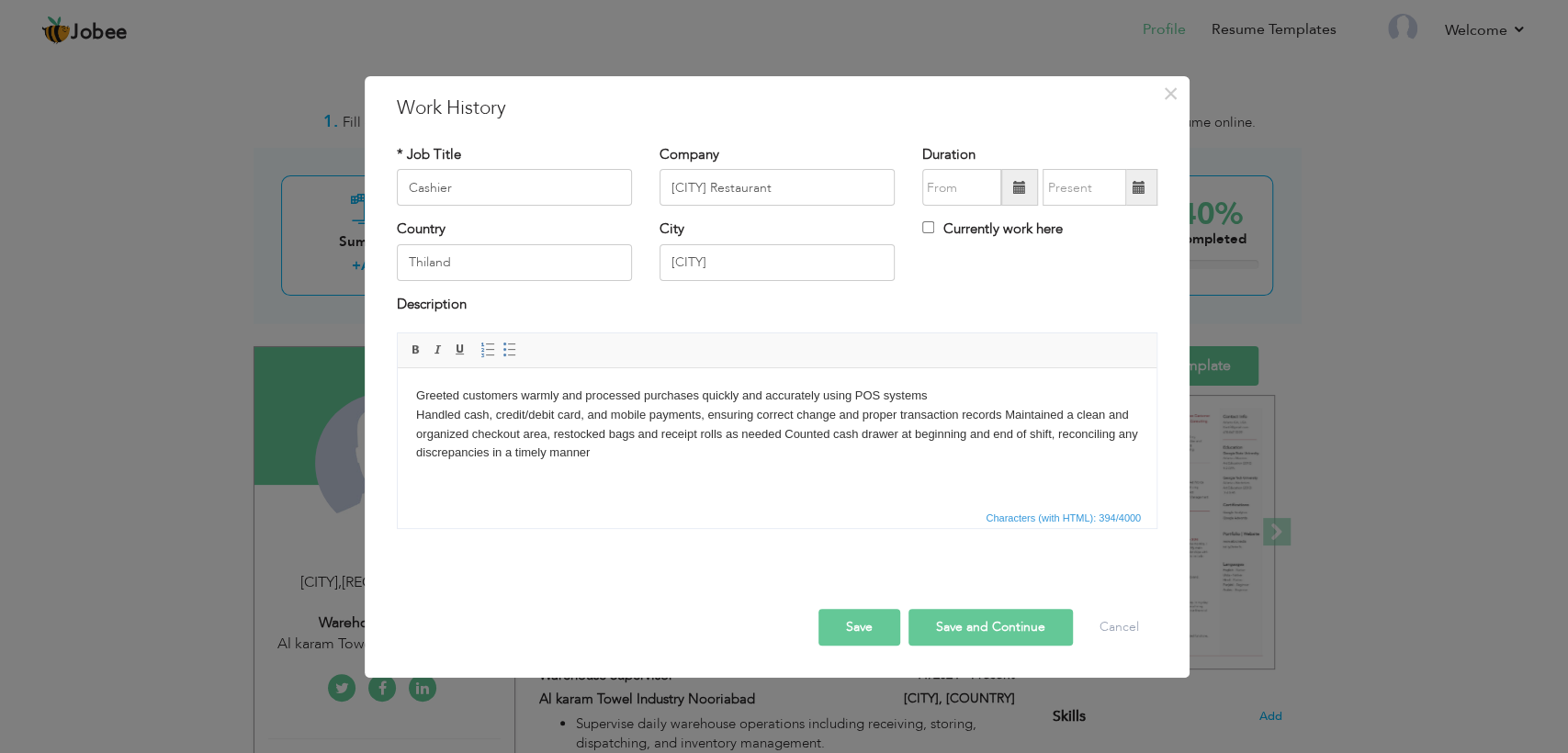type 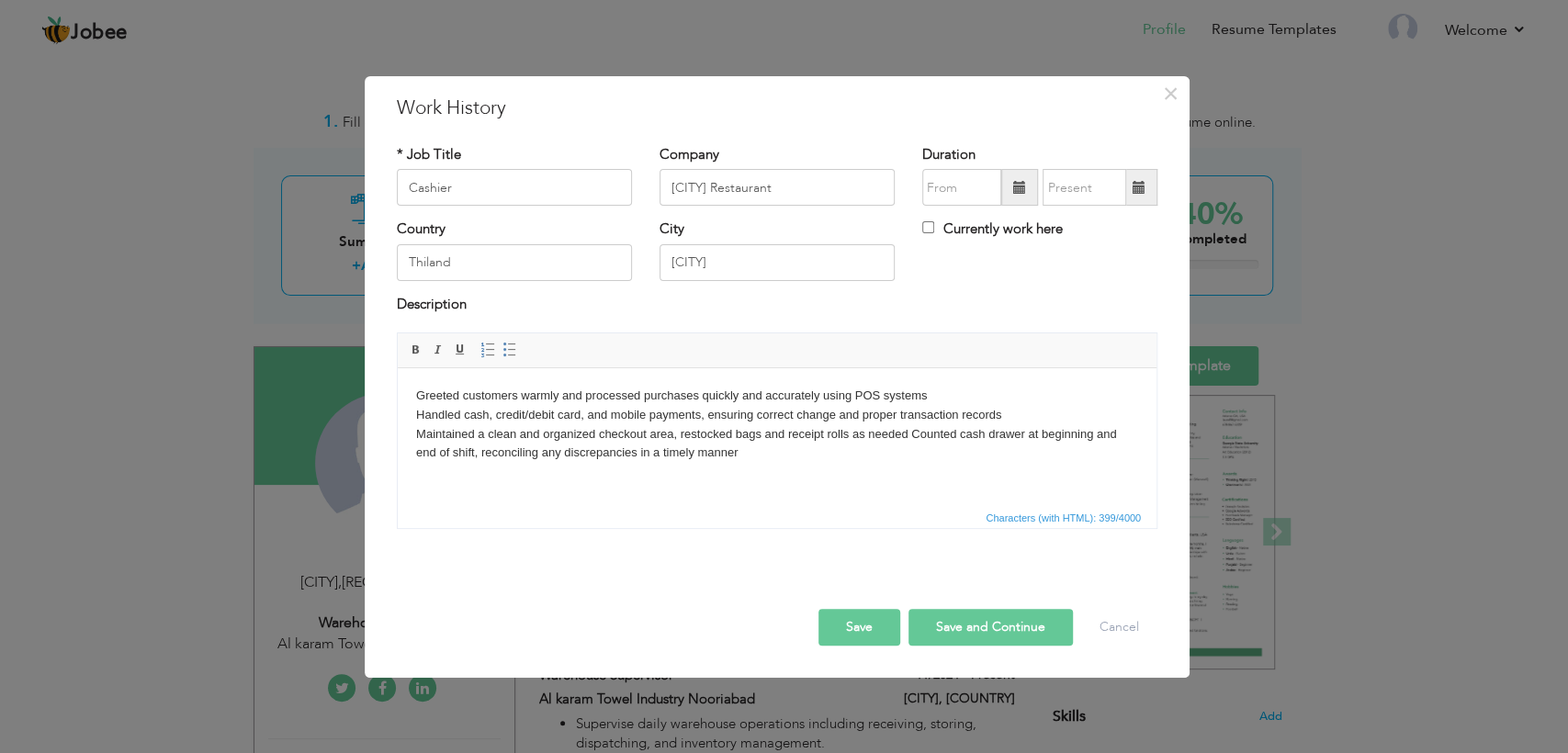 click on "Greeted customers warmly and processed purchases quickly and accurately using POS systems  Handled cash, credit/debit card, and mobile payments, ensuring correct change and proper transaction records  ​​​​​​​ Maintained a clean and organized checkout area, restocked bags and receipt rolls as needed Counted cash drawer at beginning and end of shift, reconciling any discrepancies in a timely manner" at bounding box center [777, 424] 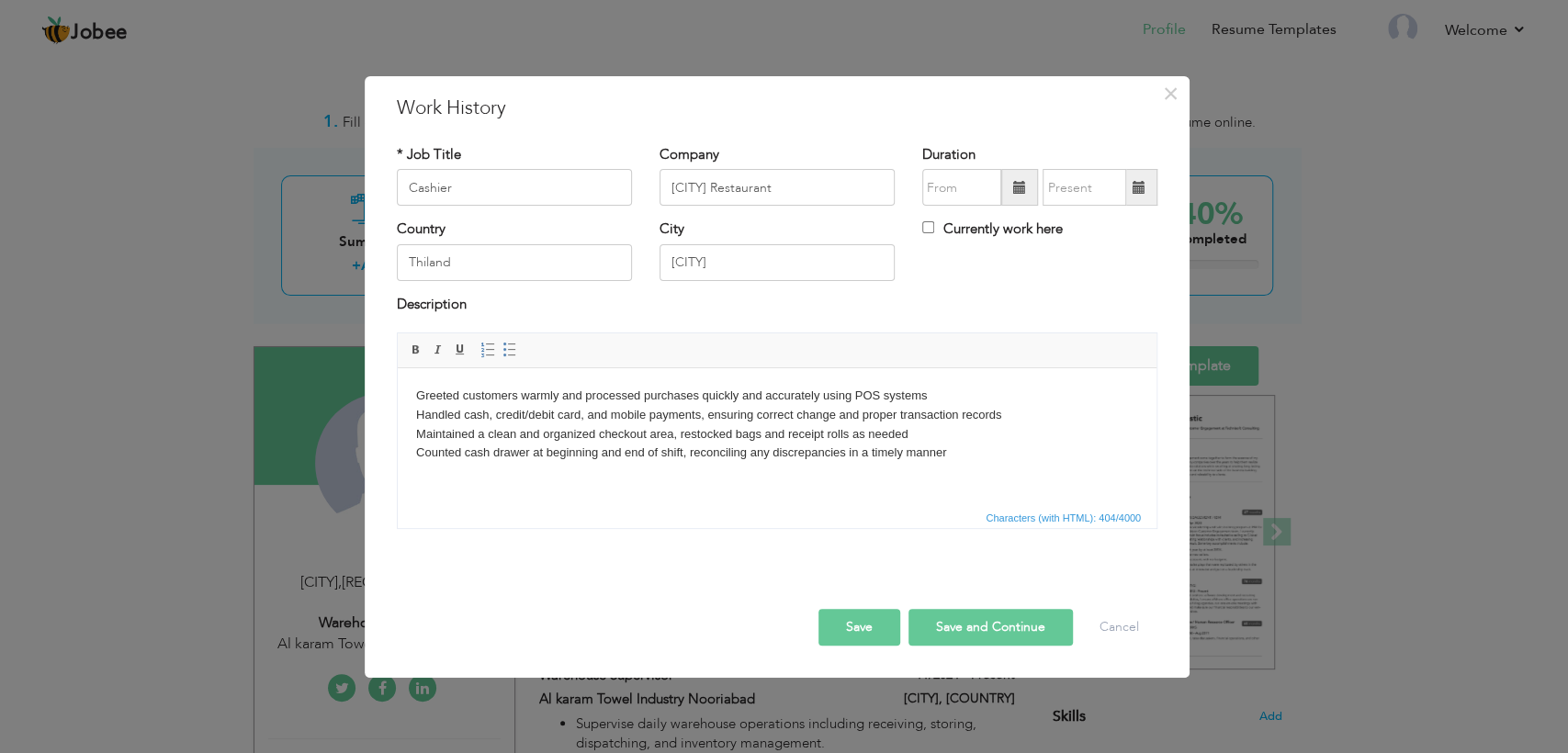 click on "Greeted customers warmly and processed purchases quickly and accurately using POS systems  Handled cash, credit/debit card, and mobile payments, ensuring correct change and proper transaction records  Maintained a clean and organized checkout area, restocked bags and receipt rolls as needed  ​​​​​​​ Counted cash drawer at beginning and end of shift, reconciling any discrepancies in a timely manner" at bounding box center [777, 424] 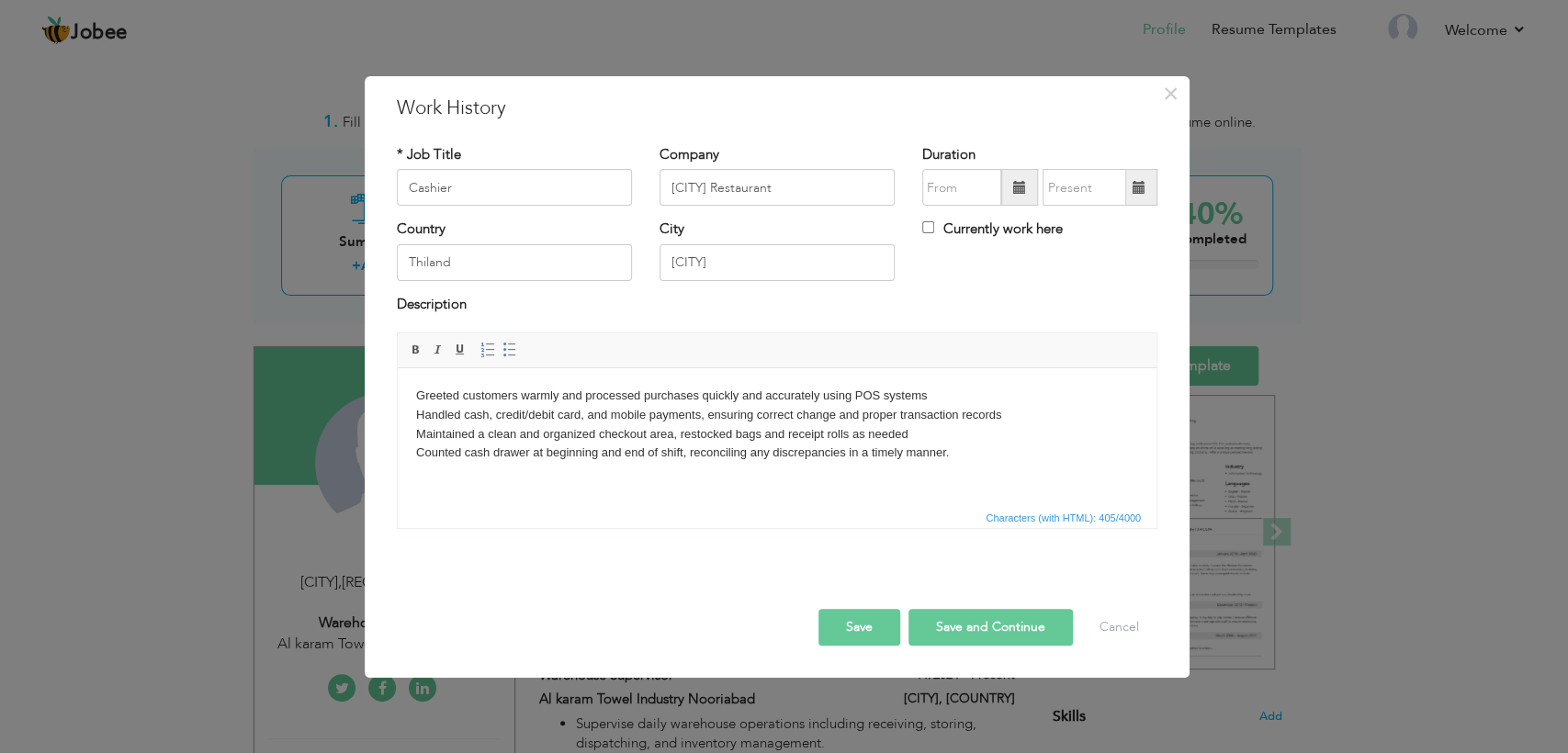 click on "Greeted customers warmly and processed purchases quickly and accurately using POS systems  Handled cash, credit/debit card, and mobile payments, ensuring correct change and proper transaction records  Maintained a clean and organized checkout area, restocked bags and receipt rolls as needed  ​​​​​​​ Counted cash drawer at beginning and end of shift, reconciling any discrepancies in a timely manner." at bounding box center (777, 424) 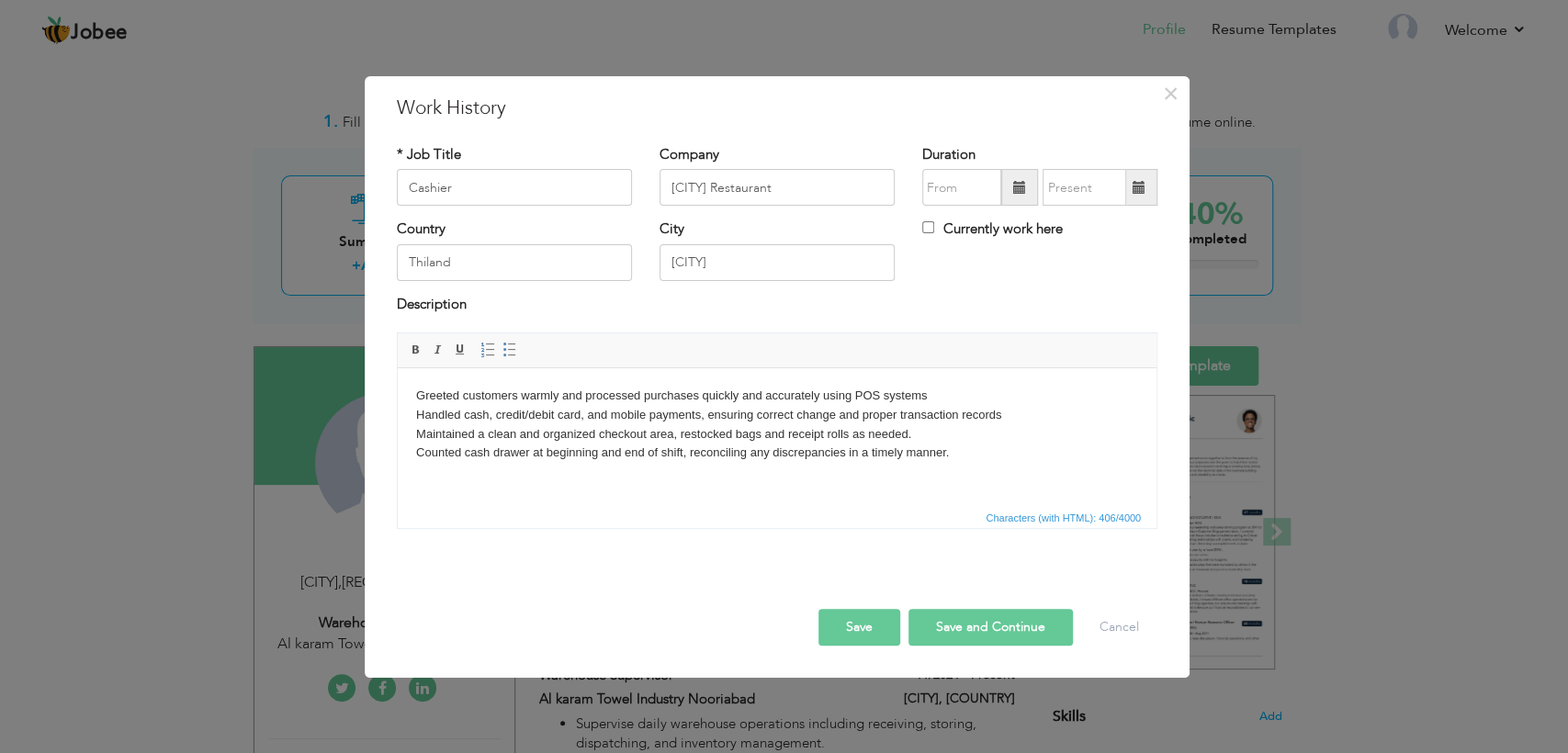 click on "Greeted customers warmly and processed purchases quickly and accurately using POS systems  Handled cash, credit/debit card, and mobile payments, ensuring correct change and proper transaction records  Maintained a clean and organized checkout area, restocked bags and receipt rolls as needed. ​​​​​​​ Counted cash drawer at beginning and end of shift, reconciling any discrepancies in a timely manner." at bounding box center [777, 424] 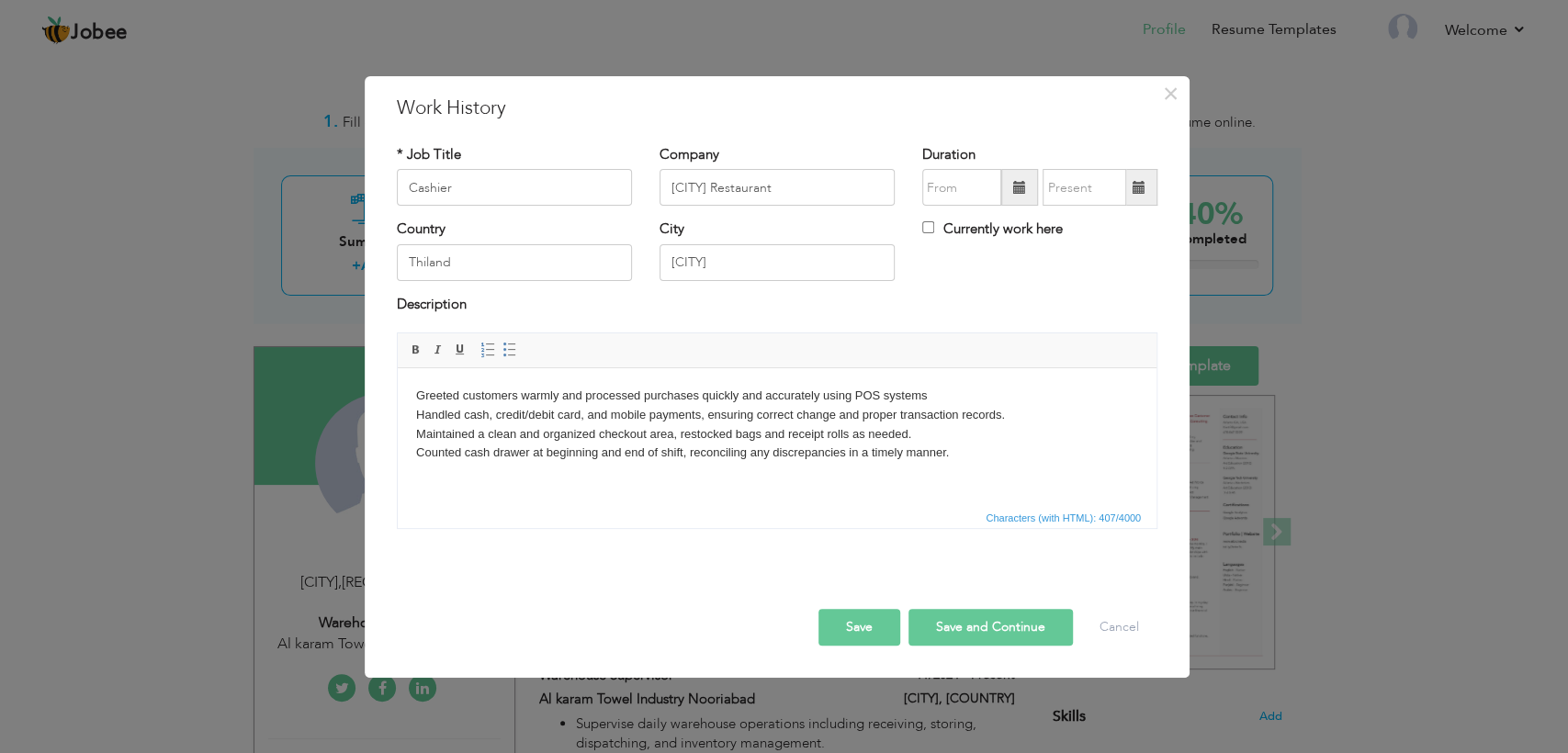 click on "Greeted customers warmly and processed purchases quickly and accurately using POS systems  Handled cash, credit/debit card, and mobile payments, ensuring correct change and proper transaction records. Maintained a clean and organized checkout area, restocked bags and receipt rolls as needed. ​​​​​​​ Counted cash drawer at beginning and end of shift, reconciling any discrepancies in a timely manner." at bounding box center [777, 424] 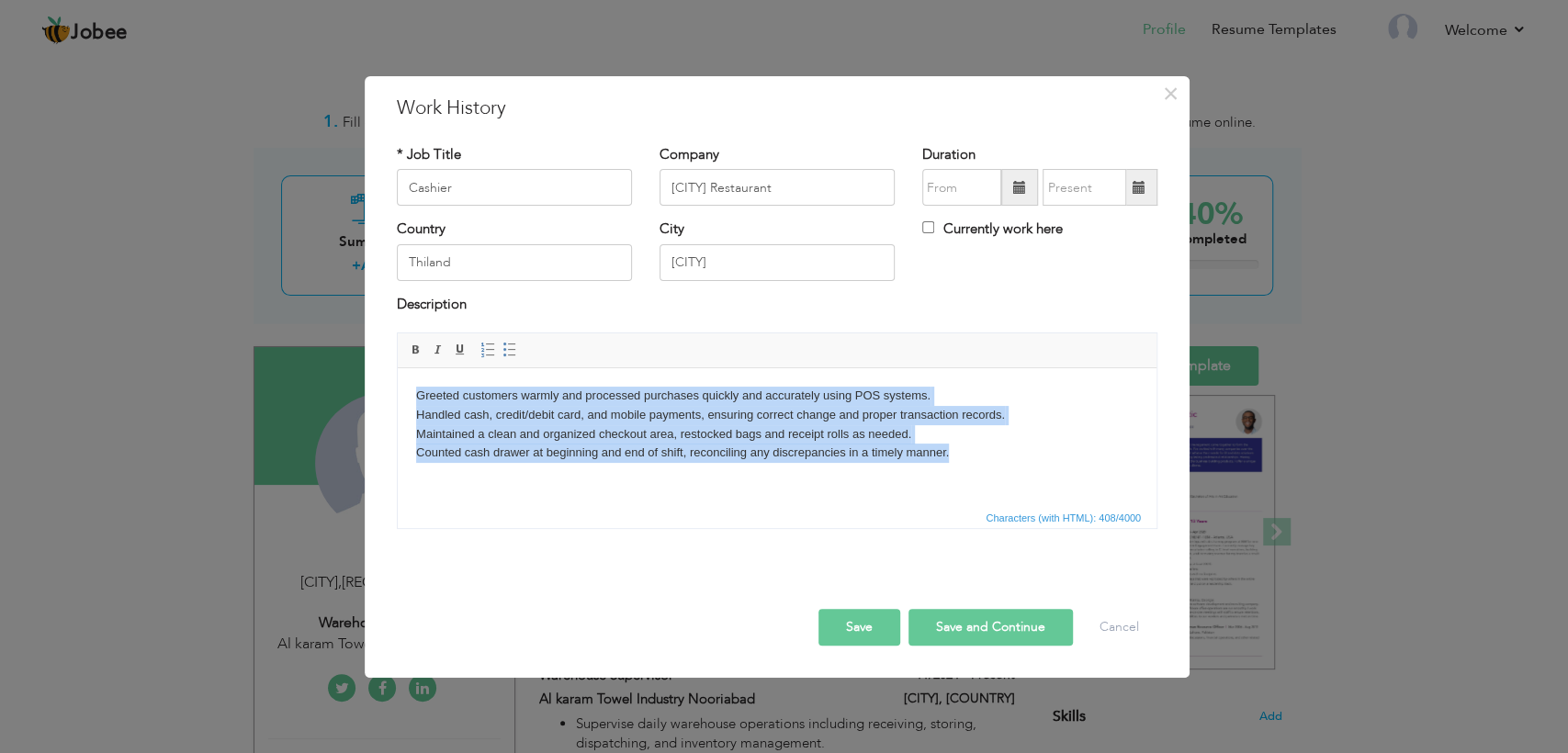 drag, startPoint x: 965, startPoint y: 471, endPoint x: 367, endPoint y: 396, distance: 602.6848 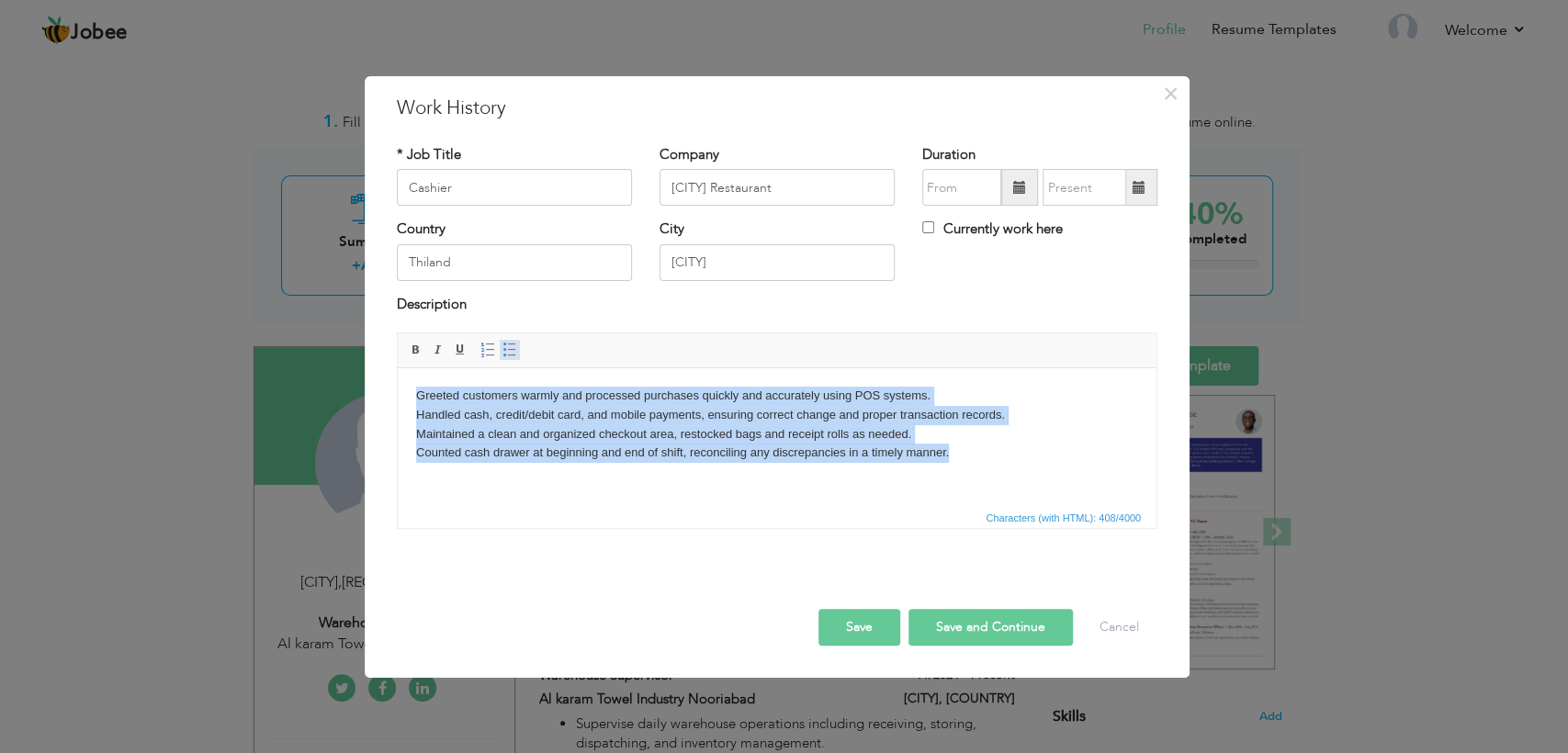 click at bounding box center (510, 350) 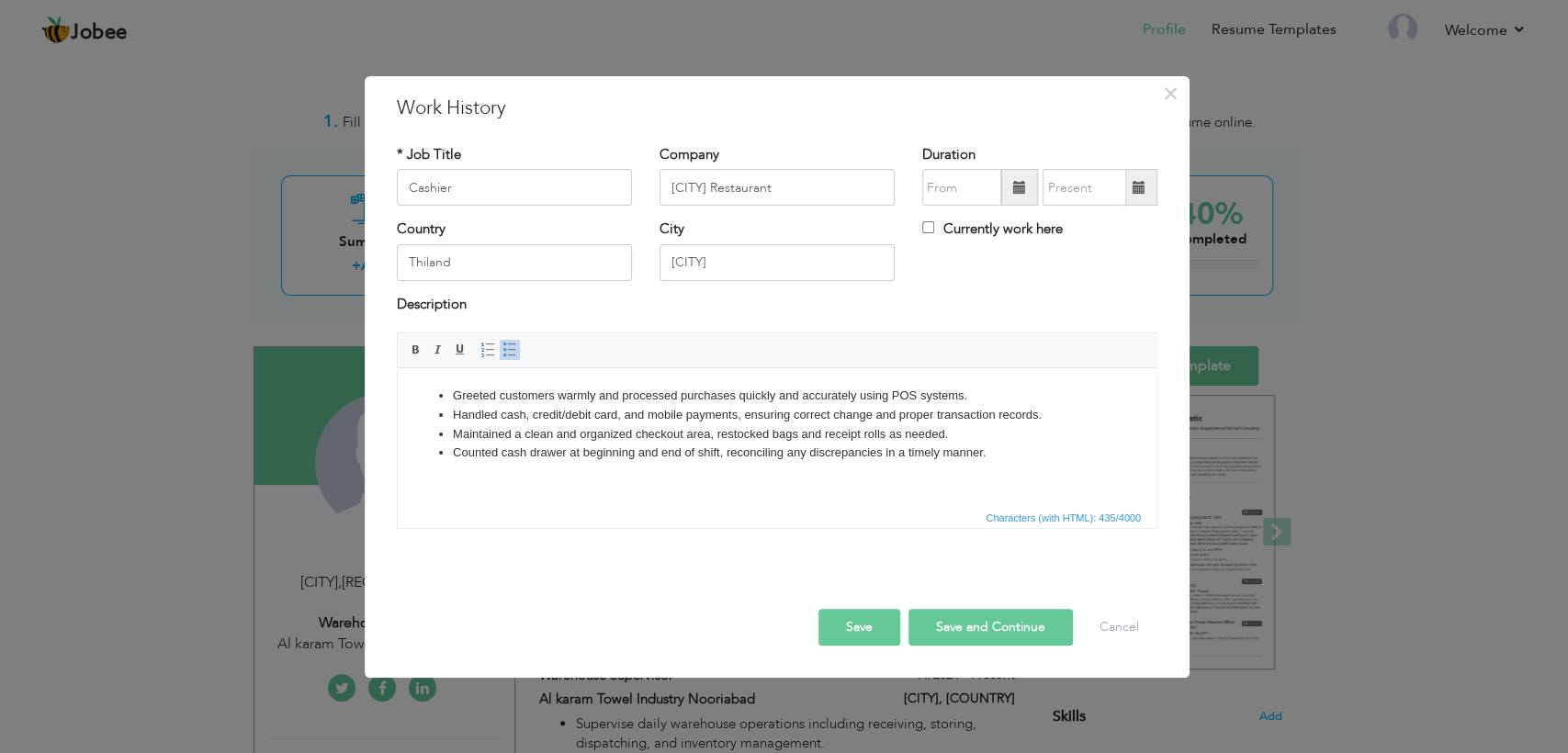 click at bounding box center [1020, 187] 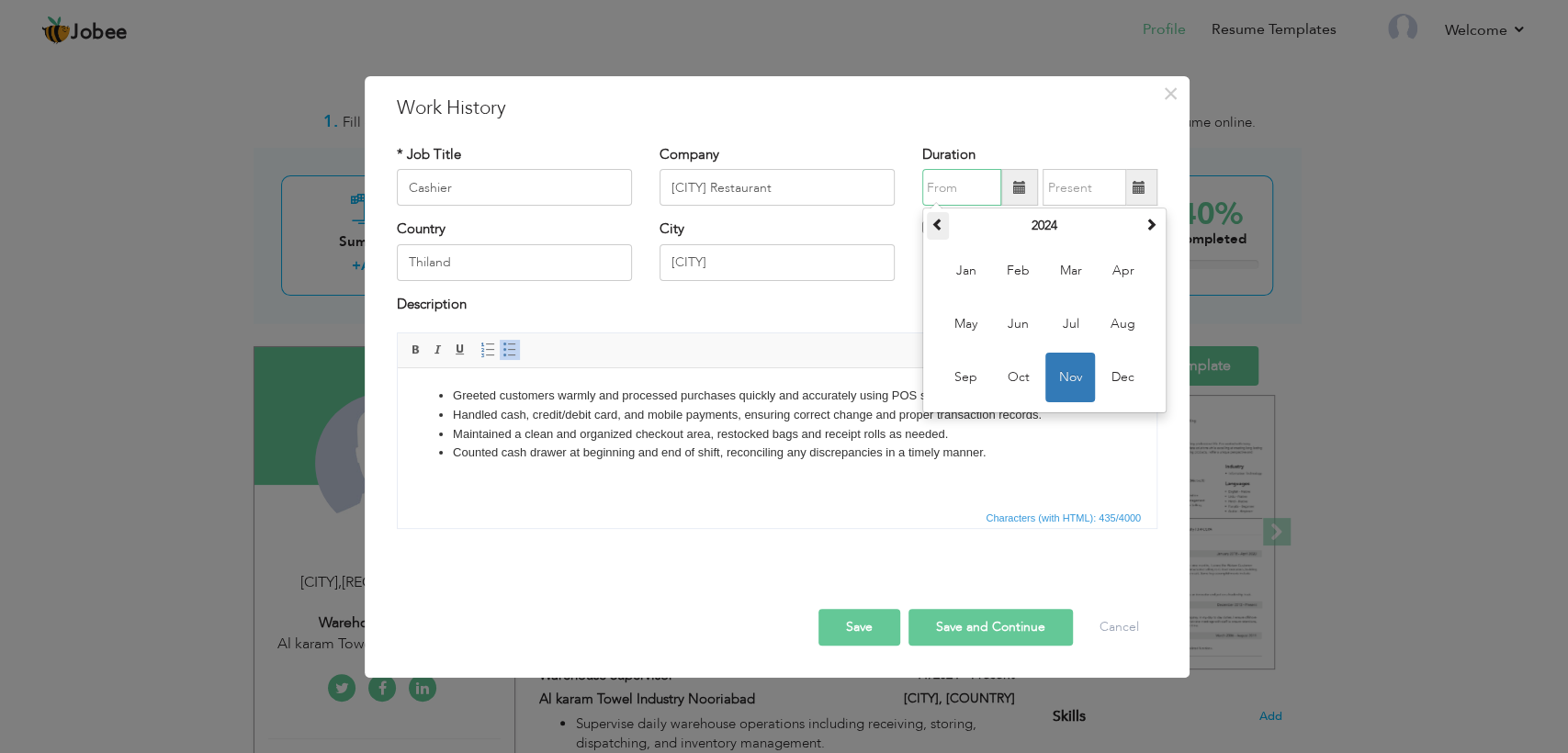 click at bounding box center (938, 224) 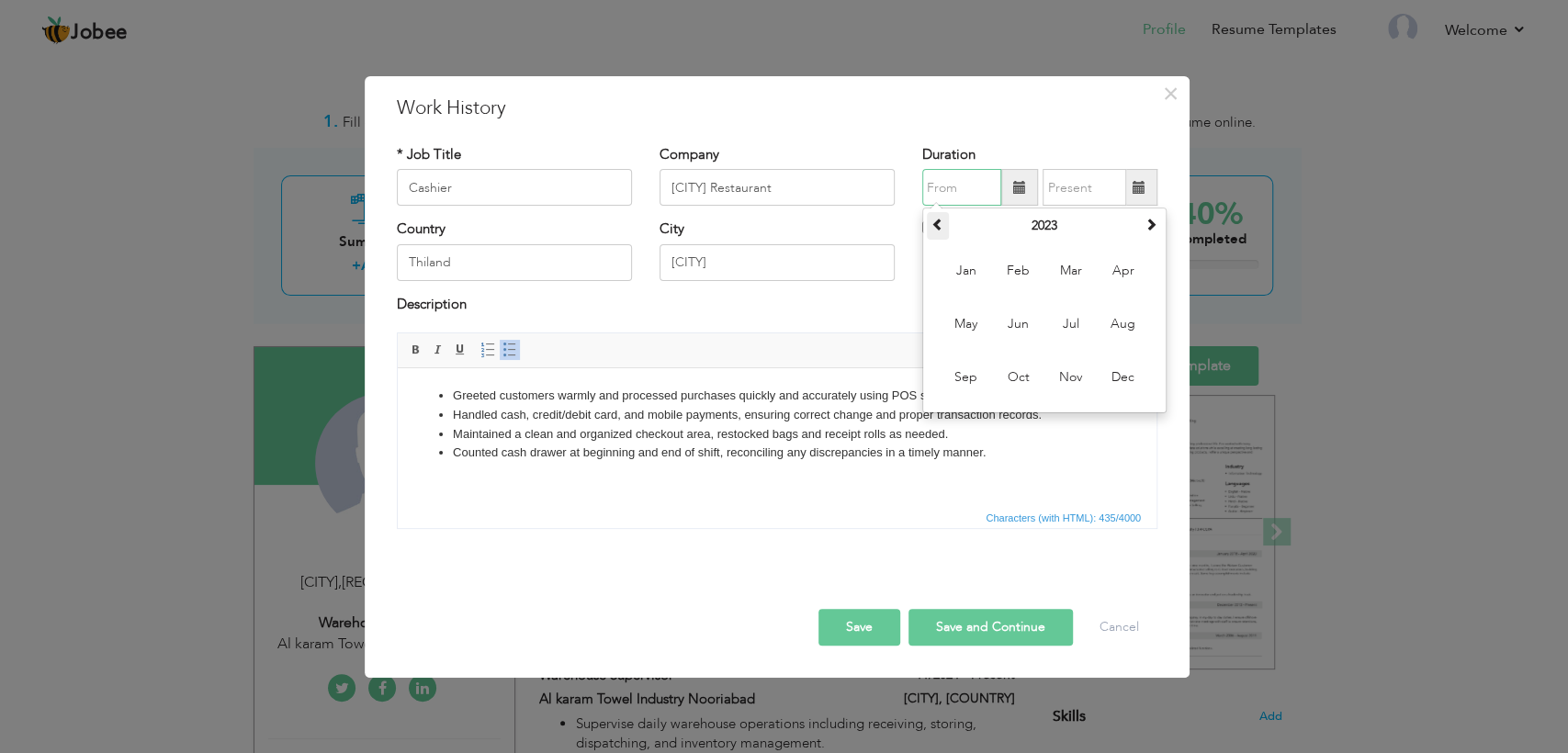 click at bounding box center (938, 224) 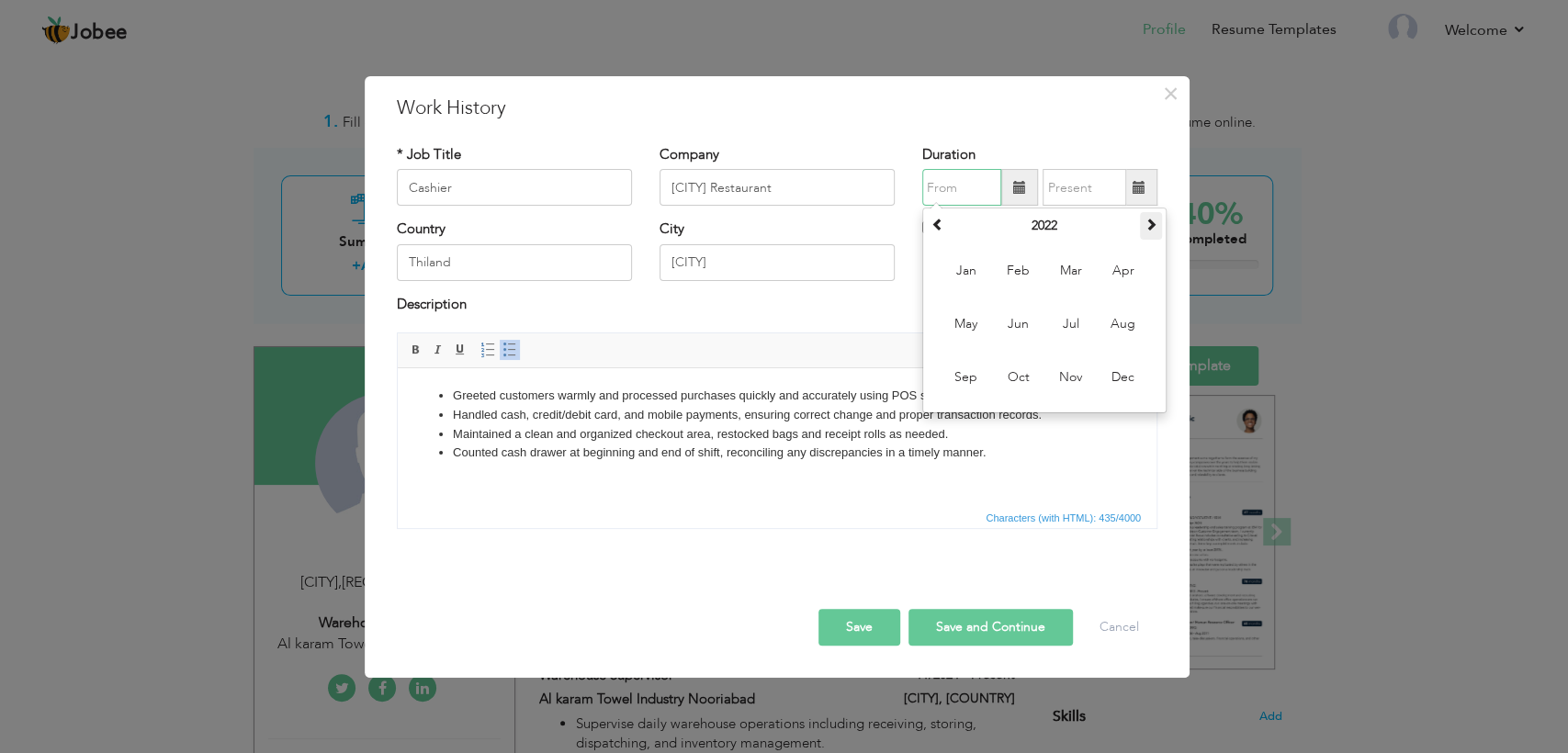 click at bounding box center [1151, 224] 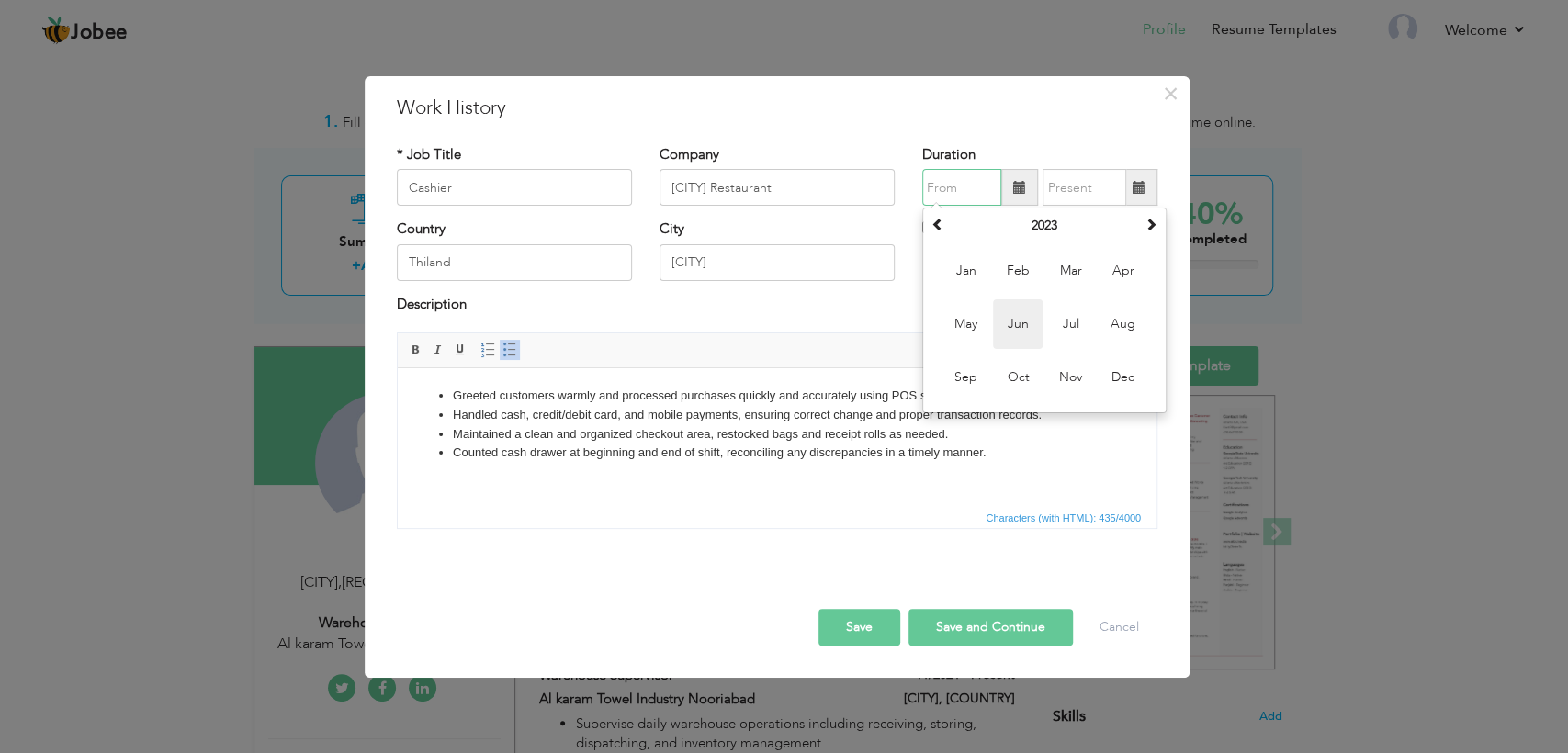 click on "Jun" at bounding box center (1018, 324) 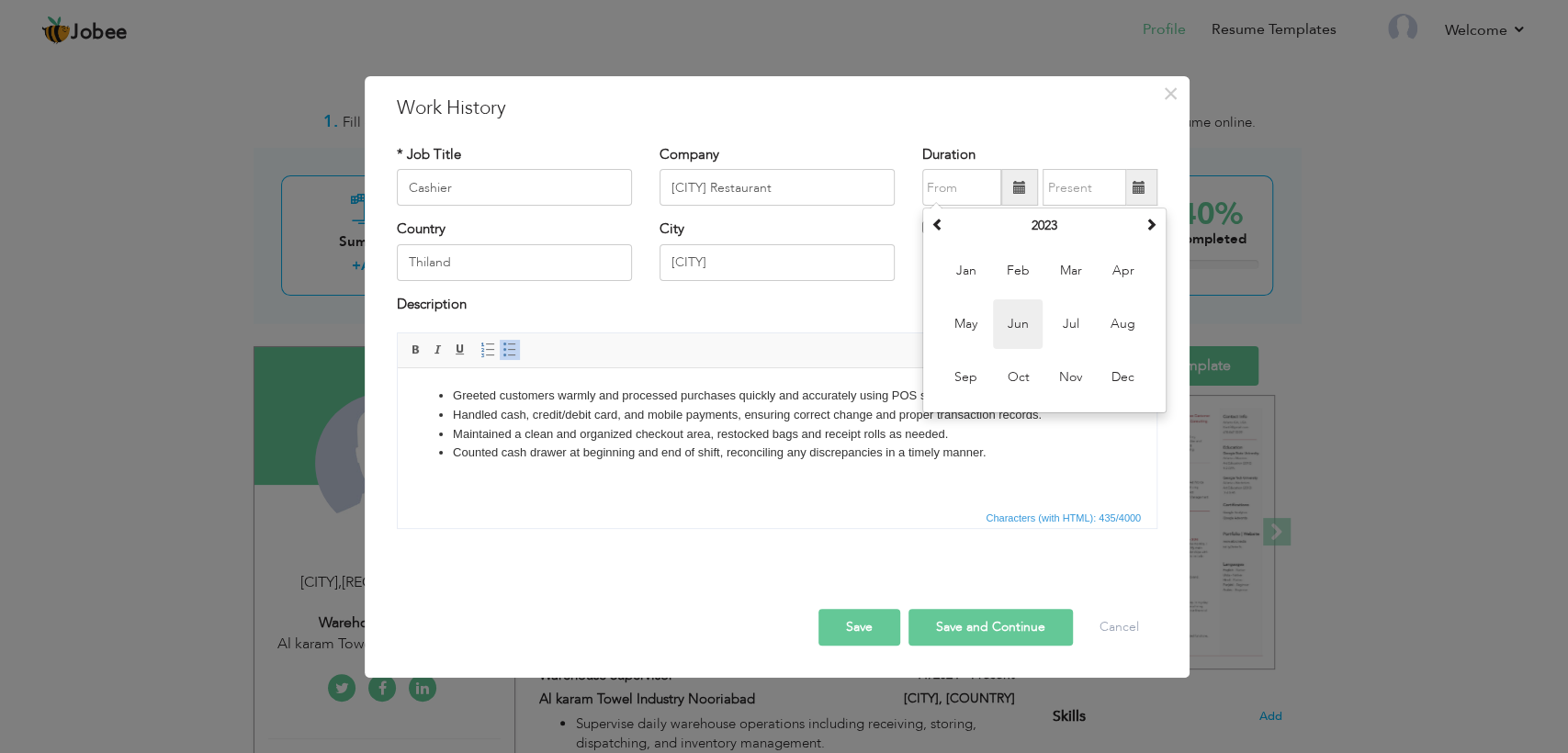 type on "06/2023" 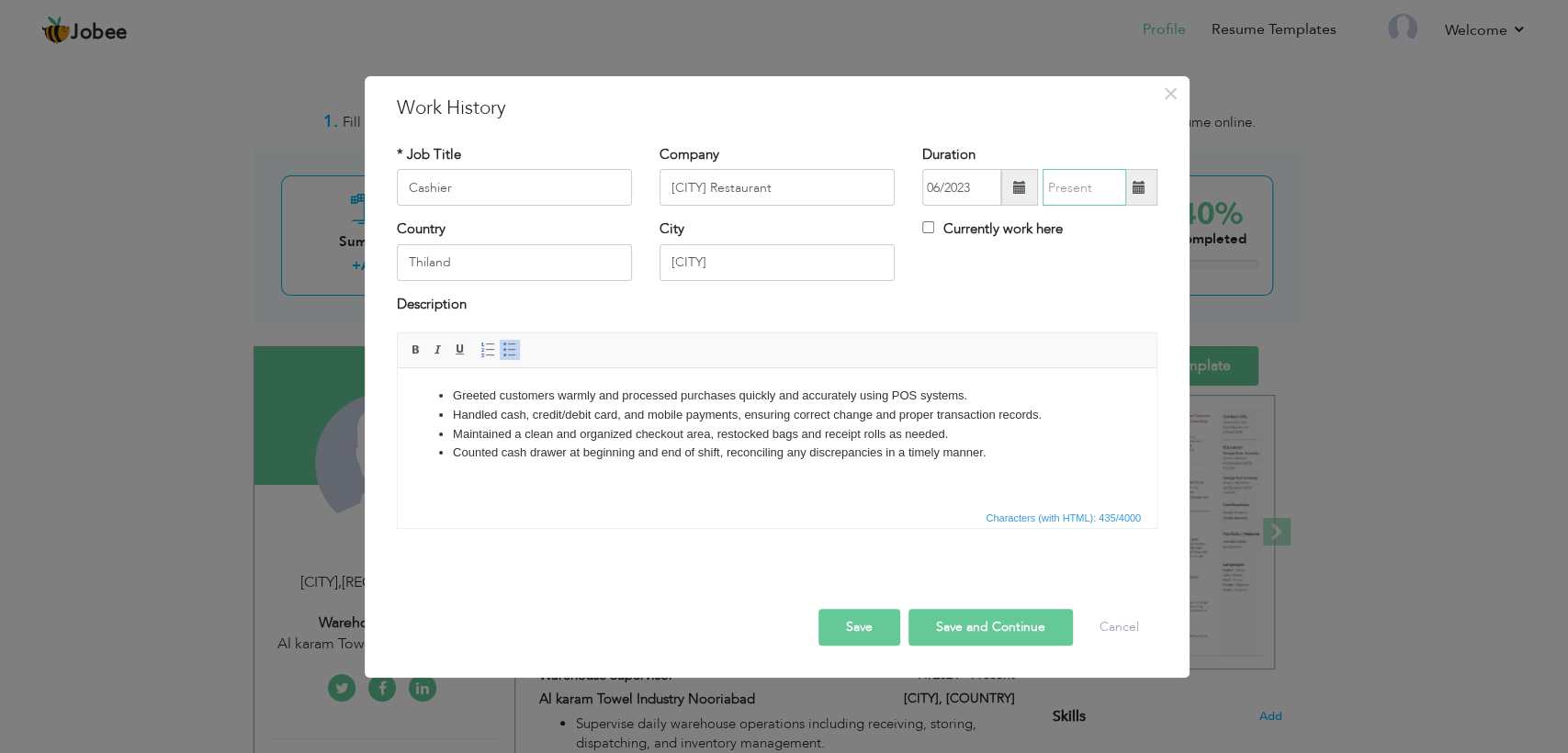 click at bounding box center (1084, 187) 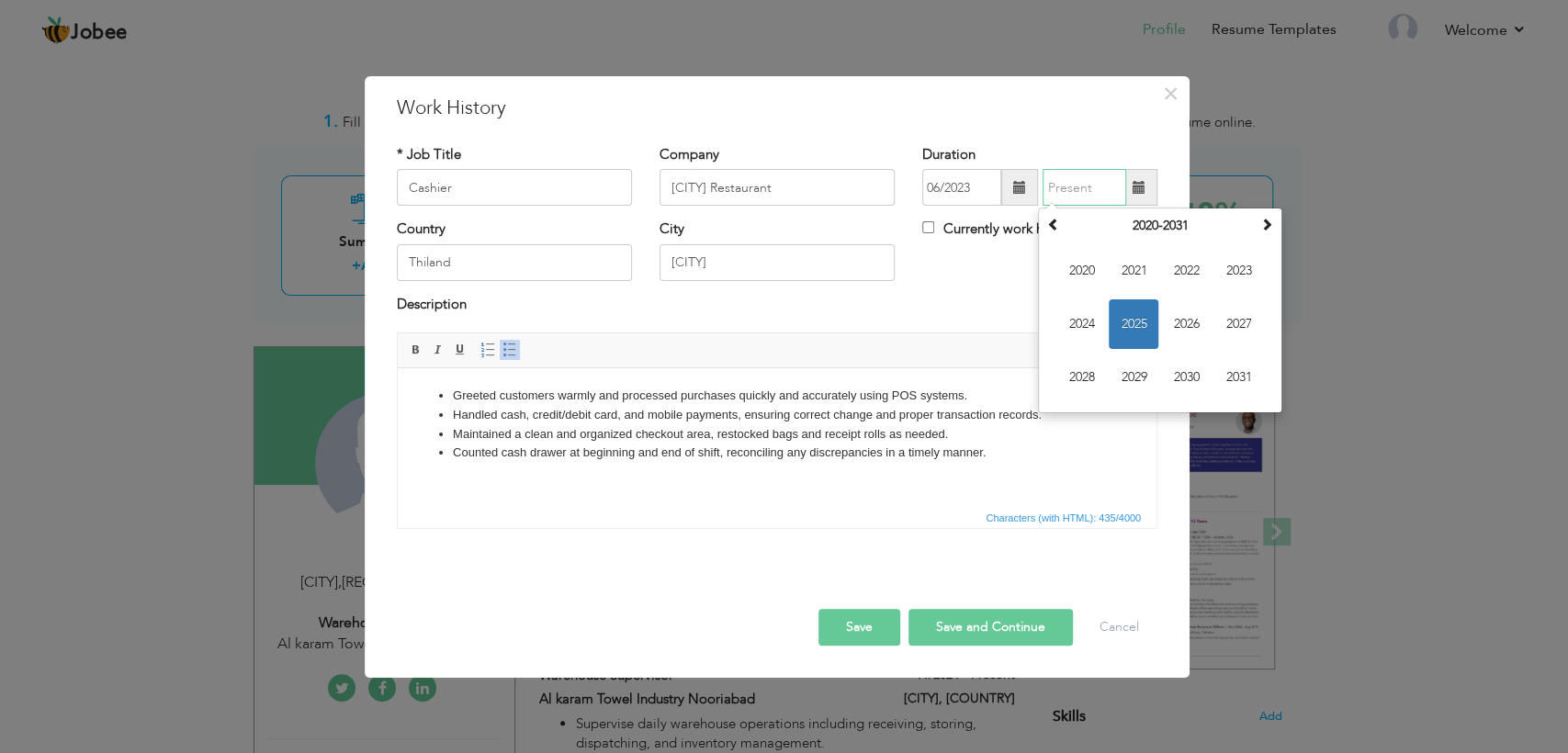 click on "2025" at bounding box center [1134, 324] 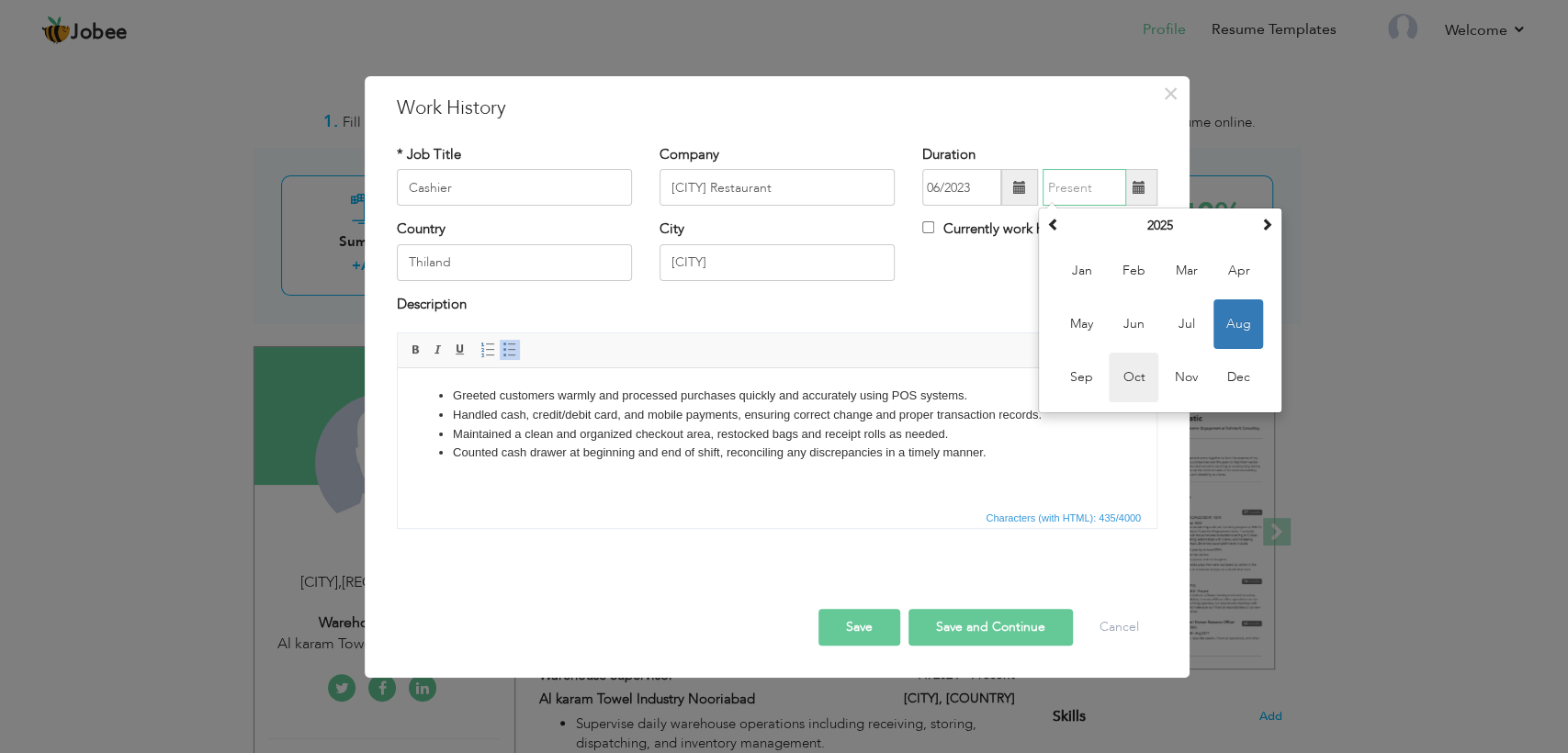 click on "Oct" at bounding box center (1134, 377) 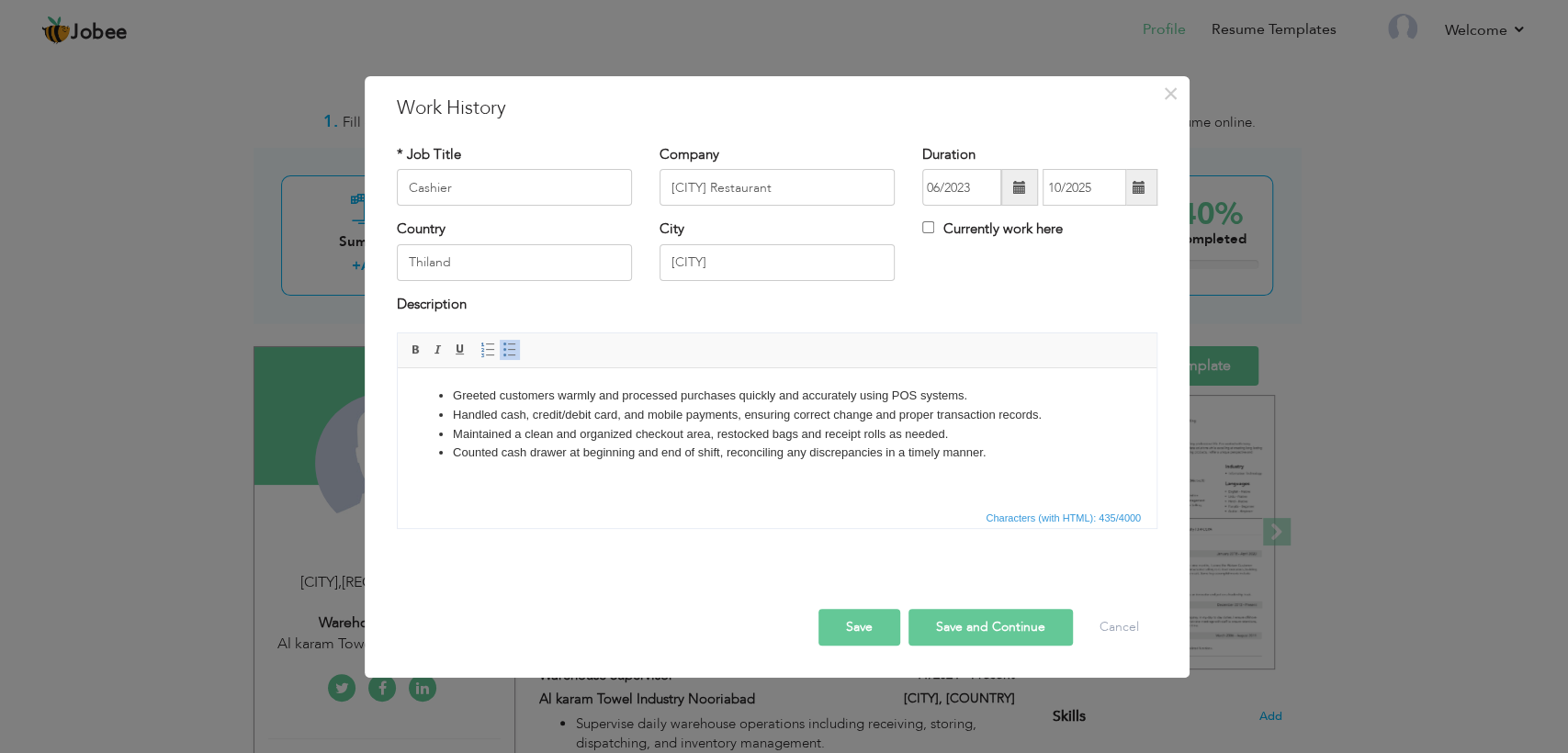 click on "Save and Continue" at bounding box center (990, 627) 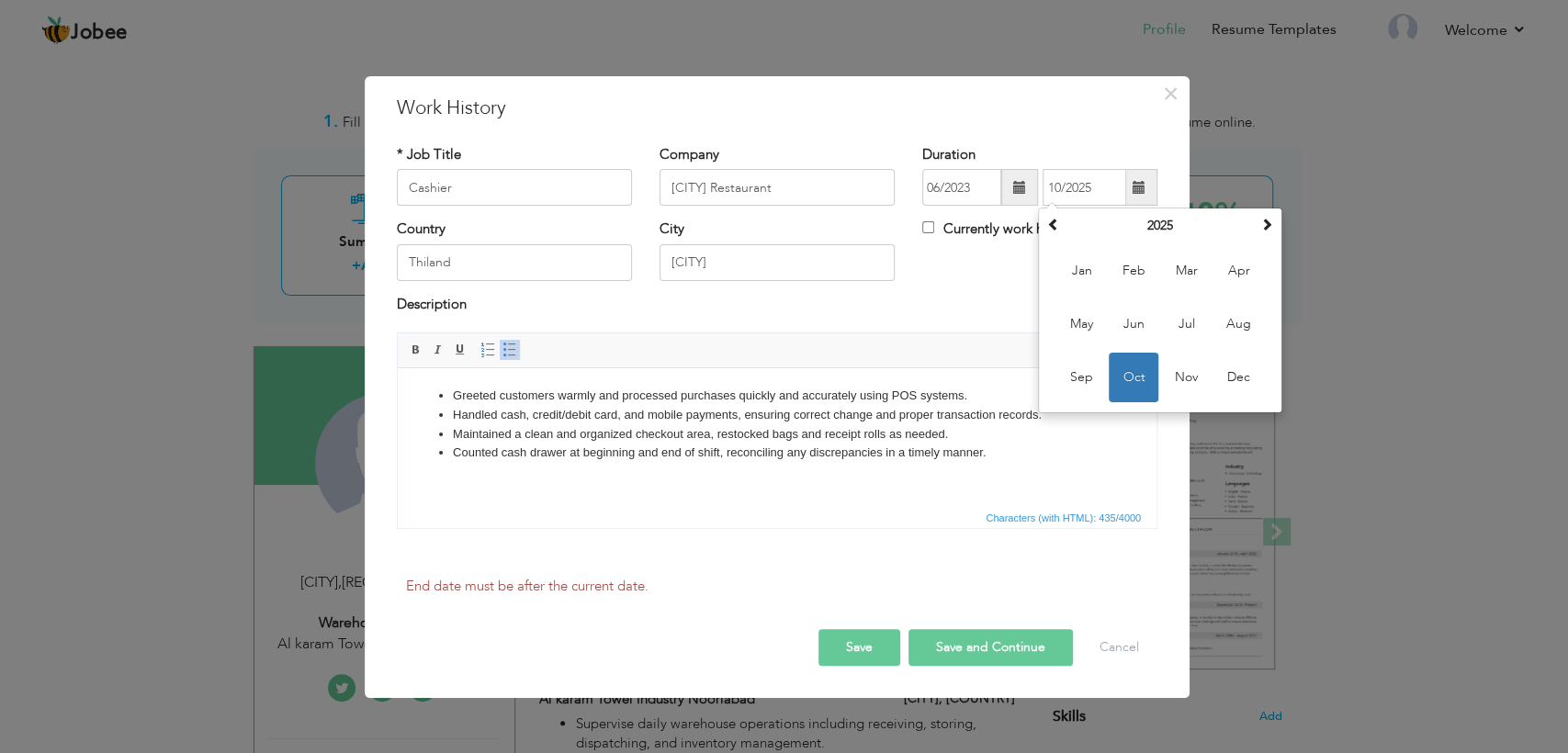 click on "Save and Continue" at bounding box center [990, 647] 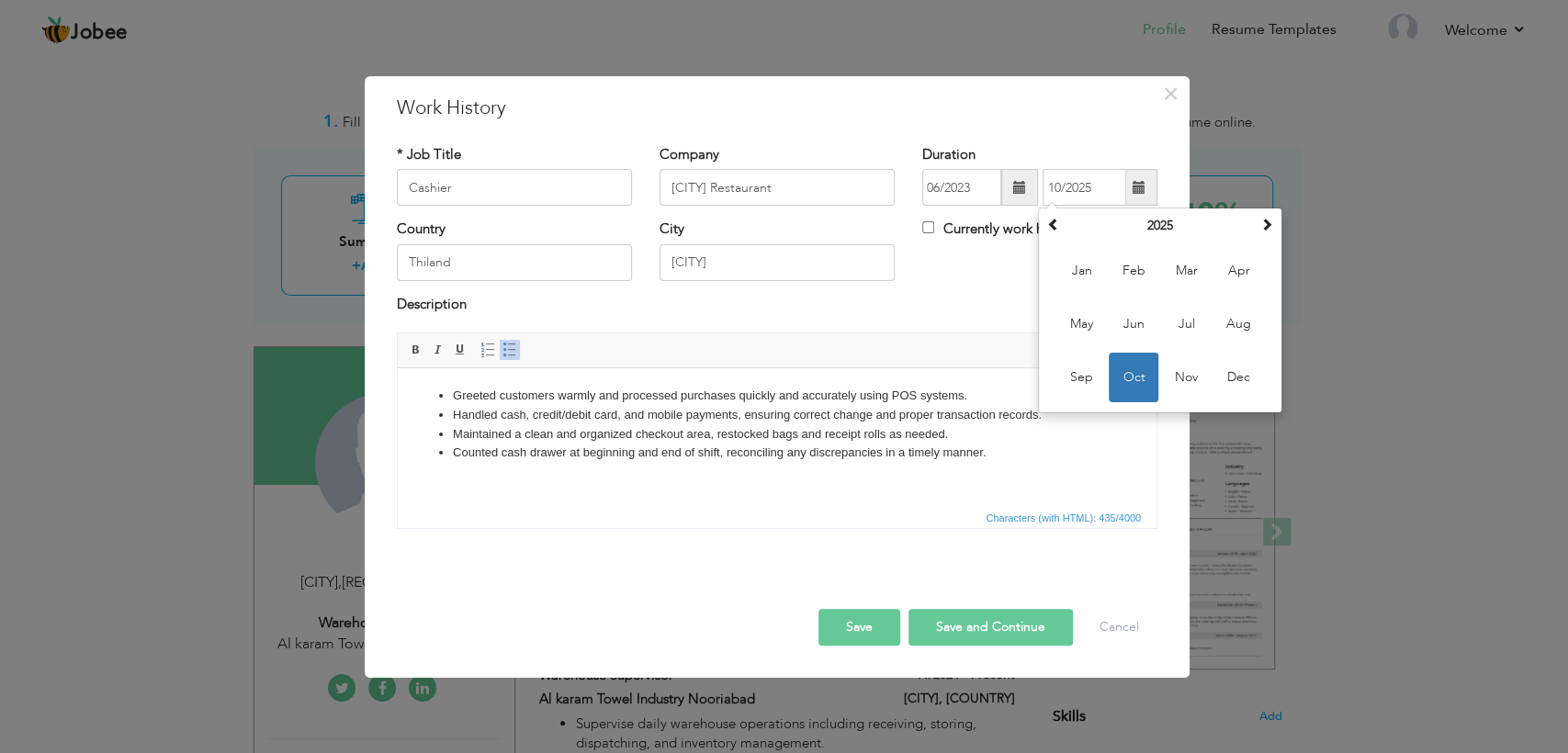 click on "Save
Save and Continue
Delete
Cancel" at bounding box center (777, 608) 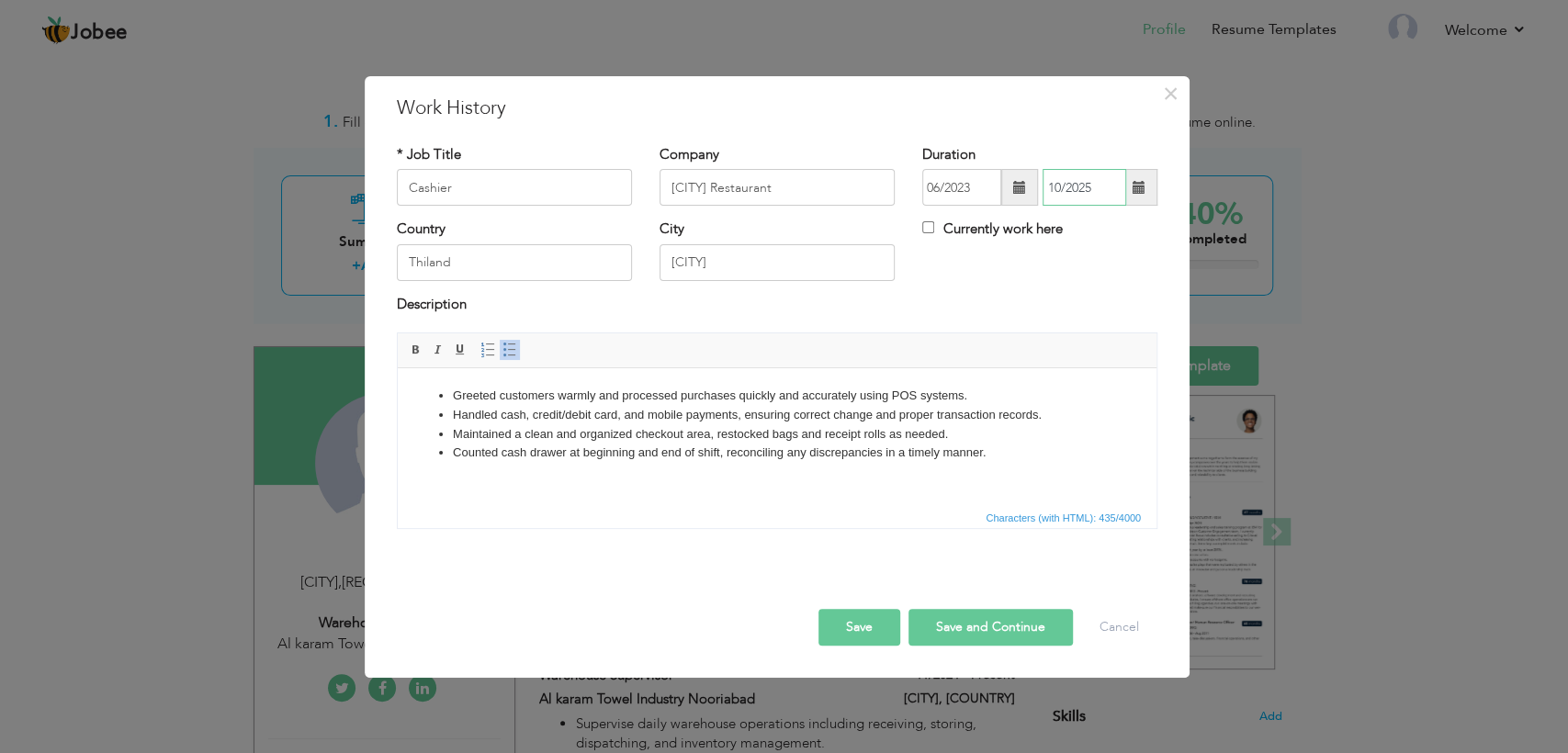 click on "10/2025" at bounding box center (1084, 187) 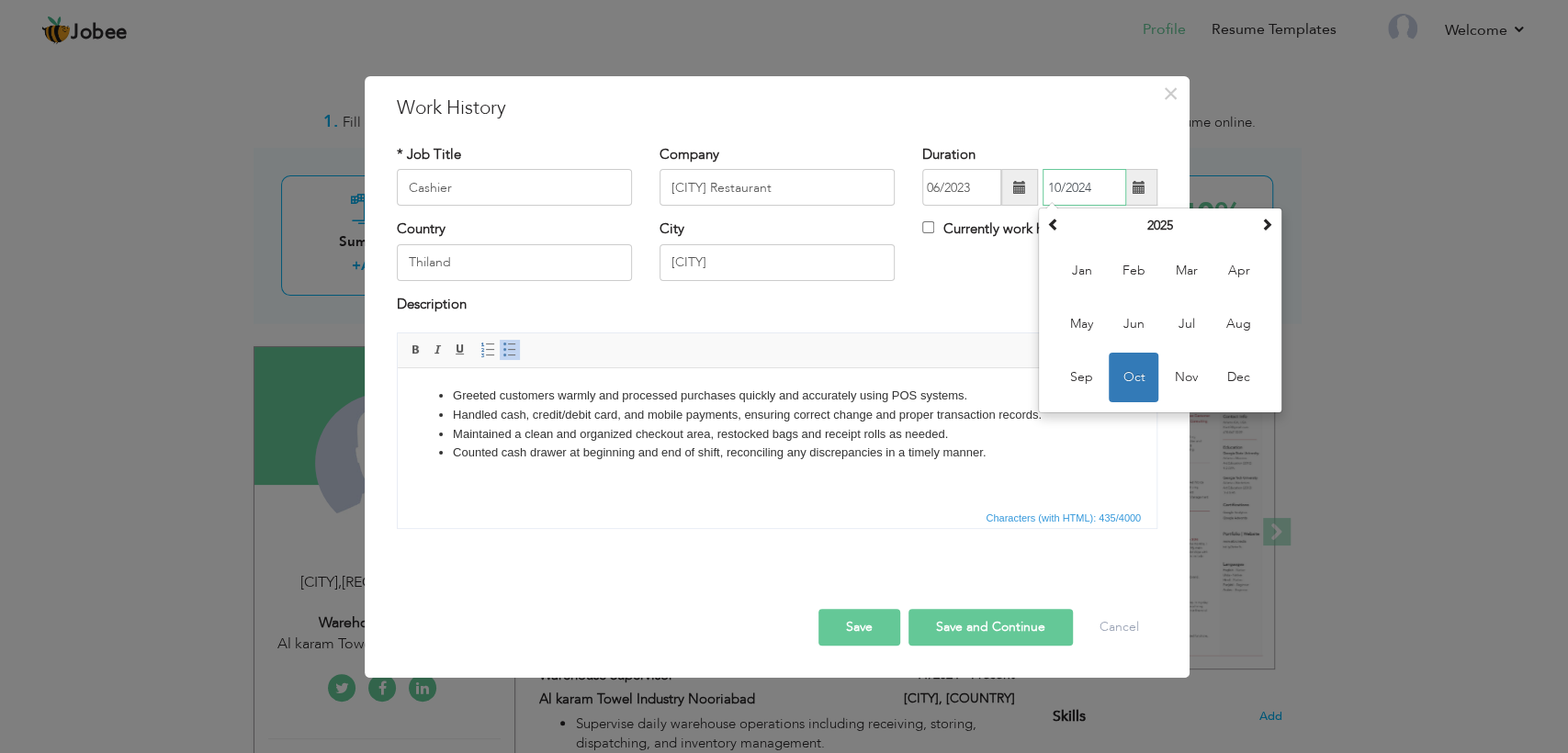 click on "Oct" at bounding box center [1134, 377] 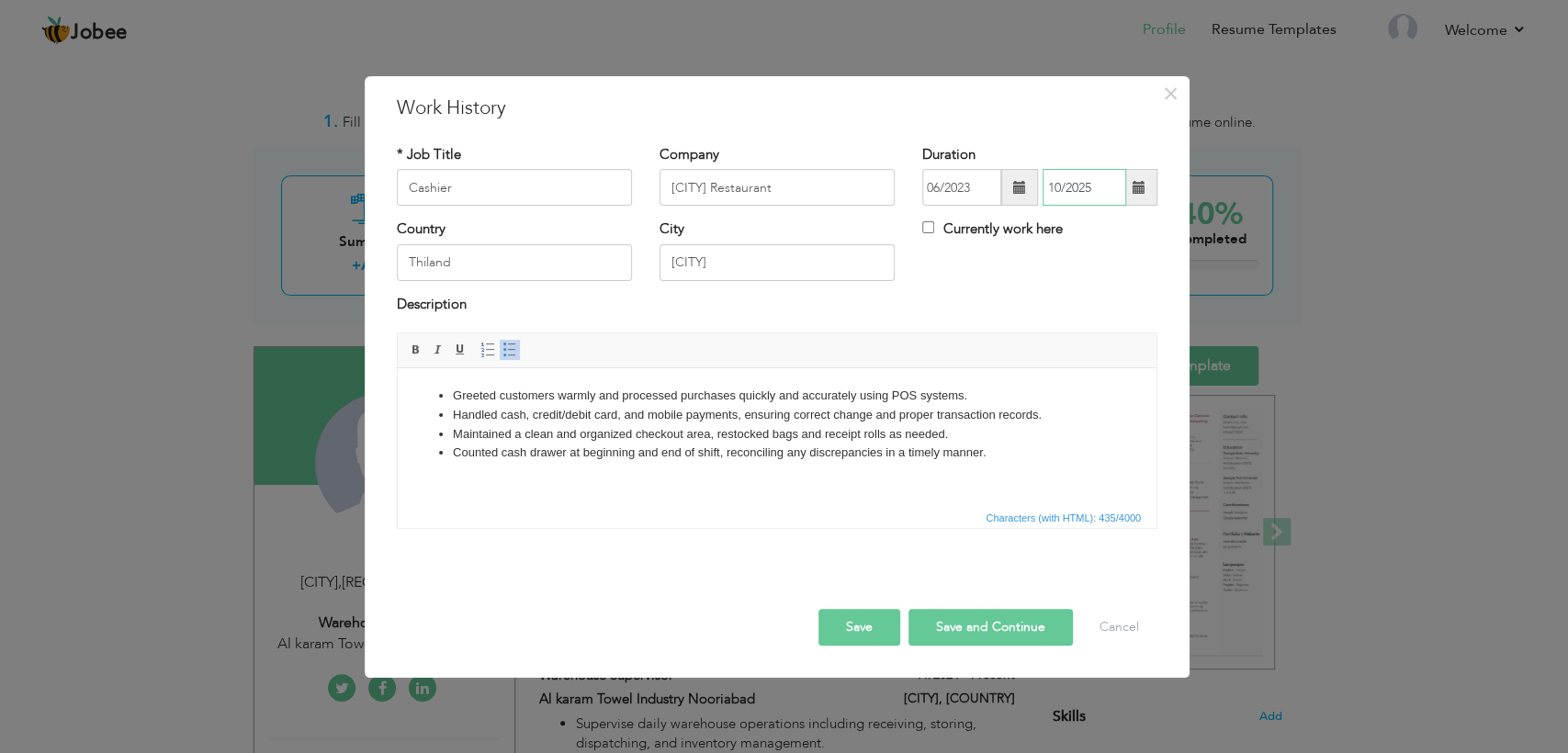 click on "10/2025" at bounding box center [1084, 187] 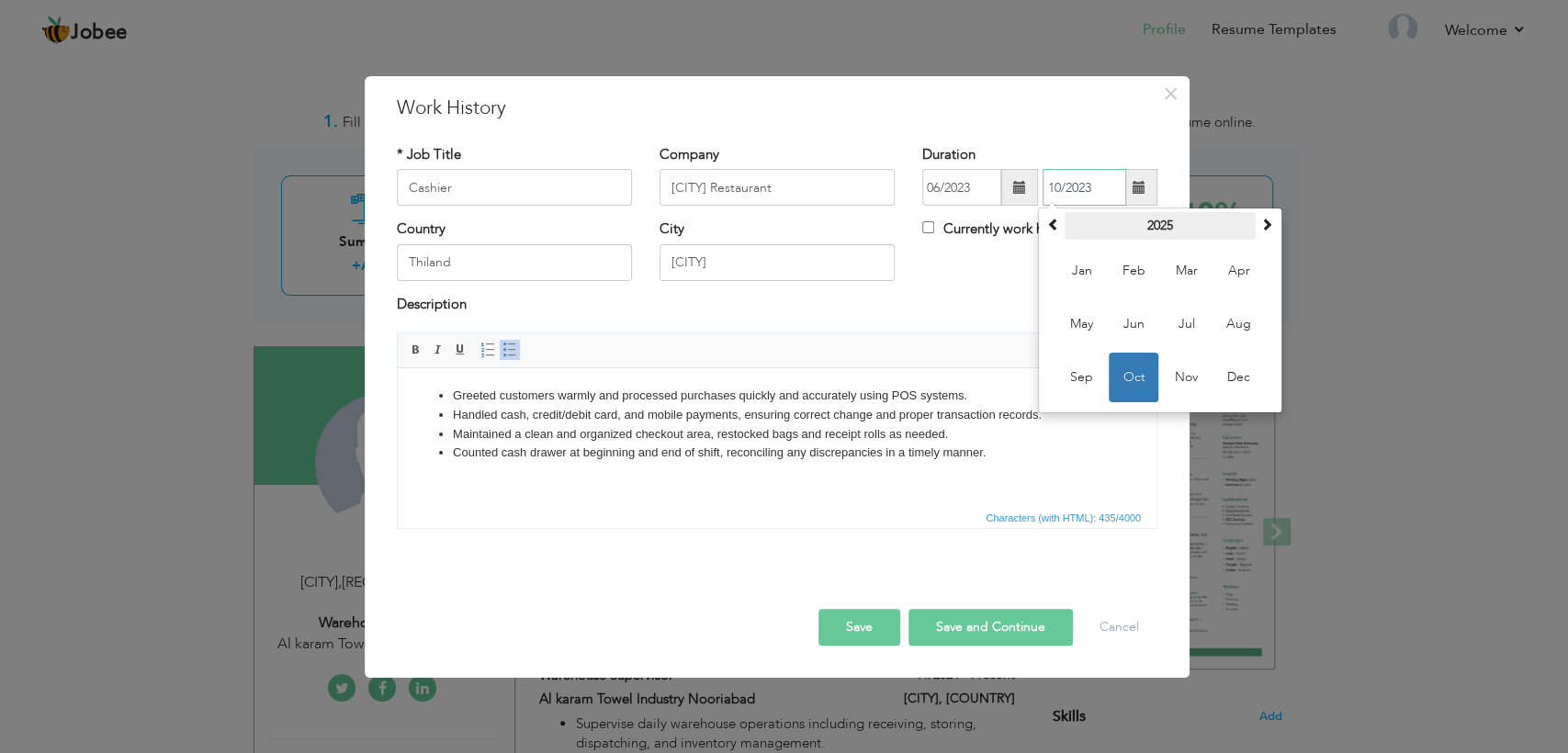 click on "2025" at bounding box center [1160, 226] 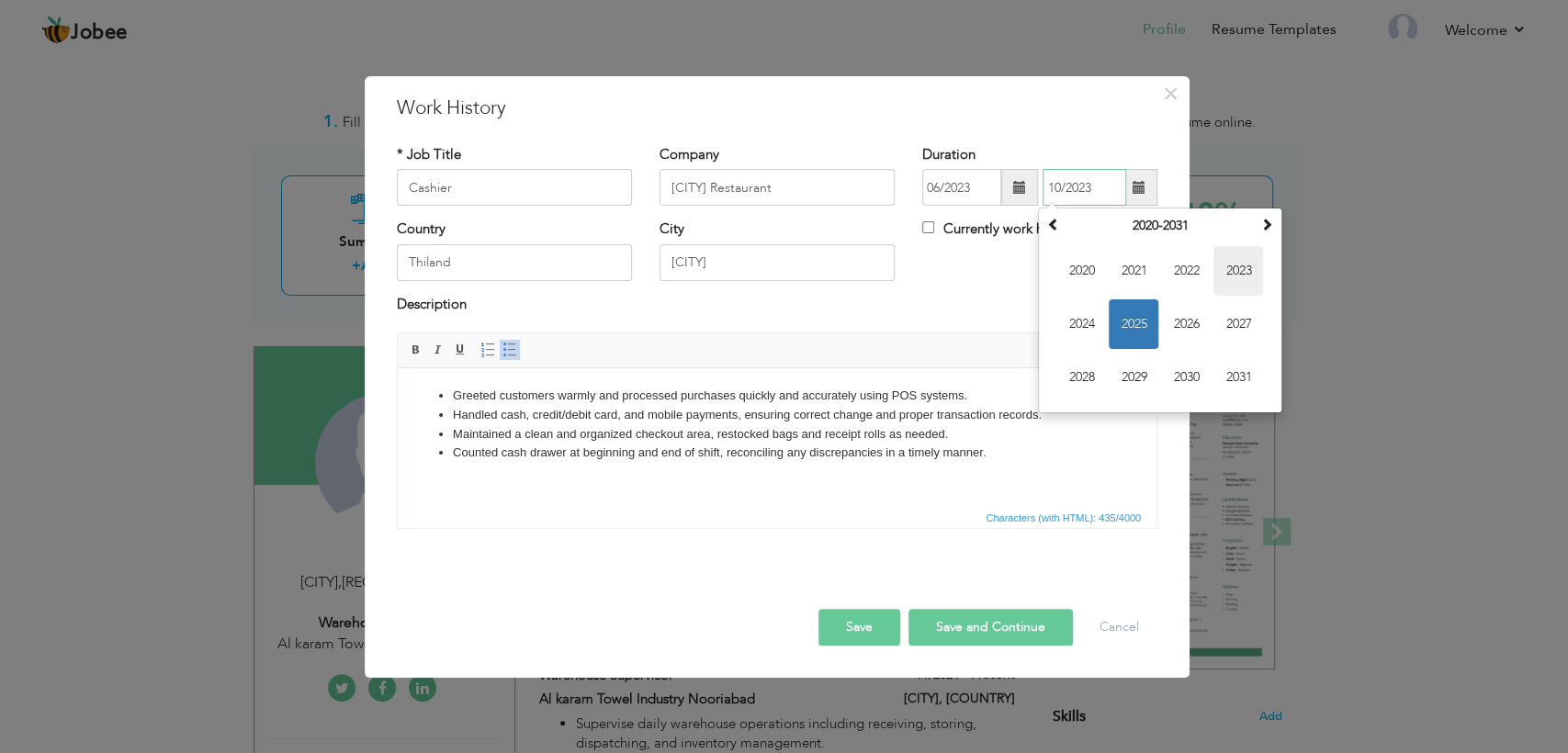 click on "2023" at bounding box center [1238, 271] 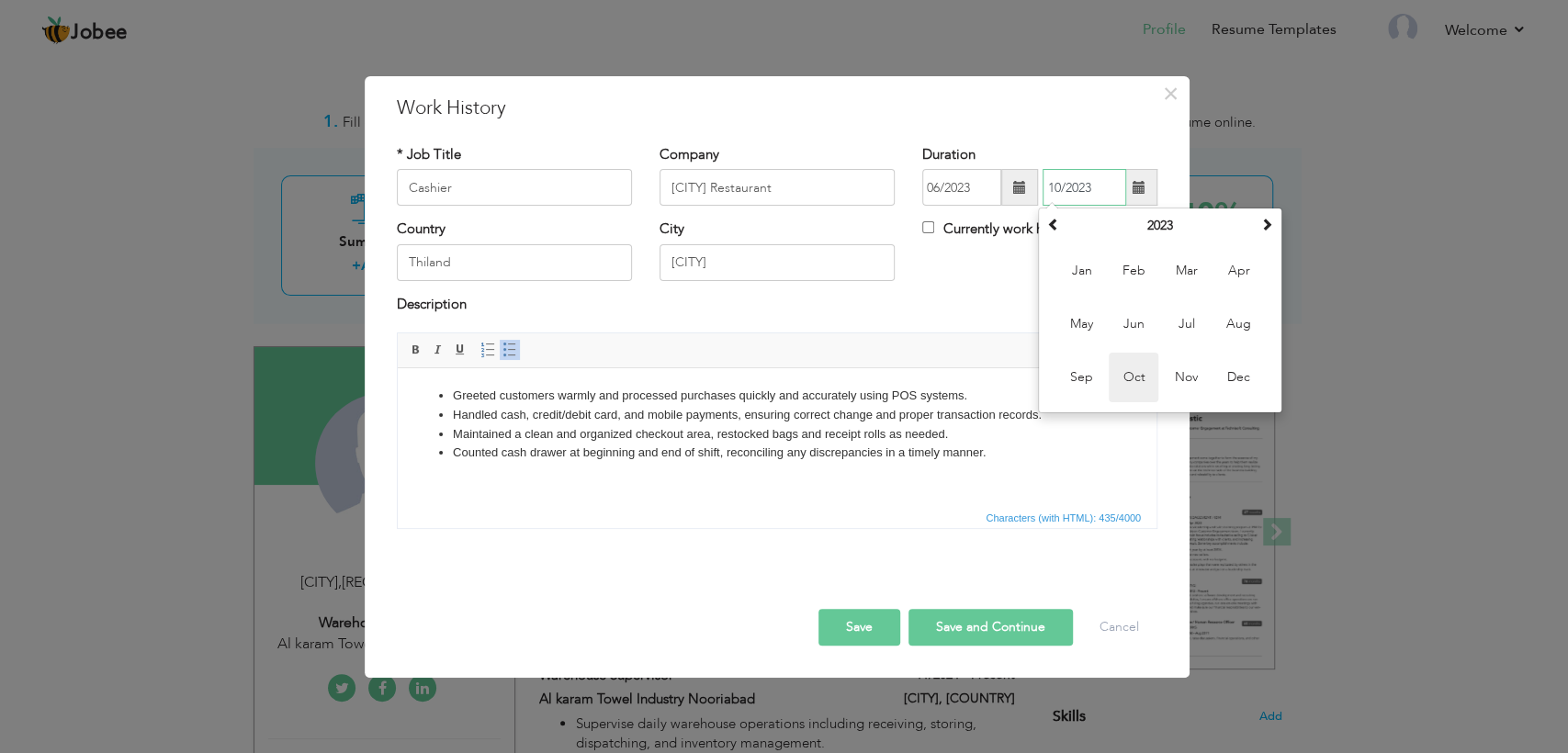 click on "Oct" at bounding box center [1134, 377] 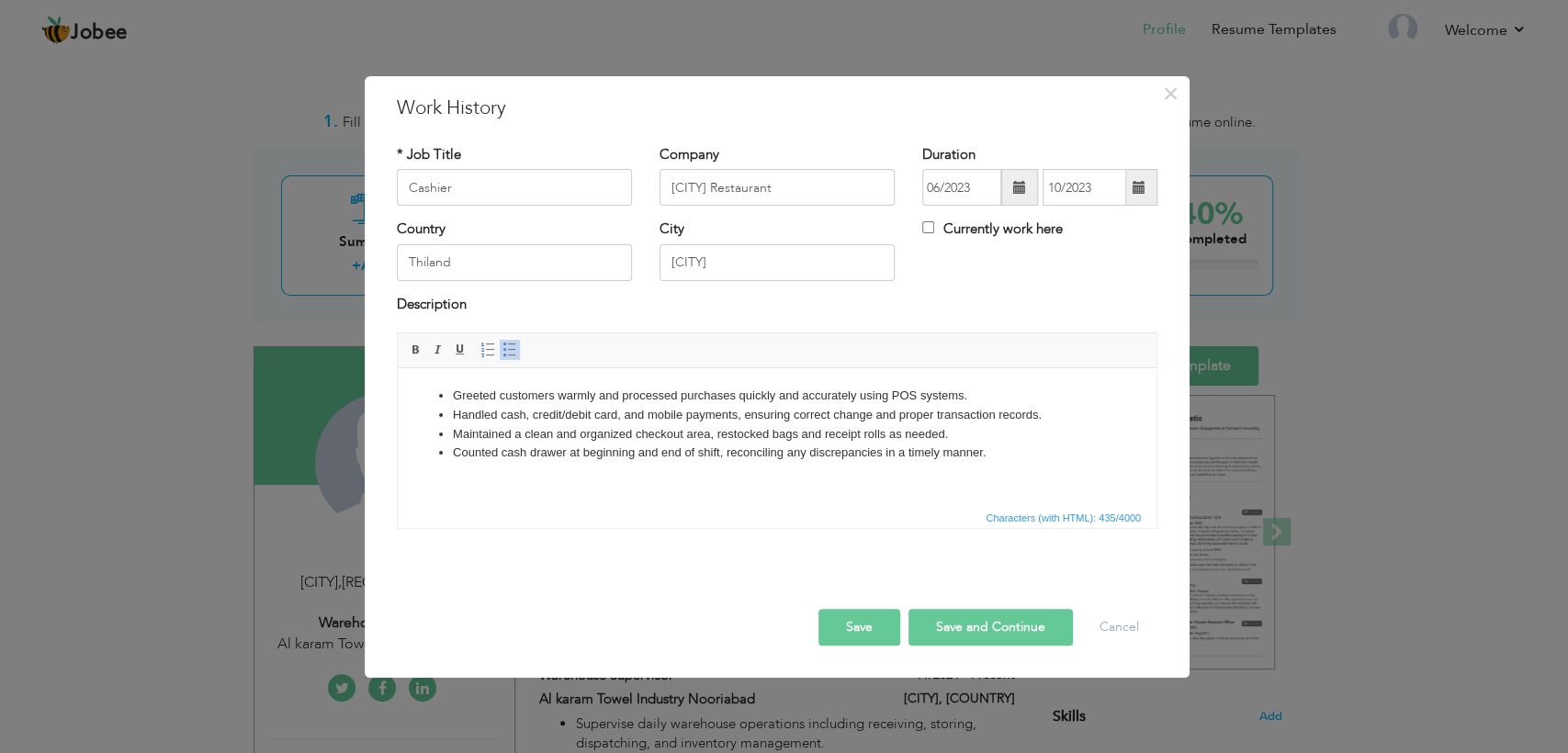 click on "Save and Continue" at bounding box center [990, 627] 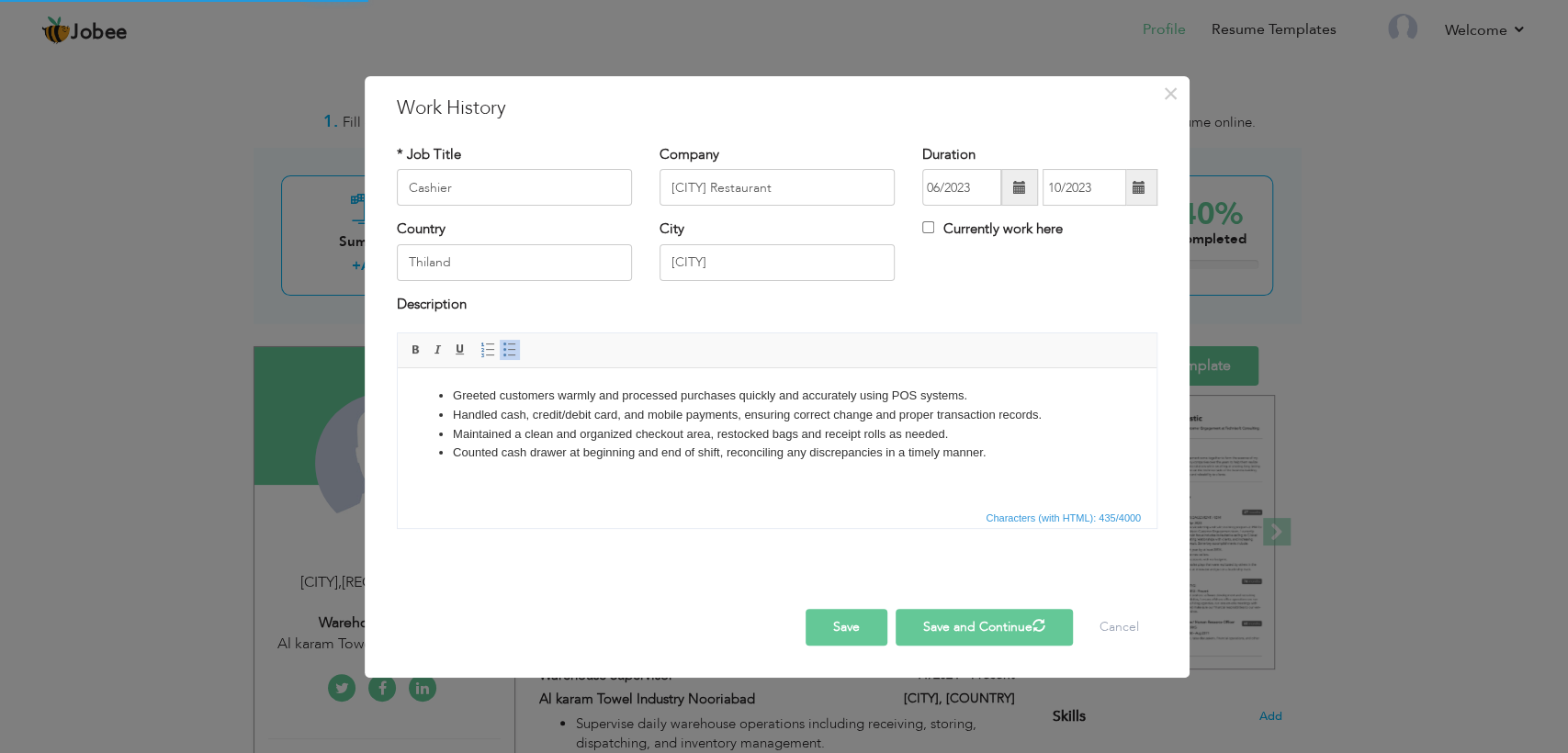type 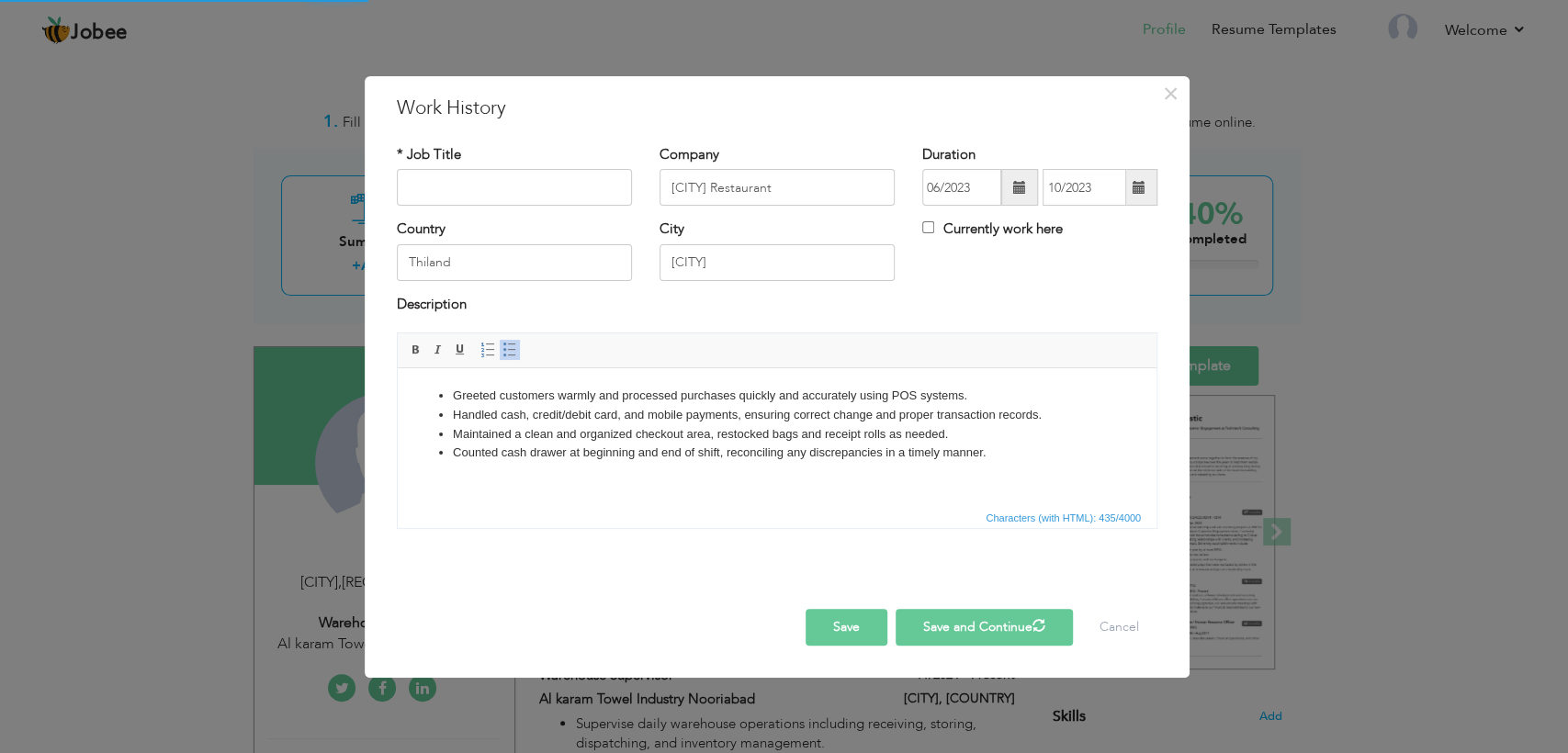 type 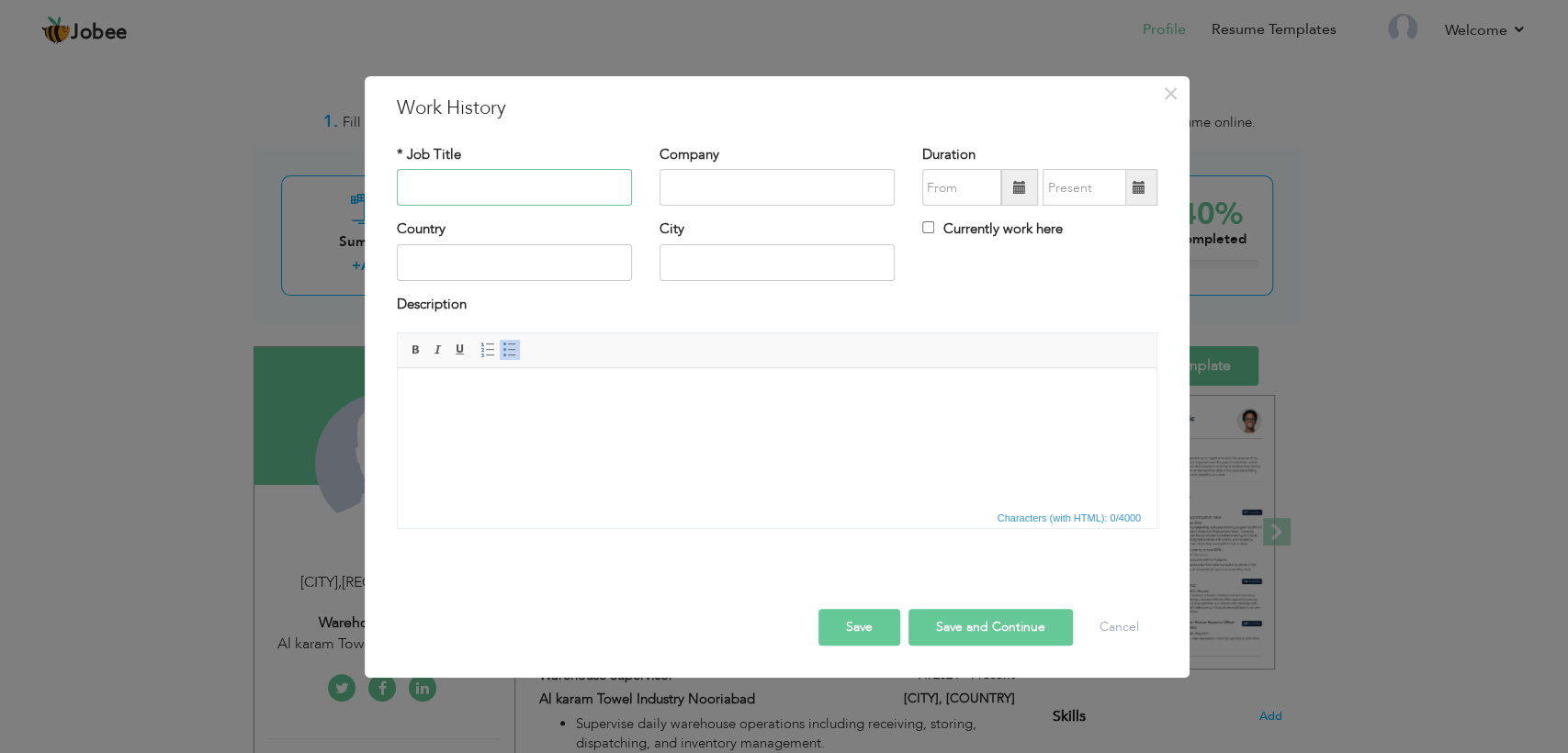 click at bounding box center [514, 187] 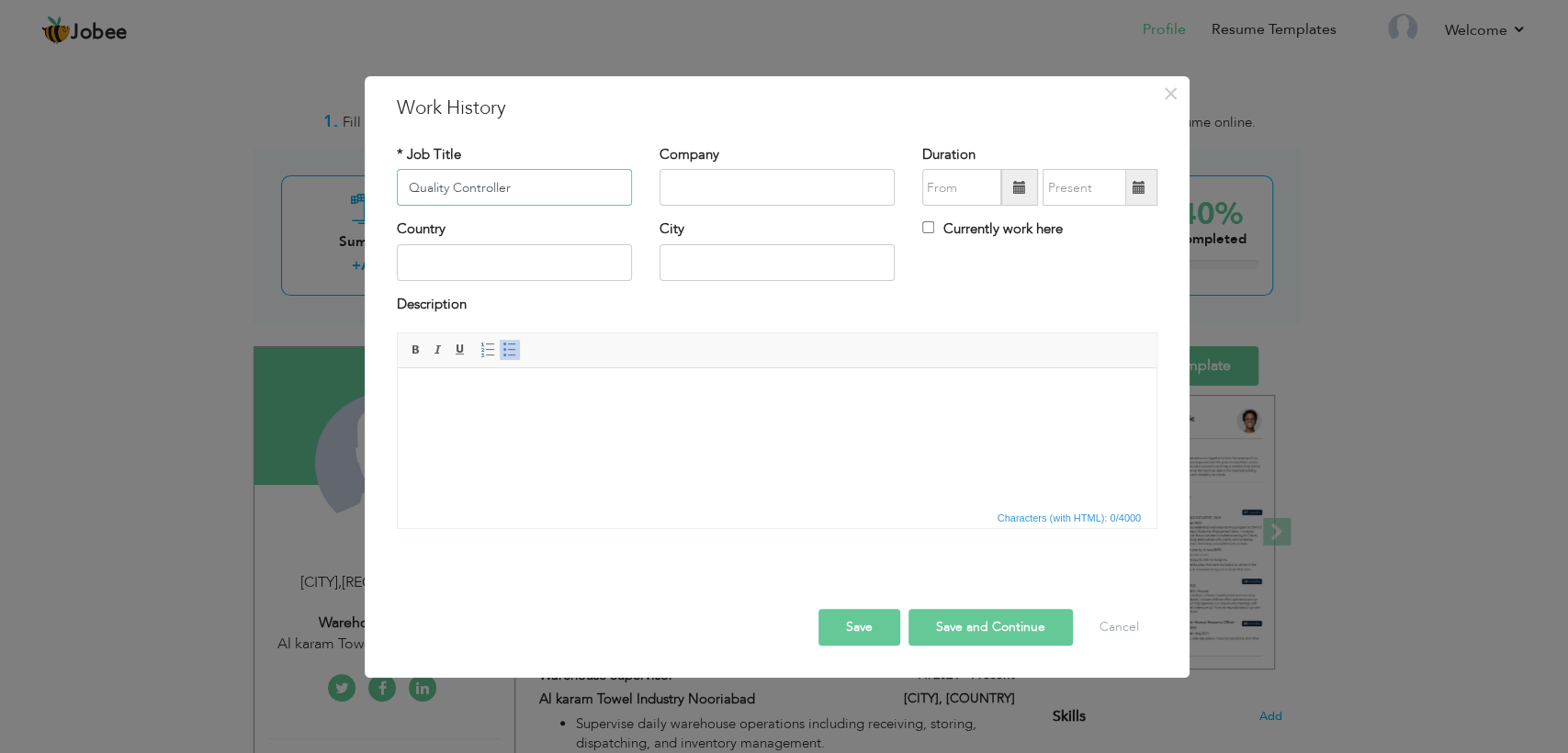 type on "Quality Controller" 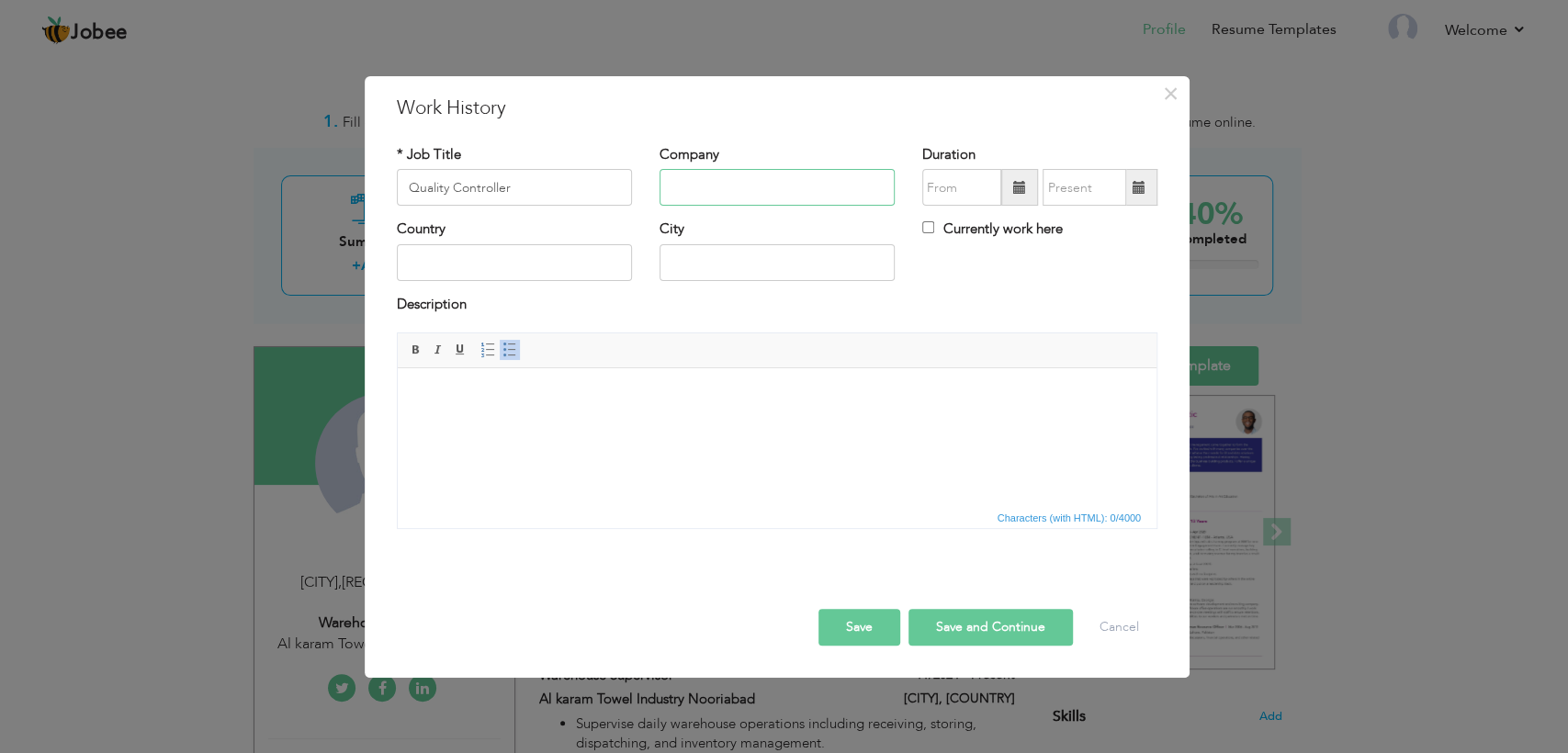 click at bounding box center (777, 187) 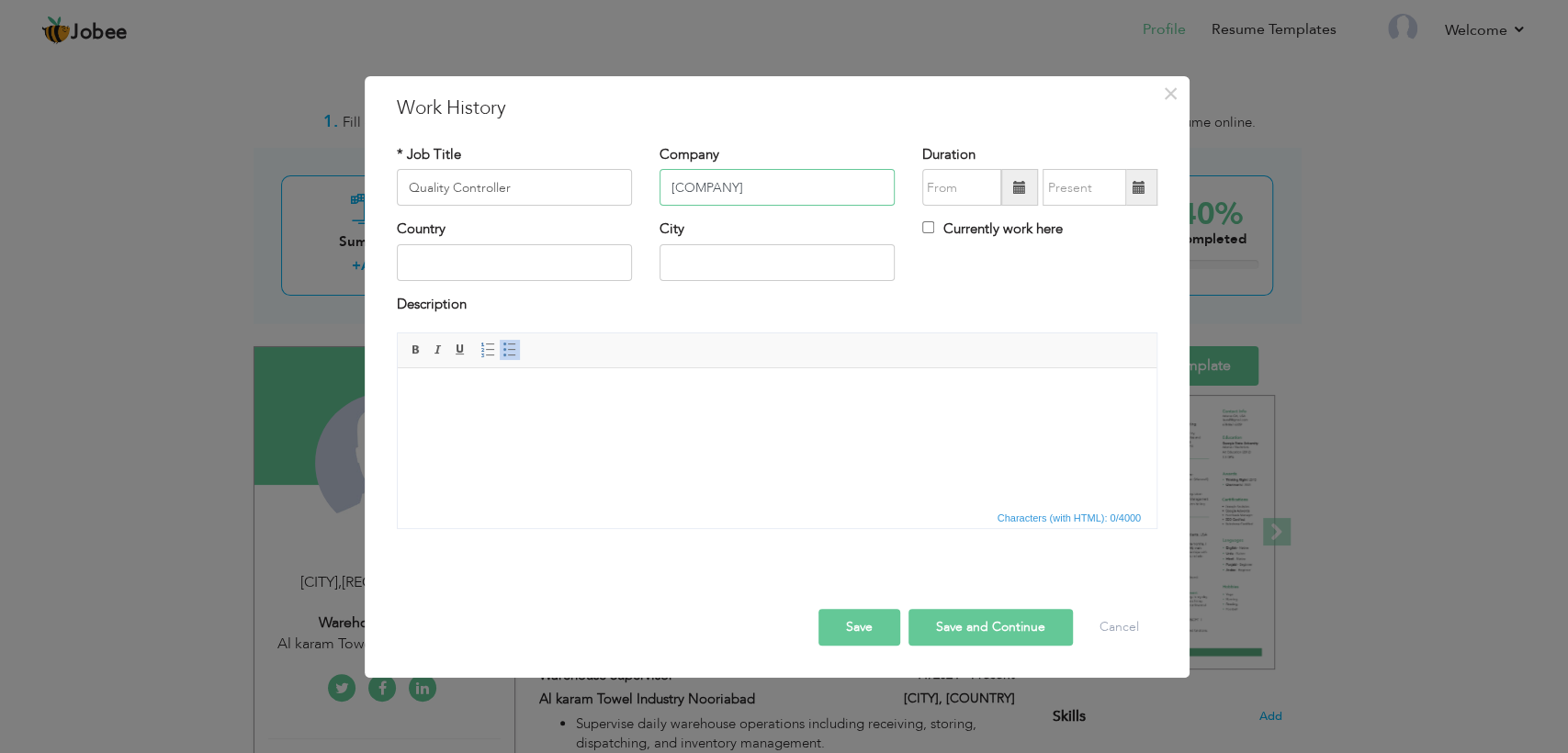 type on "[COMPANY]" 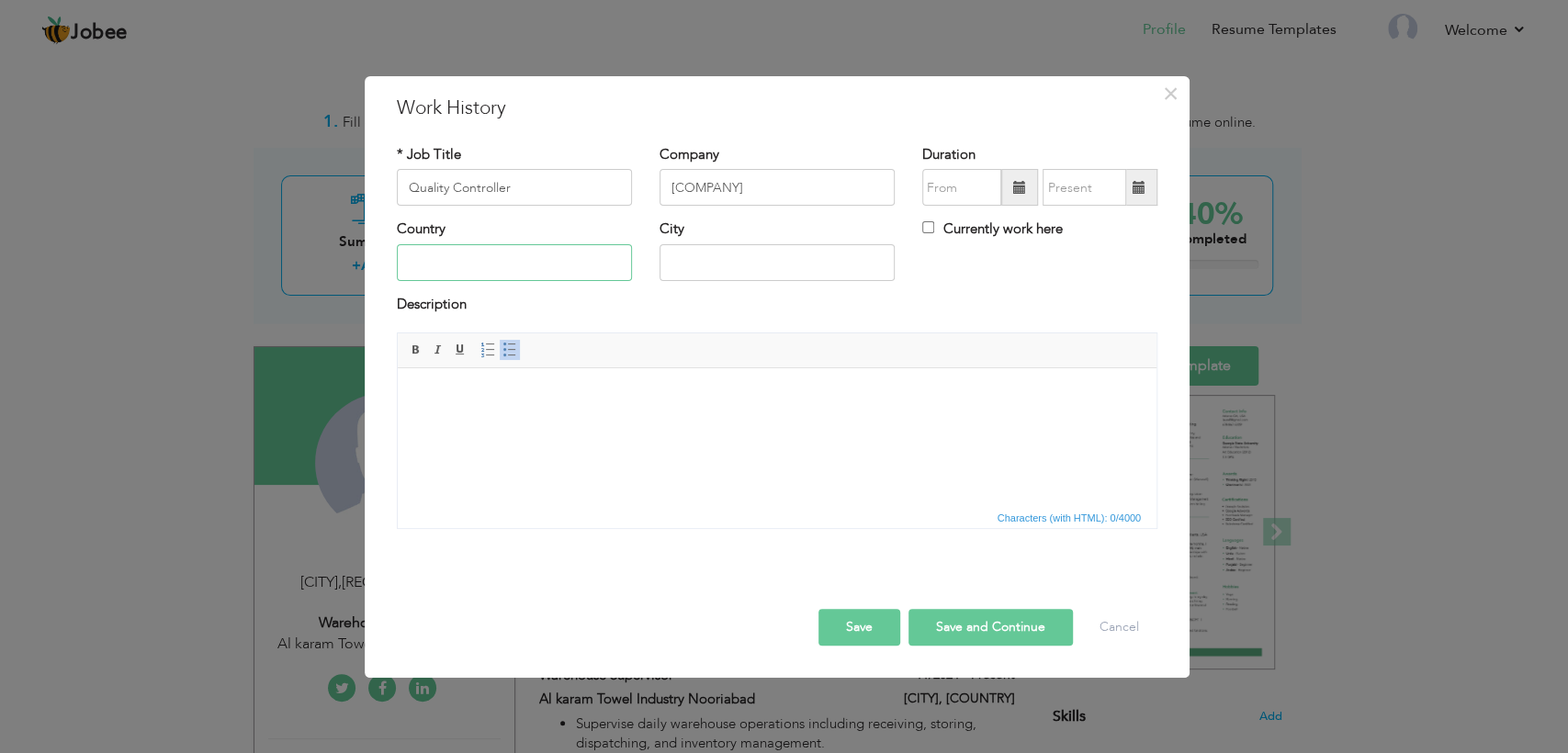 click at bounding box center (514, 263) 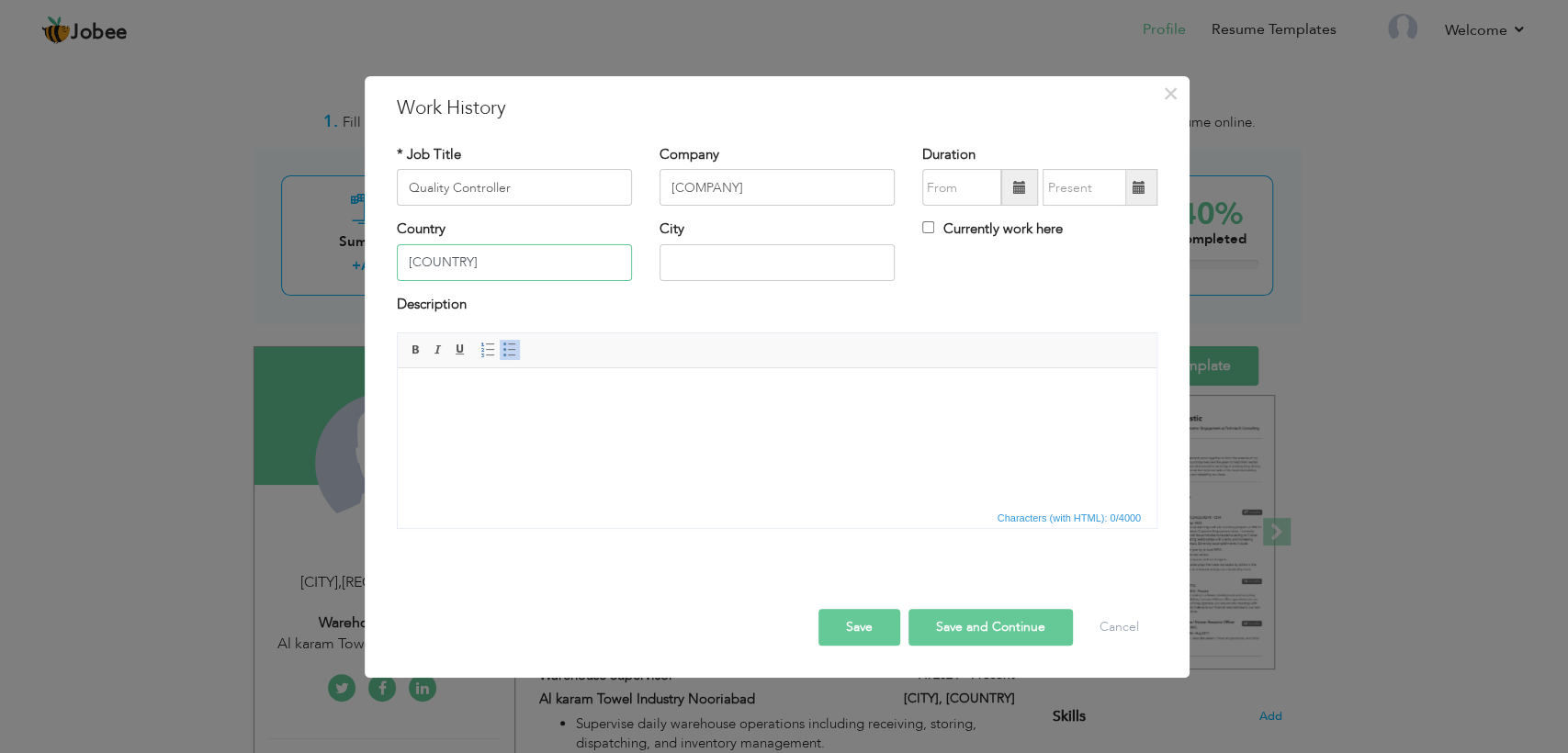 type on "[COUNTRY]" 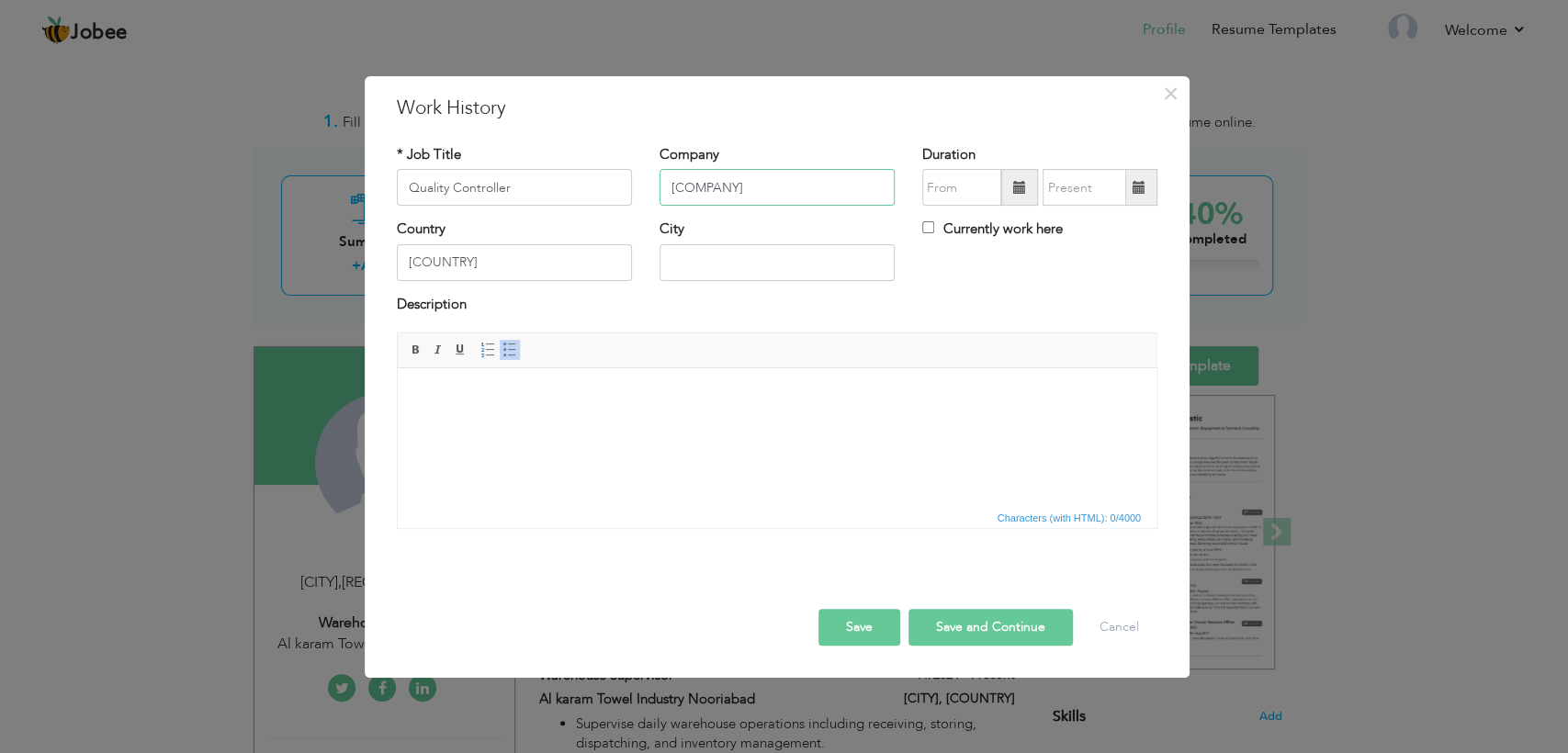 click on "[COMPANY]" at bounding box center (777, 187) 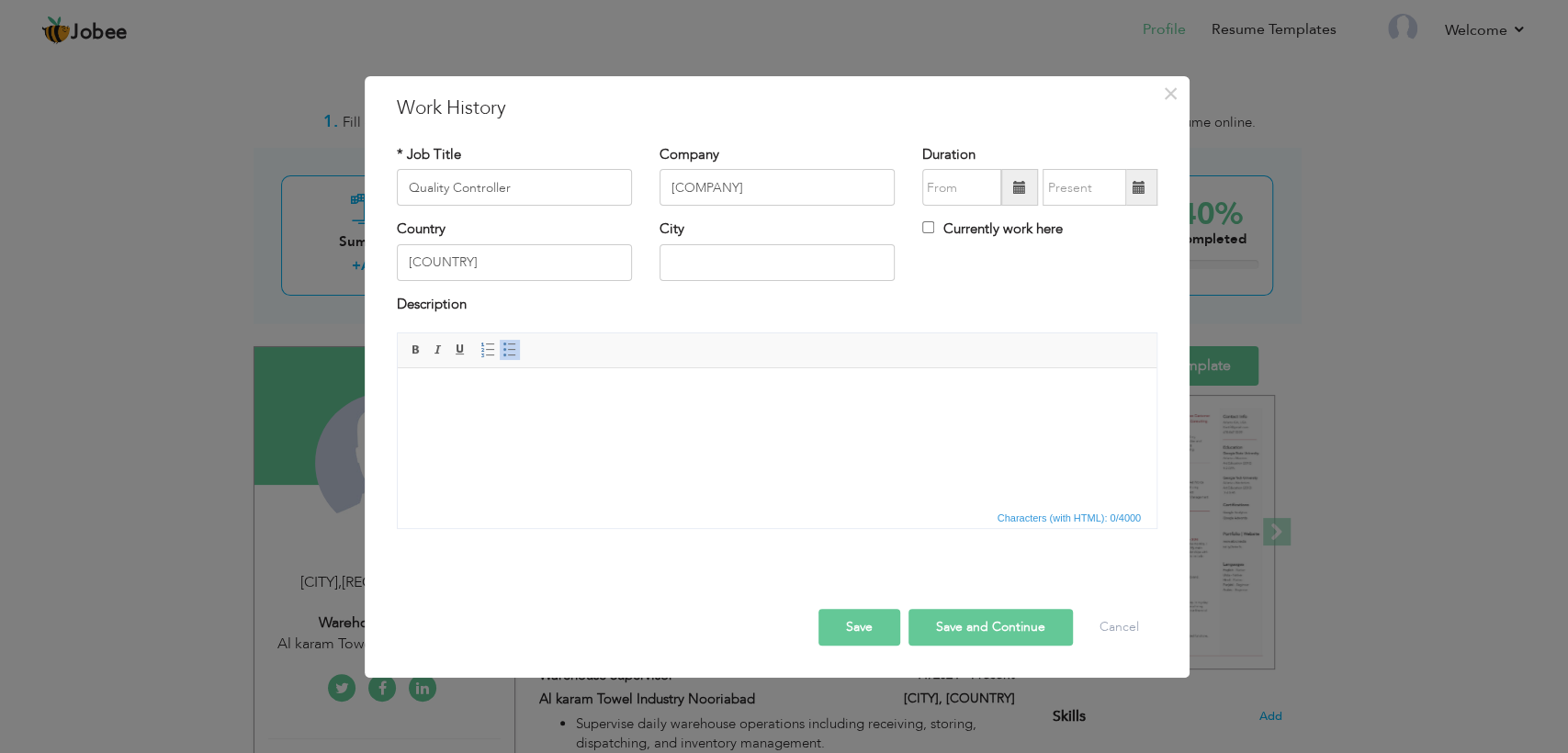 drag, startPoint x: 1091, startPoint y: 559, endPoint x: 606, endPoint y: 431, distance: 501.60642 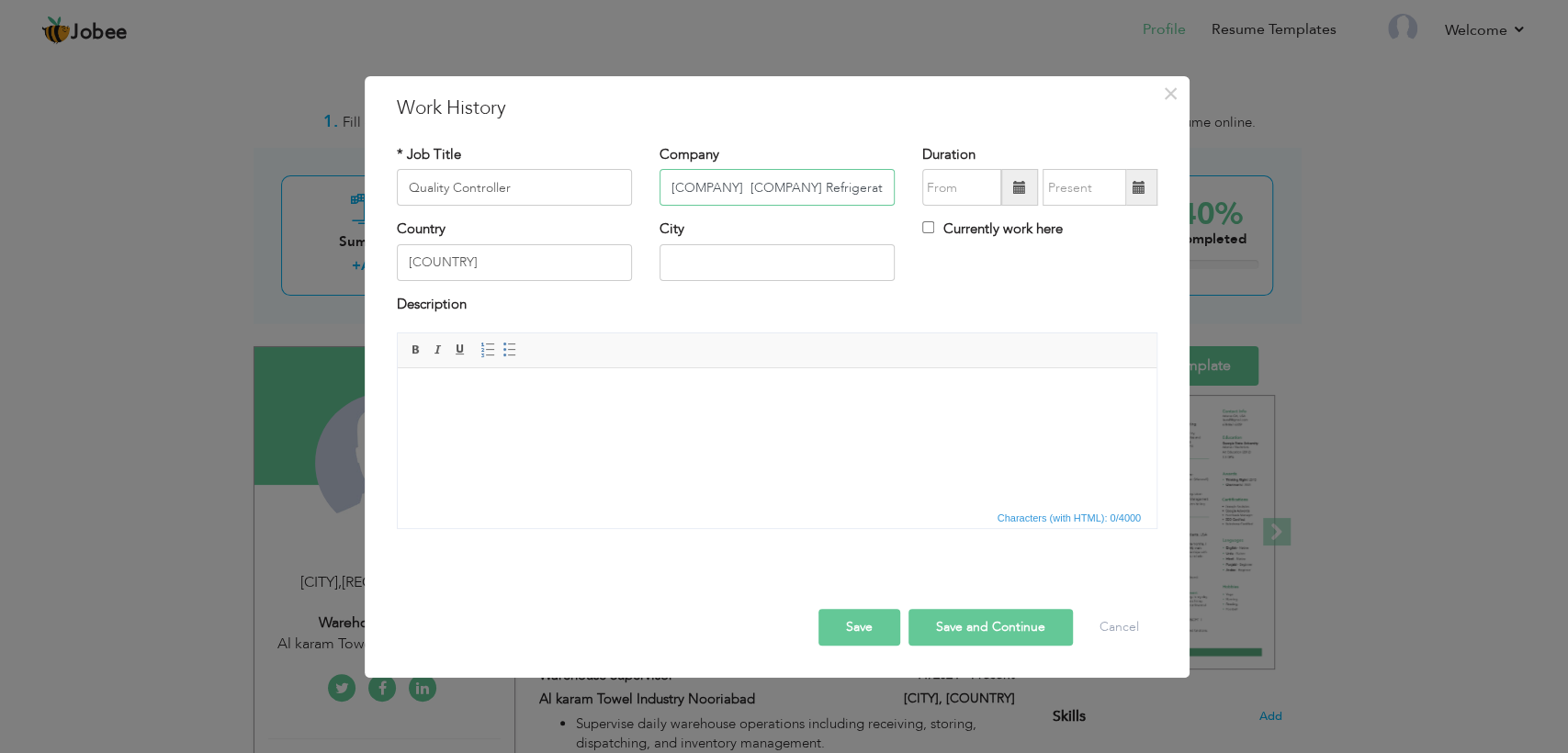 type on "[COMPANY]  [COMPANY] Refrigeration Industries (Ltd)" 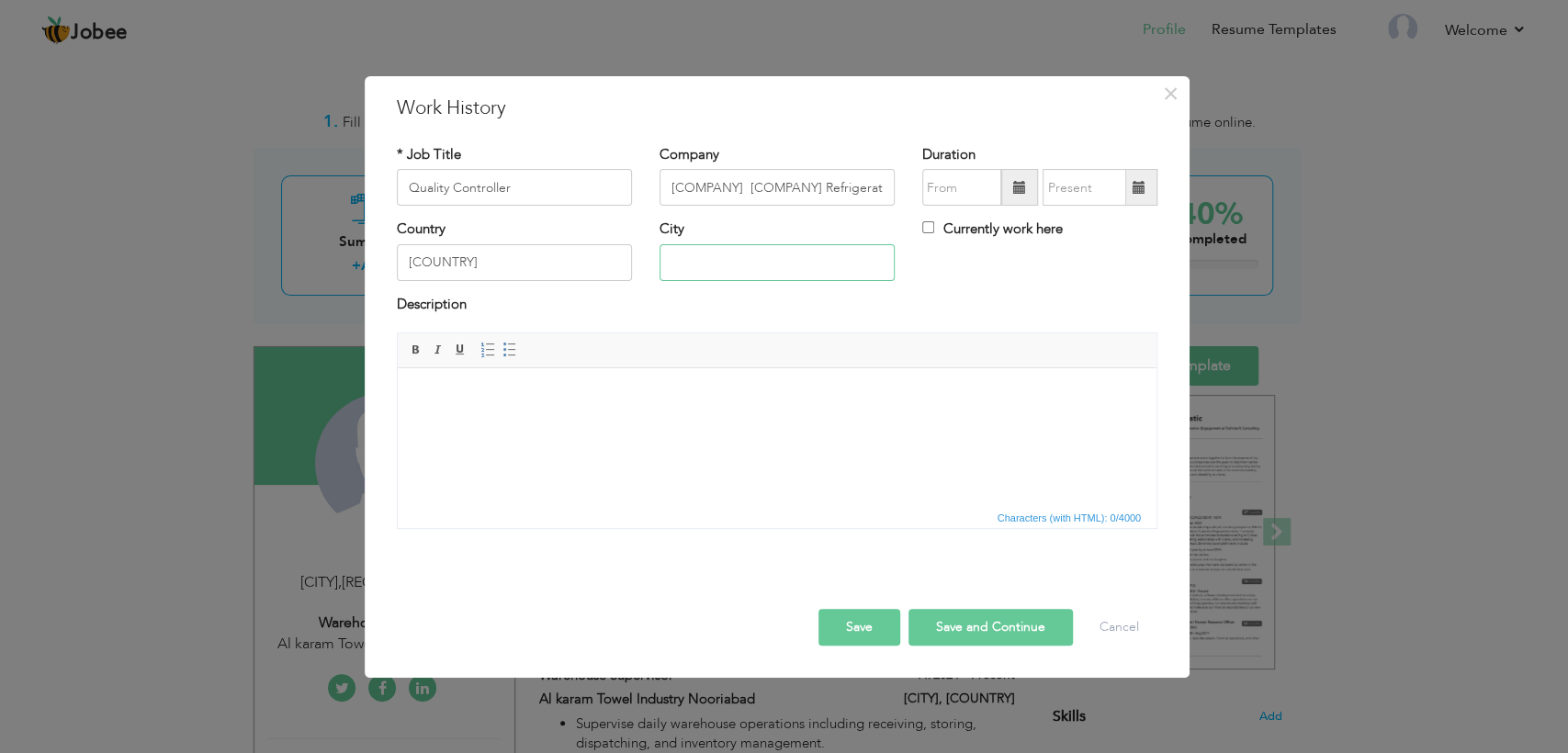 click at bounding box center [777, 263] 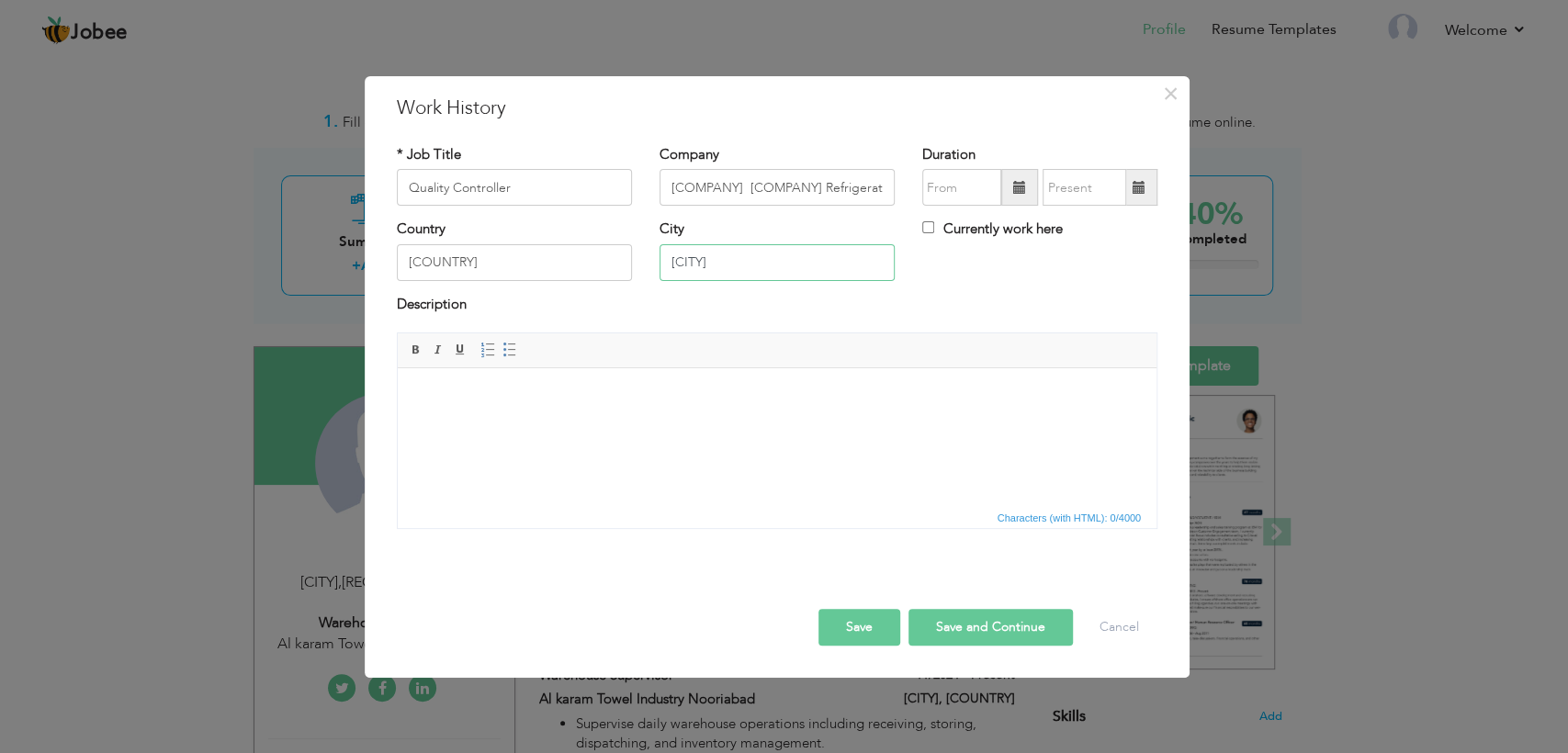 type on "[CITY]" 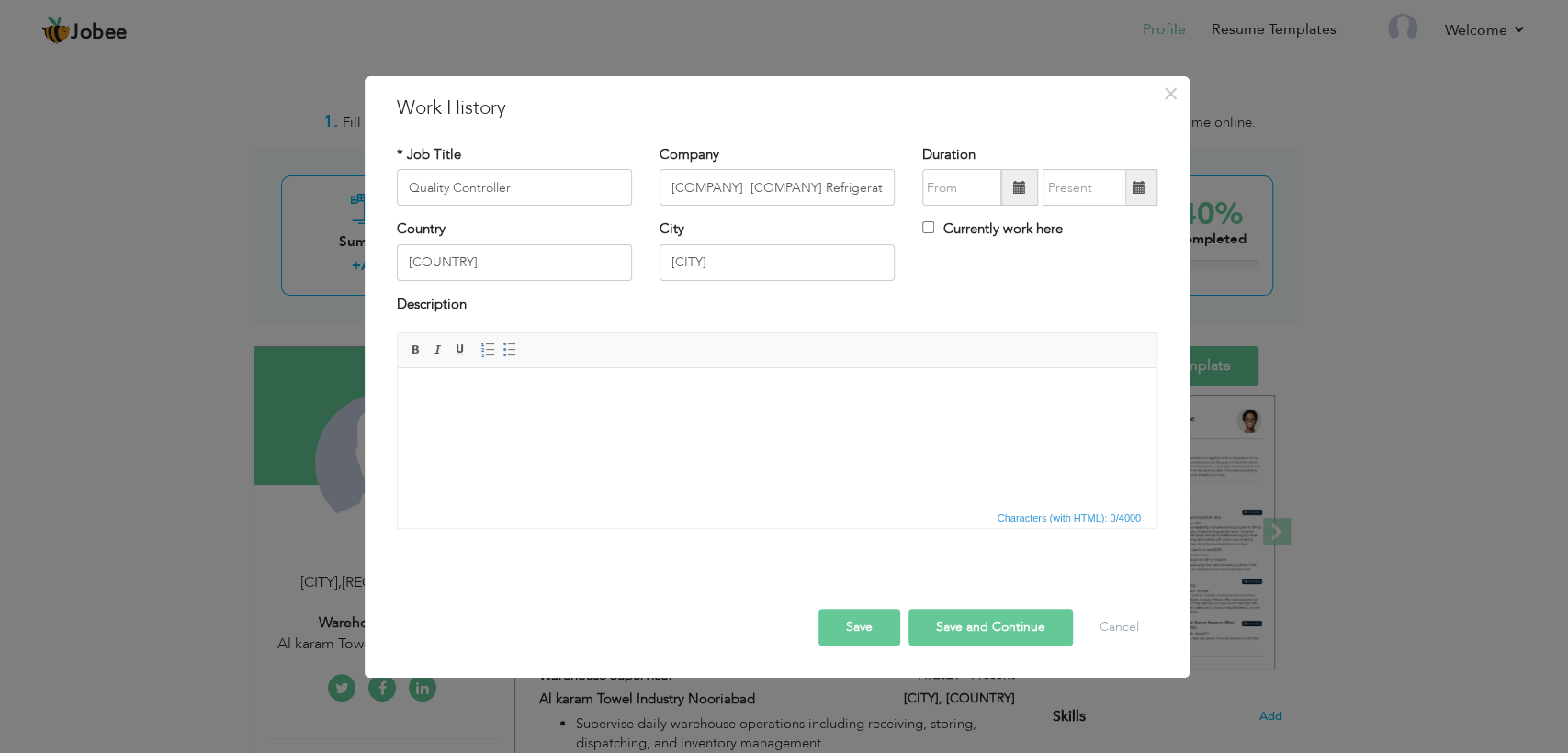 click at bounding box center (777, 396) 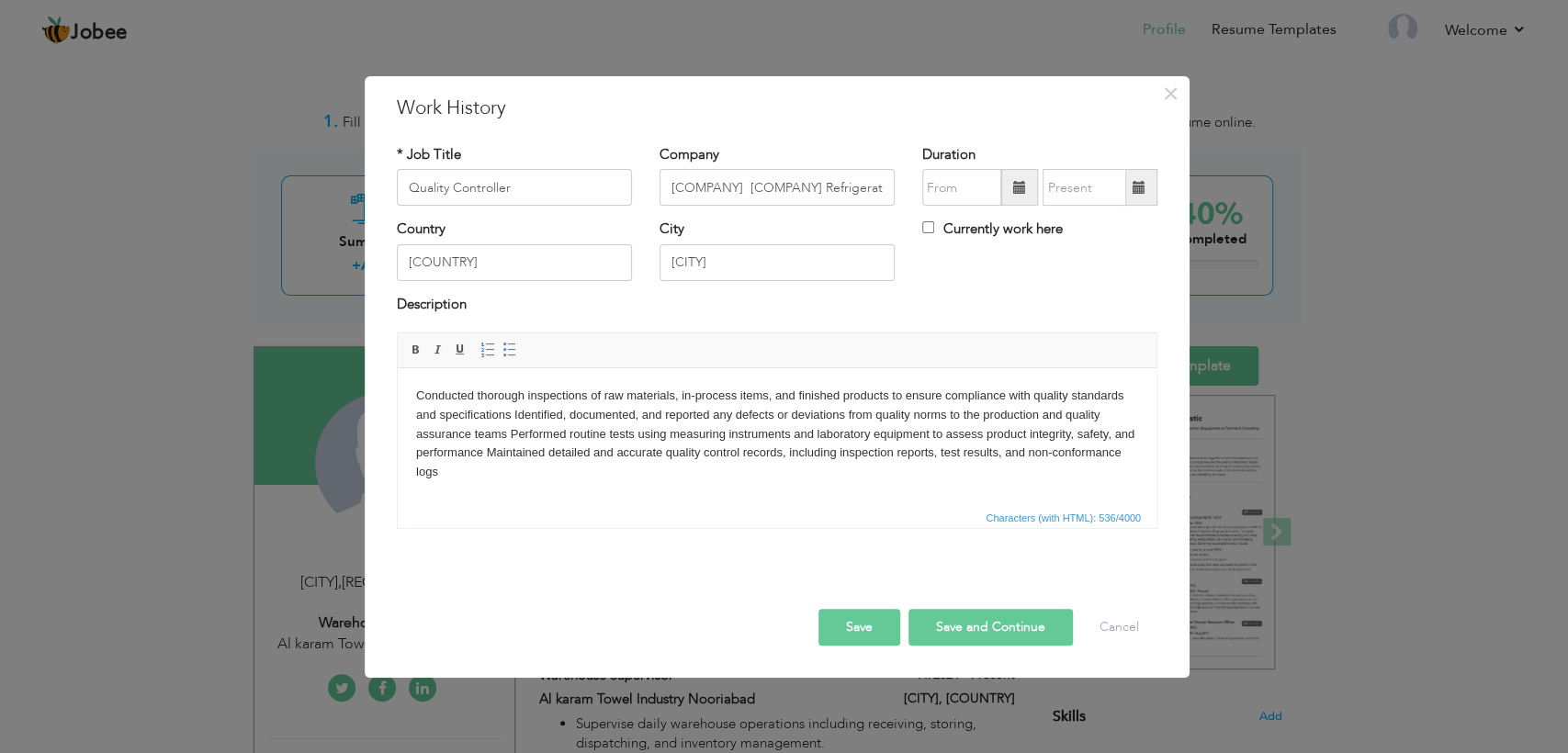 click on "Conducted thorough inspections of raw materials, in-process items, and finished products to ensure compliance with quality standards and specifications Identified, documented, and reported any defects or deviations from quality norms to the production and quality assurance teams Performed routine tests using measuring instruments and laboratory equipment to assess product integrity, safety, and performance Maintained detailed and accurate quality control records, including inspection reports, test results, and non-conformance logs" at bounding box center (777, 434) 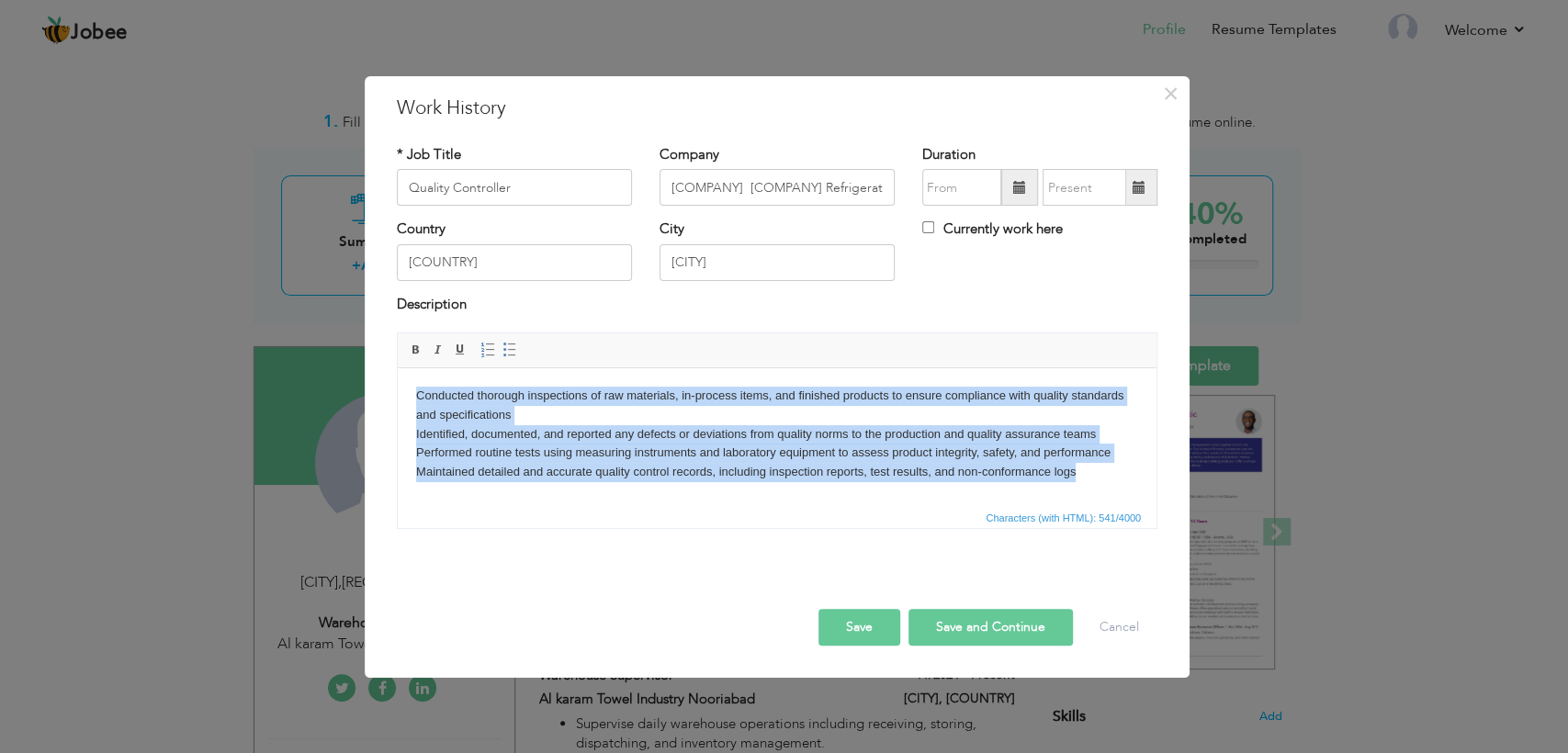 drag, startPoint x: 1084, startPoint y: 472, endPoint x: 392, endPoint y: 394, distance: 696.3821 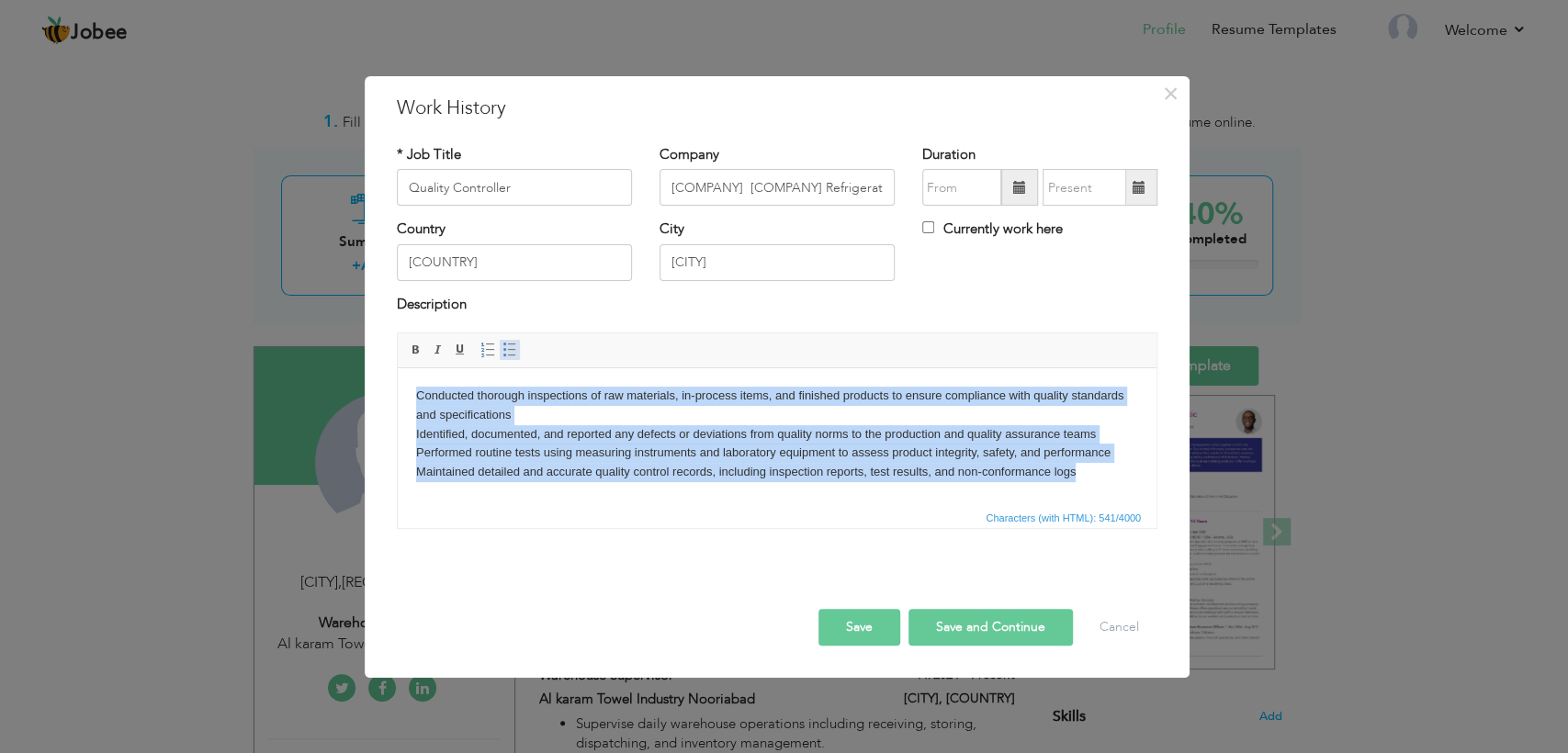 click at bounding box center [510, 350] 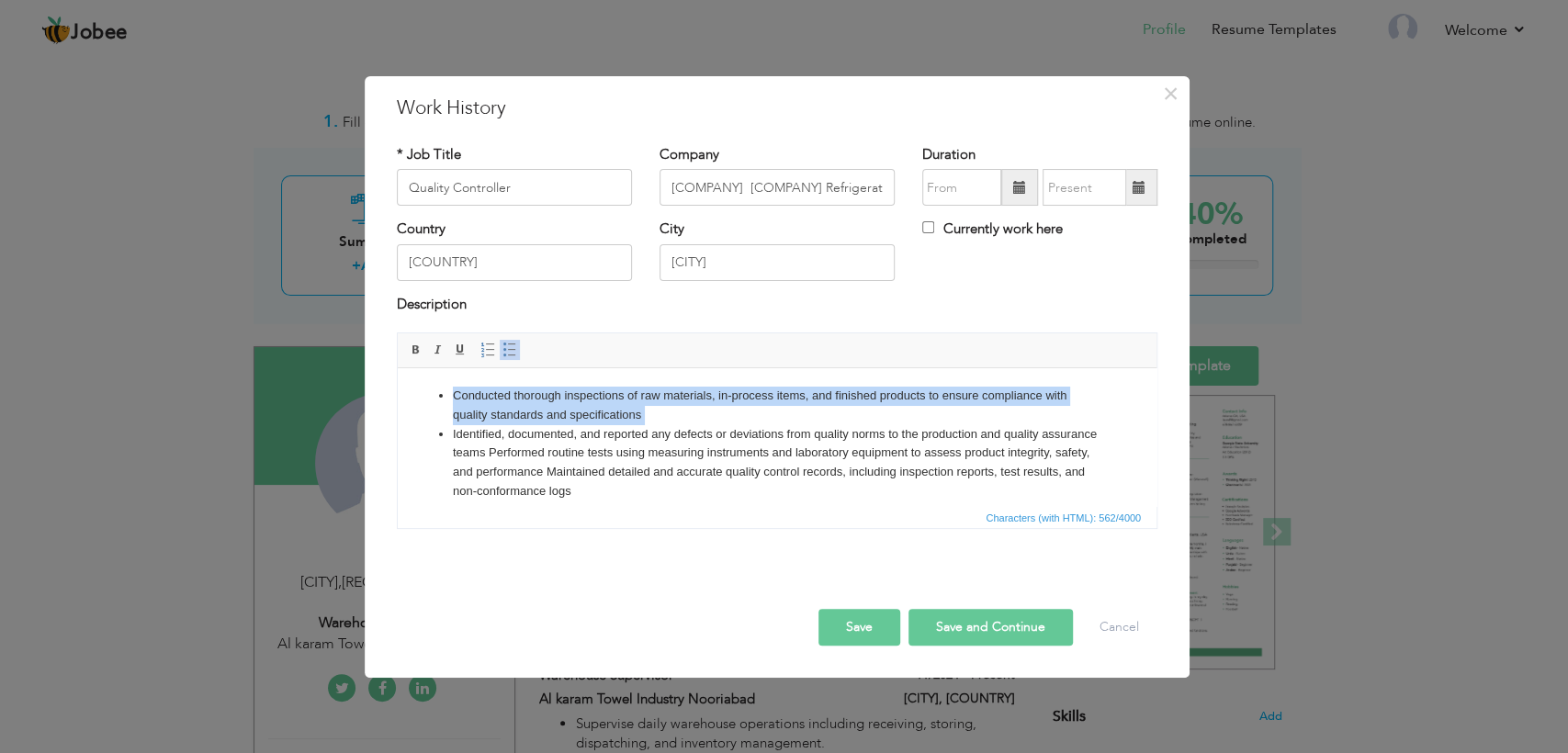 click on "Identified, documented, and reported any defects or deviations from quality norms to the production and quality assurance teams Performed routine tests using measuring instruments and laboratory equipment to assess product integrity, safety, and performance Maintained detailed and accurate quality control records, including inspection reports, test results, and non-conformance logs" at bounding box center (777, 463) 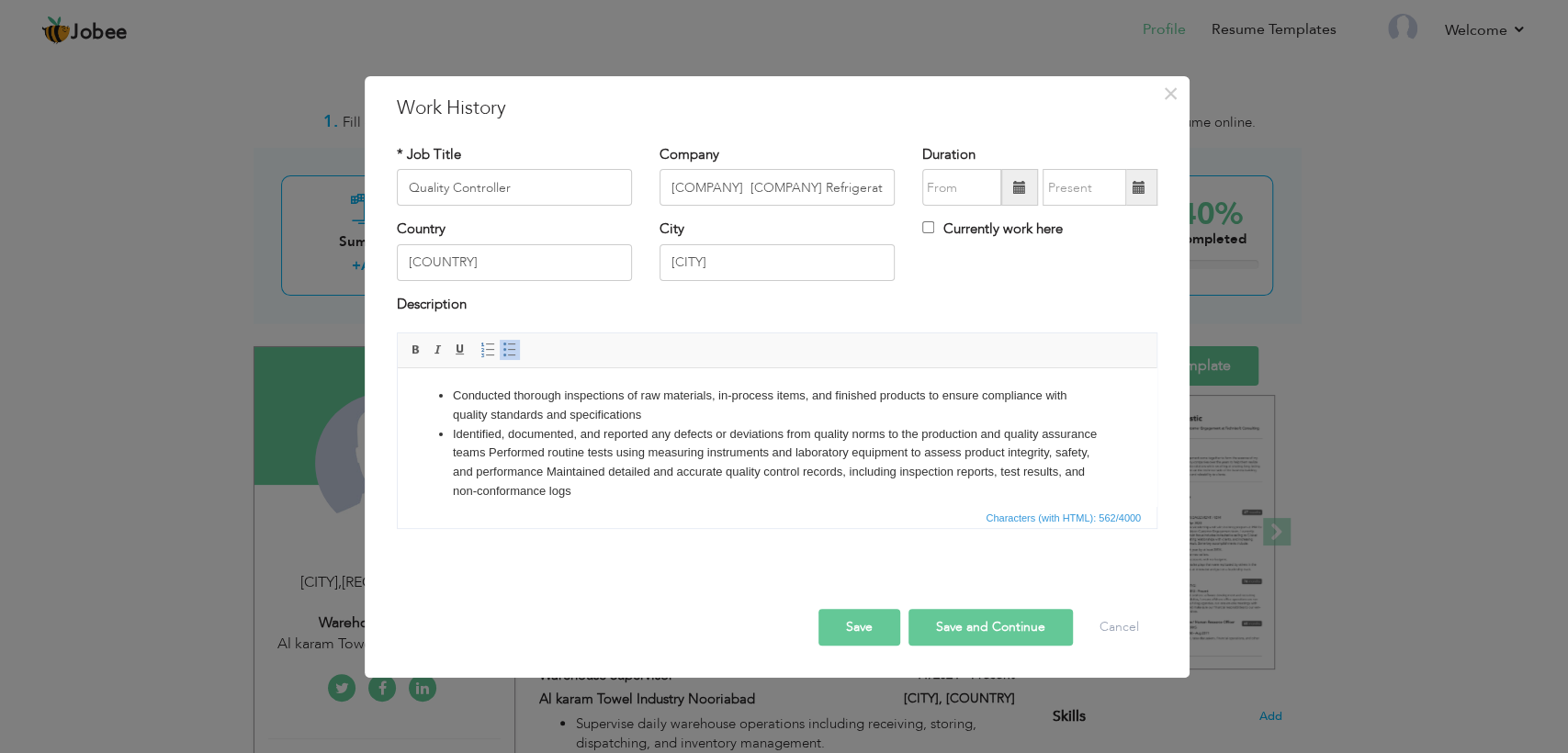 click on "Identified, documented, and reported any defects or deviations from quality norms to the production and quality assurance teams Performed routine tests using measuring instruments and laboratory equipment to assess product integrity, safety, and performance Maintained detailed and accurate quality control records, including inspection reports, test results, and non-conformance logs" at bounding box center [777, 463] 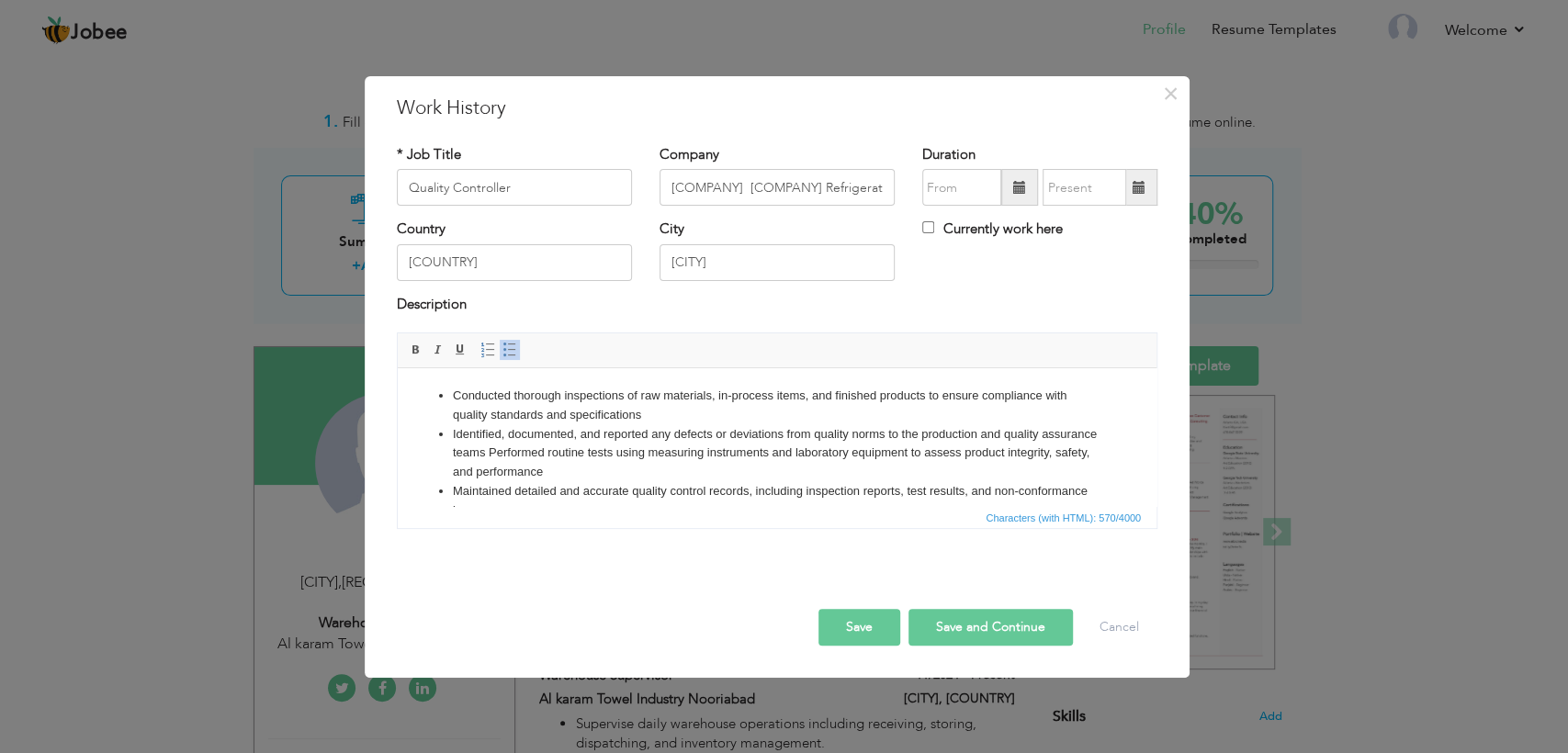 click on "Identified, documented, and reported any defects or deviations from quality norms to the production and quality assurance teams Performed routine tests using measuring instruments and laboratory equipment to assess product integrity, safety, and performance" at bounding box center (777, 454) 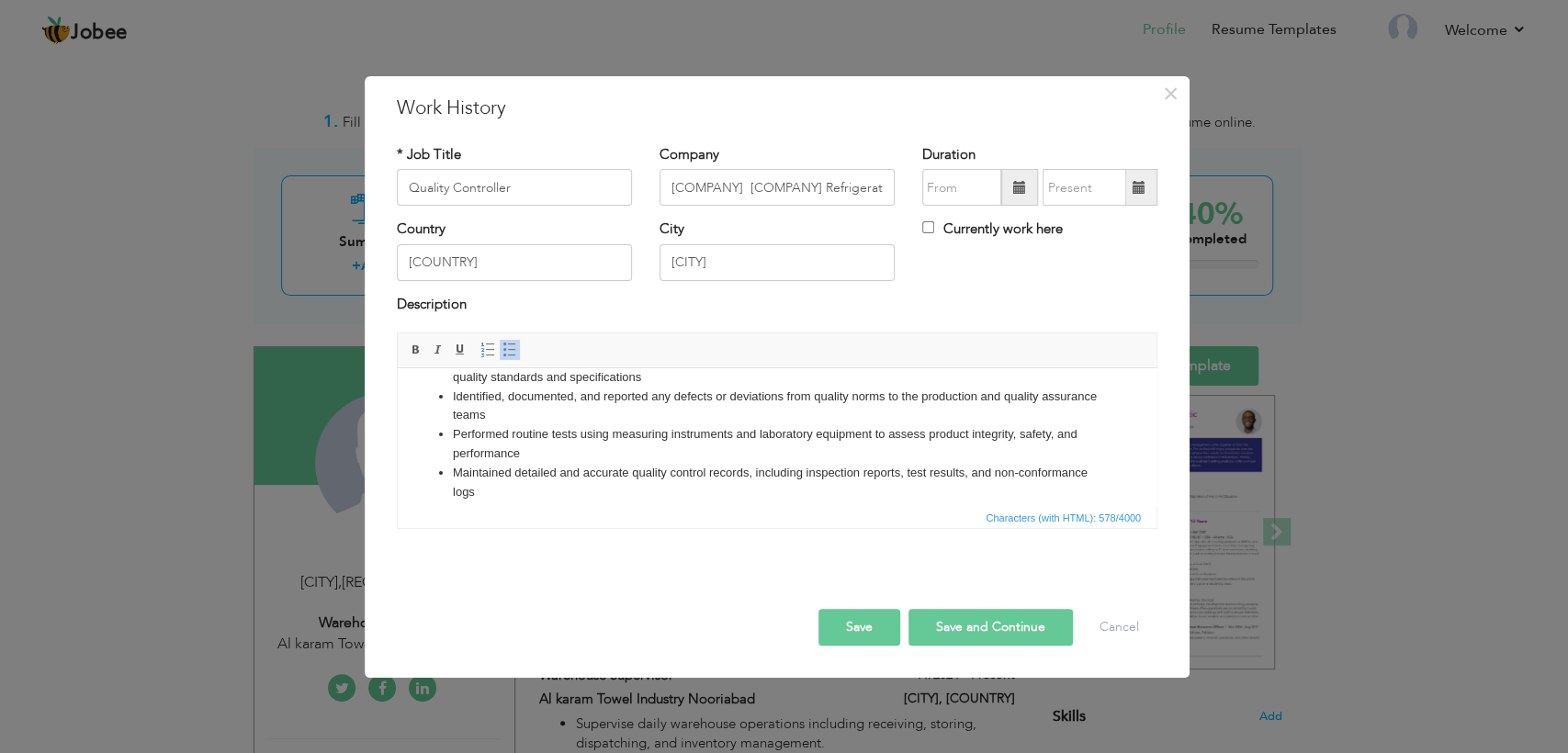 scroll, scrollTop: 51, scrollLeft: 0, axis: vertical 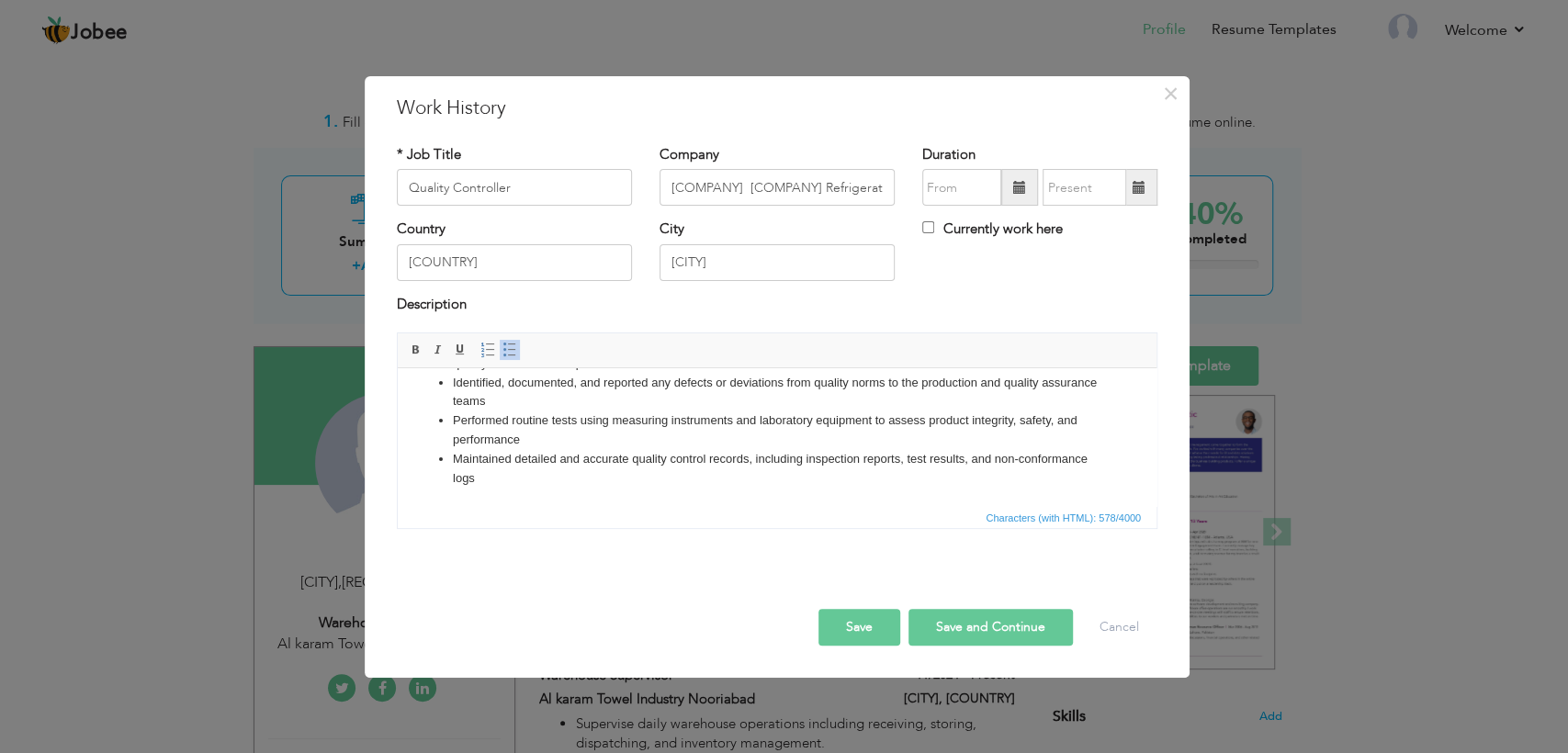 drag, startPoint x: 1156, startPoint y: 444, endPoint x: 1556, endPoint y: 850, distance: 569.94386 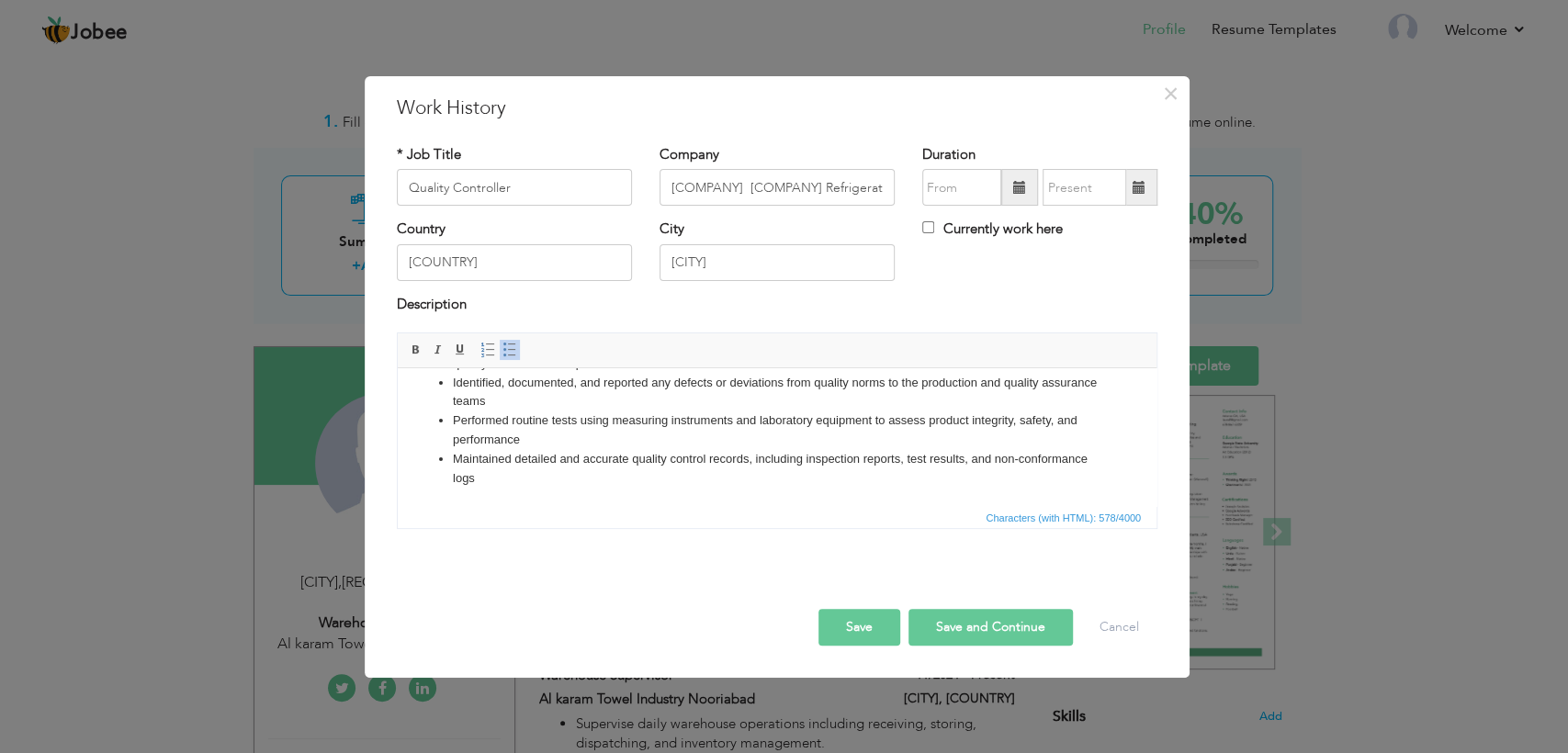 click on "Save and Continue" at bounding box center [990, 627] 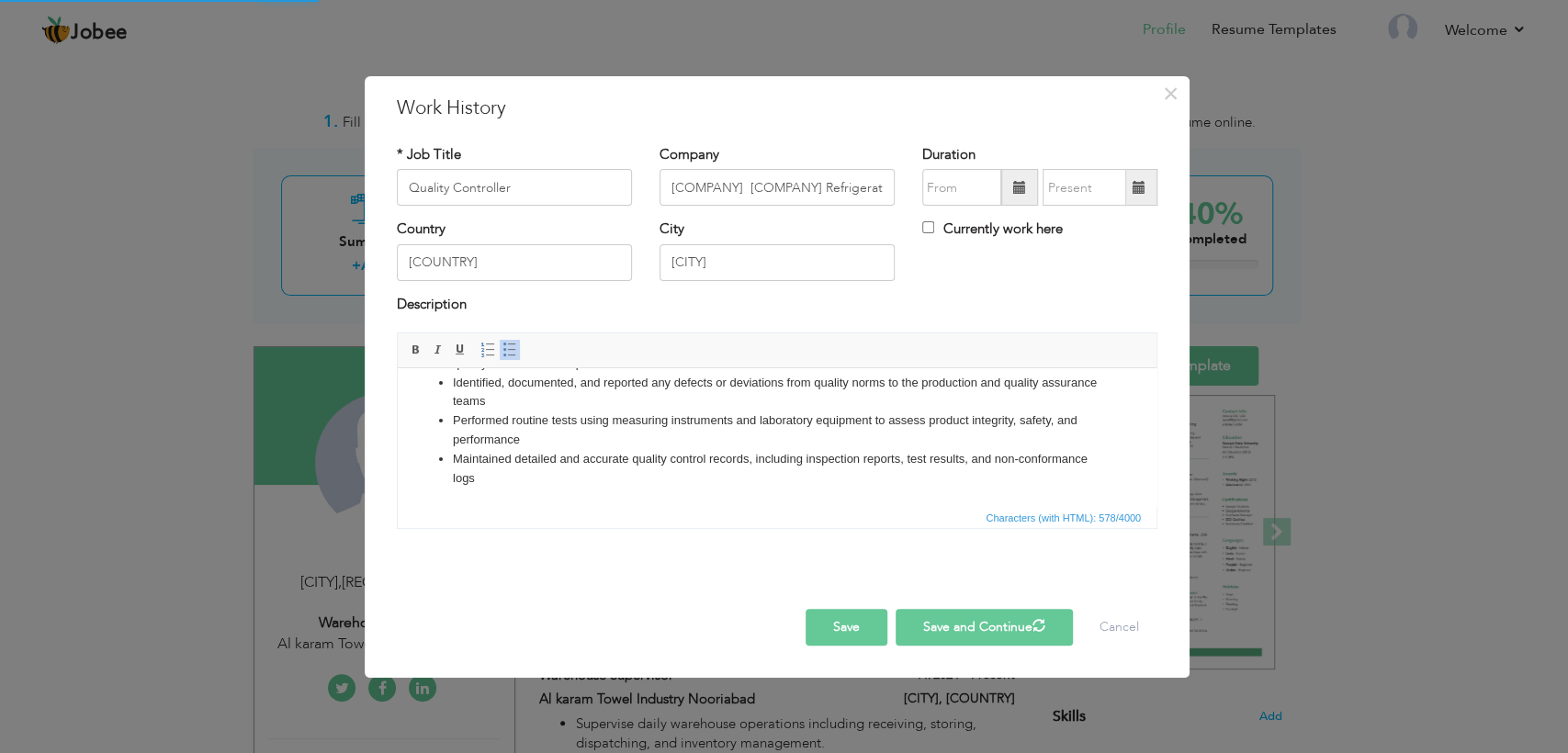 type 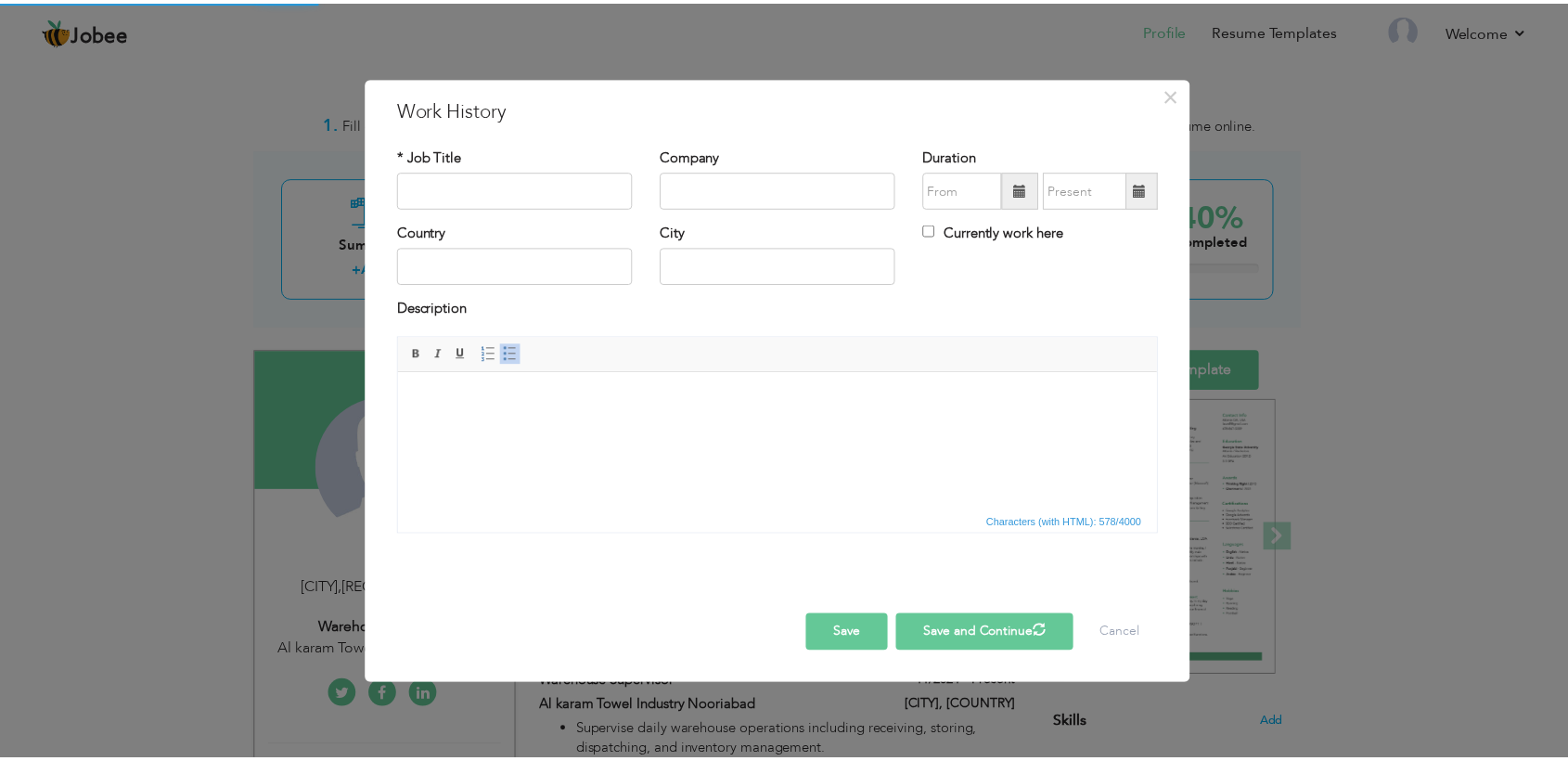 scroll, scrollTop: 0, scrollLeft: 0, axis: both 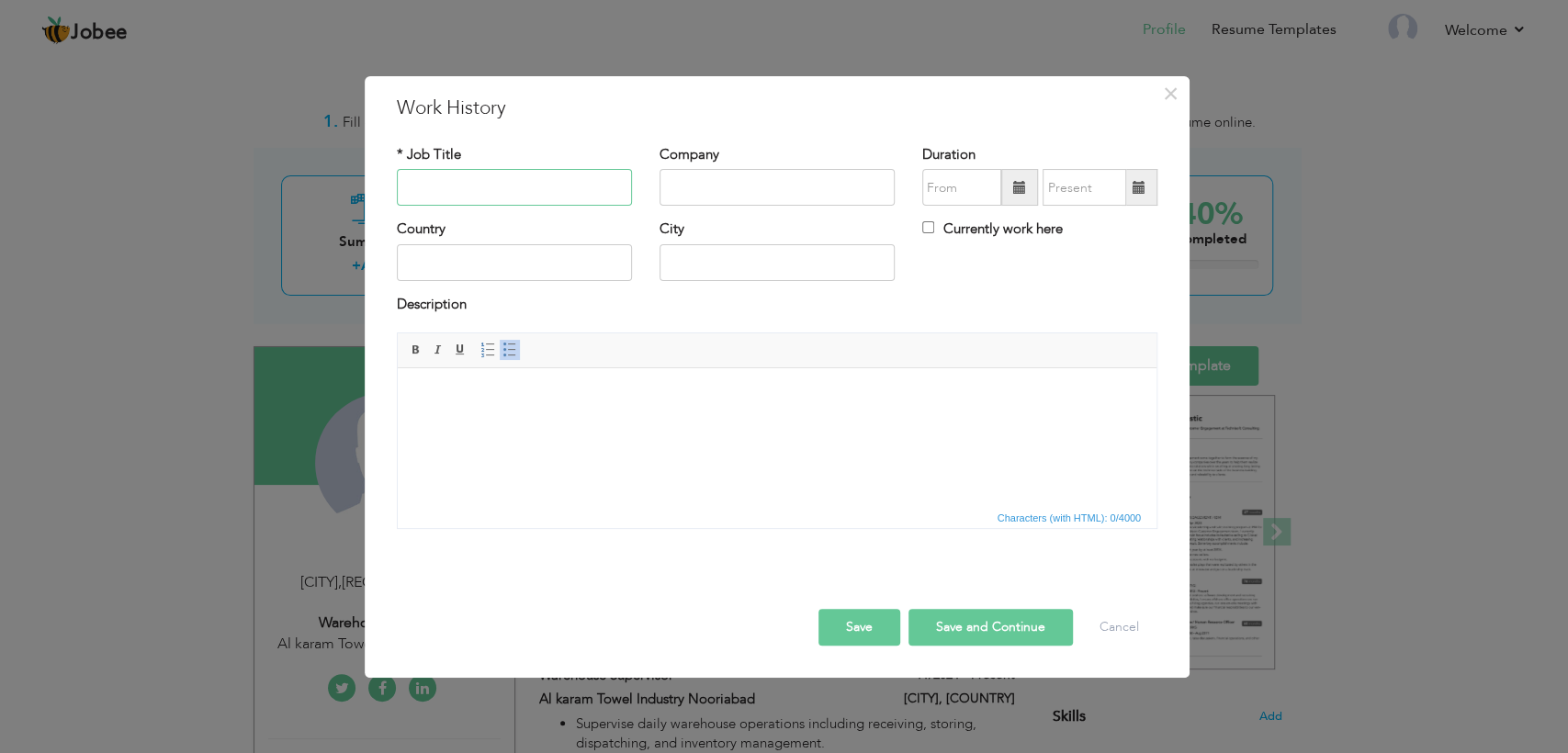 click at bounding box center (514, 187) 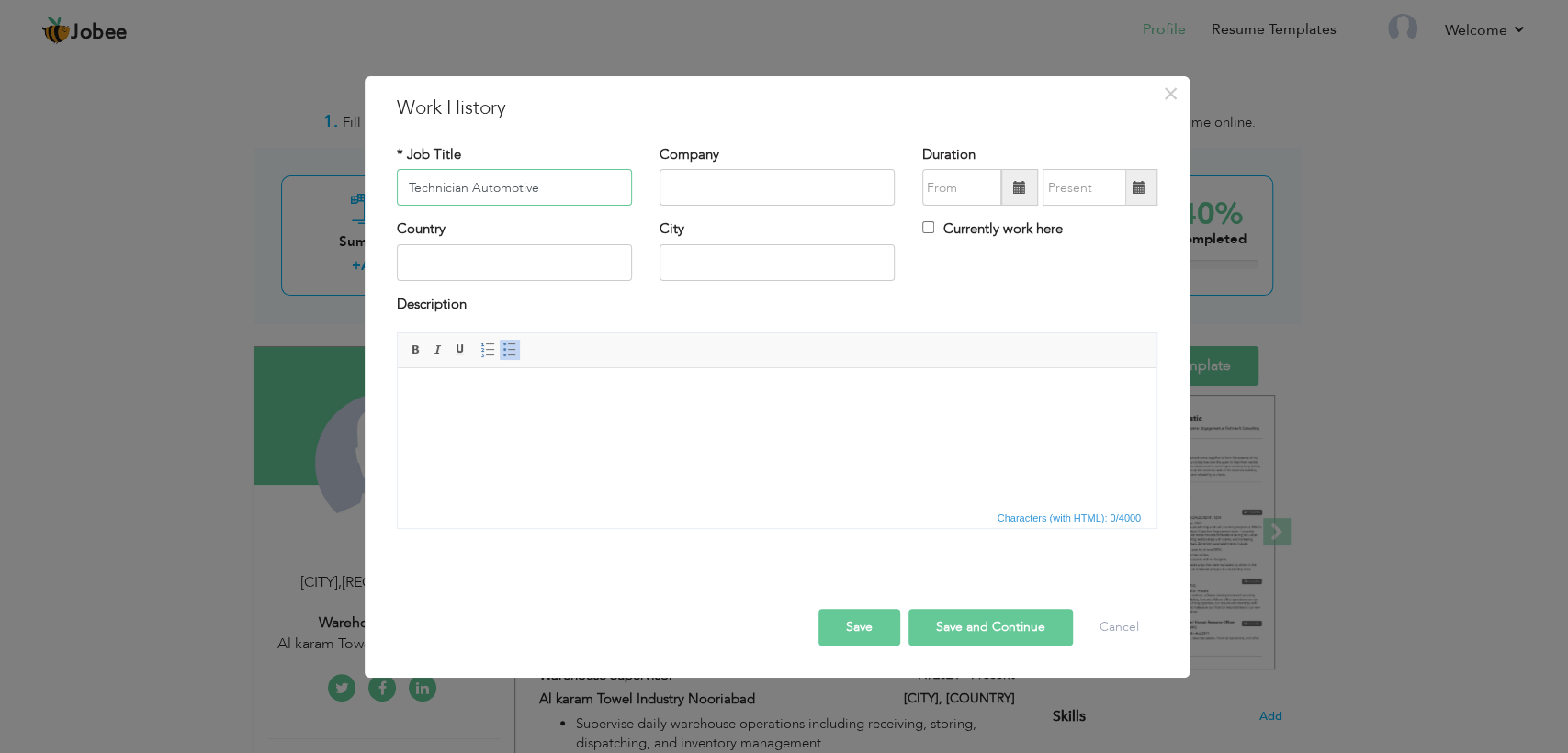 type on "Technician Automotive" 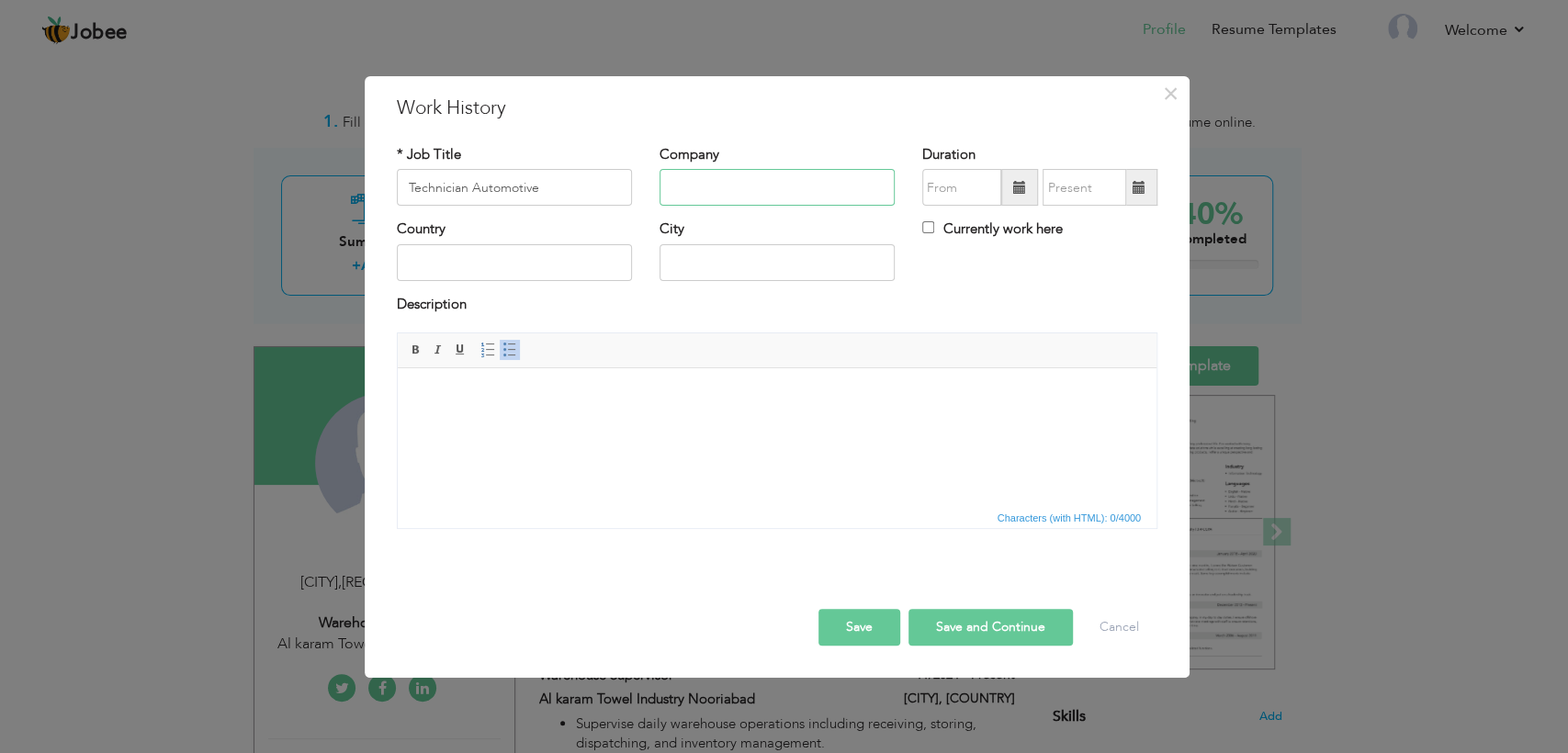 click at bounding box center [777, 187] 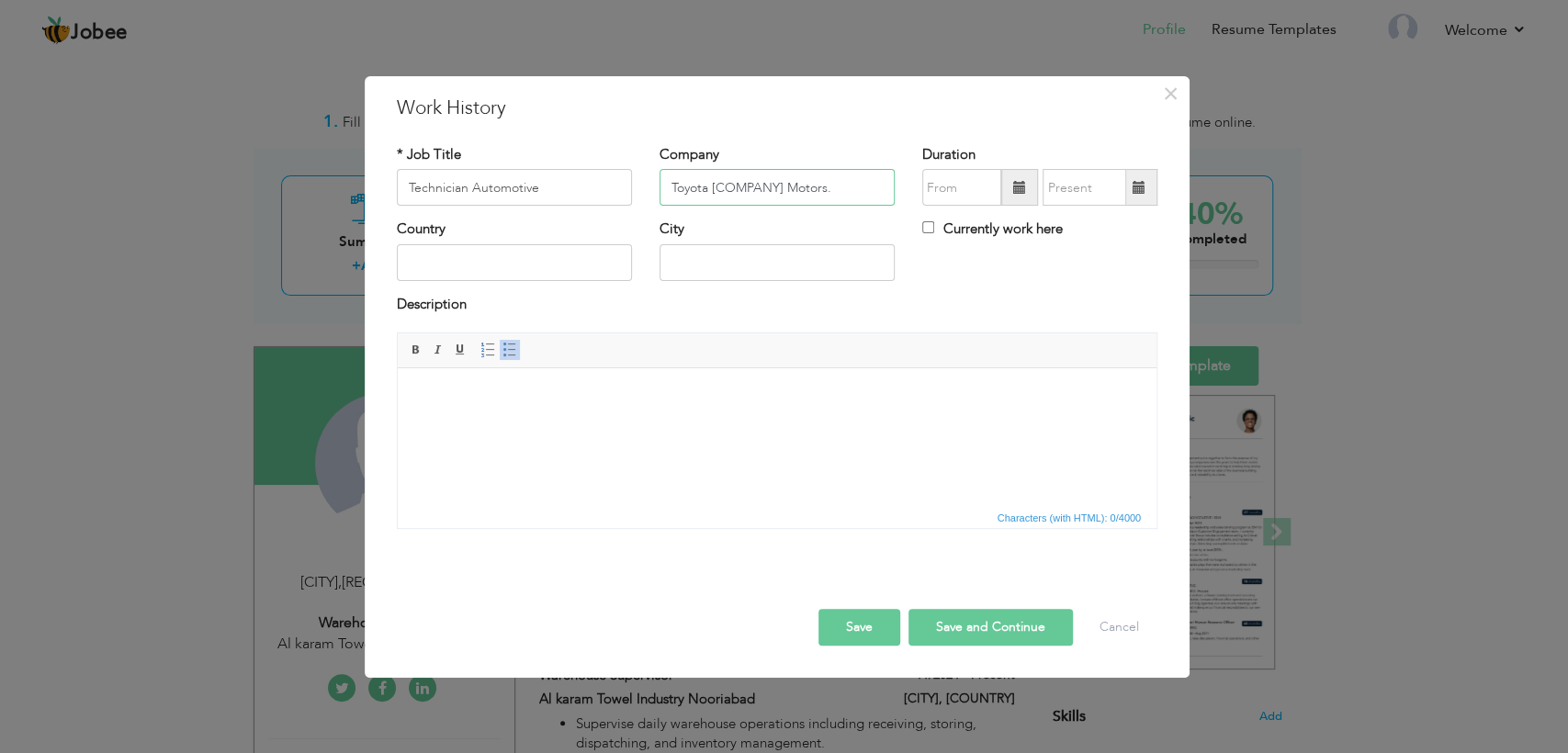 type on "Toyota [COMPANY] Motors." 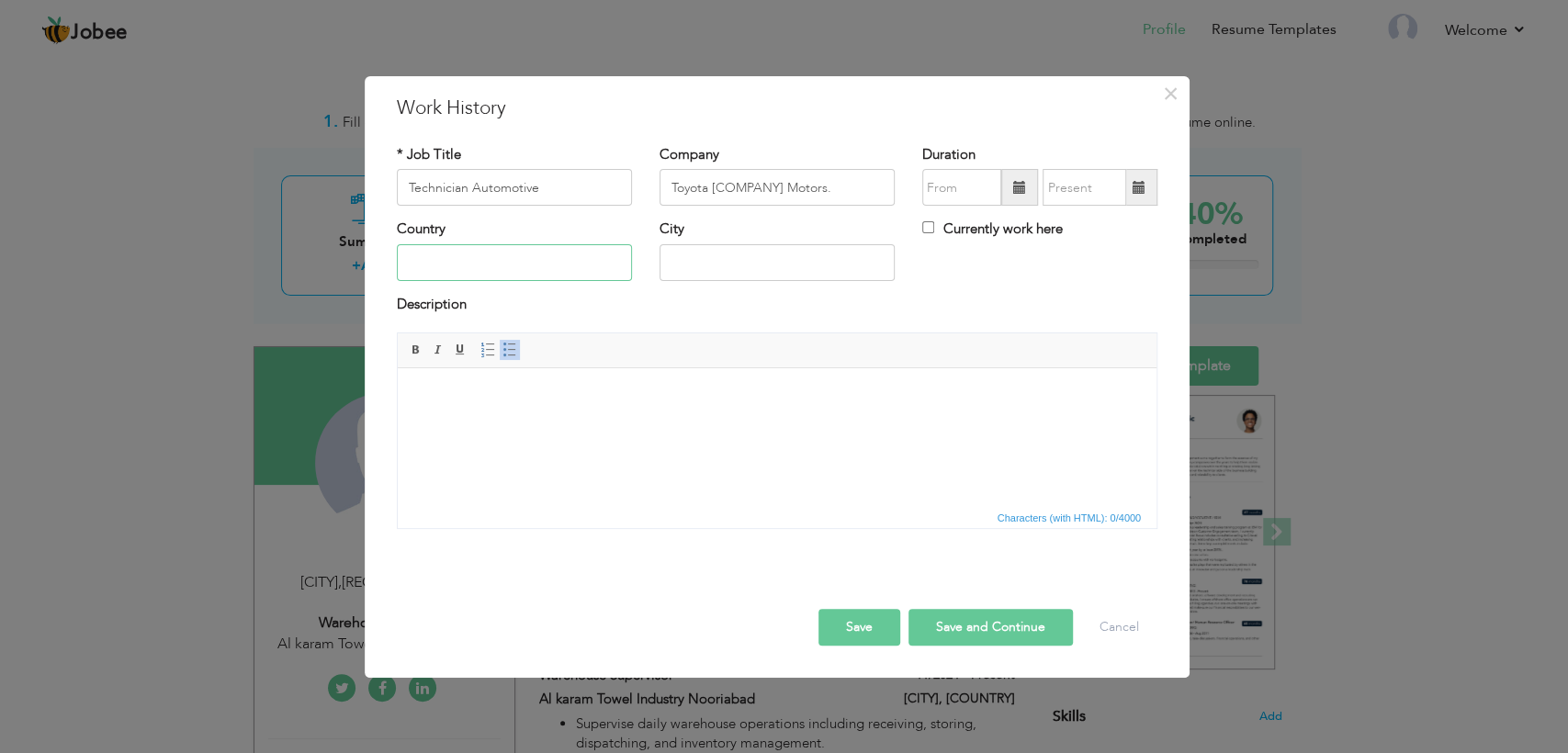 click at bounding box center (514, 263) 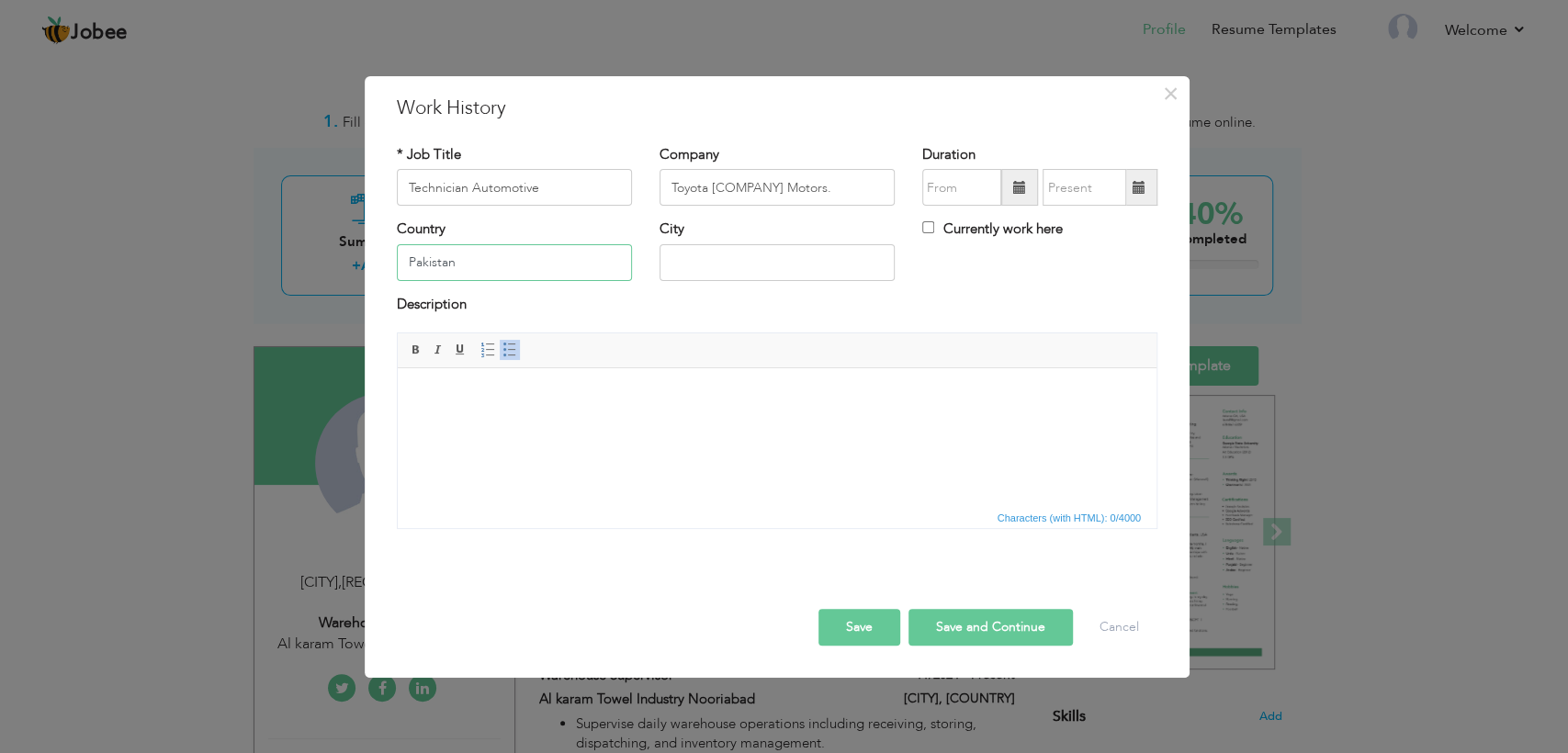 type on "Pakistan" 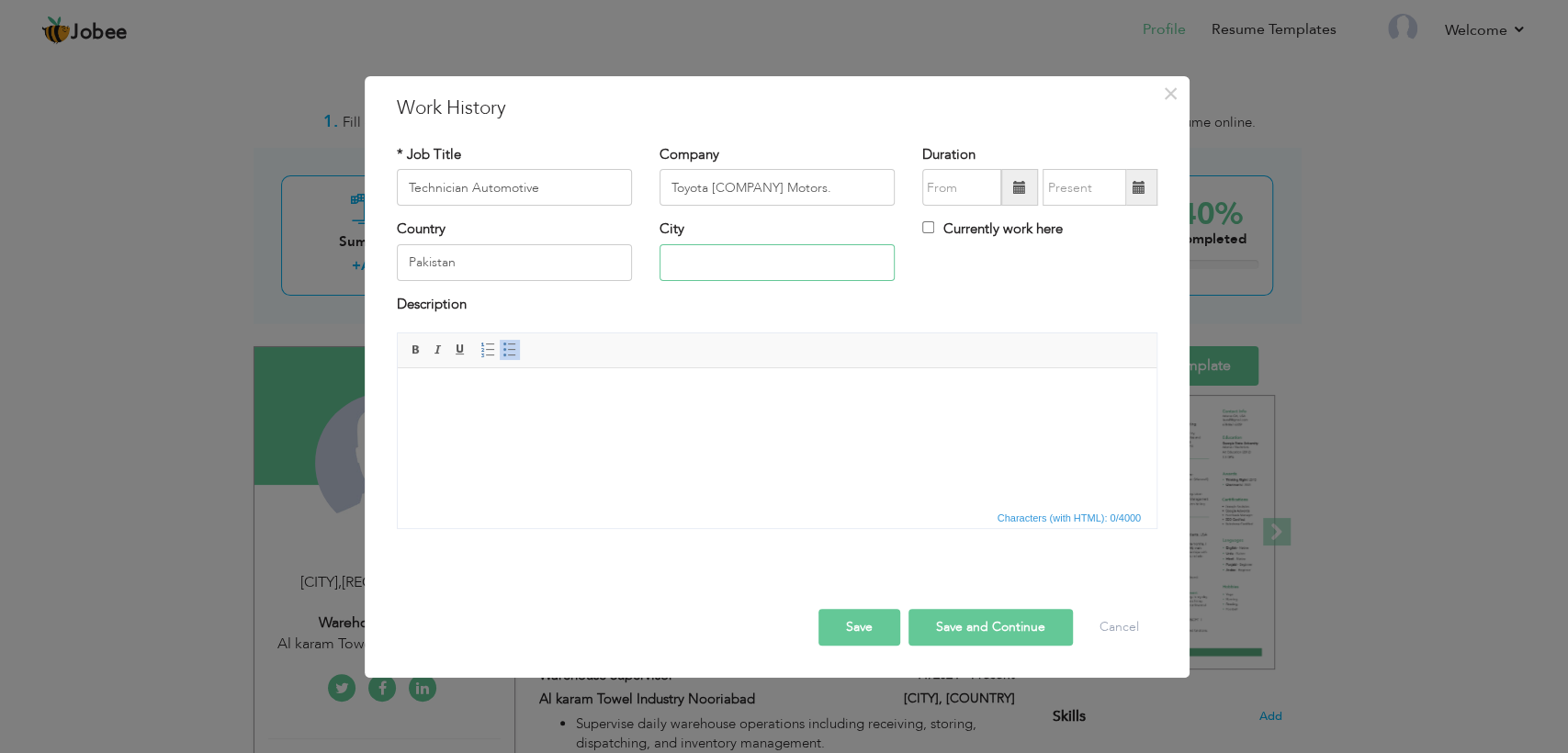 click at bounding box center [777, 263] 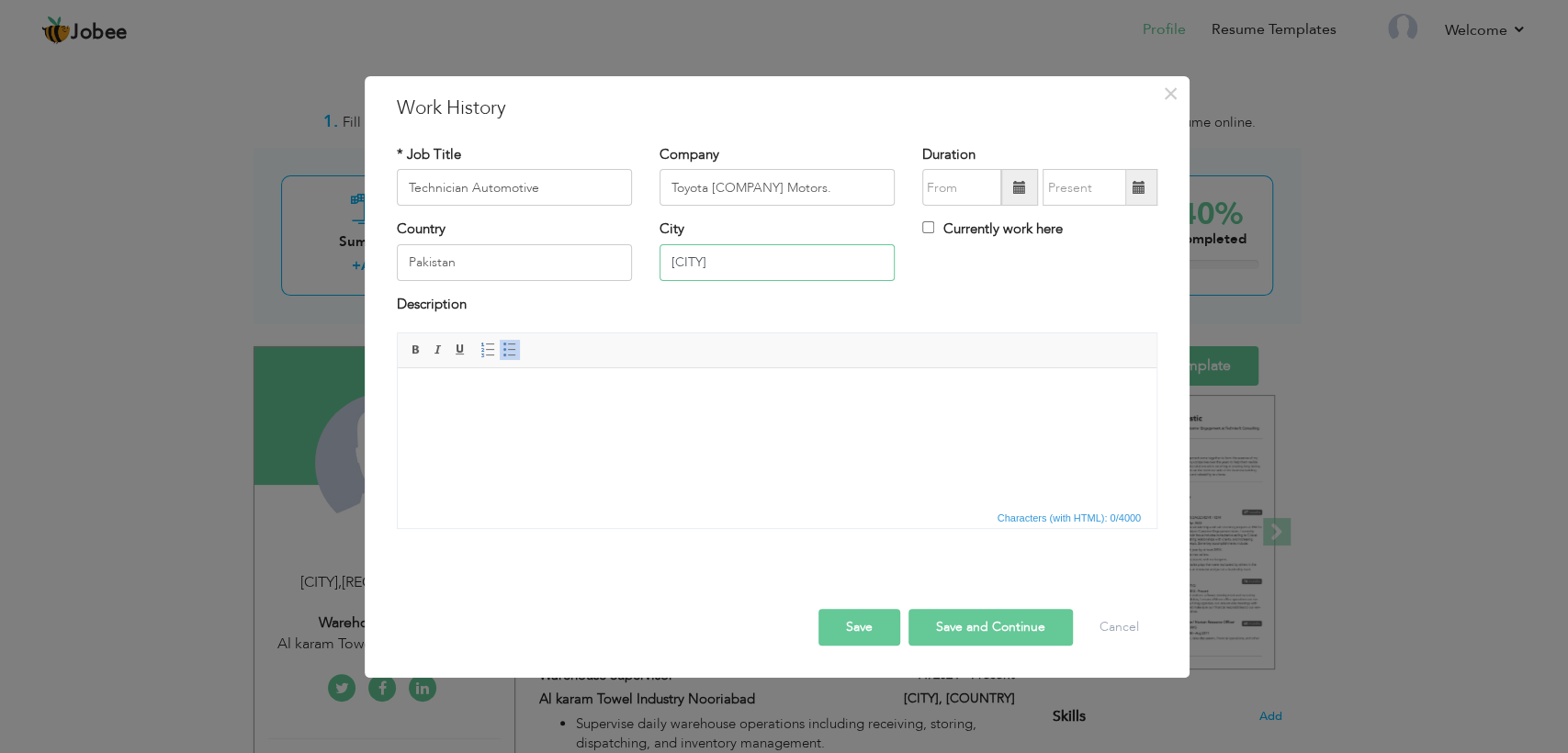type on "[CITY]" 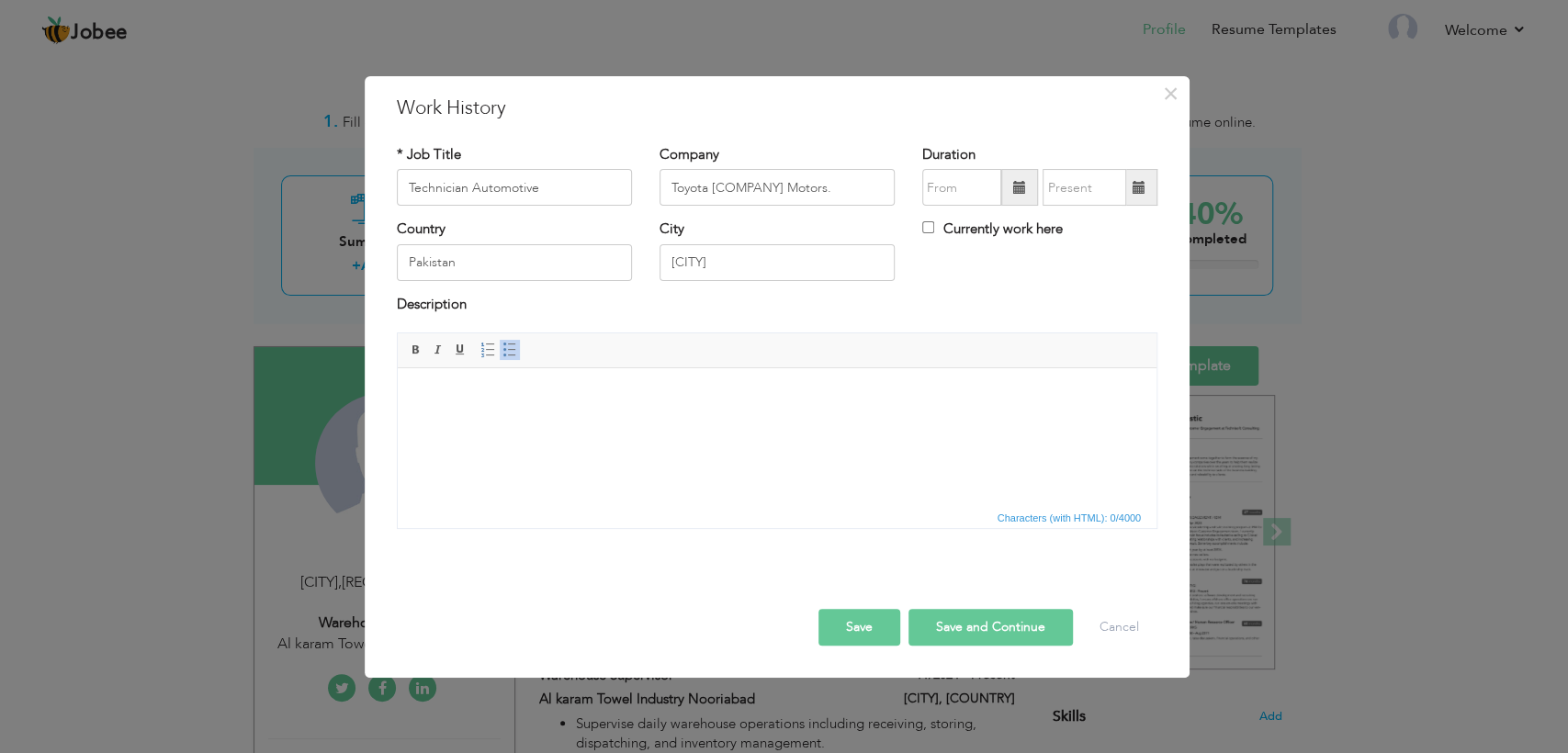 click at bounding box center [777, 396] 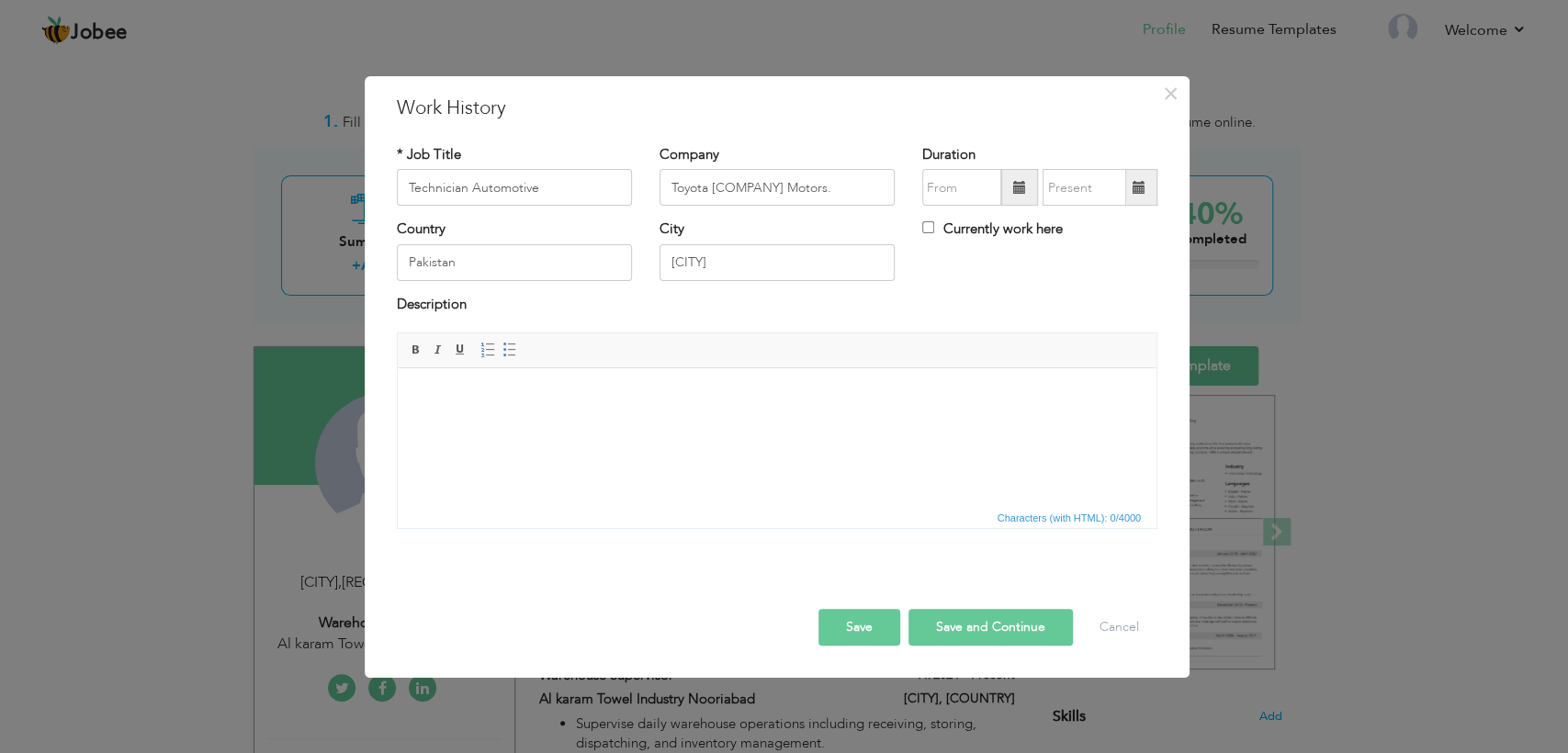 click at bounding box center (777, 396) 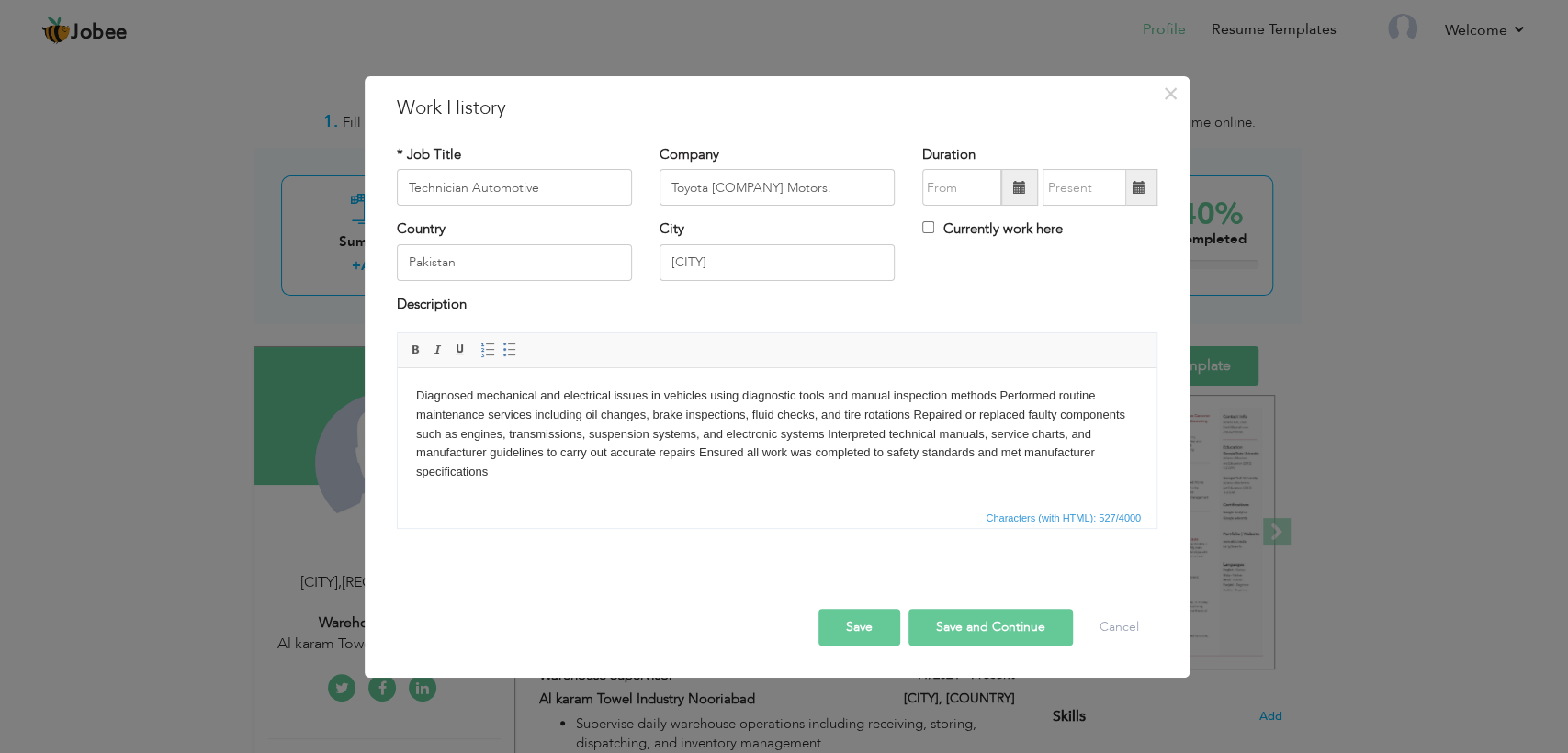 click on "Diagnosed mechanical and electrical issues in vehicles using diagnostic tools and manual inspection methods Performed routine maintenance services including oil changes, brake inspections, fluid checks, and tire rotations Repaired or replaced faulty components such as engines, transmissions, suspension systems, and electronic systems Interpreted technical manuals, service charts, and manufacturer guidelines to carry out accurate repairs Ensured all work was completed to safety standards and met manufacturer specifications" at bounding box center [777, 434] 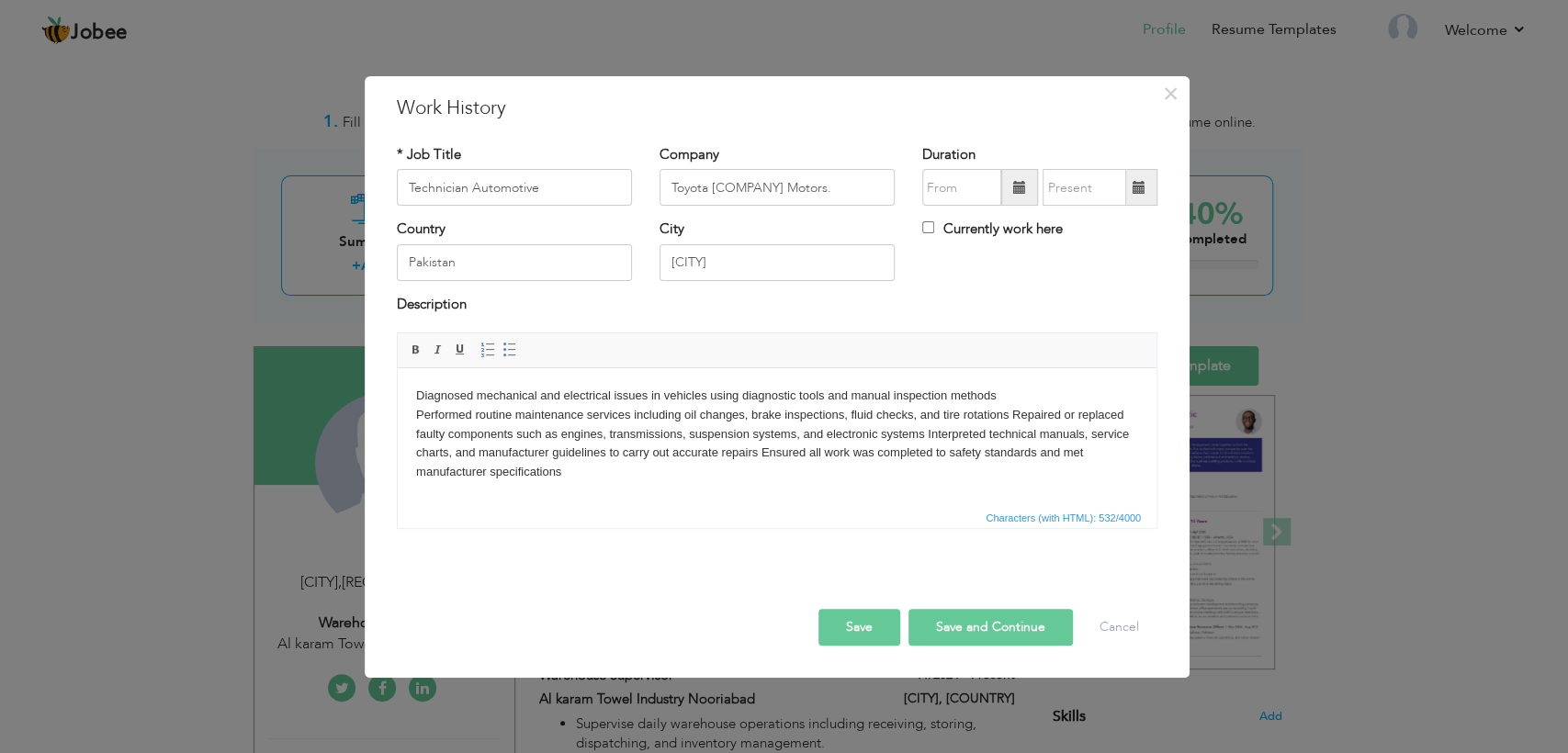 click on "Diagnosed mechanical and electrical issues in vehicles using diagnostic tools and manual inspection methods  ​​​​​​​ Performed routine maintenance services including oil changes, brake inspections, fluid checks, and tire rotations Repaired or replaced faulty components such as engines, transmissions, suspension systems, and electronic systems Interpreted technical manuals, service charts, and manufacturer guidelines to carry out accurate repairs Ensured all work was completed to safety standards and met manufacturer specifications" at bounding box center (777, 434) 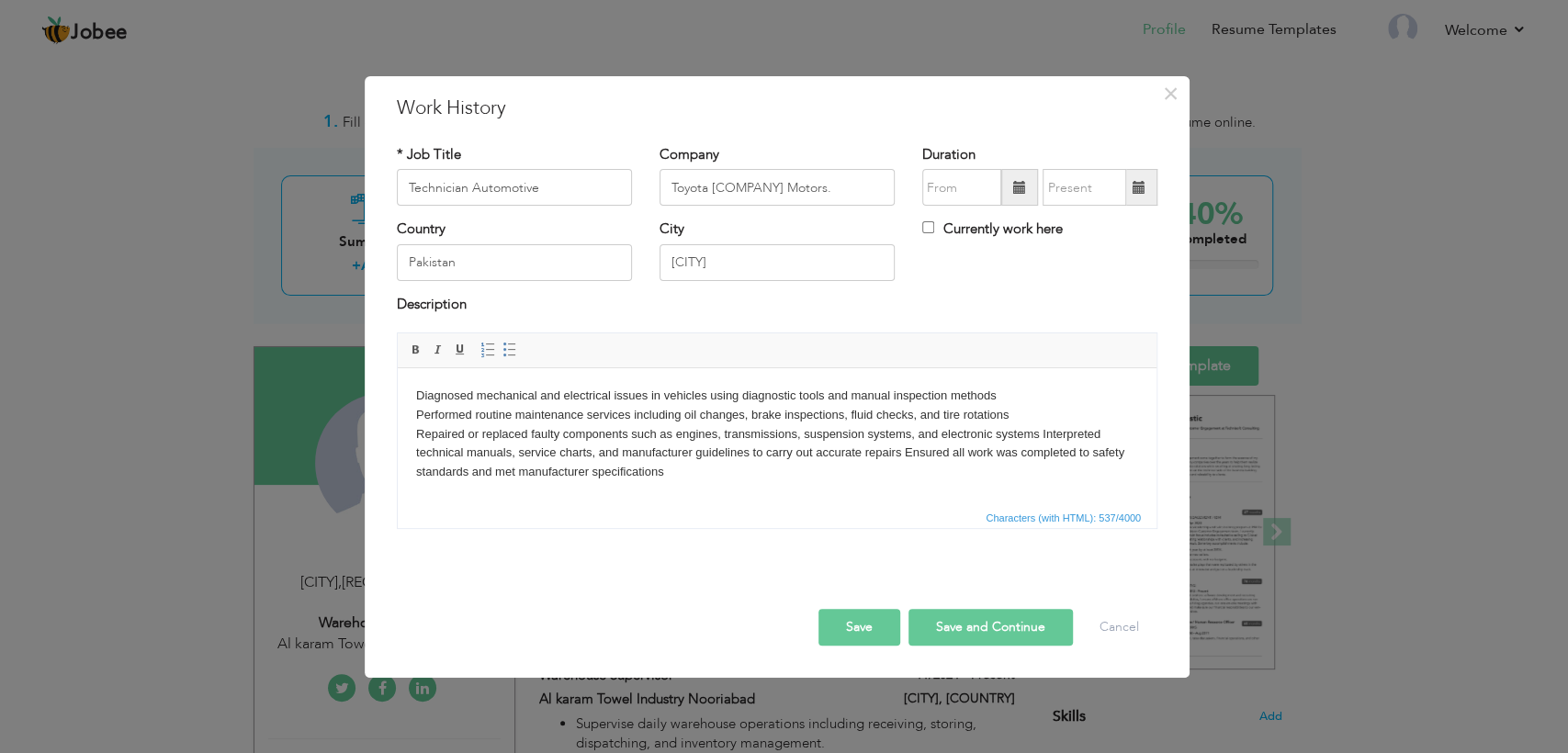 click on "Diagnosed mechanical and electrical issues in vehicles using diagnostic tools and manual inspection methods  Performed routine maintenance services including oil changes, brake inspections, fluid checks, and tire rotations  ​​​​​​​ Repaired or replaced faulty components such as engines, transmissions, suspension systems, and electronic systems Interpreted technical manuals, service charts, and manufacturer guidelines to carry out accurate repairs Ensured all work was completed to safety standards and met manufacturer specifications" at bounding box center [777, 434] 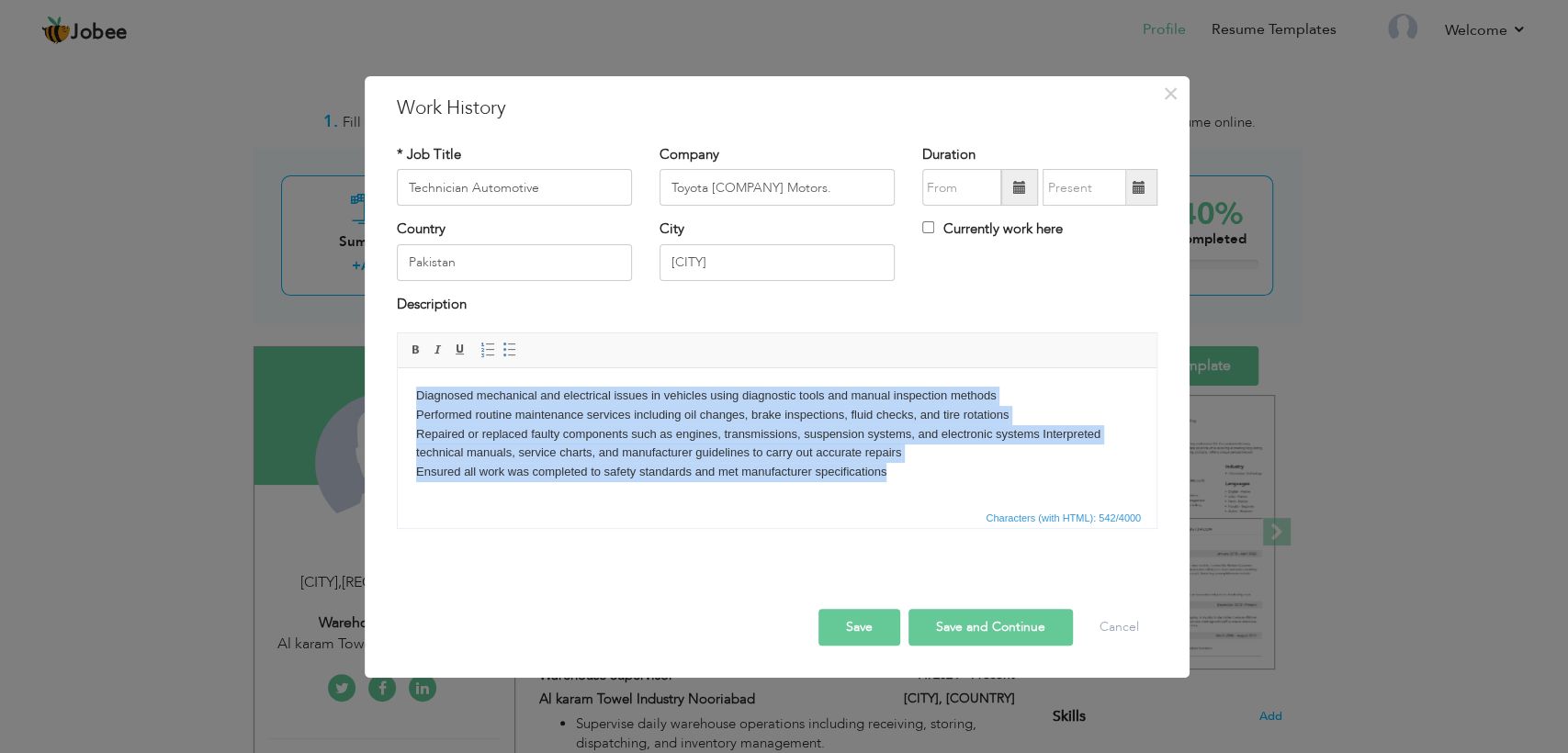 drag, startPoint x: 898, startPoint y: 476, endPoint x: 409, endPoint y: 396, distance: 495.5008 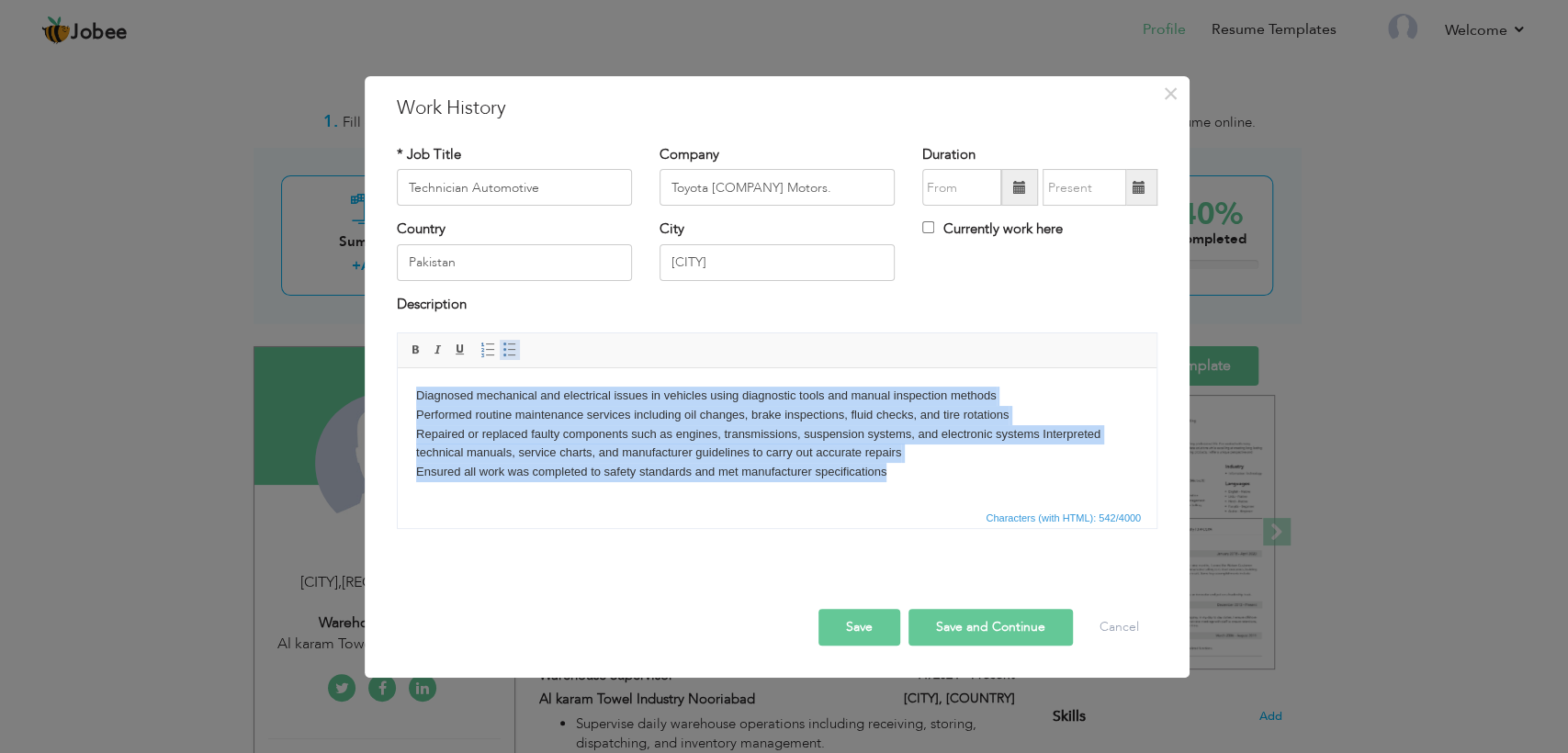 click at bounding box center (510, 350) 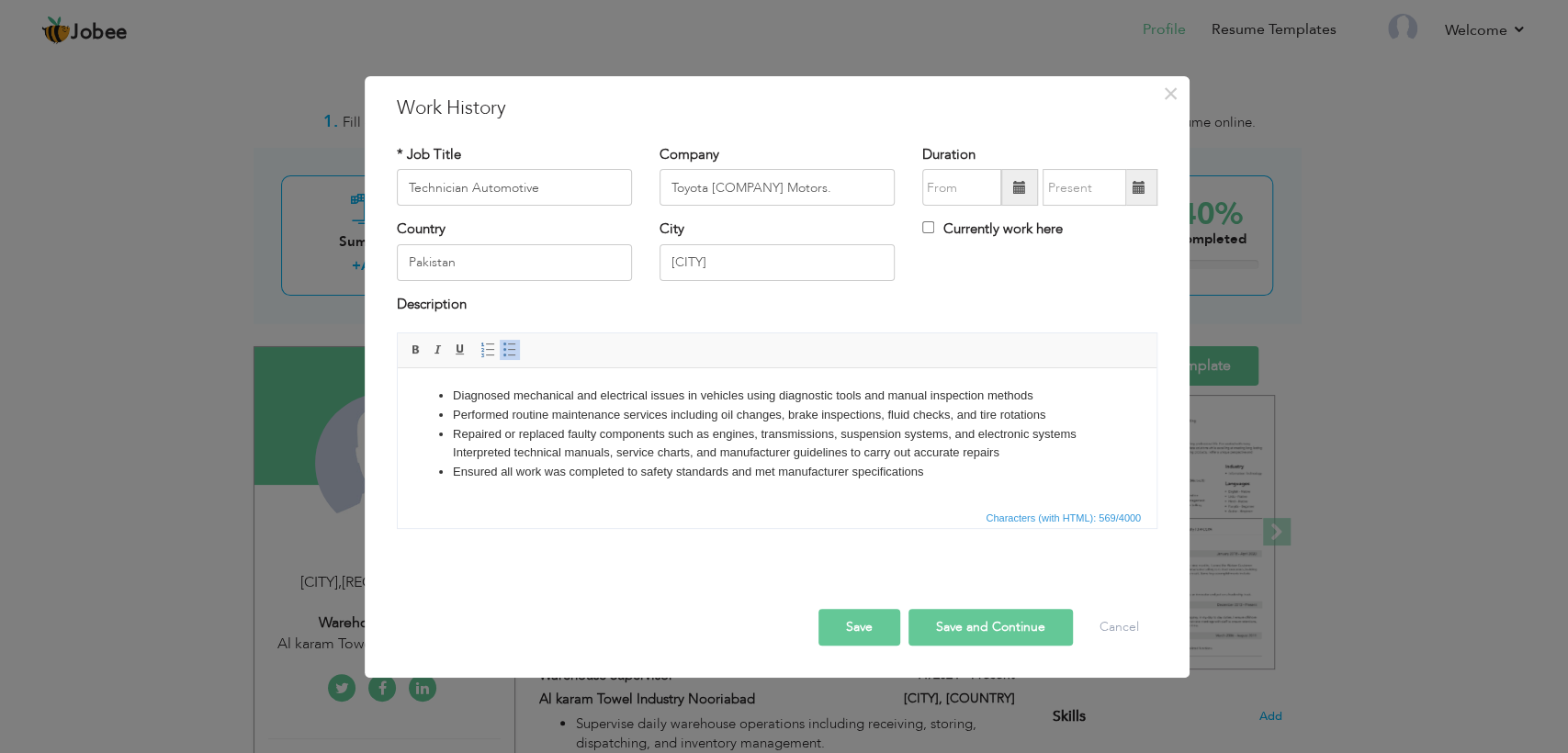 click on "Save and Continue" at bounding box center [990, 627] 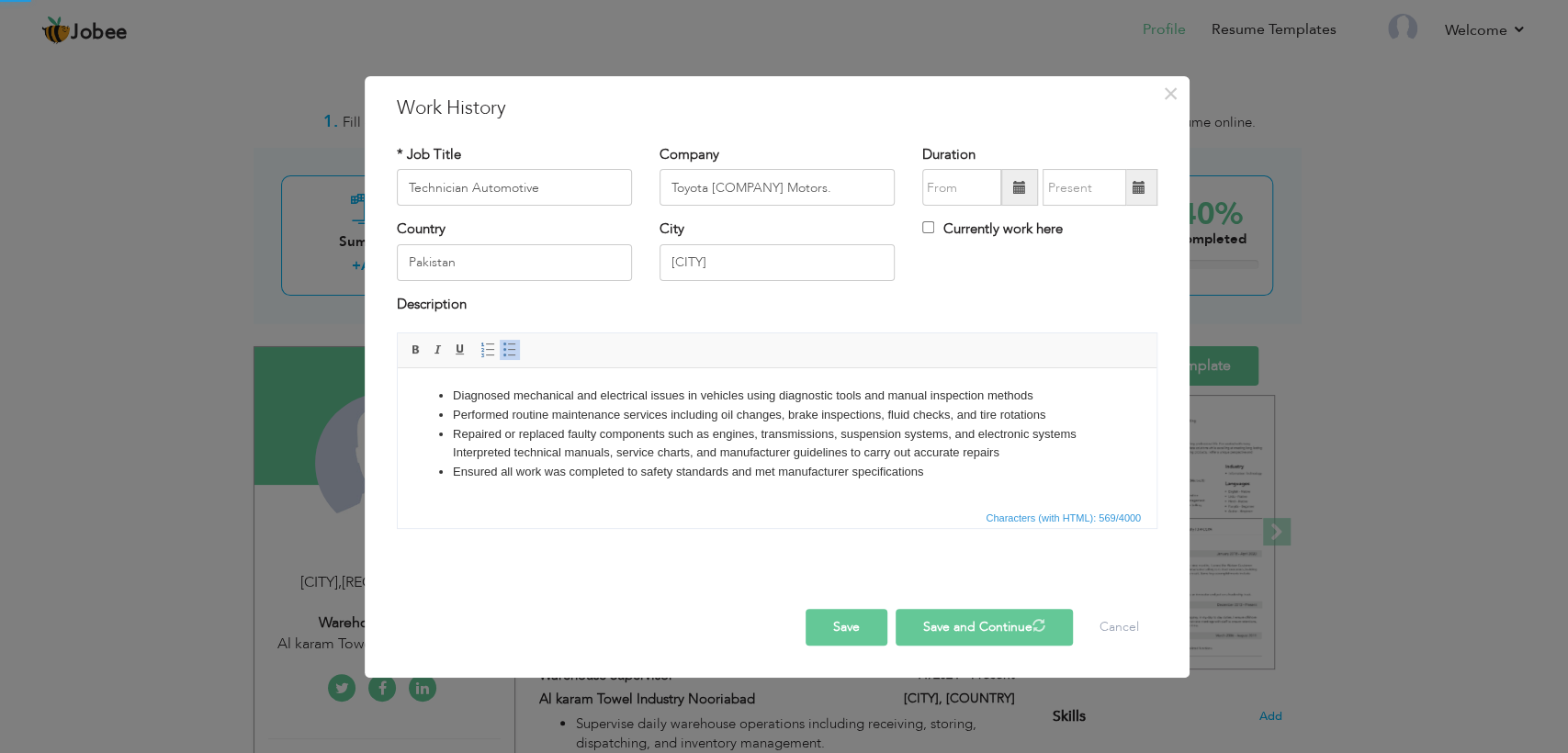 type 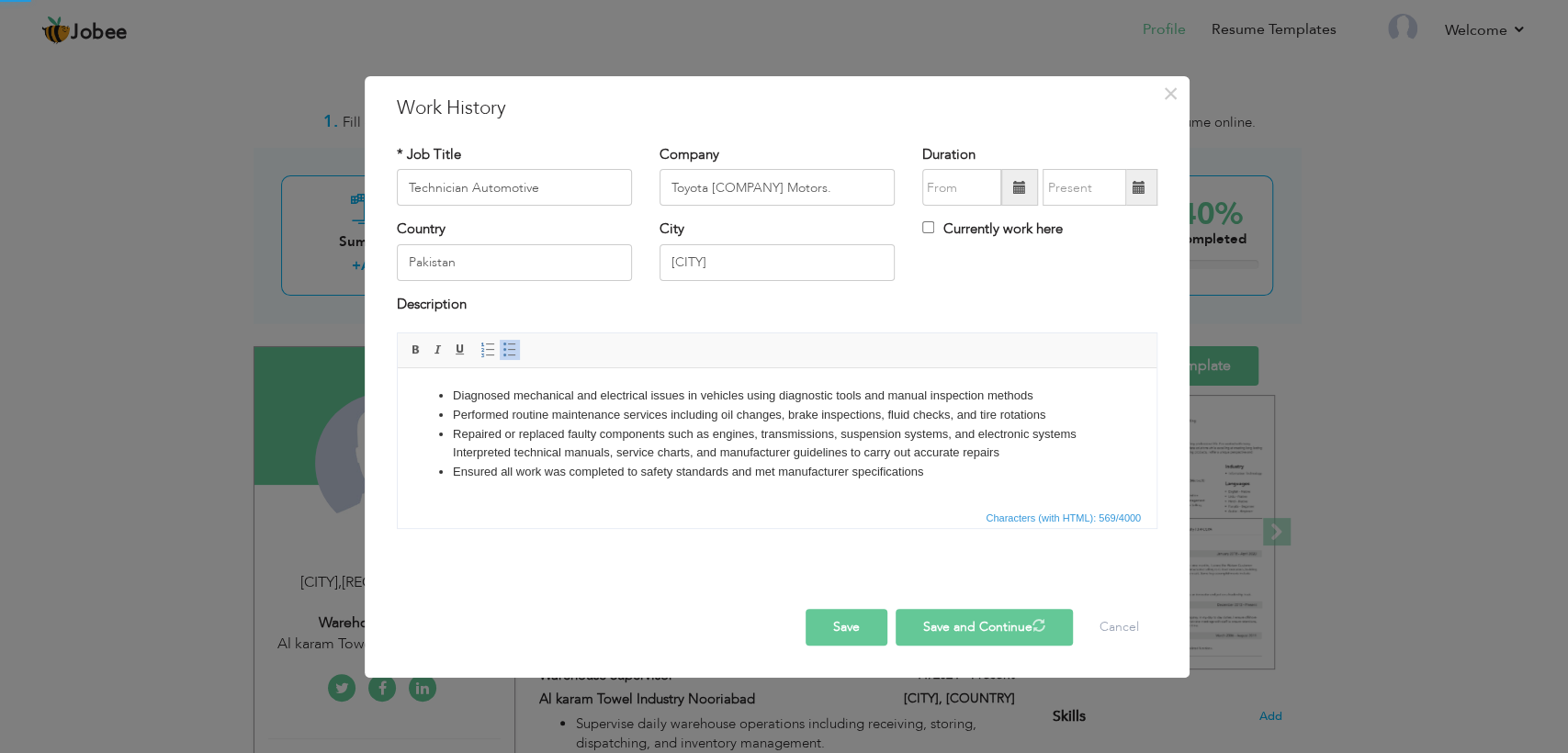 type 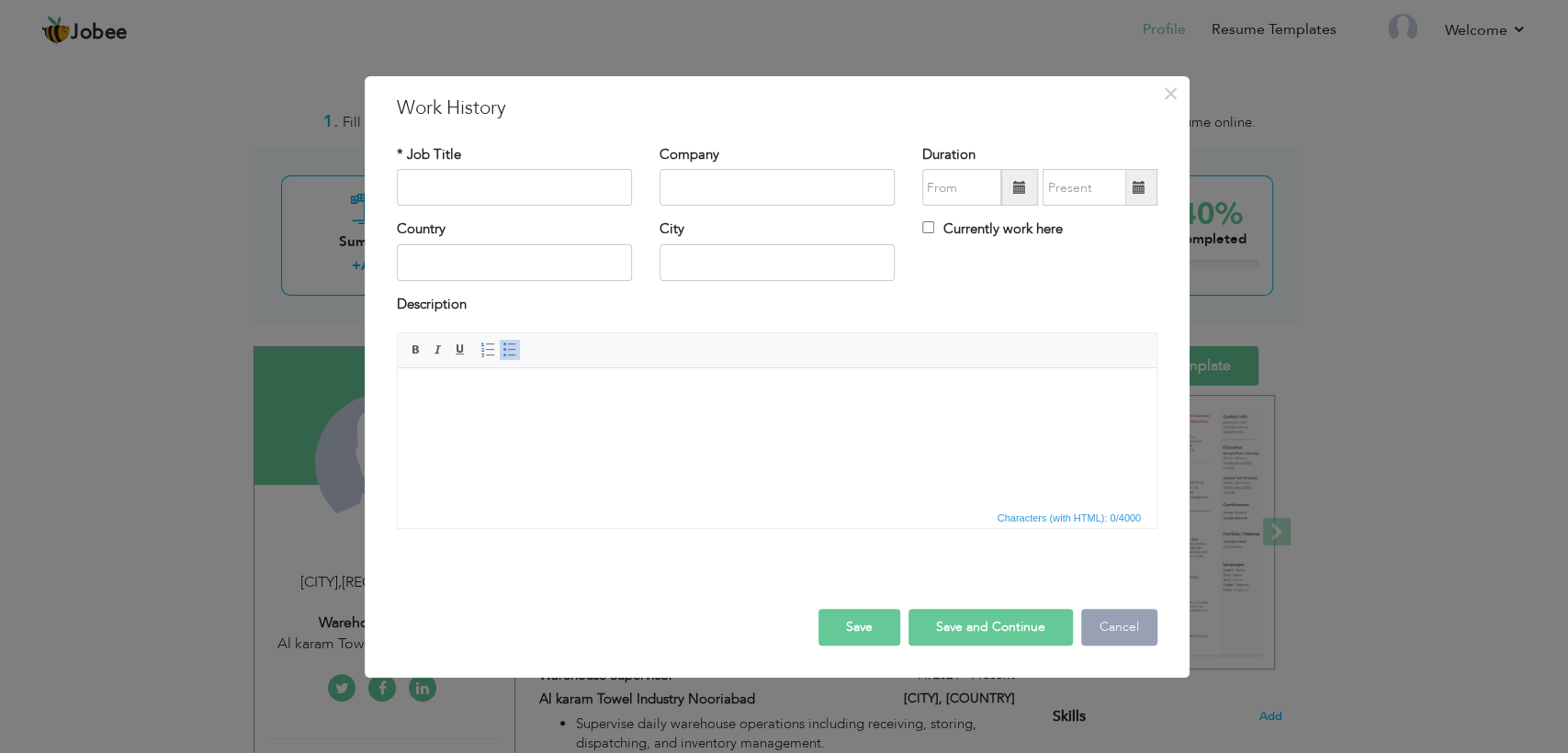 click on "Cancel" at bounding box center [1119, 627] 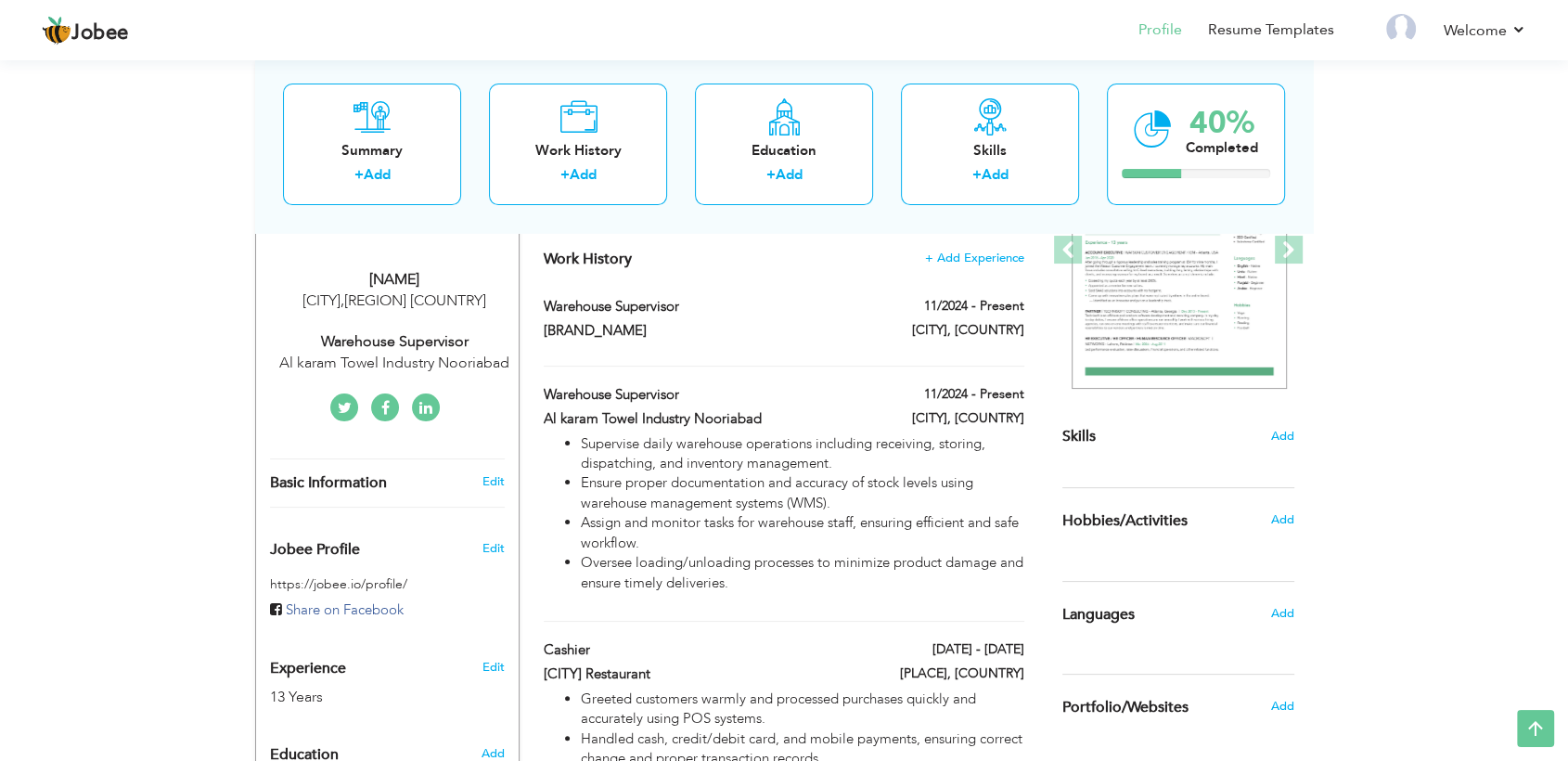 scroll, scrollTop: 286, scrollLeft: 0, axis: vertical 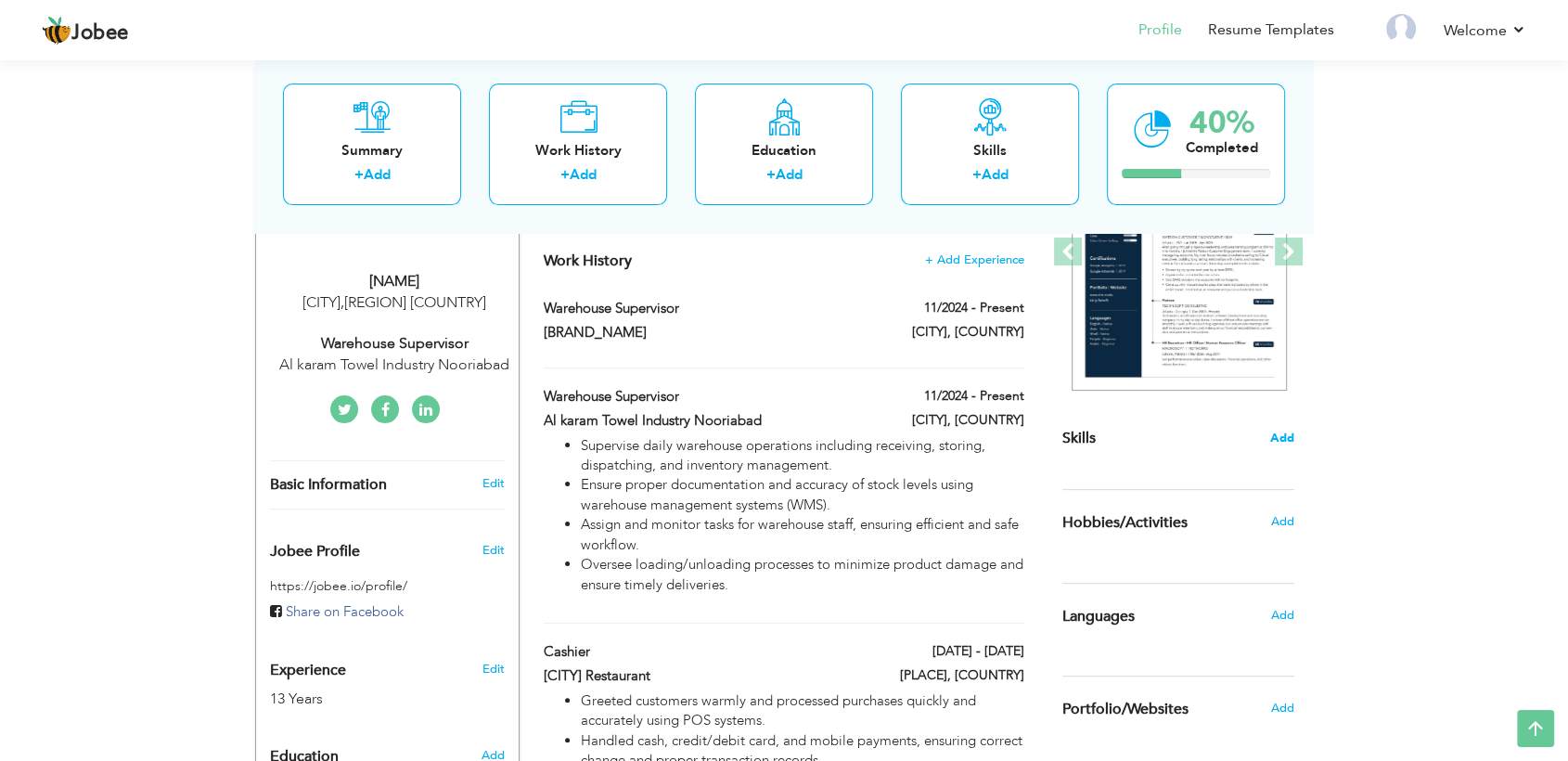 click on "Add" at bounding box center (1282, 438) 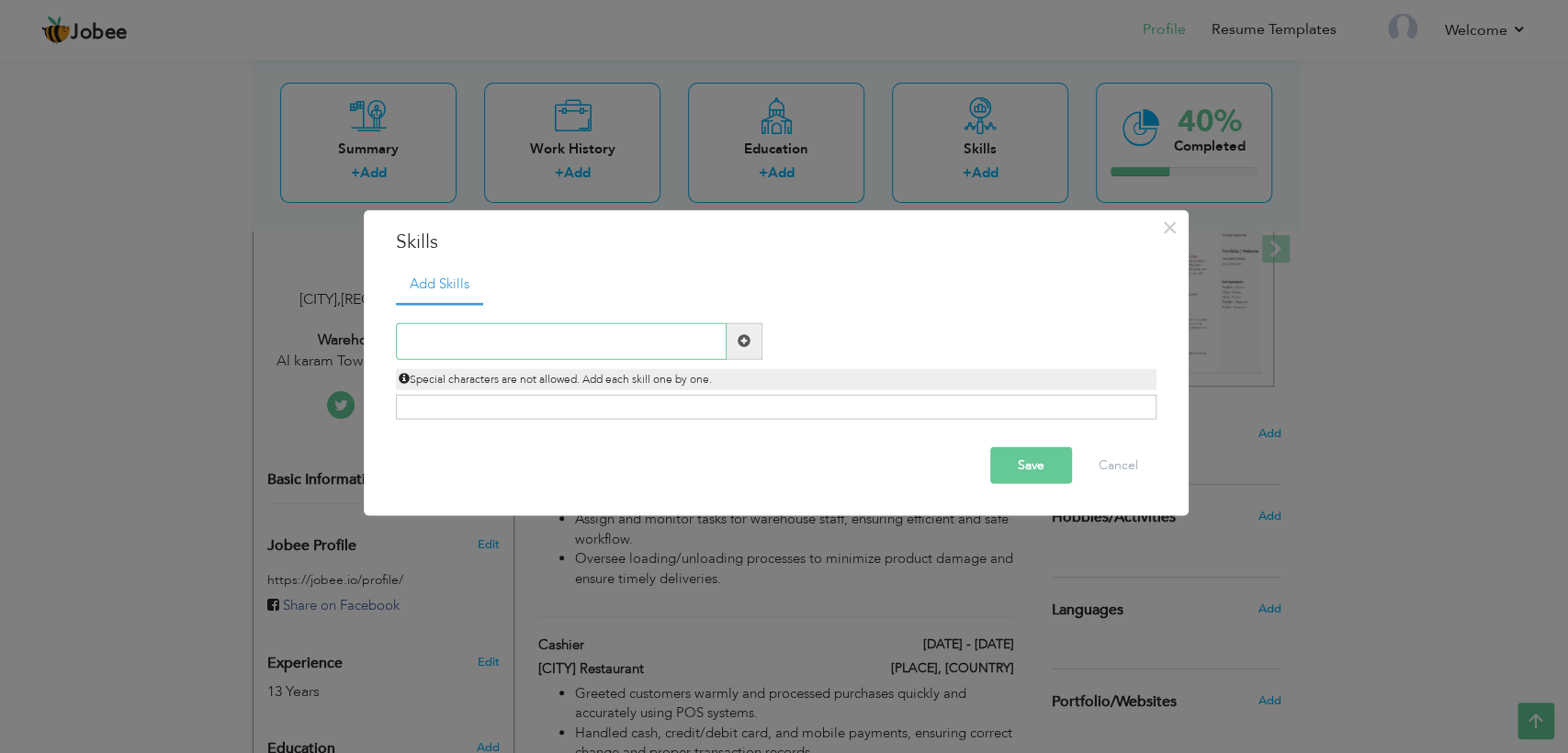 paste on "Inventory Management  Quality Inspection  Vehicle" 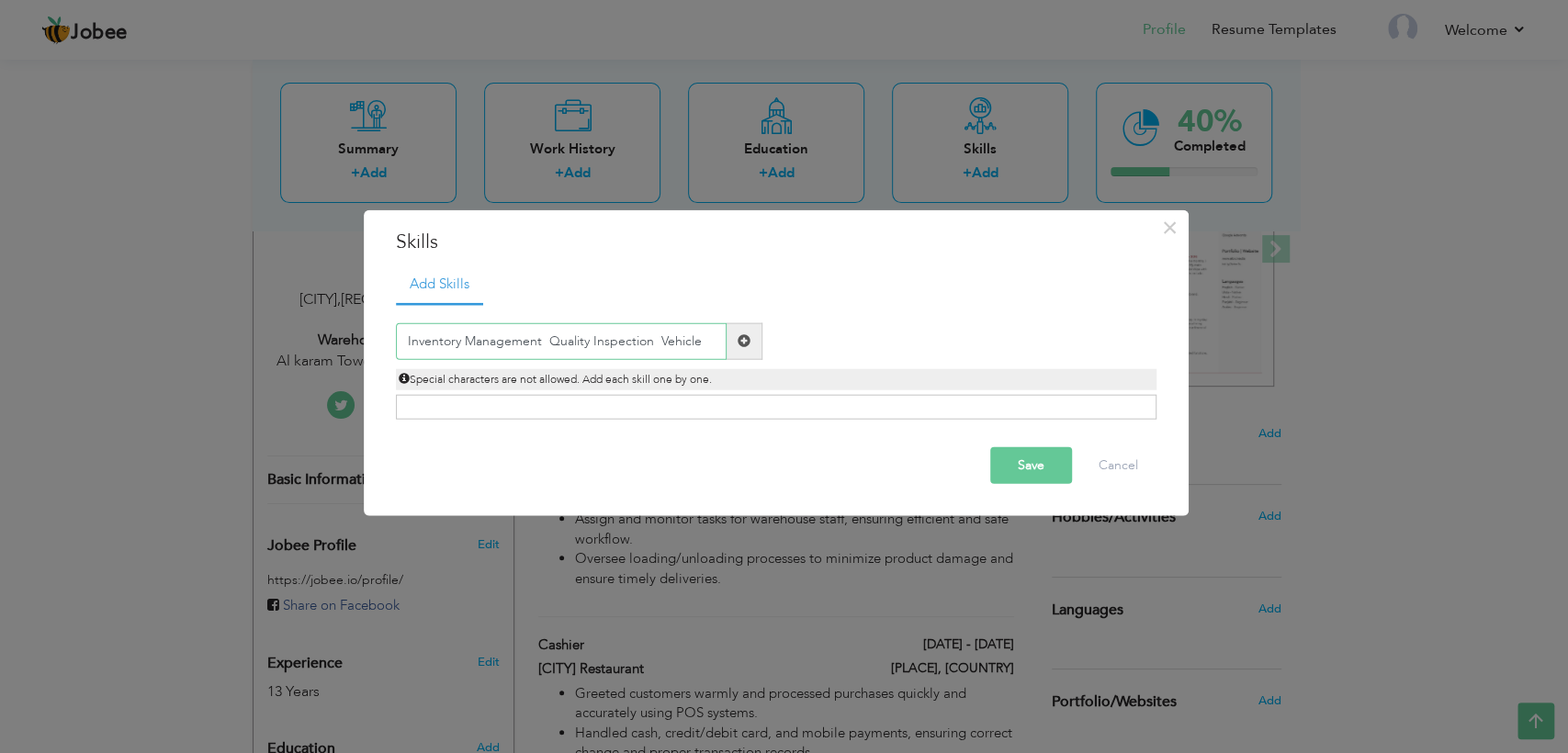click on "Inventory Management  Quality Inspection  Vehicle" at bounding box center (561, 341) 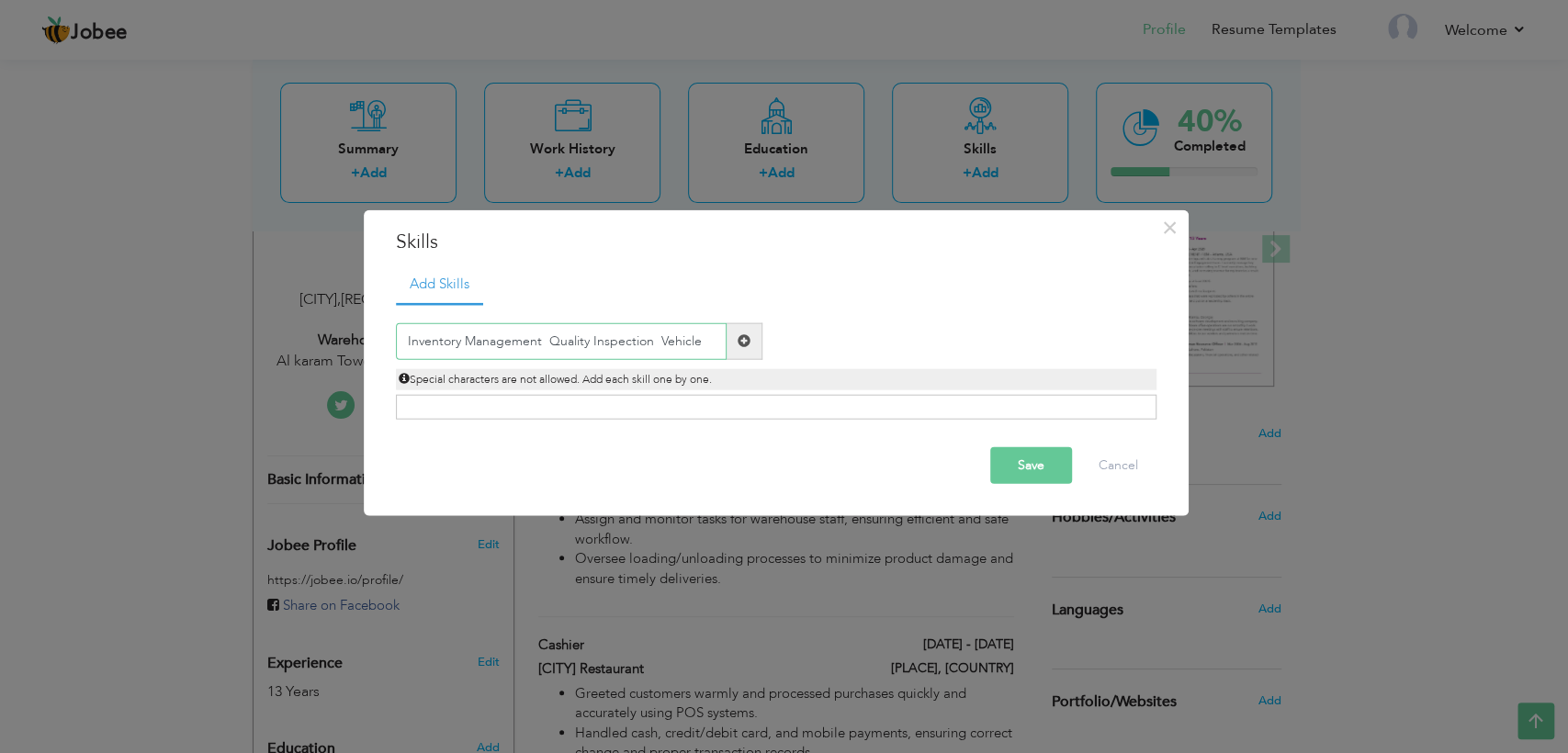 drag, startPoint x: 705, startPoint y: 339, endPoint x: 130, endPoint y: 325, distance: 575.1704 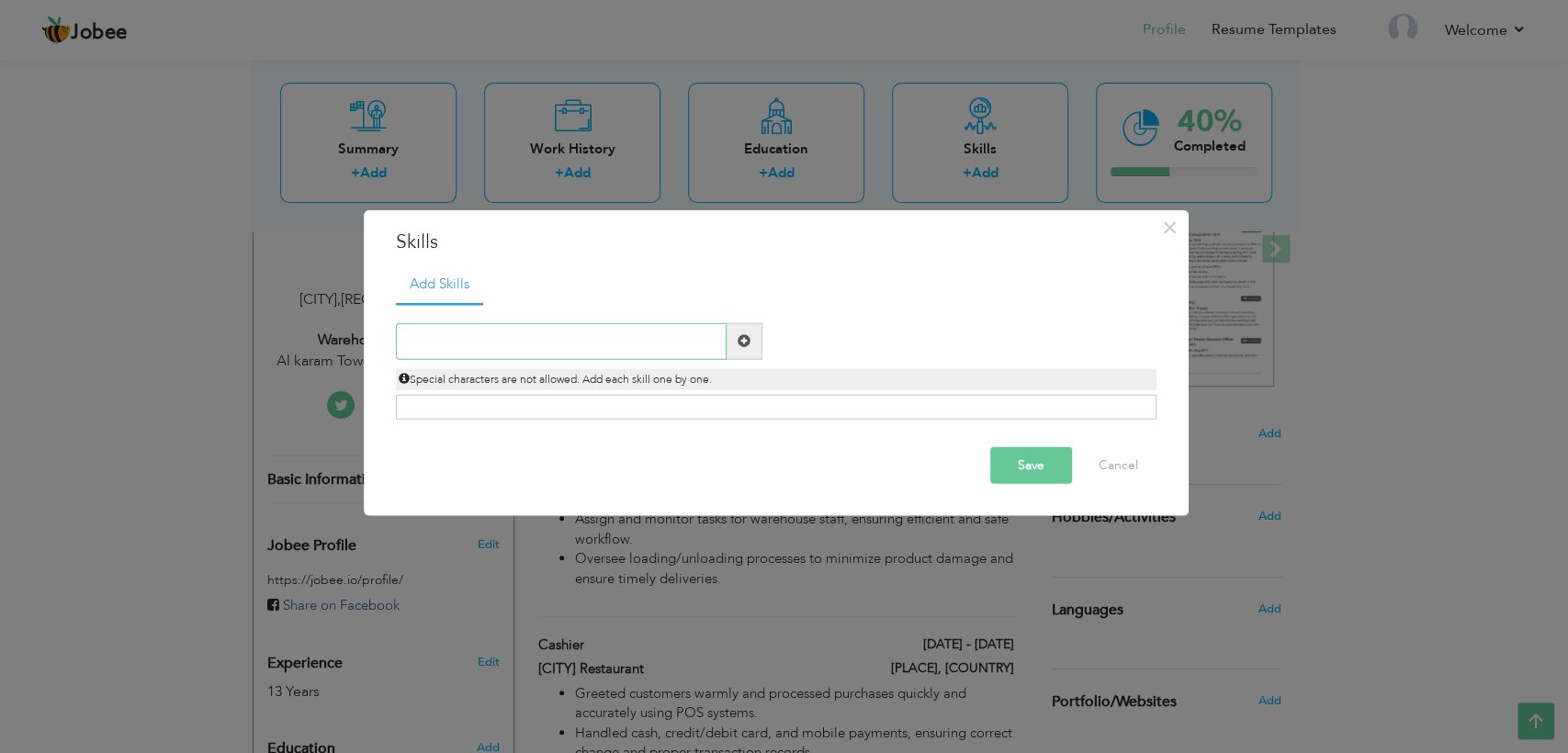 paste on "Inventory Management  Quality Inspection  Vehicle" 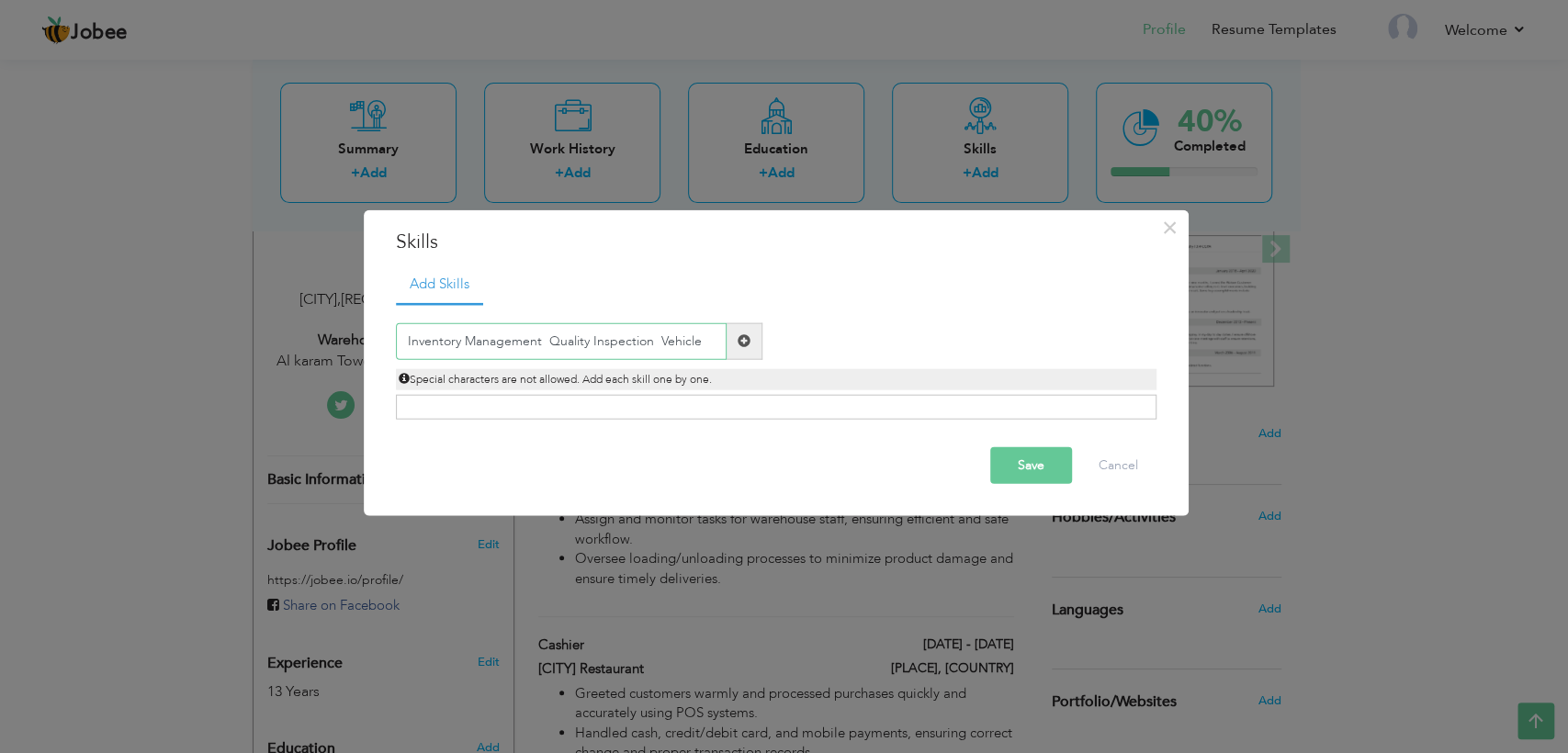 drag, startPoint x: 552, startPoint y: 339, endPoint x: 834, endPoint y: 391, distance: 286.7543 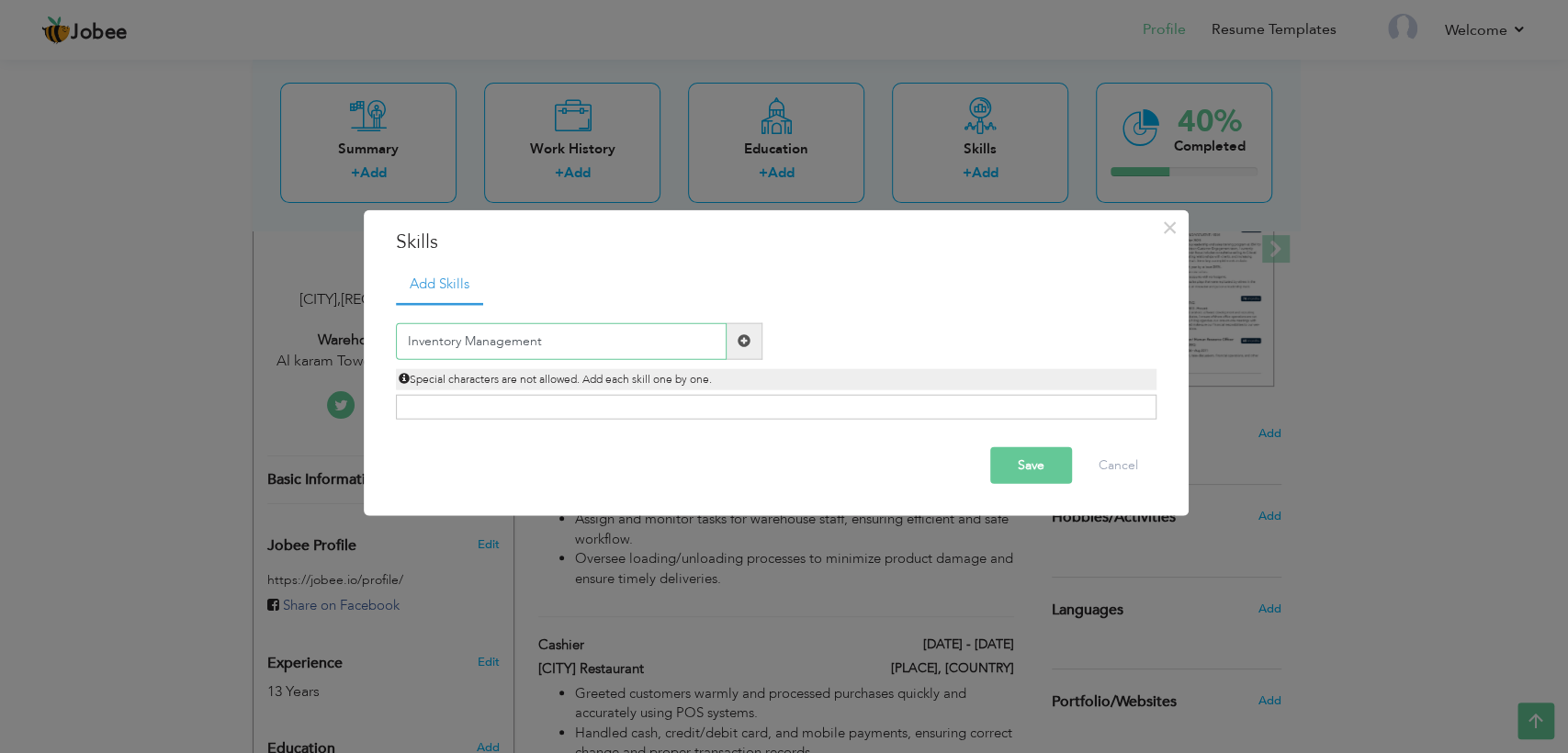type on "Inventory Management" 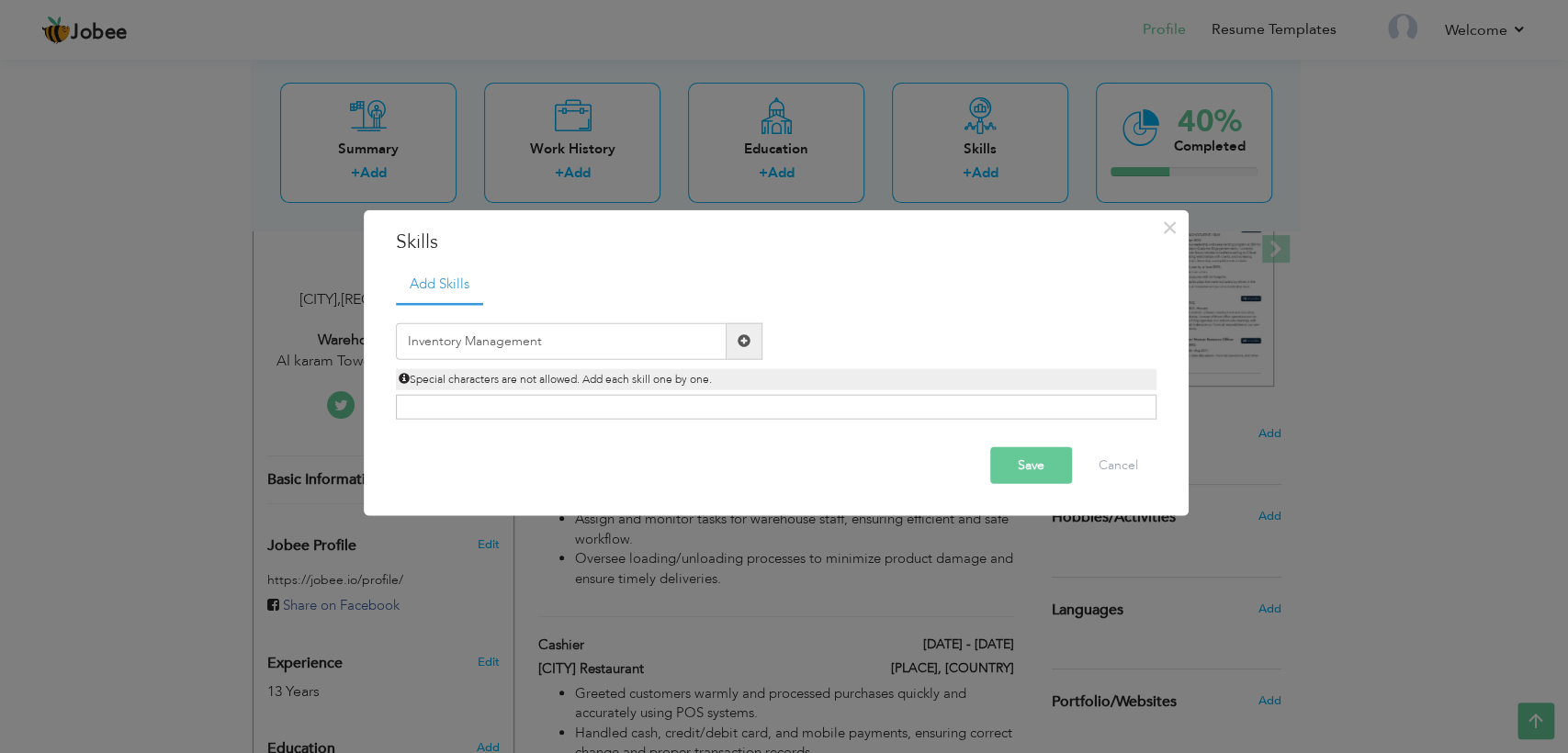click at bounding box center (744, 341) 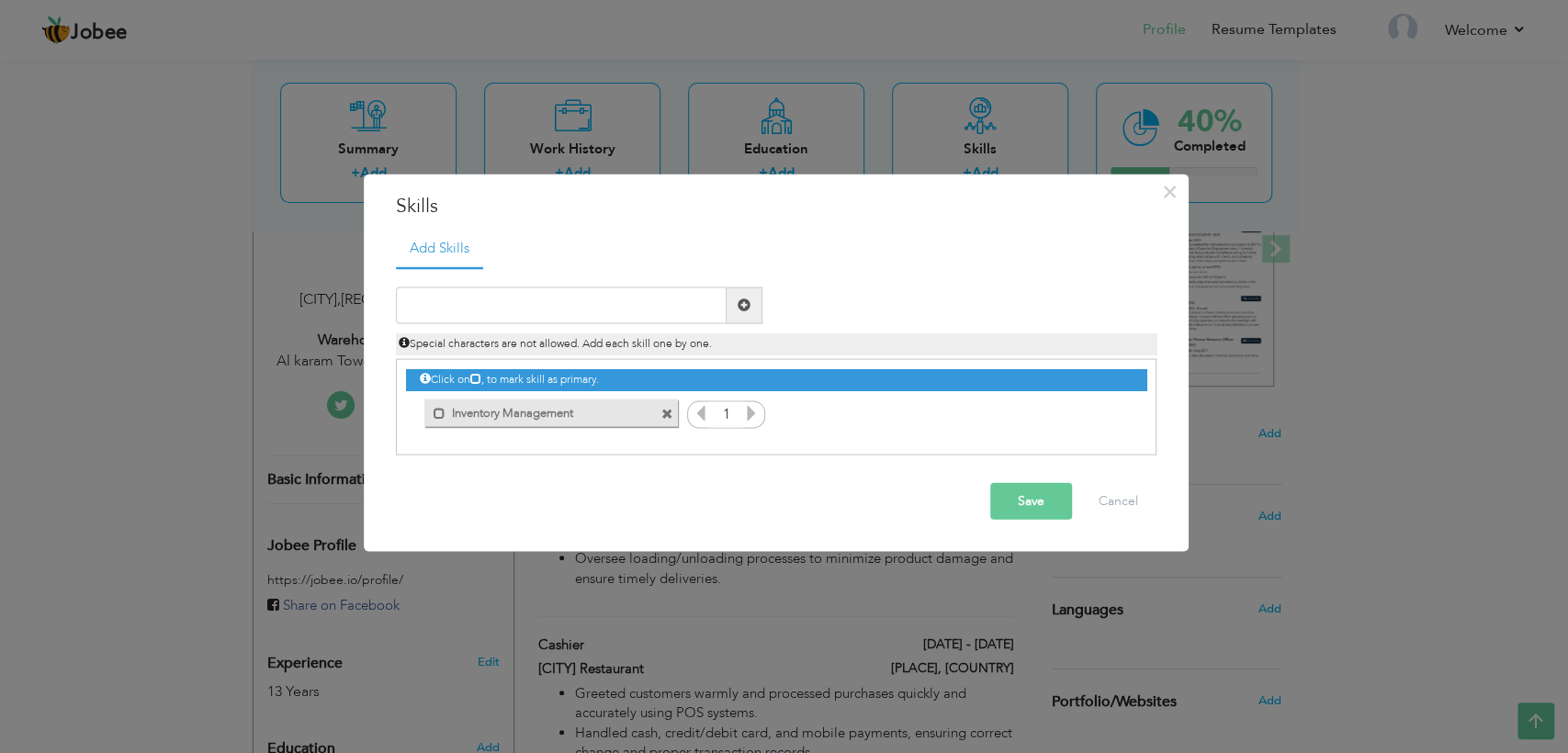 click on "Special characters are not allowed. Add each skill one by one." at bounding box center [776, 343] 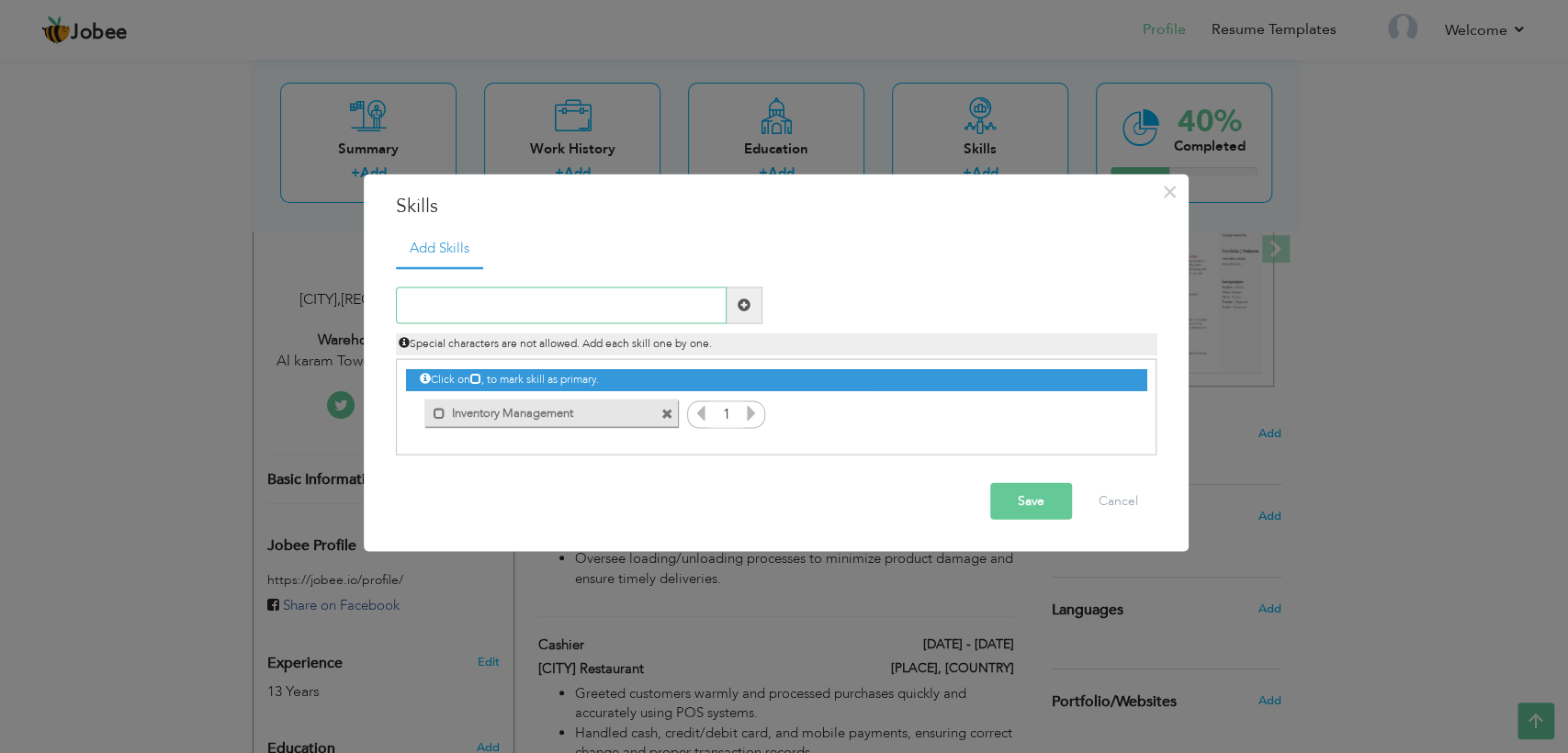 click at bounding box center (561, 305) 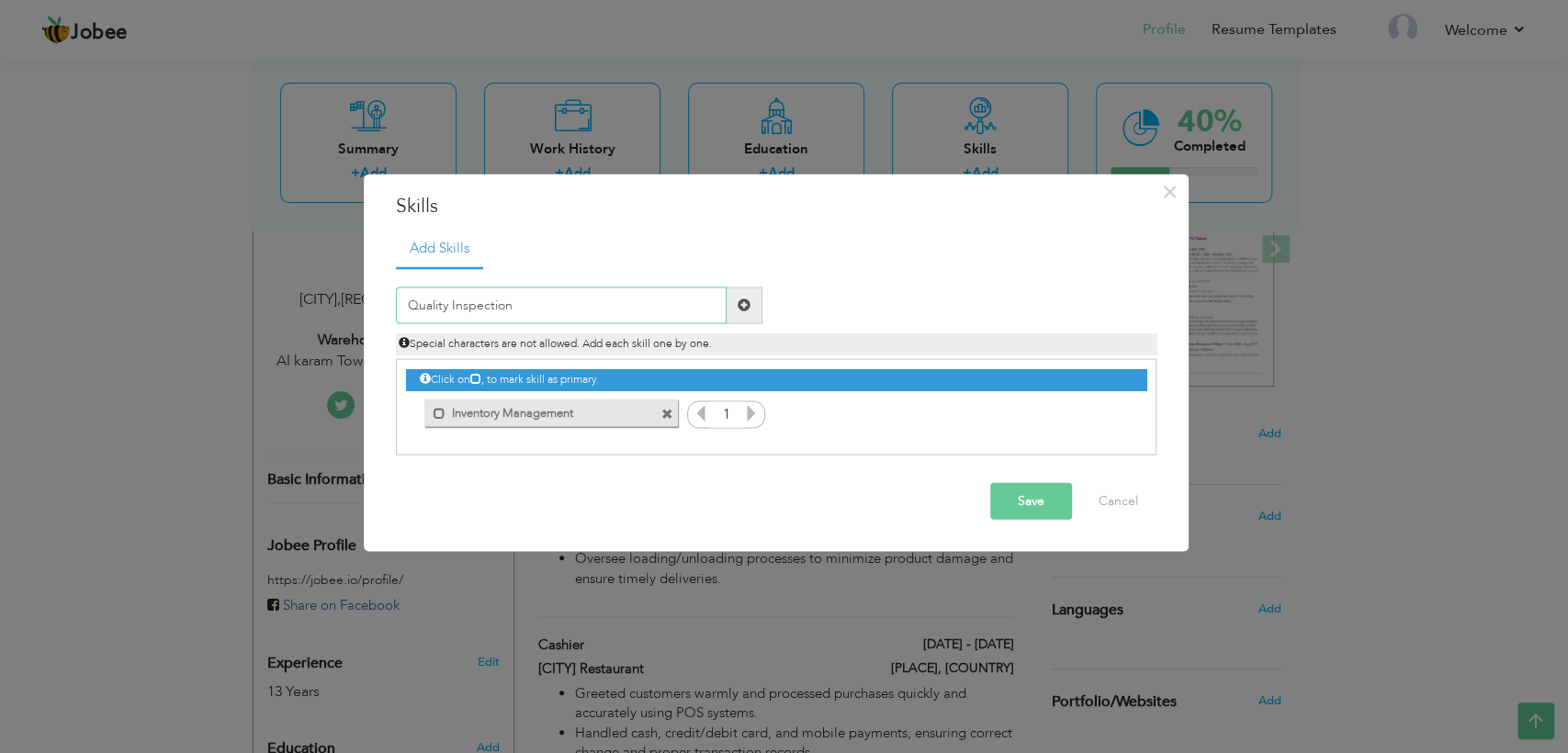type on "Quality Inspection" 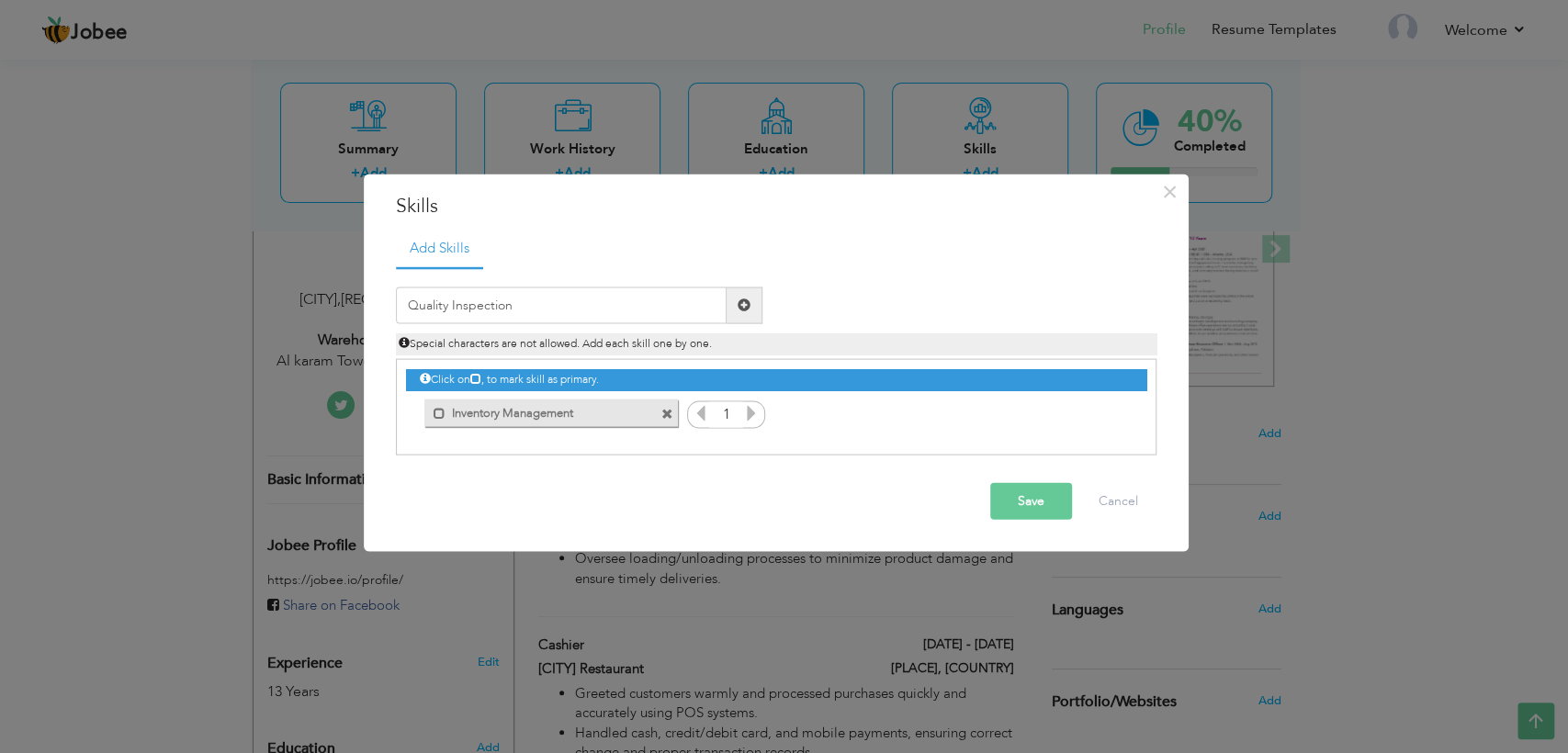 click at bounding box center (744, 305) 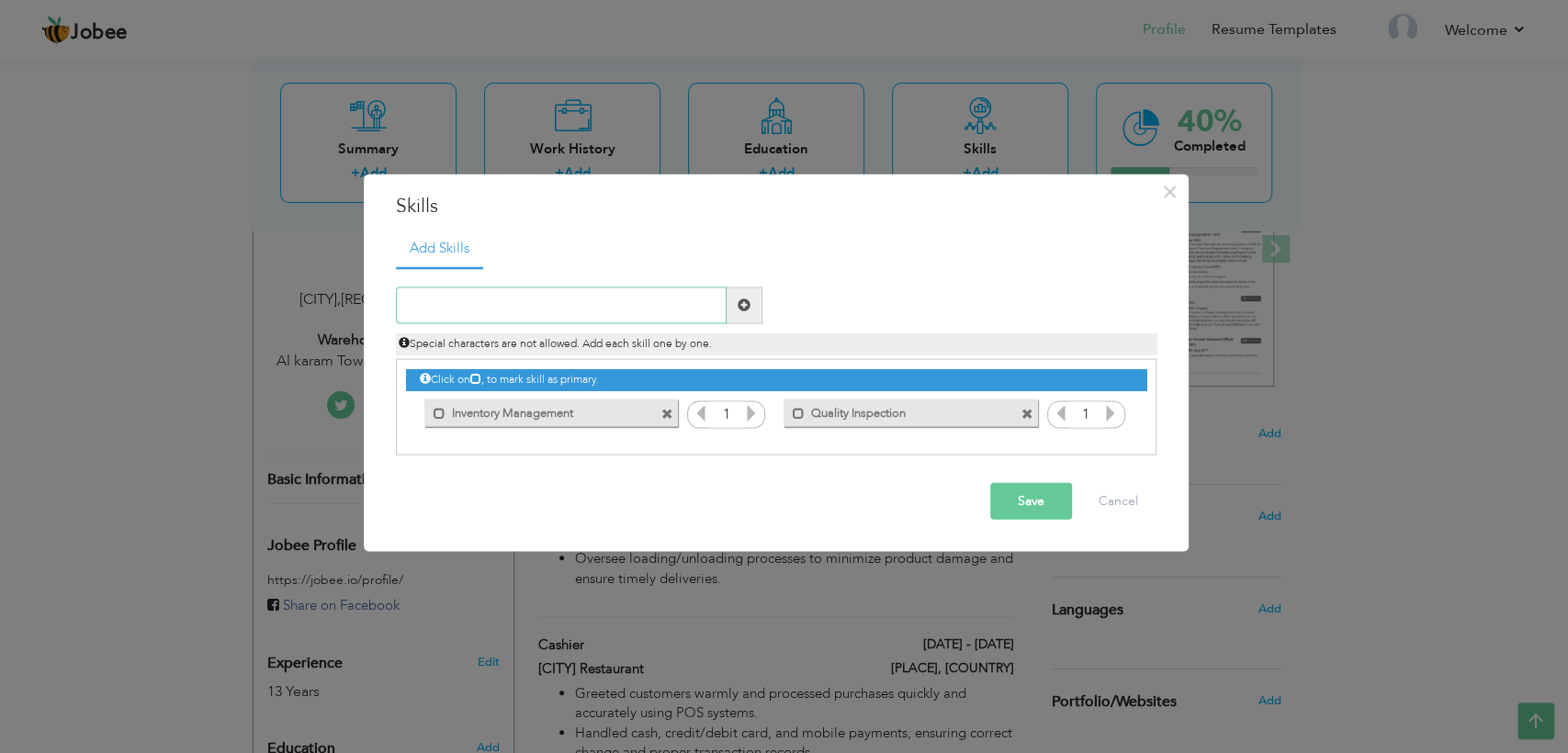 click at bounding box center (561, 305) 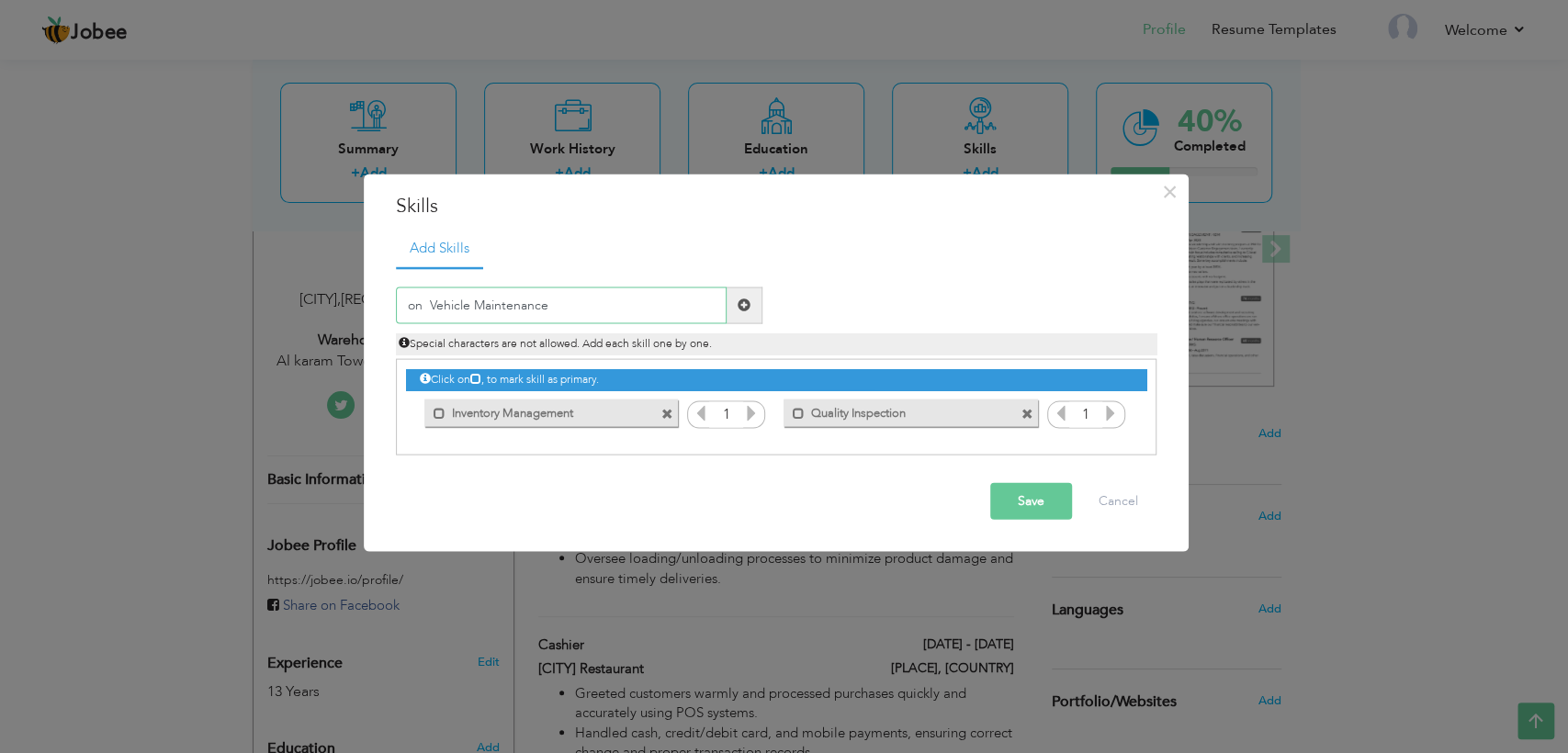 drag, startPoint x: 430, startPoint y: 300, endPoint x: 345, endPoint y: 296, distance: 85.09407 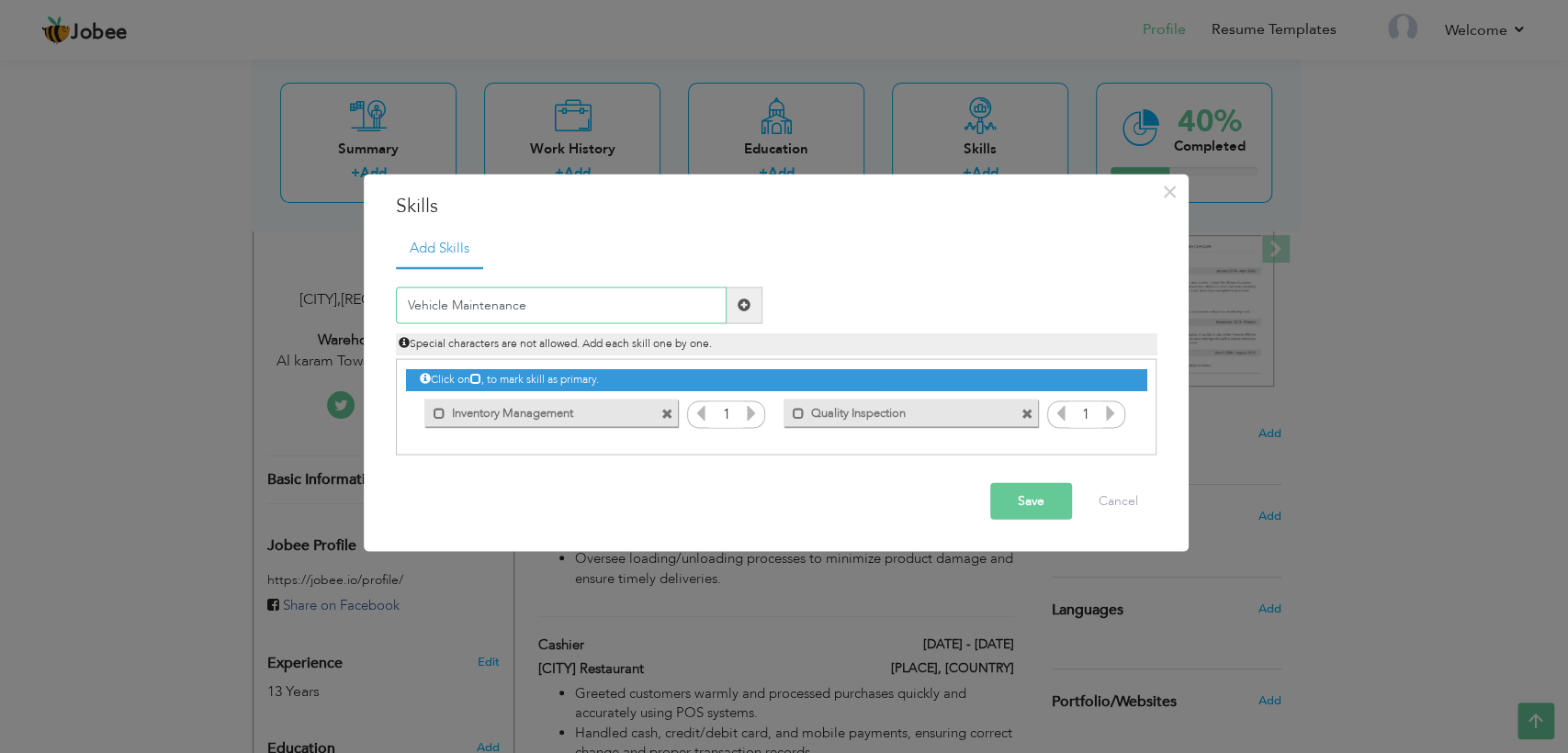 type on "Vehicle Maintenance" 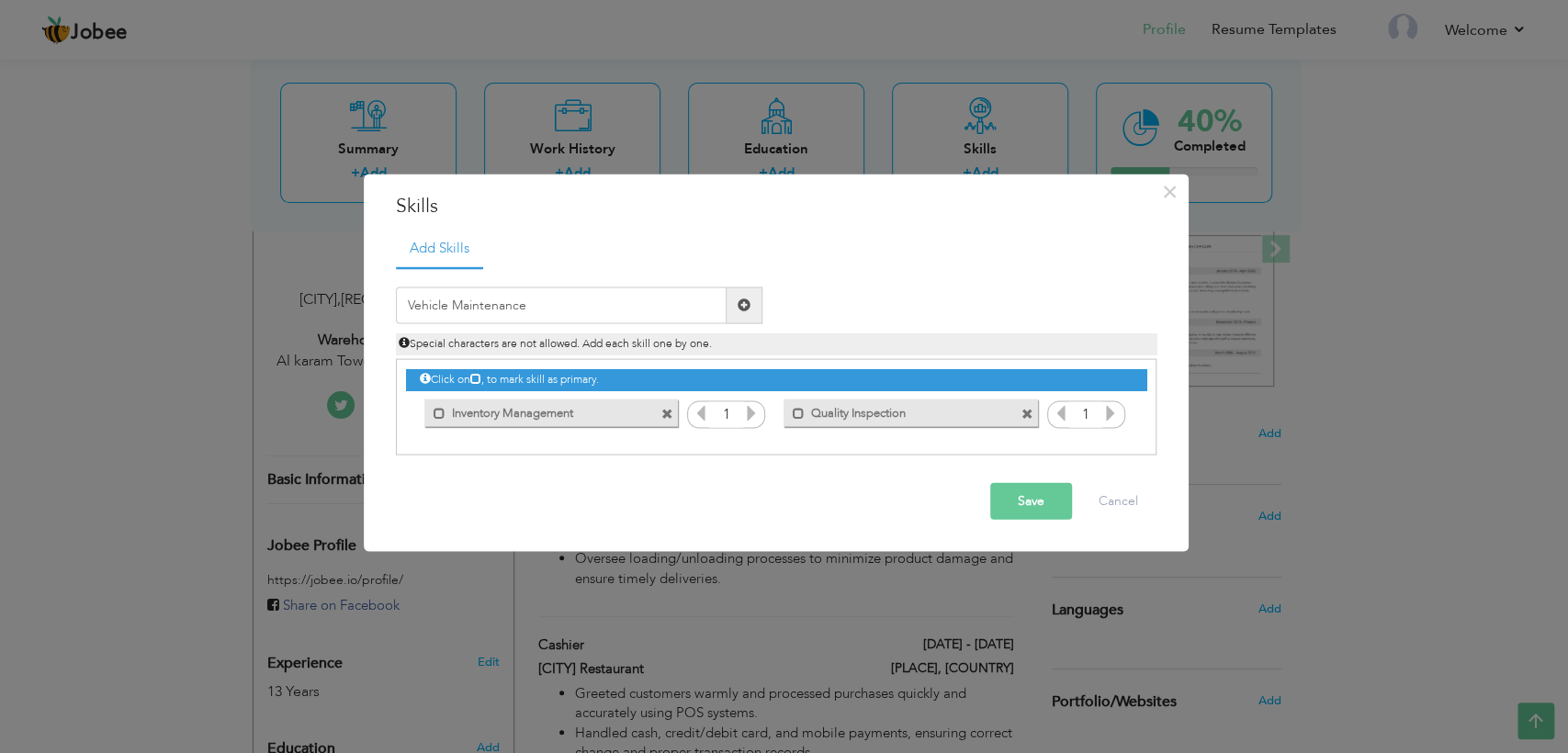 click at bounding box center (744, 305) 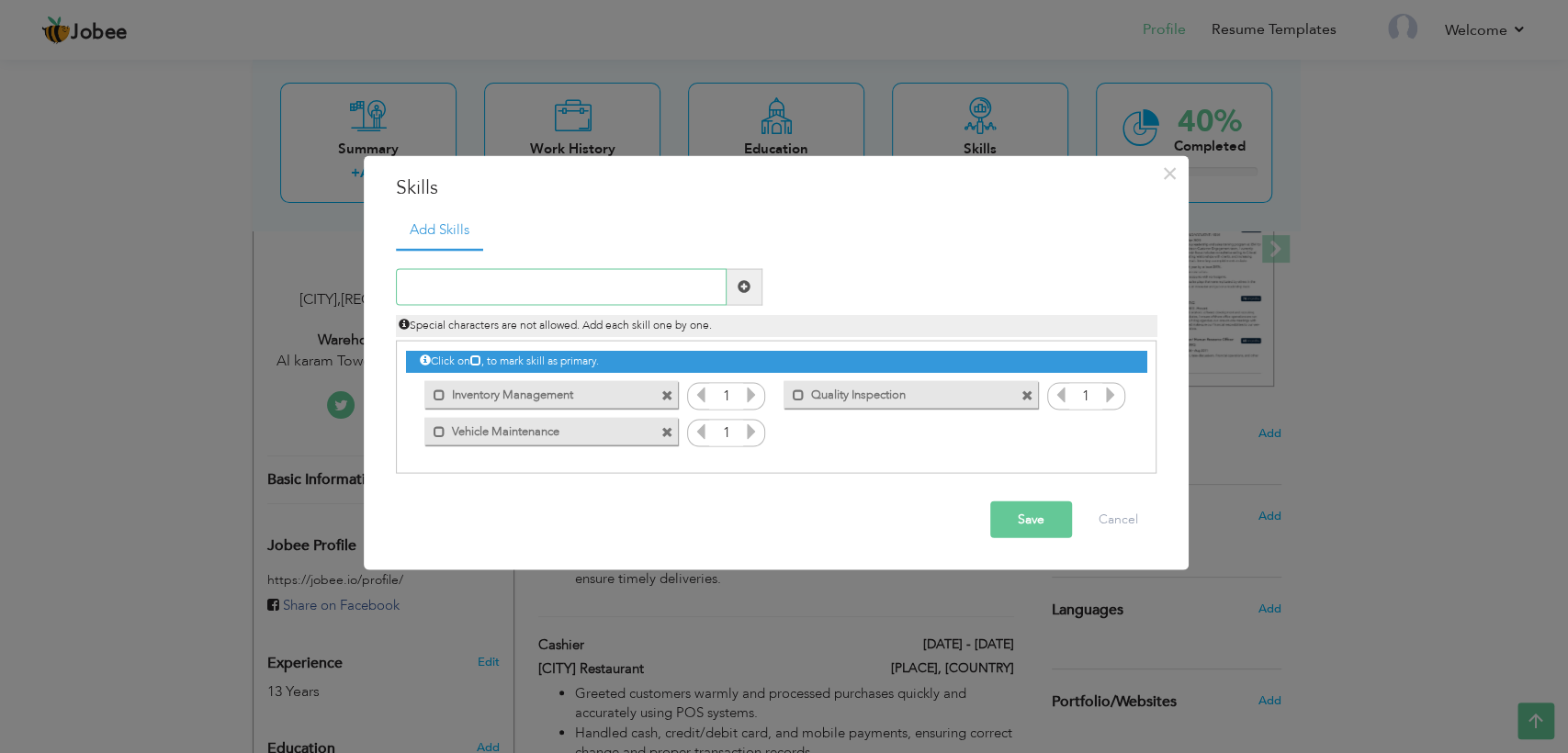 click at bounding box center (561, 287) 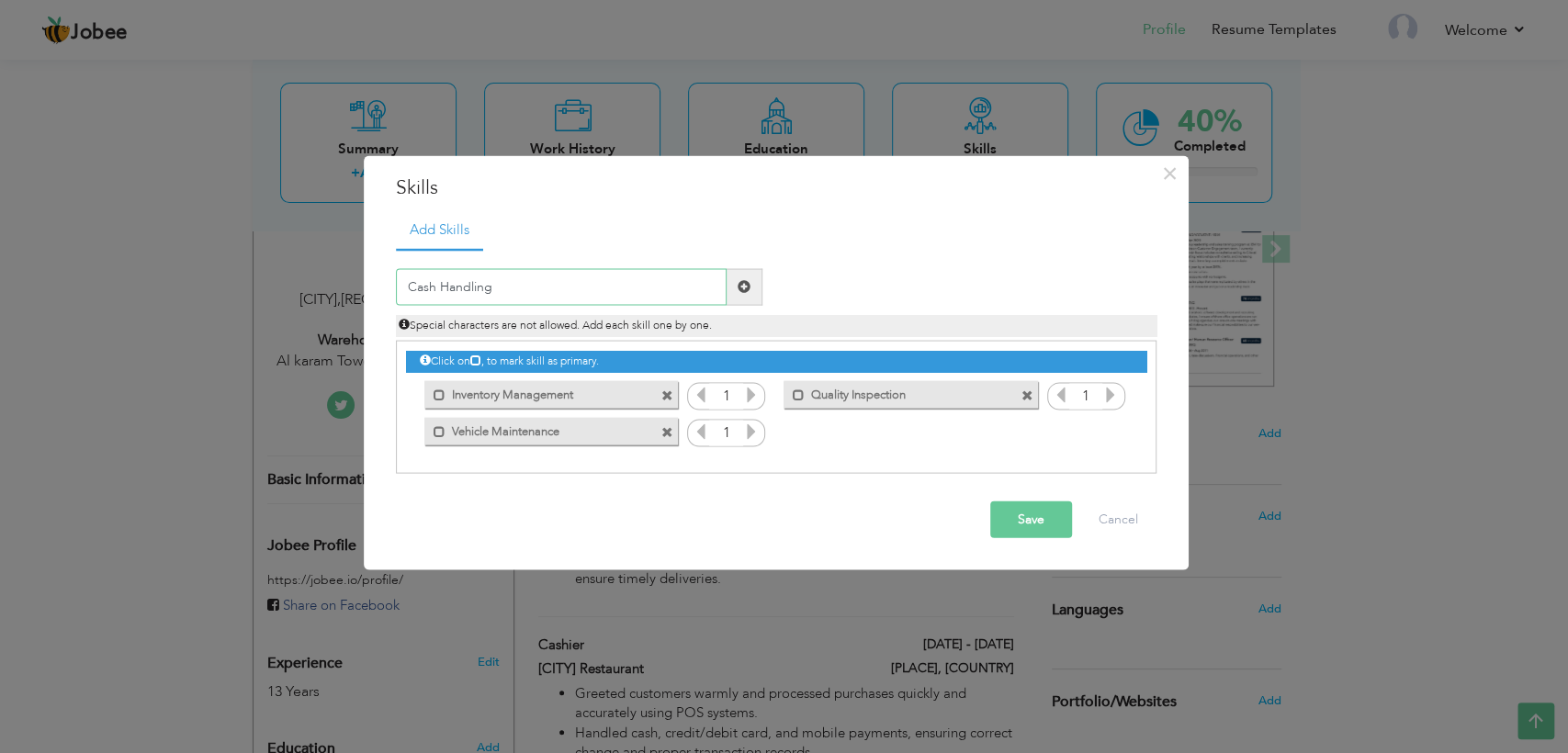 type on "Cash Handling" 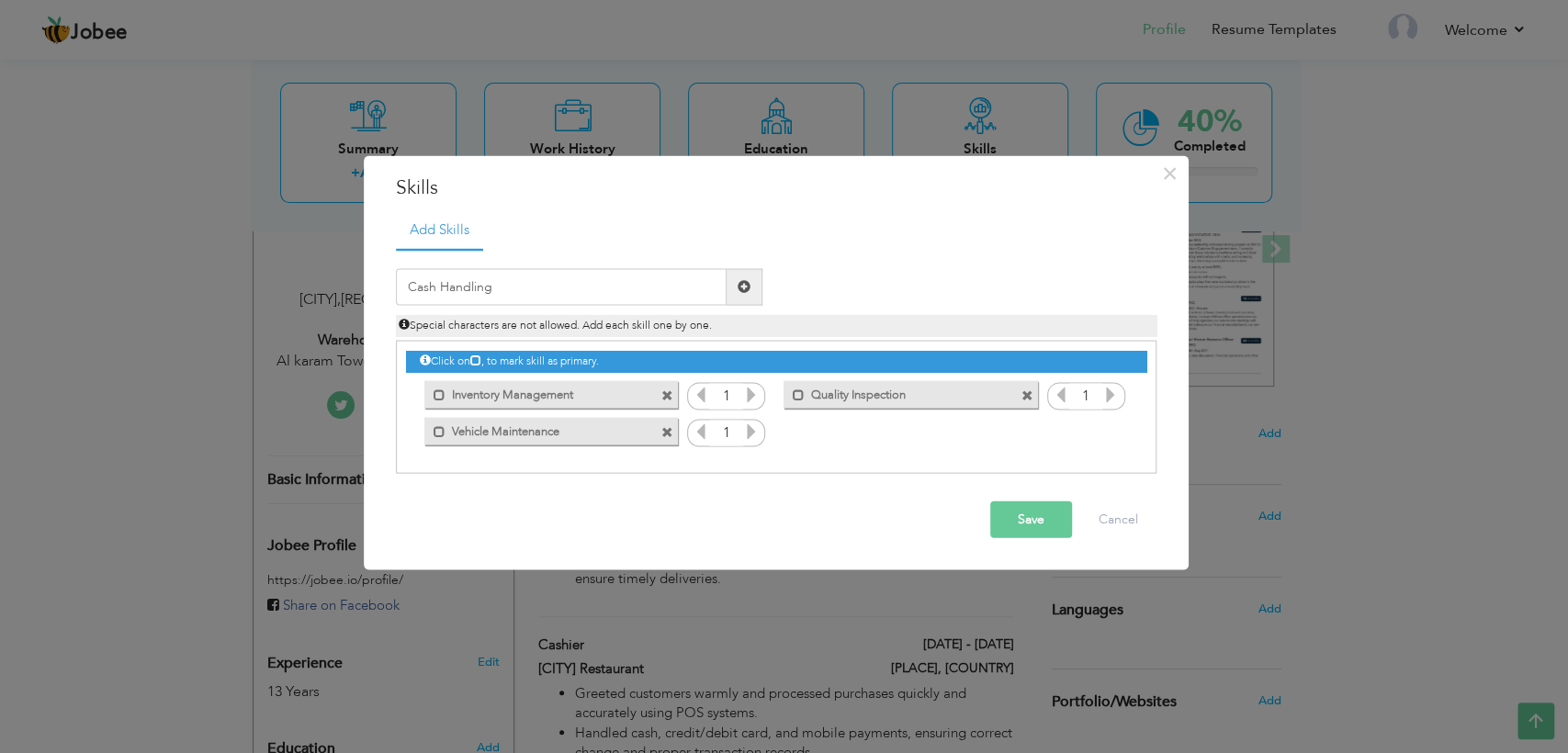 click at bounding box center (744, 287) 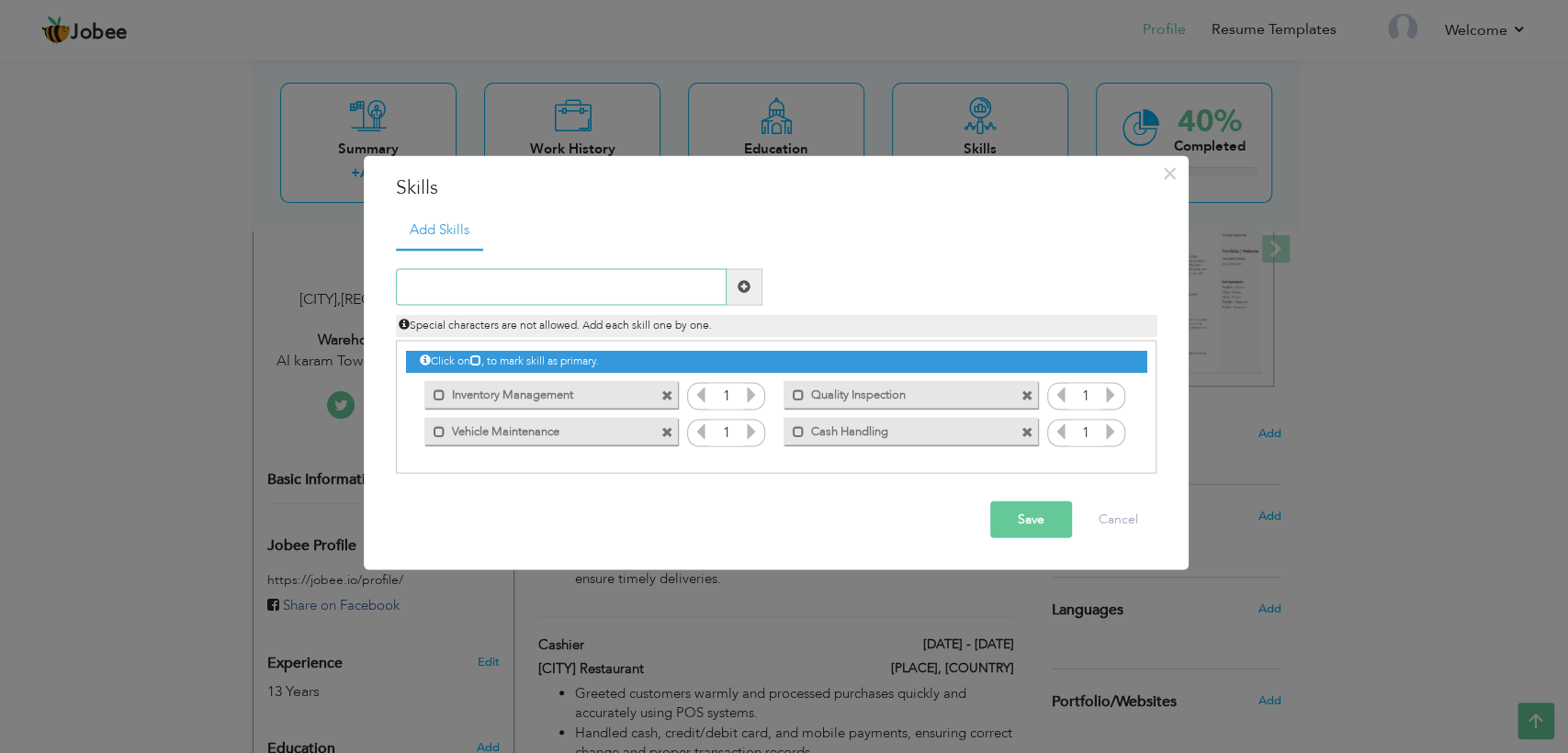 click at bounding box center (561, 287) 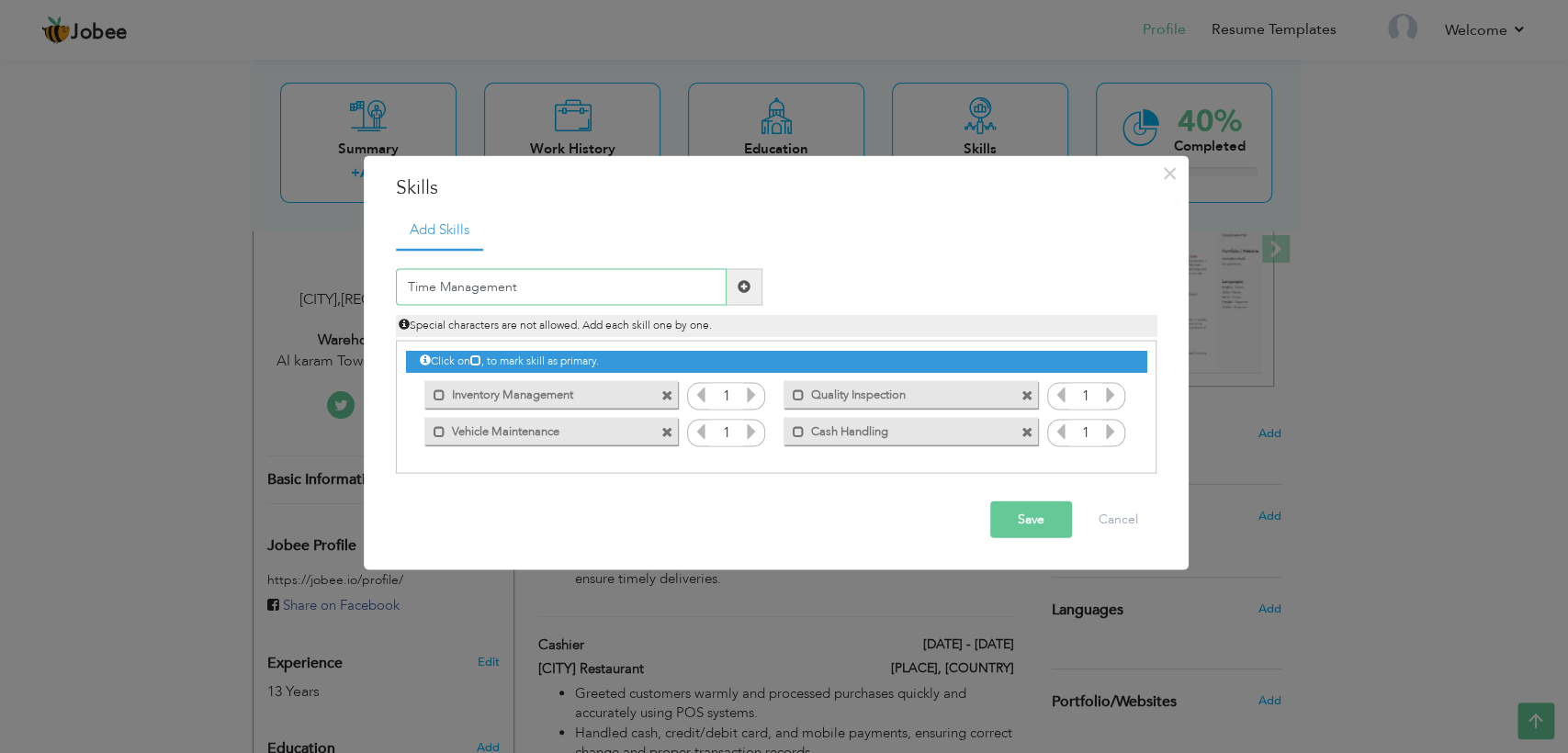 type on "Time Management" 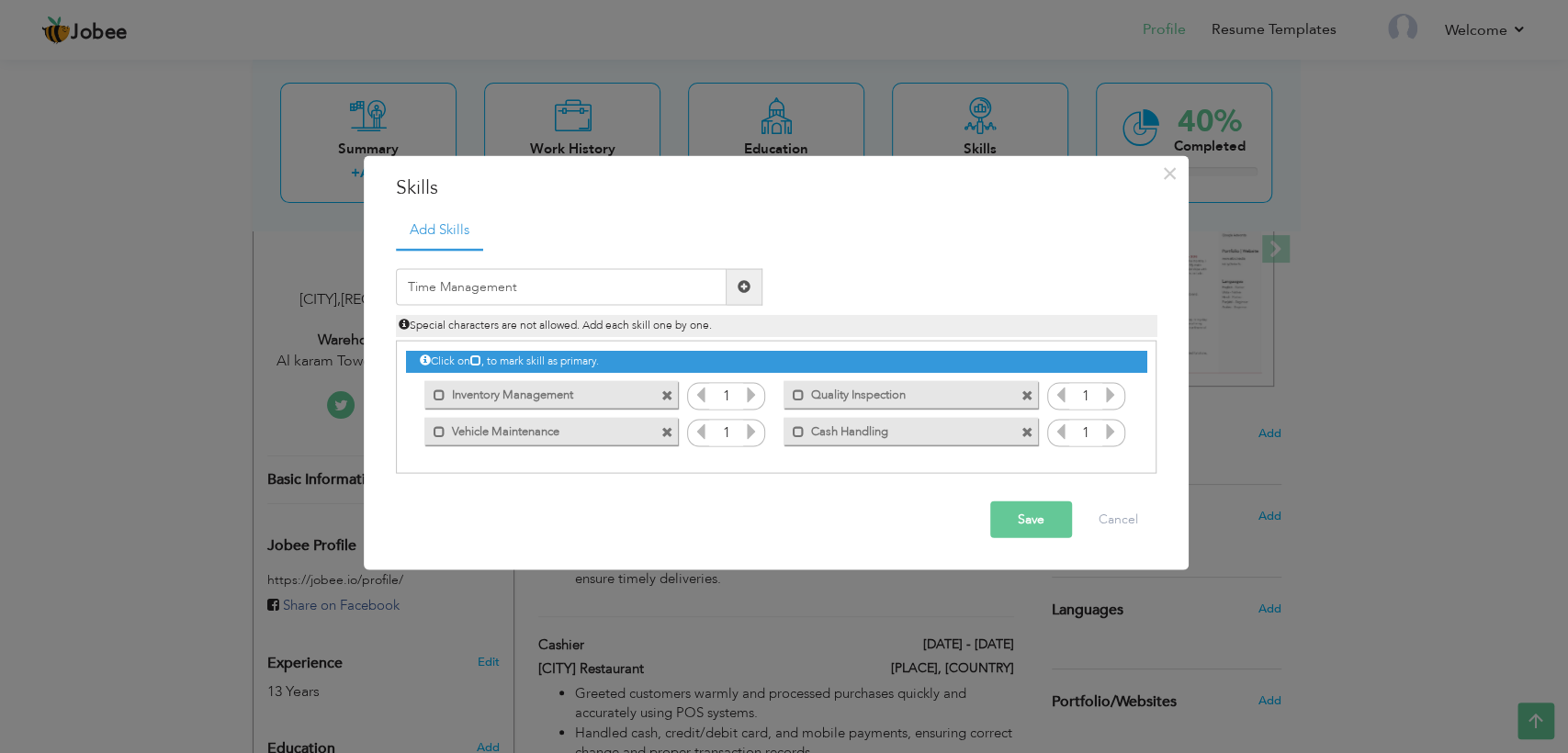 click at bounding box center (744, 287) 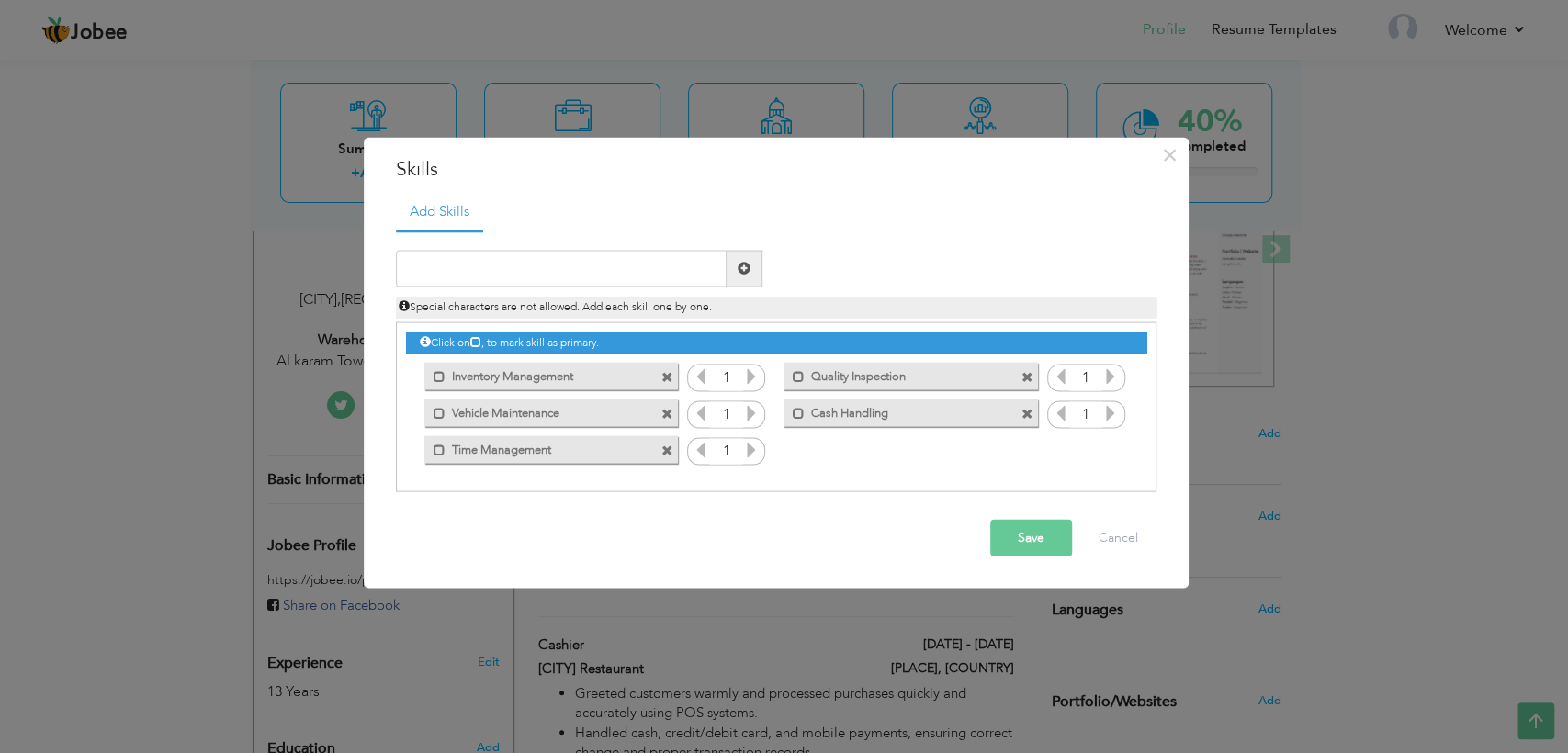 click on "Special characters are not allowed. Add each skill one by one." at bounding box center (776, 301) 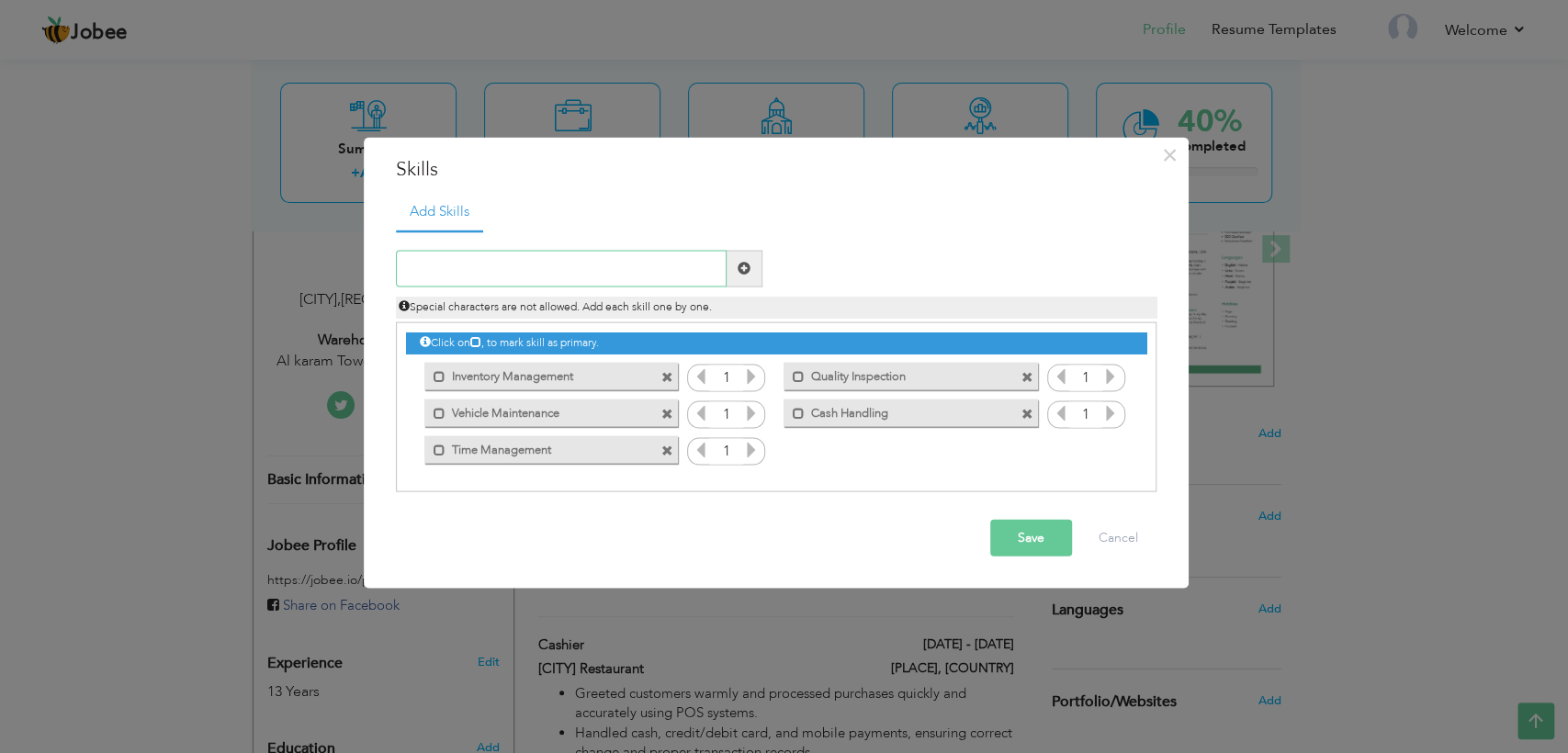click at bounding box center (561, 268) 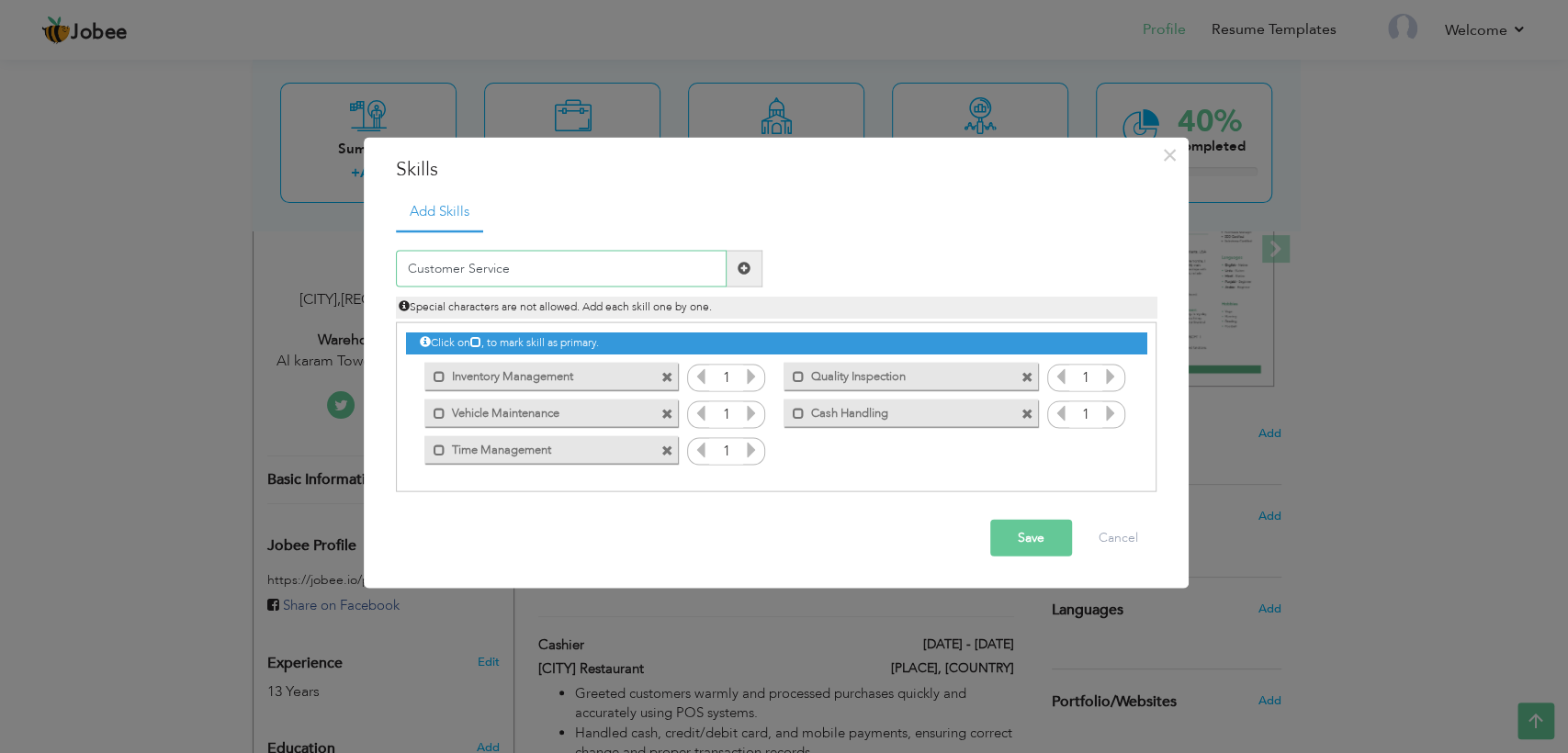 type on "Customer Service" 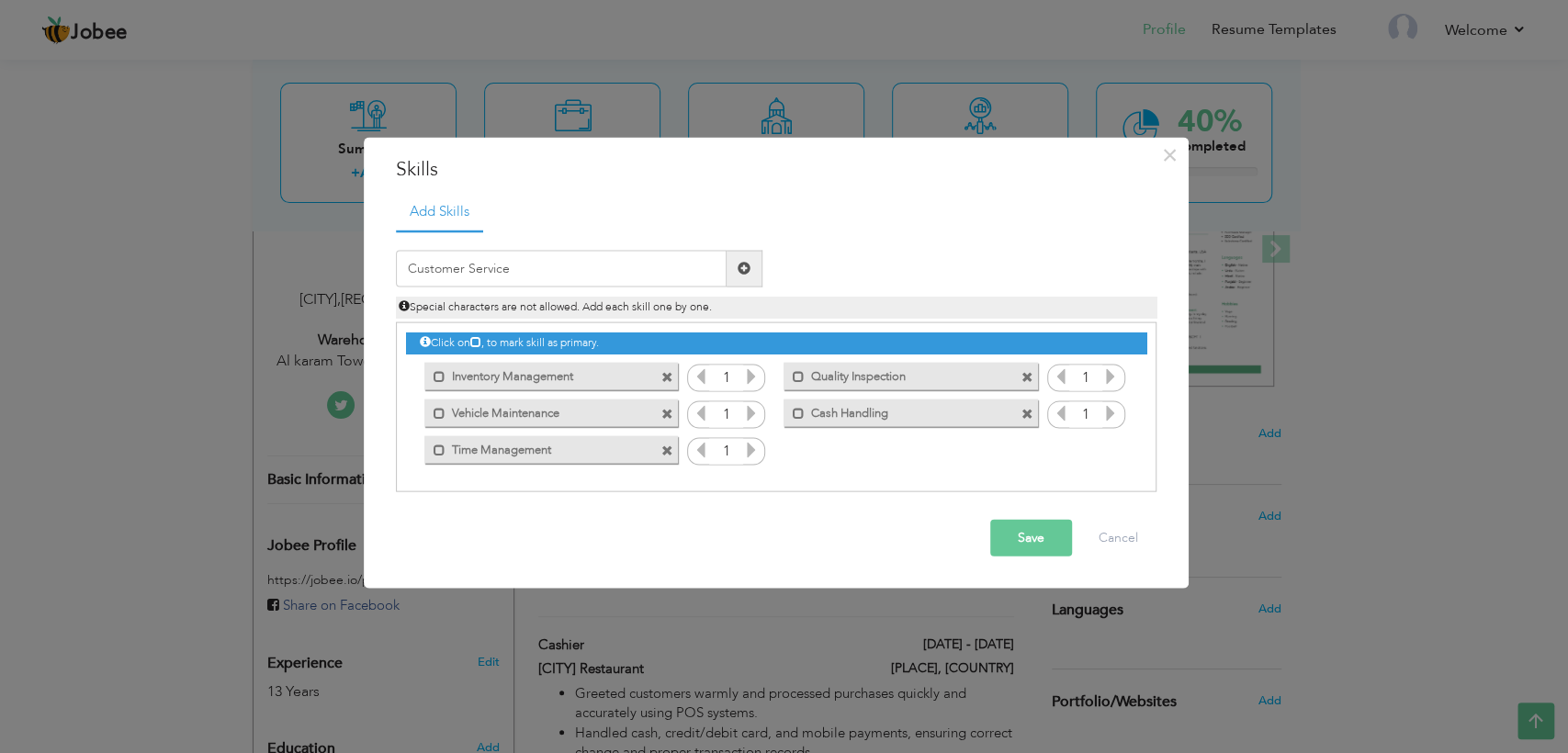 click at bounding box center (744, 268) 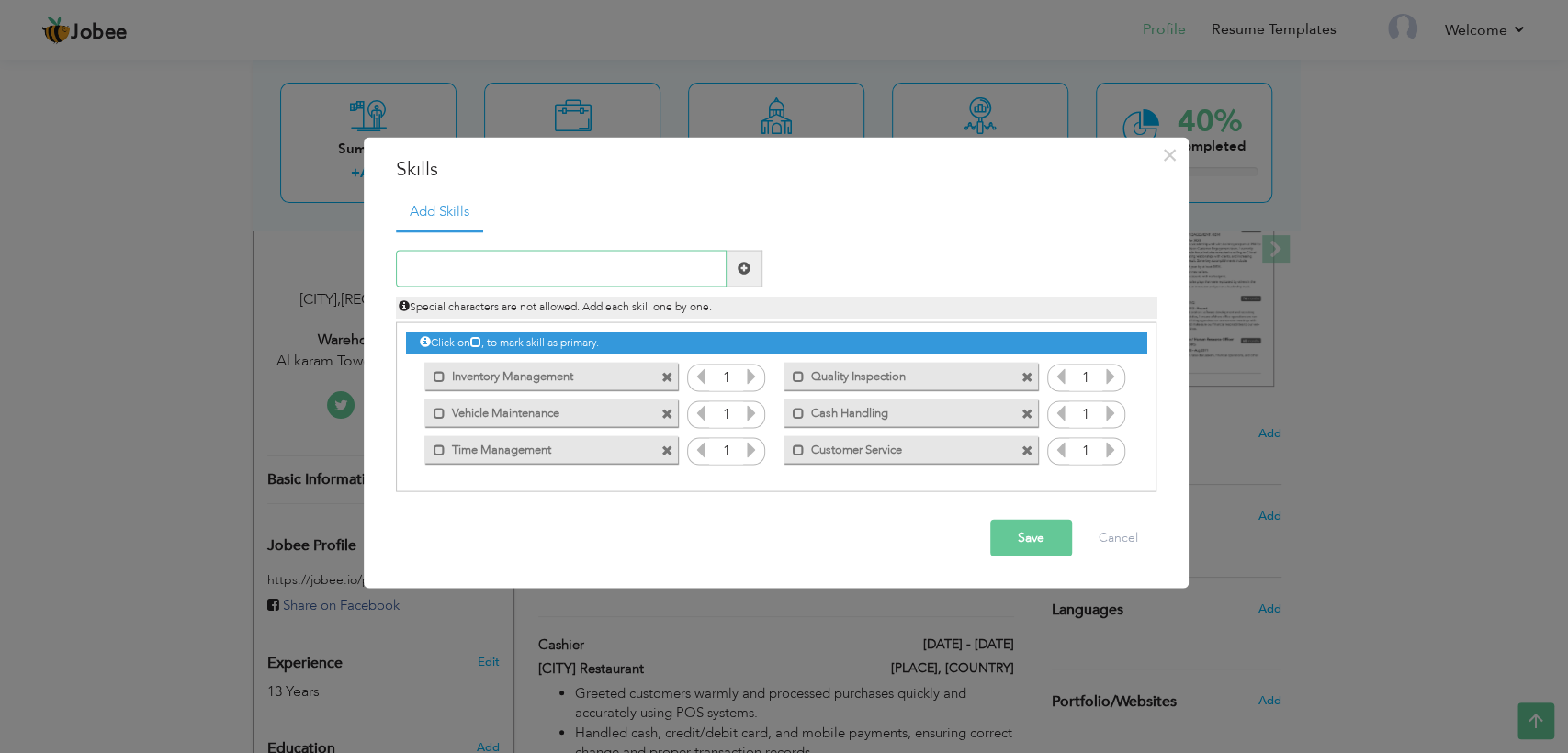 click at bounding box center (561, 268) 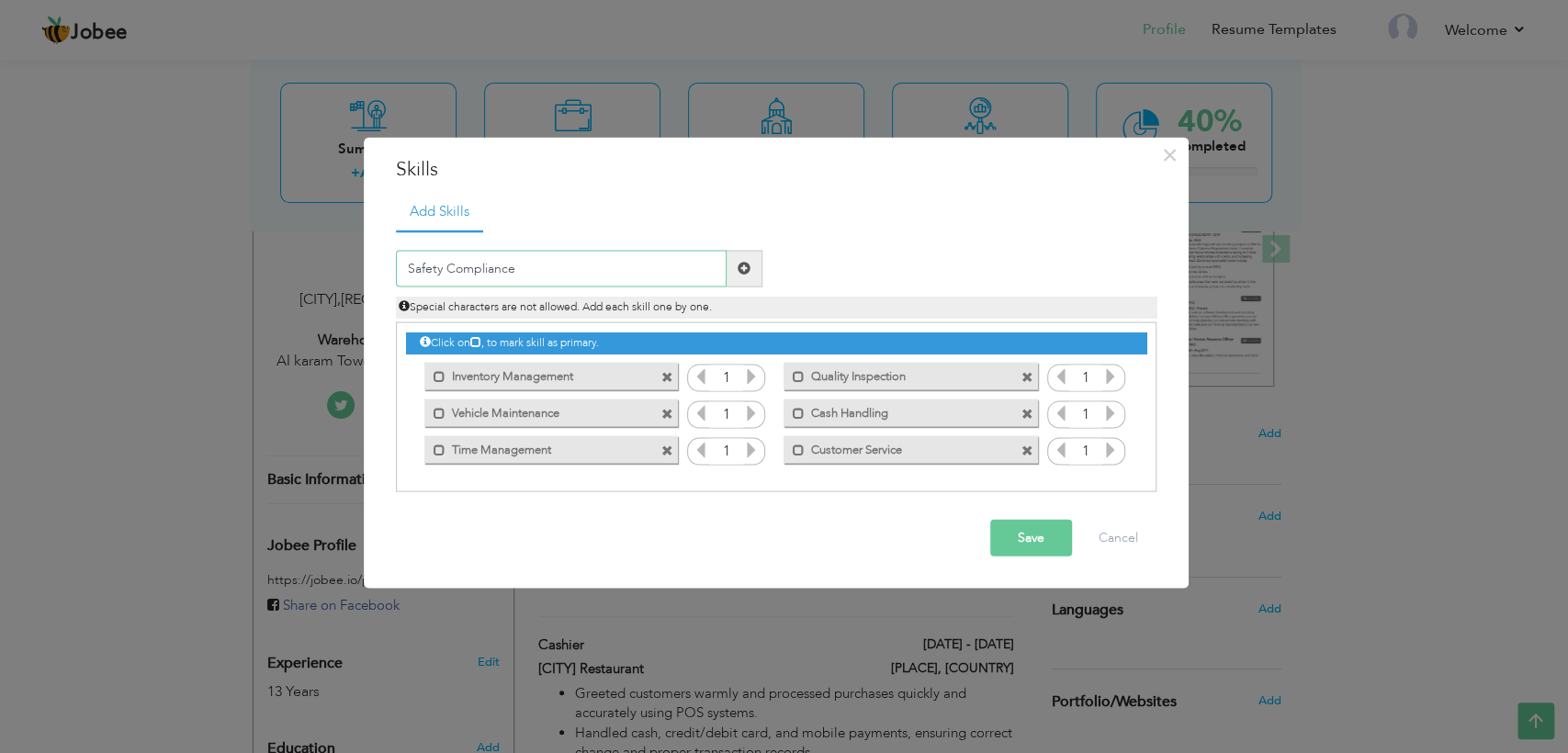 type on "Safety Compliance" 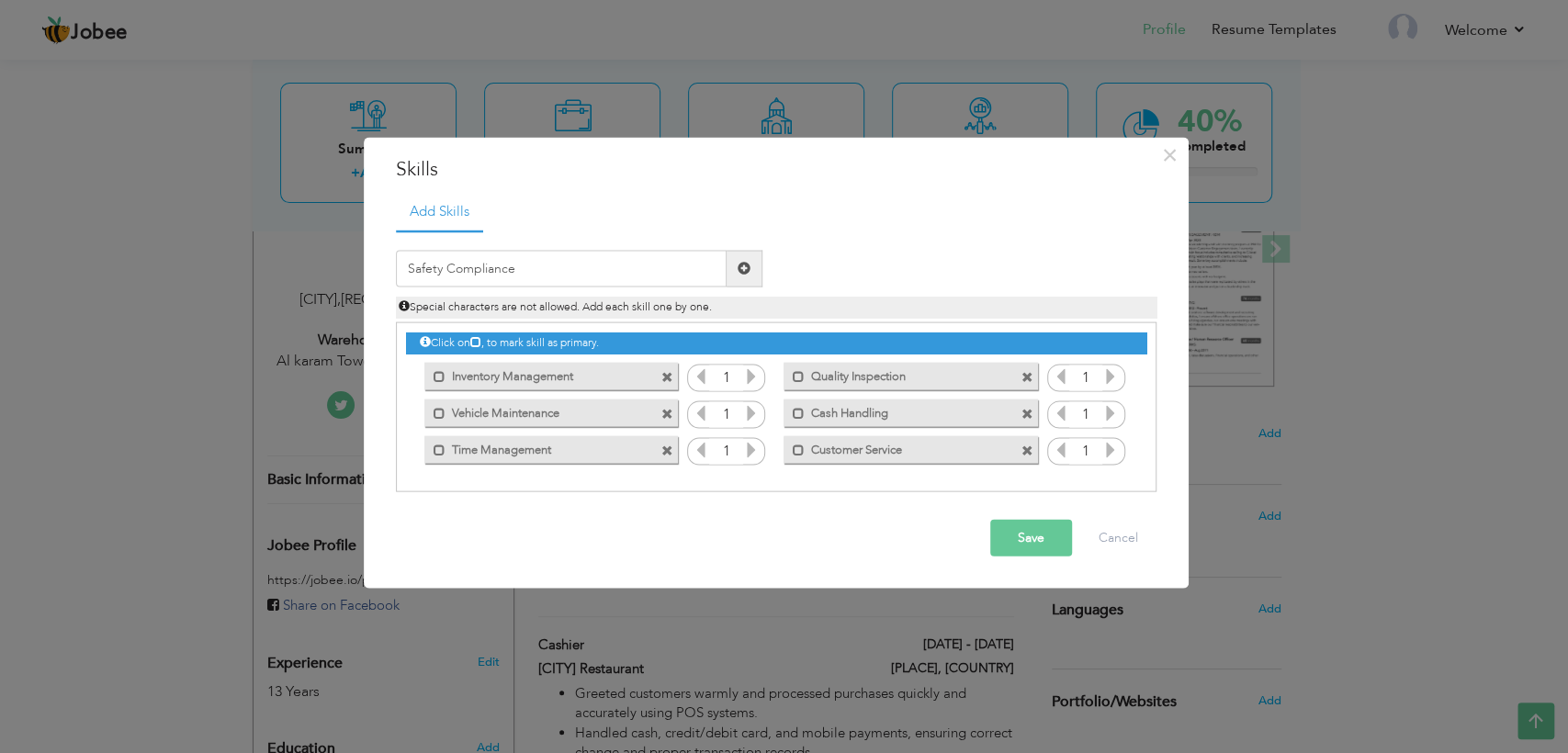 click at bounding box center [744, 268] 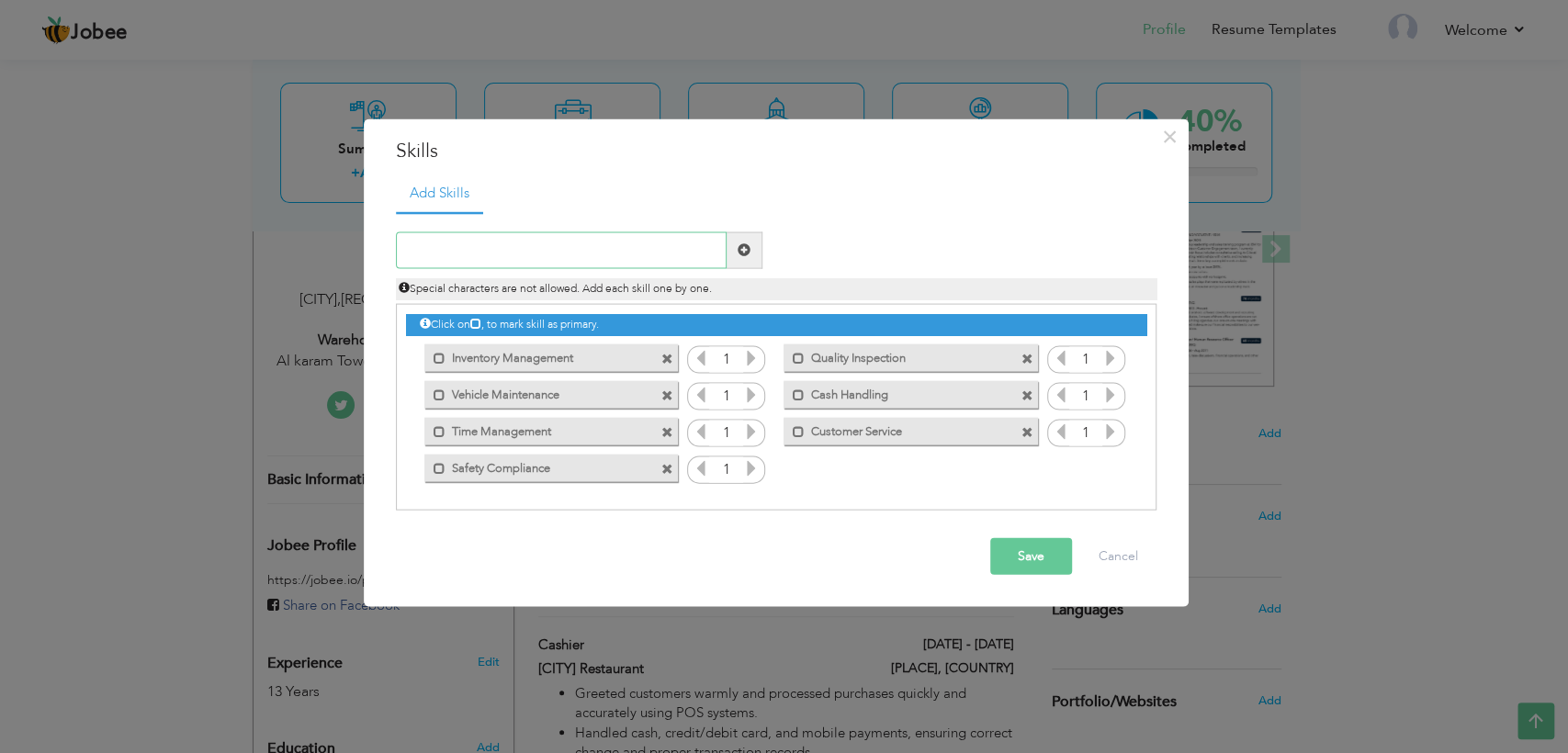 click at bounding box center [561, 250] 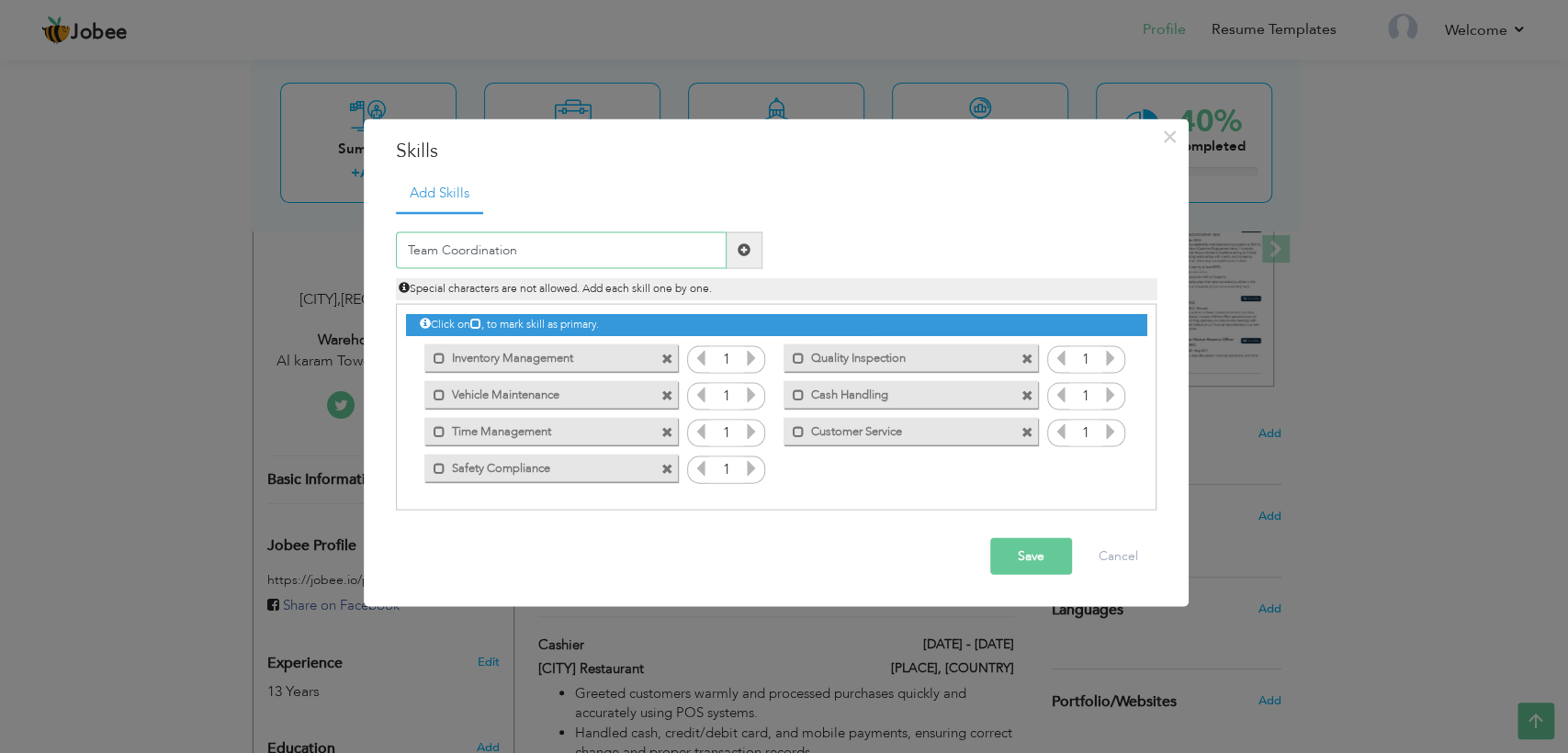 type on "Team Coordination" 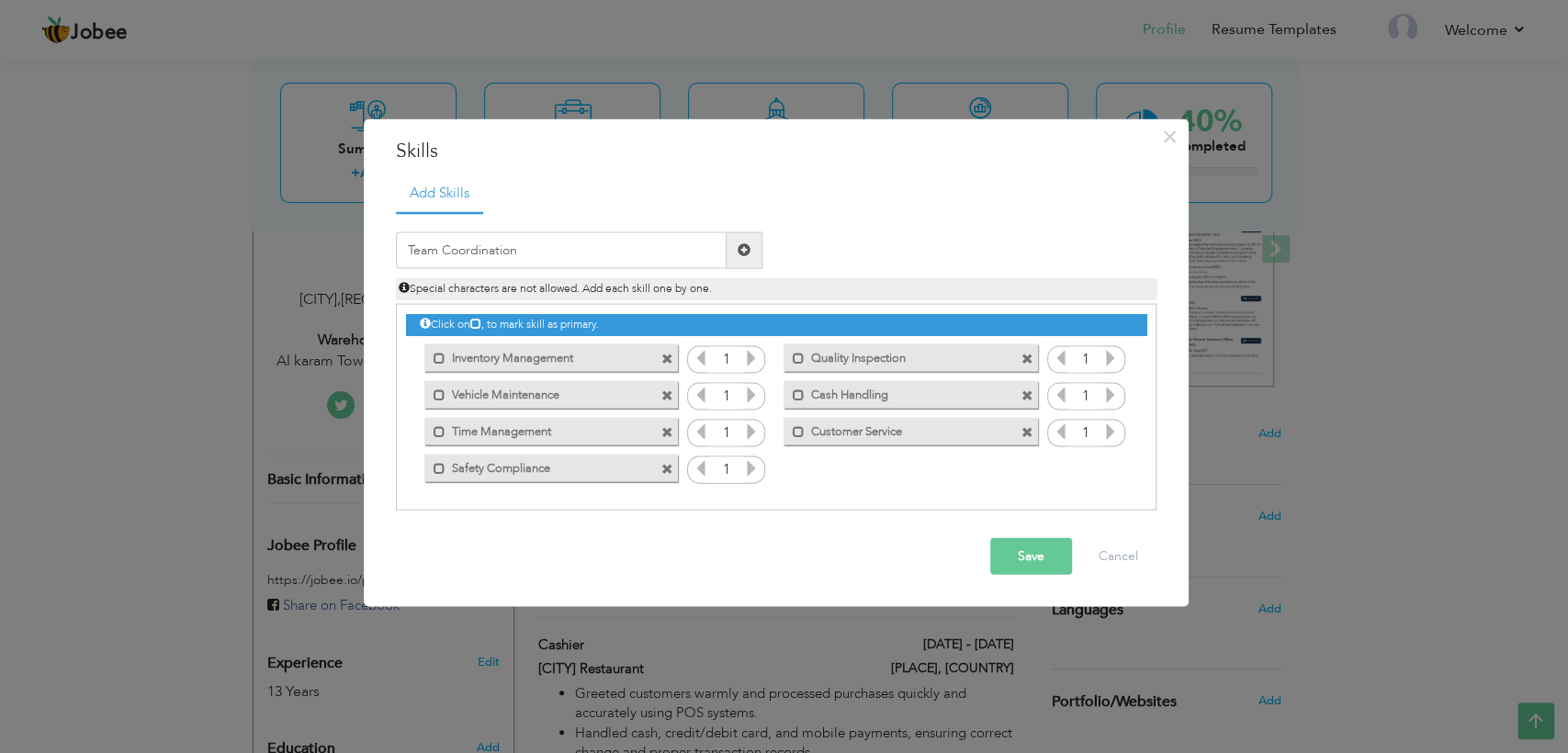 click at bounding box center (744, 250) 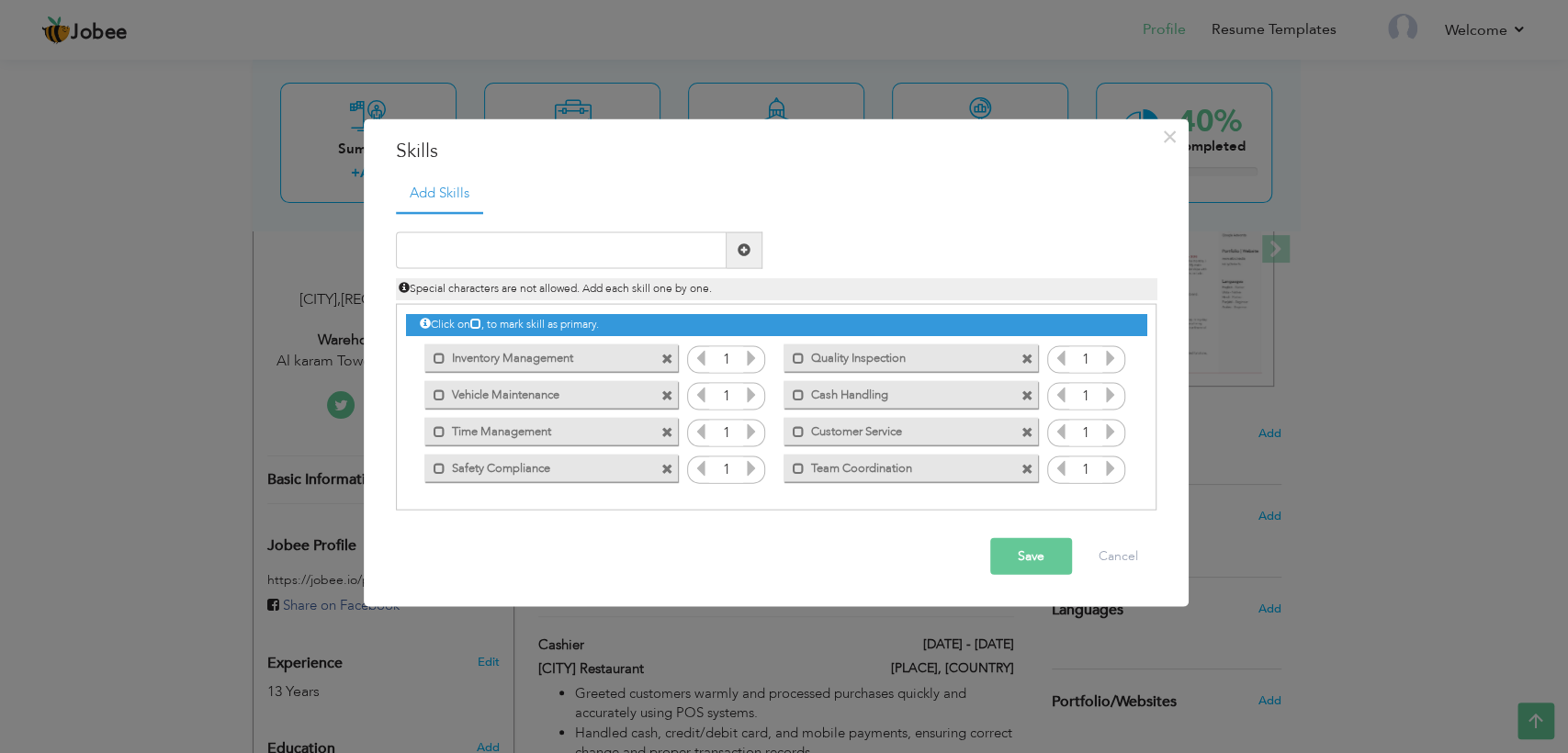 click on "Save" at bounding box center (1031, 556) 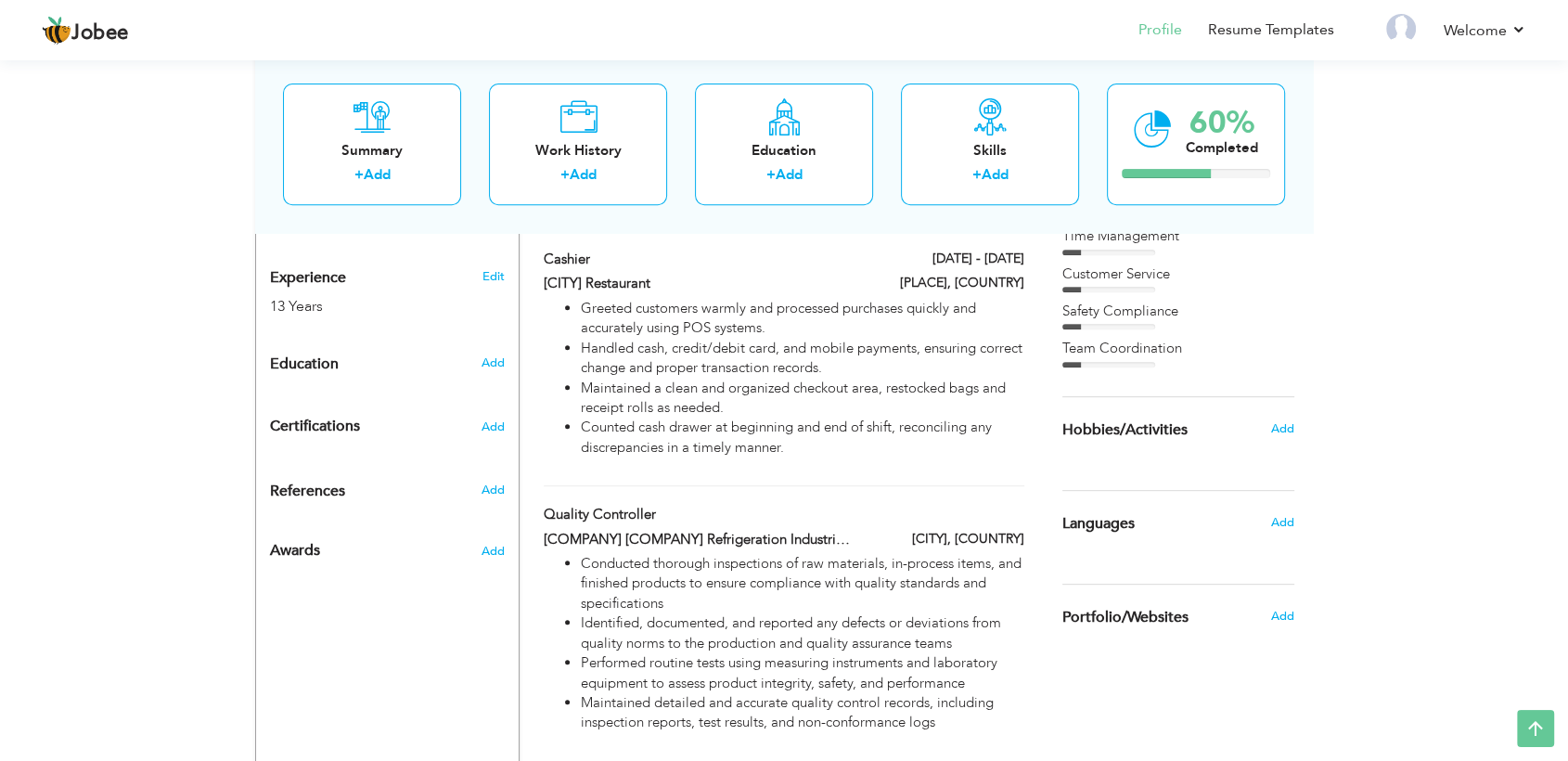 scroll, scrollTop: 719, scrollLeft: 0, axis: vertical 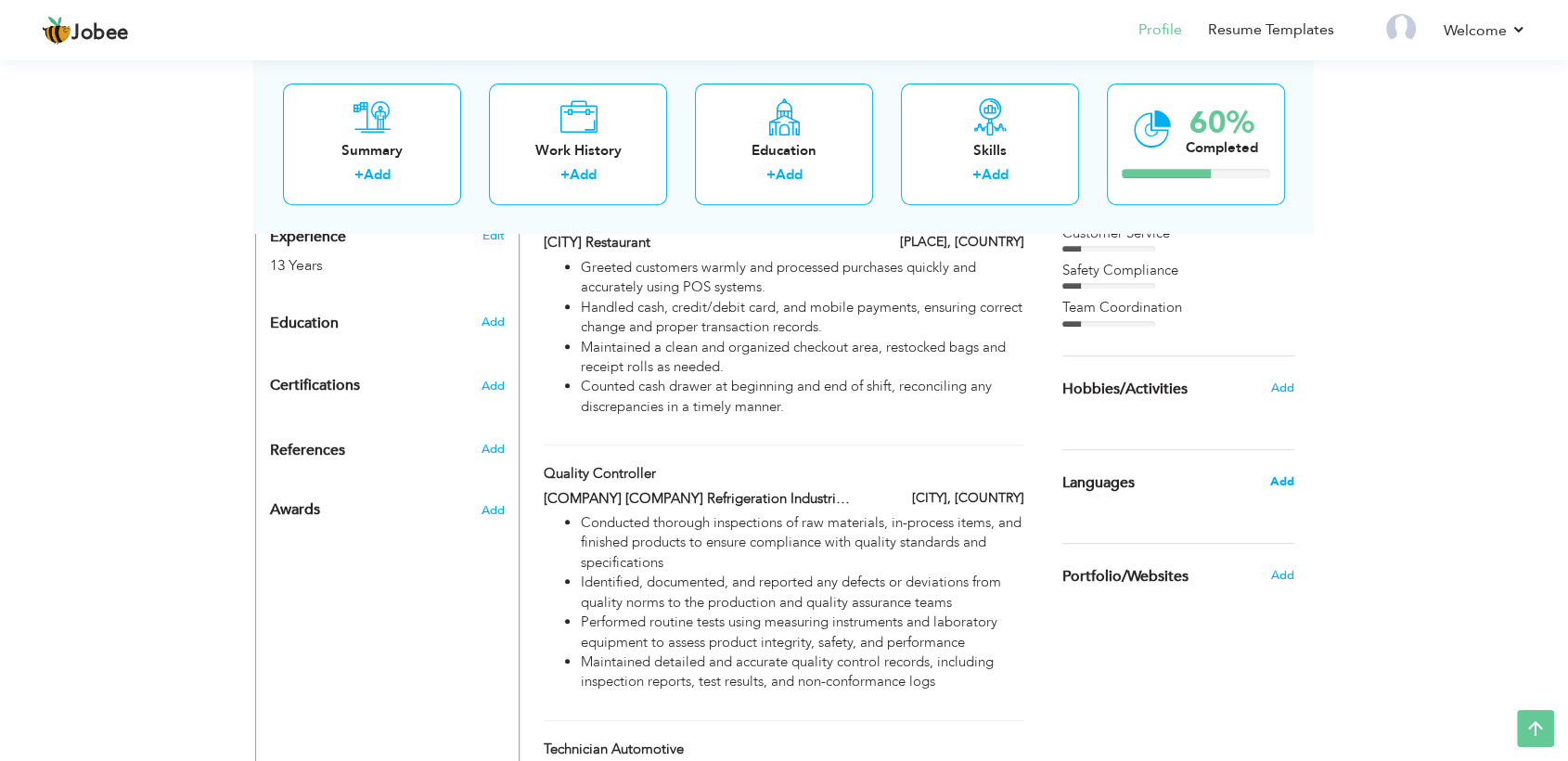 click on "Add" at bounding box center (1282, 482) 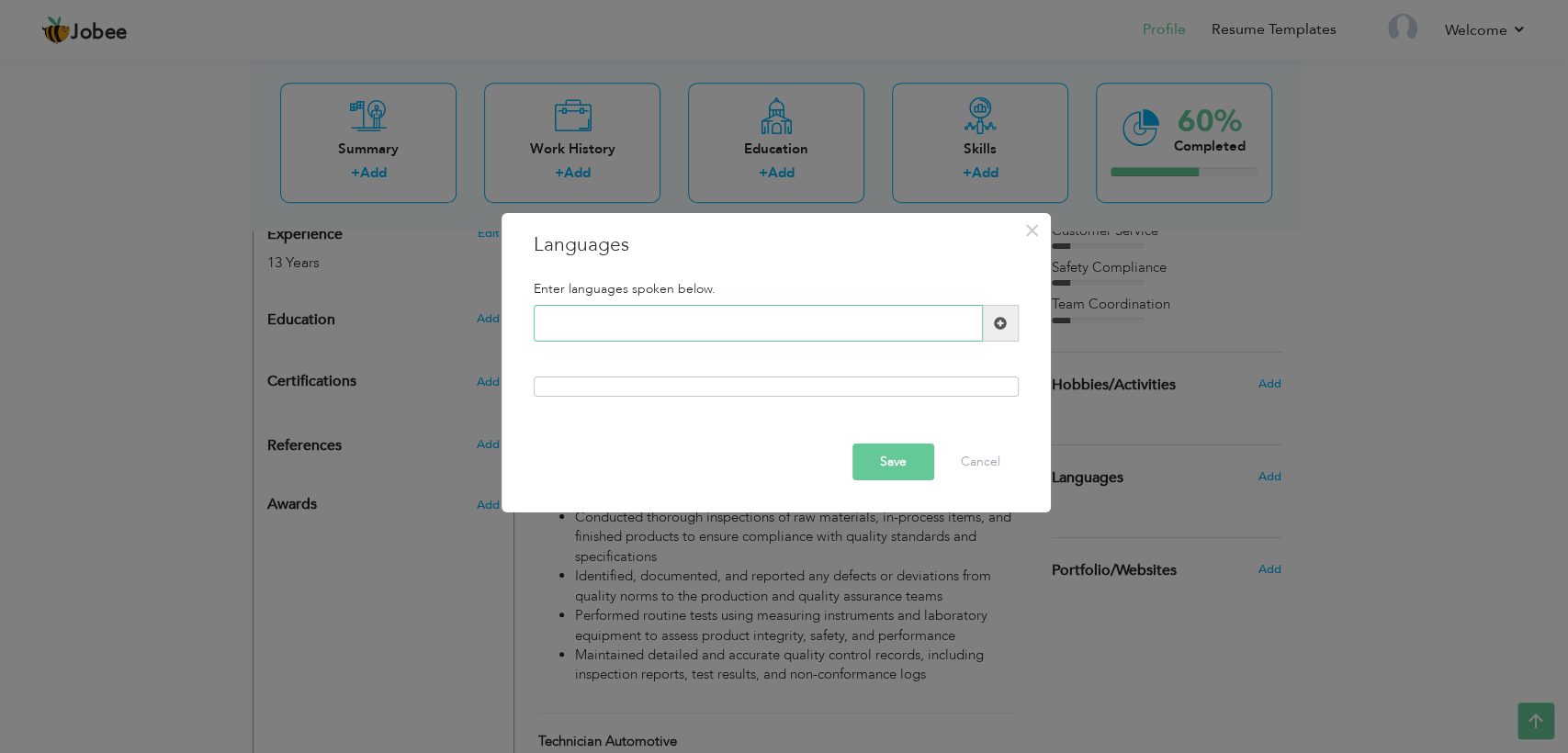 click at bounding box center [758, 323] 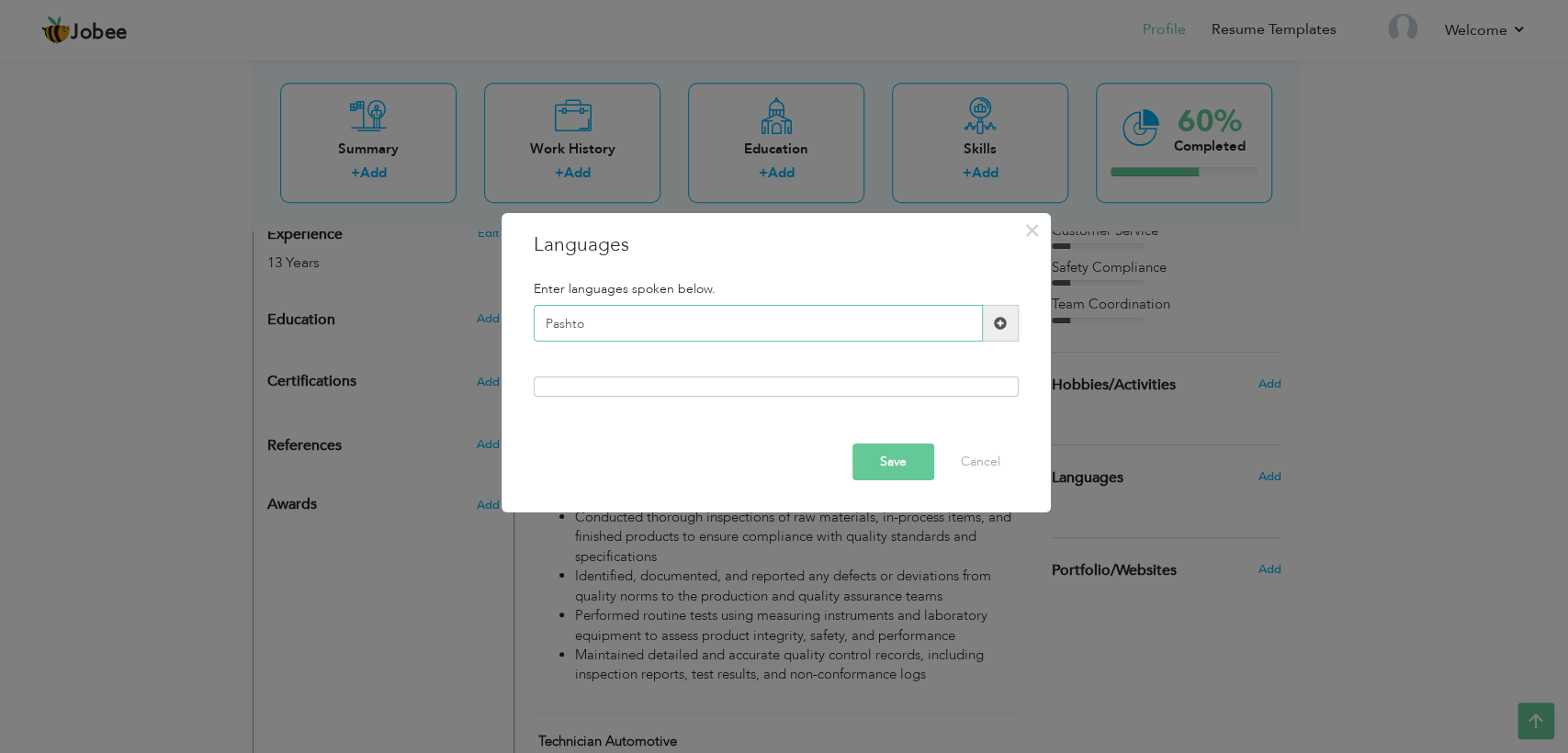 type on "Pashto" 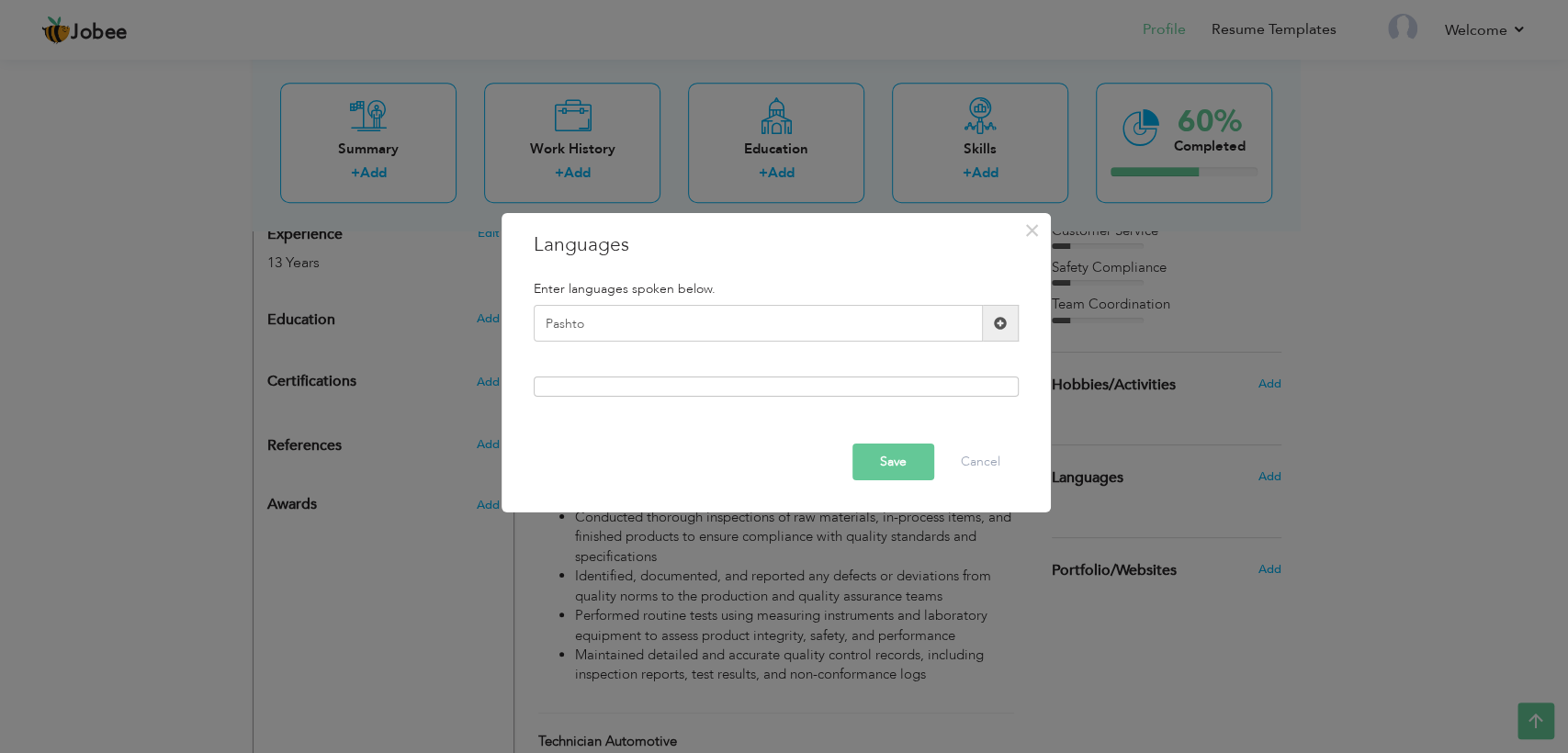 click at bounding box center [776, 387] 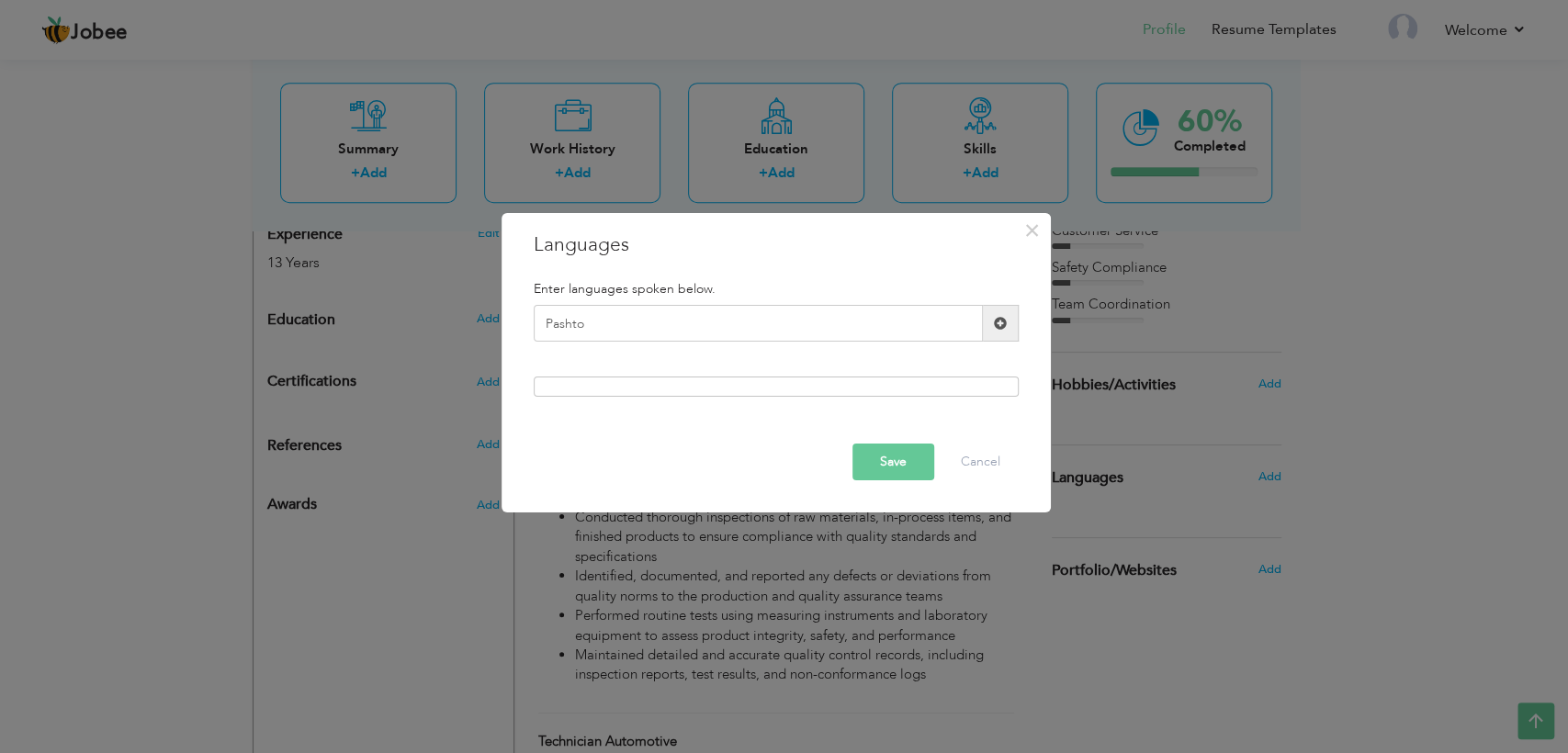 click at bounding box center (1000, 323) 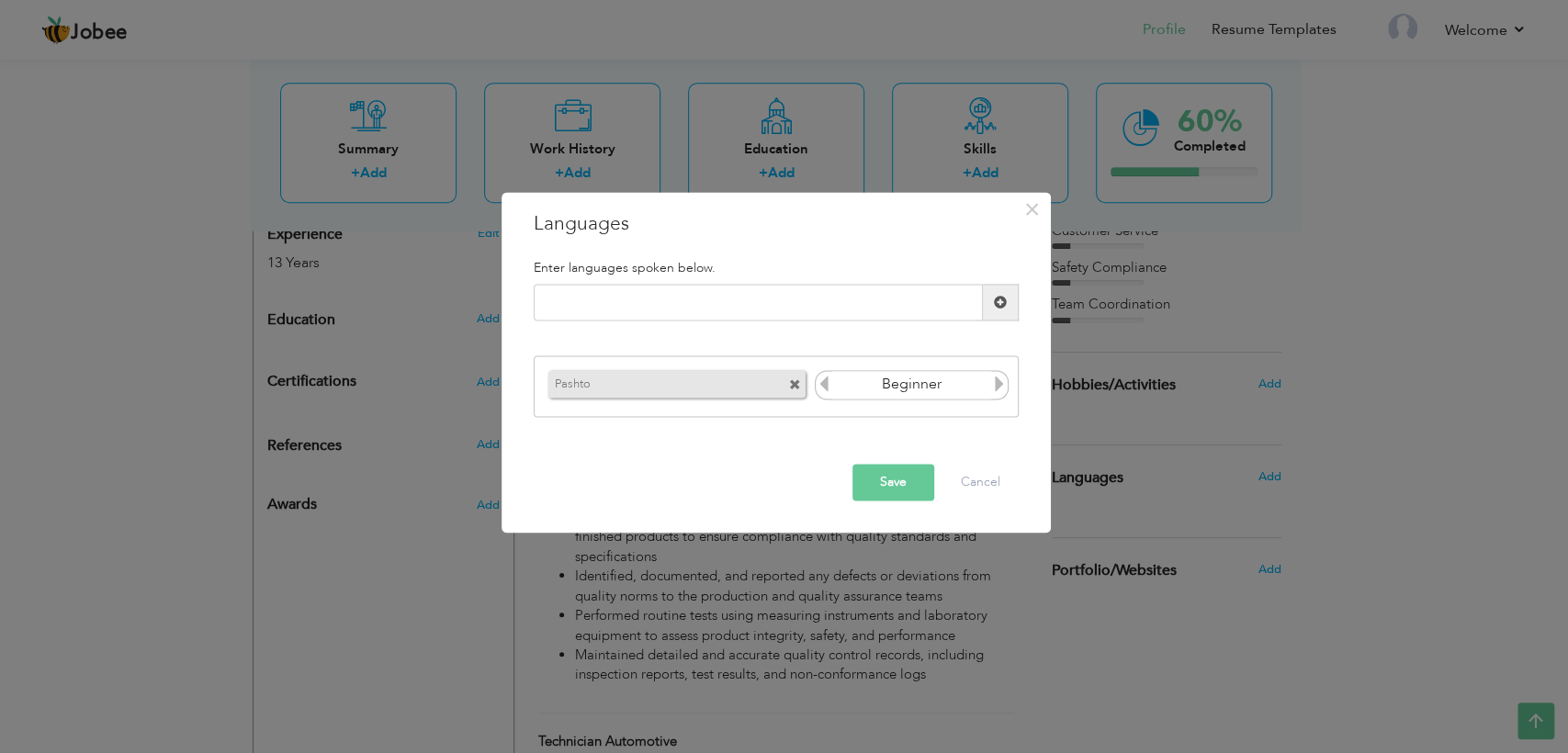 click at bounding box center (999, 384) 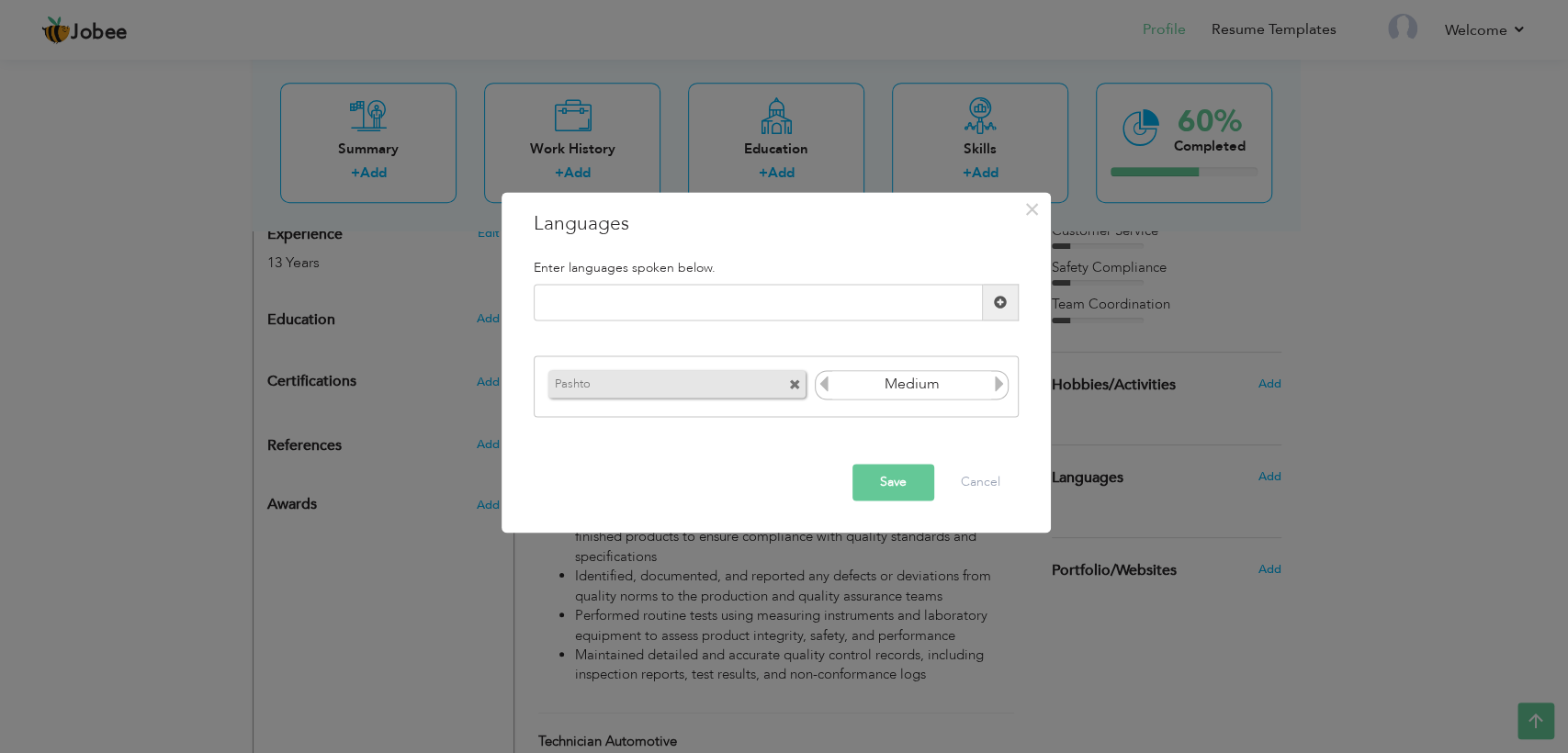 click at bounding box center [999, 384] 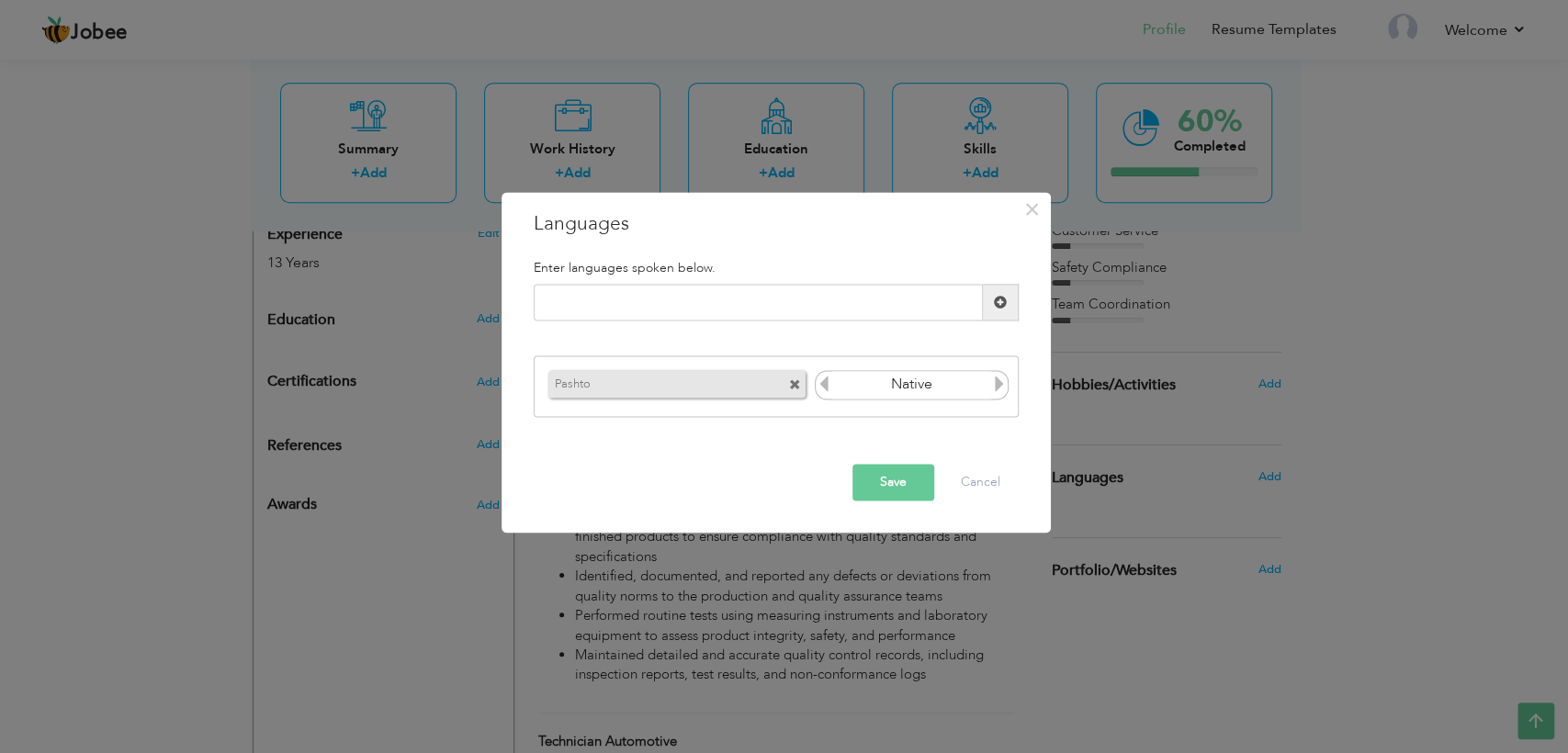 click at bounding box center (999, 384) 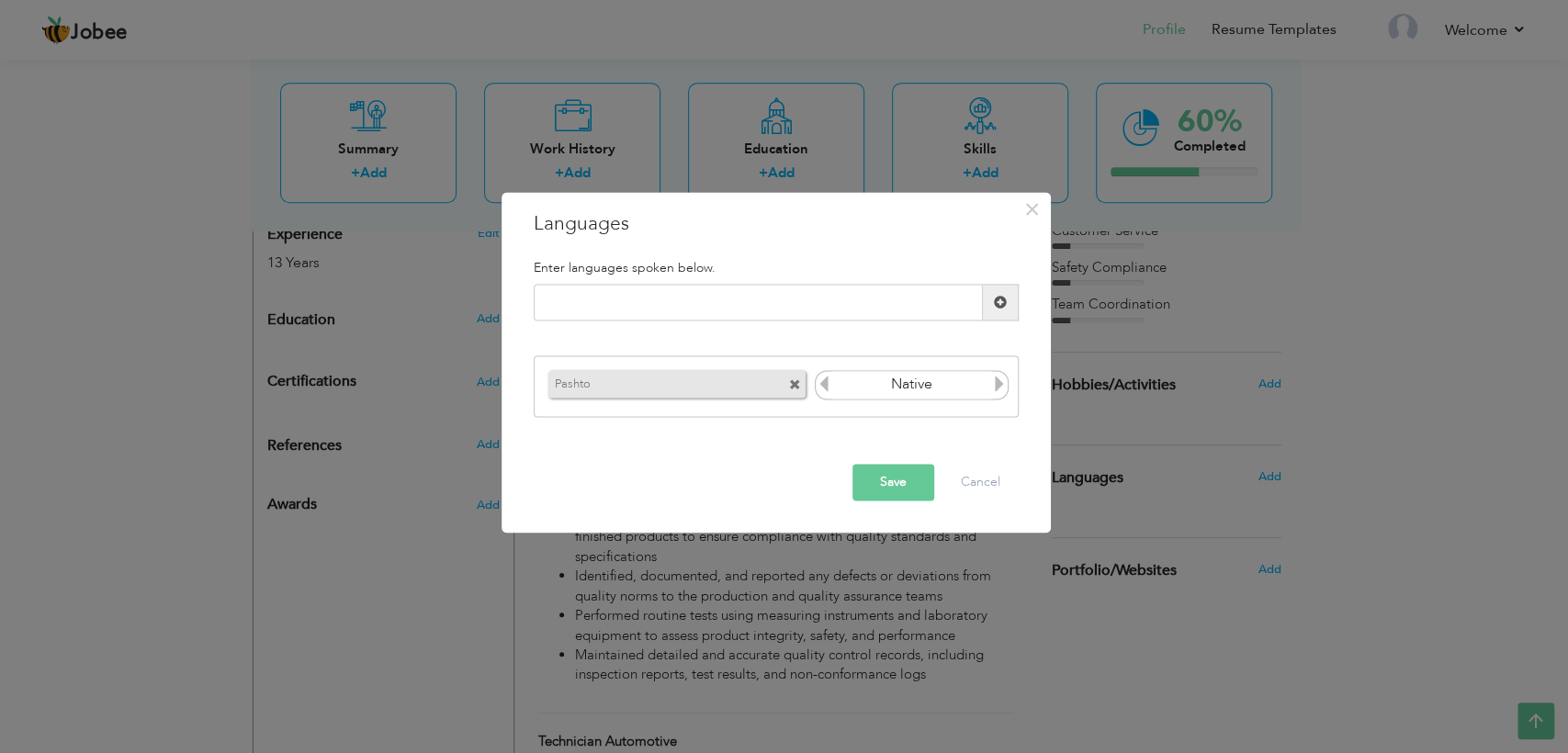click at bounding box center (824, 387) 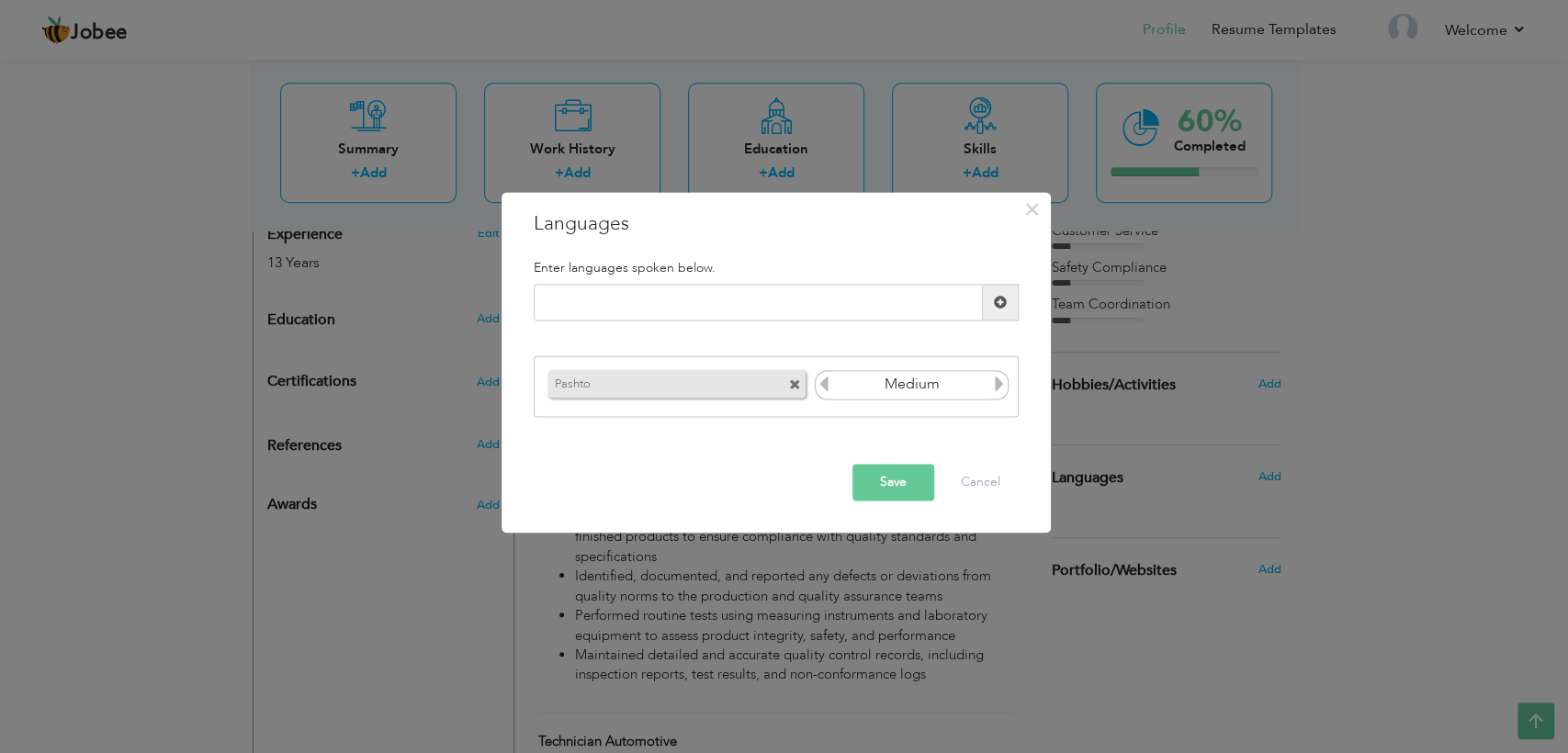 click at bounding box center (824, 387) 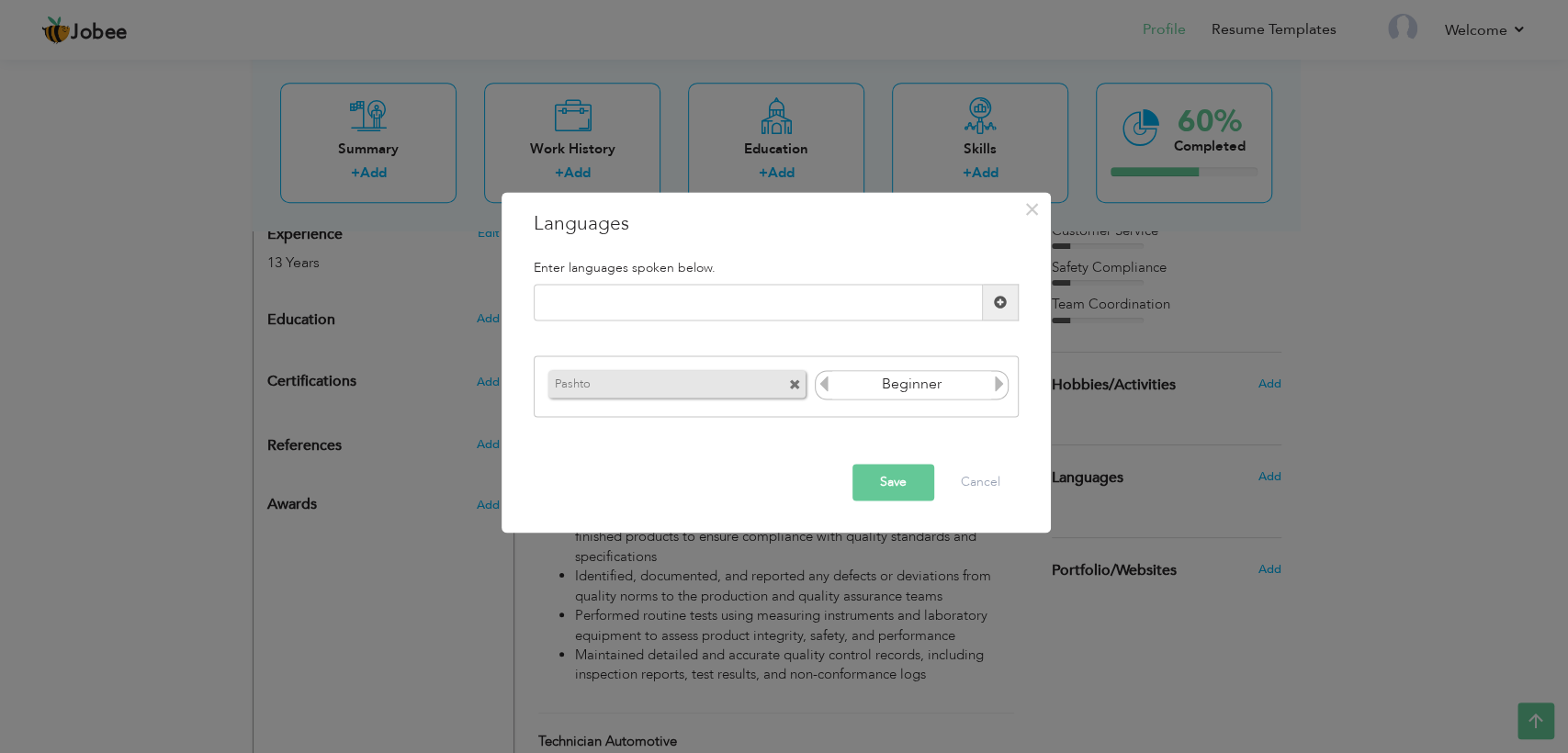 click at bounding box center (824, 387) 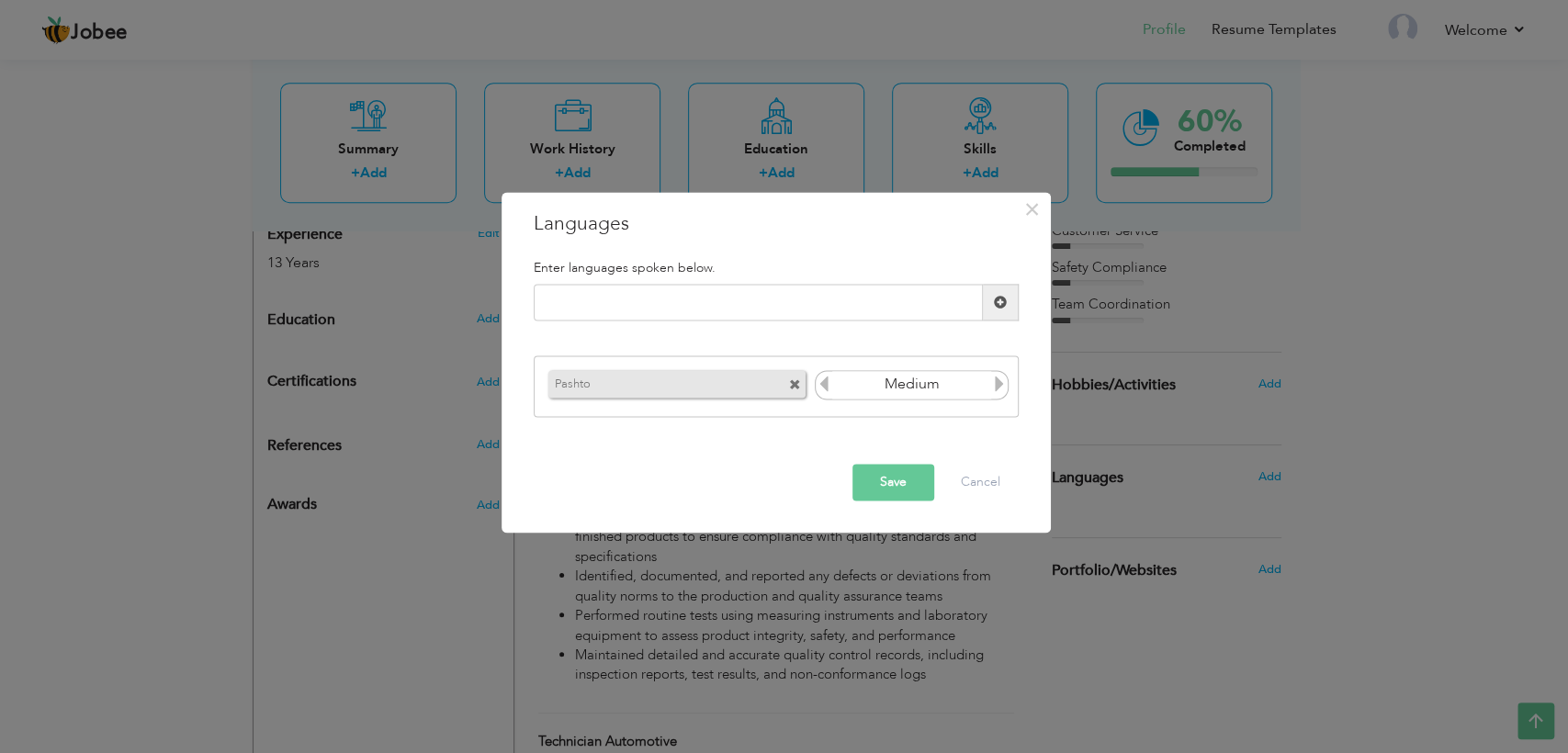 click at bounding box center (999, 384) 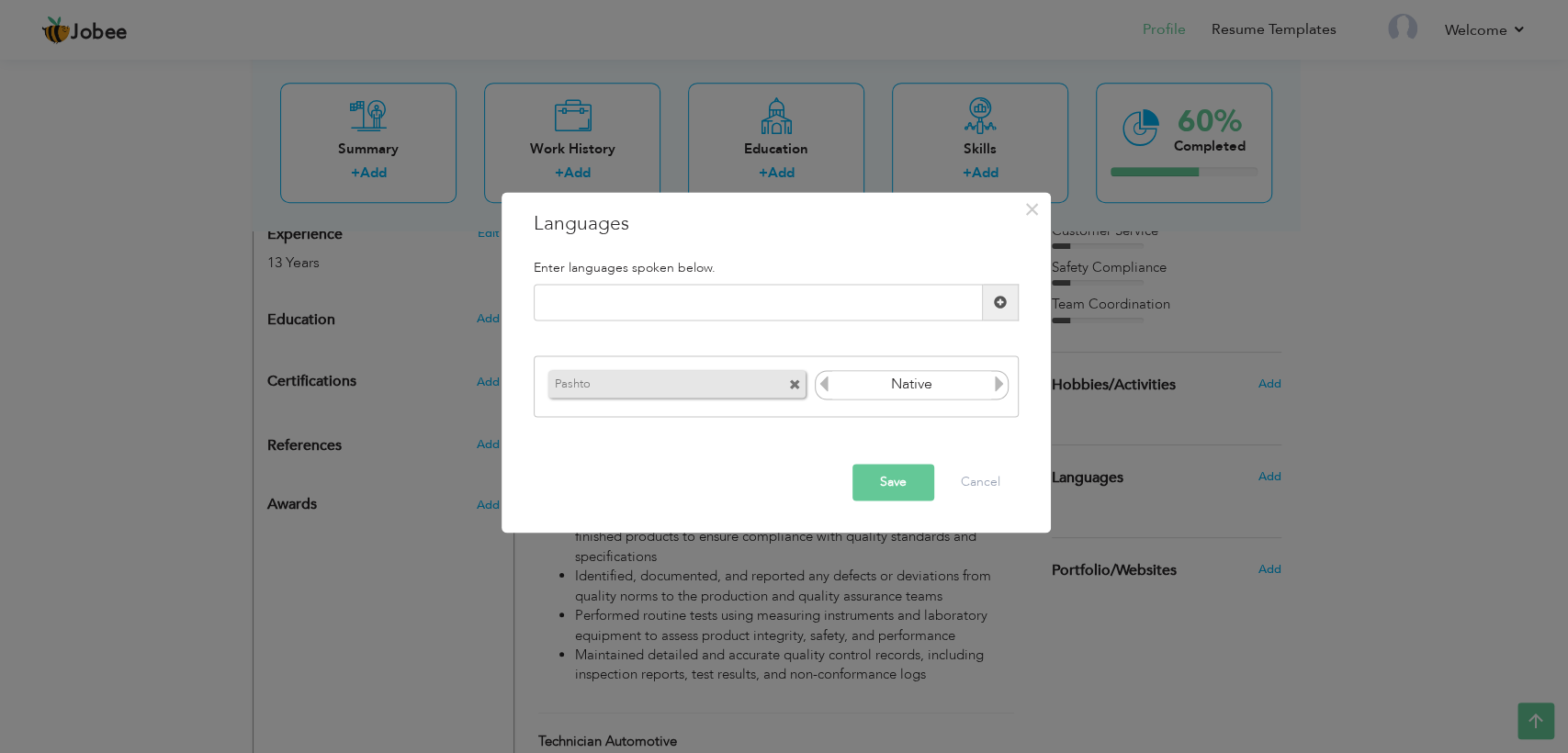 click at bounding box center [999, 384] 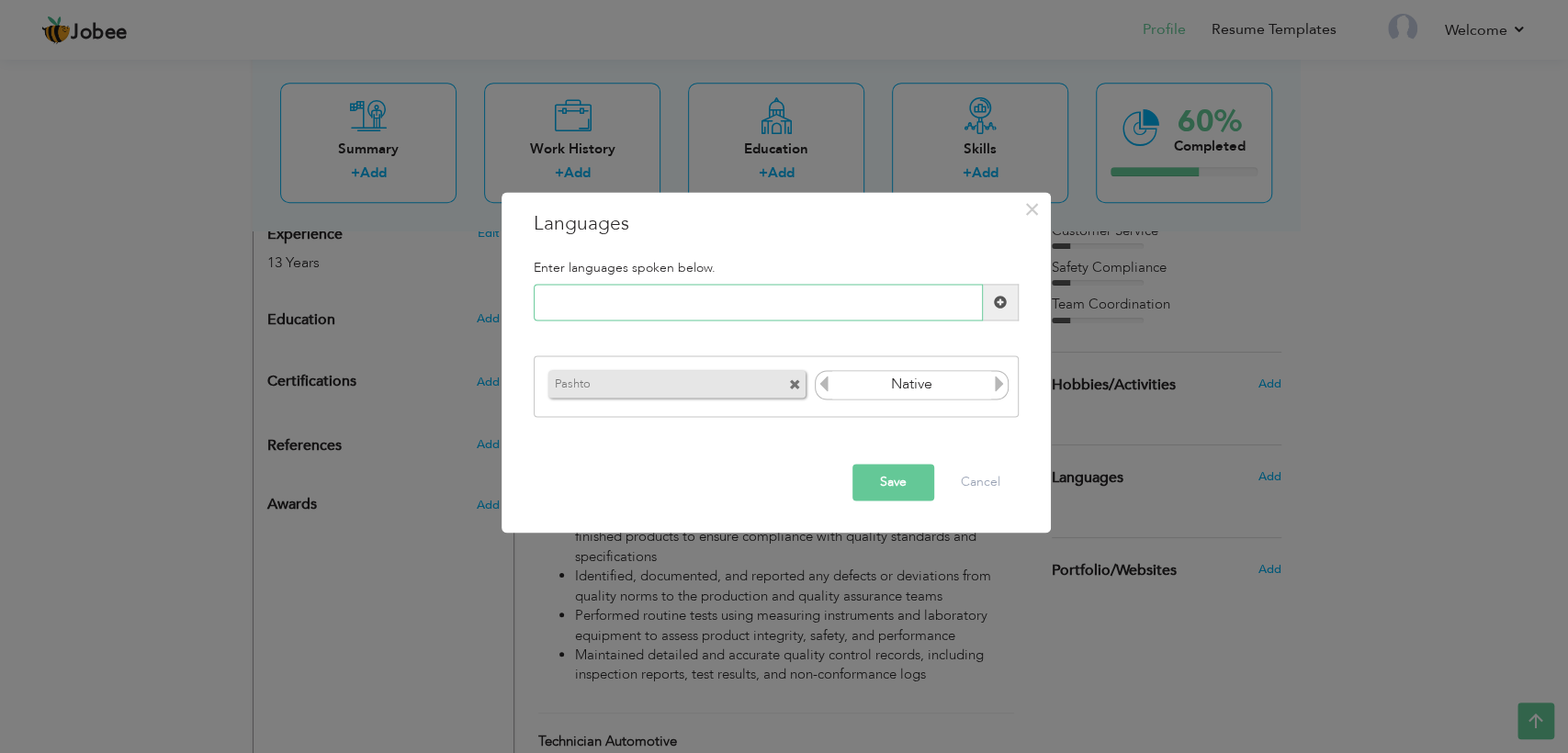 click at bounding box center [758, 303] 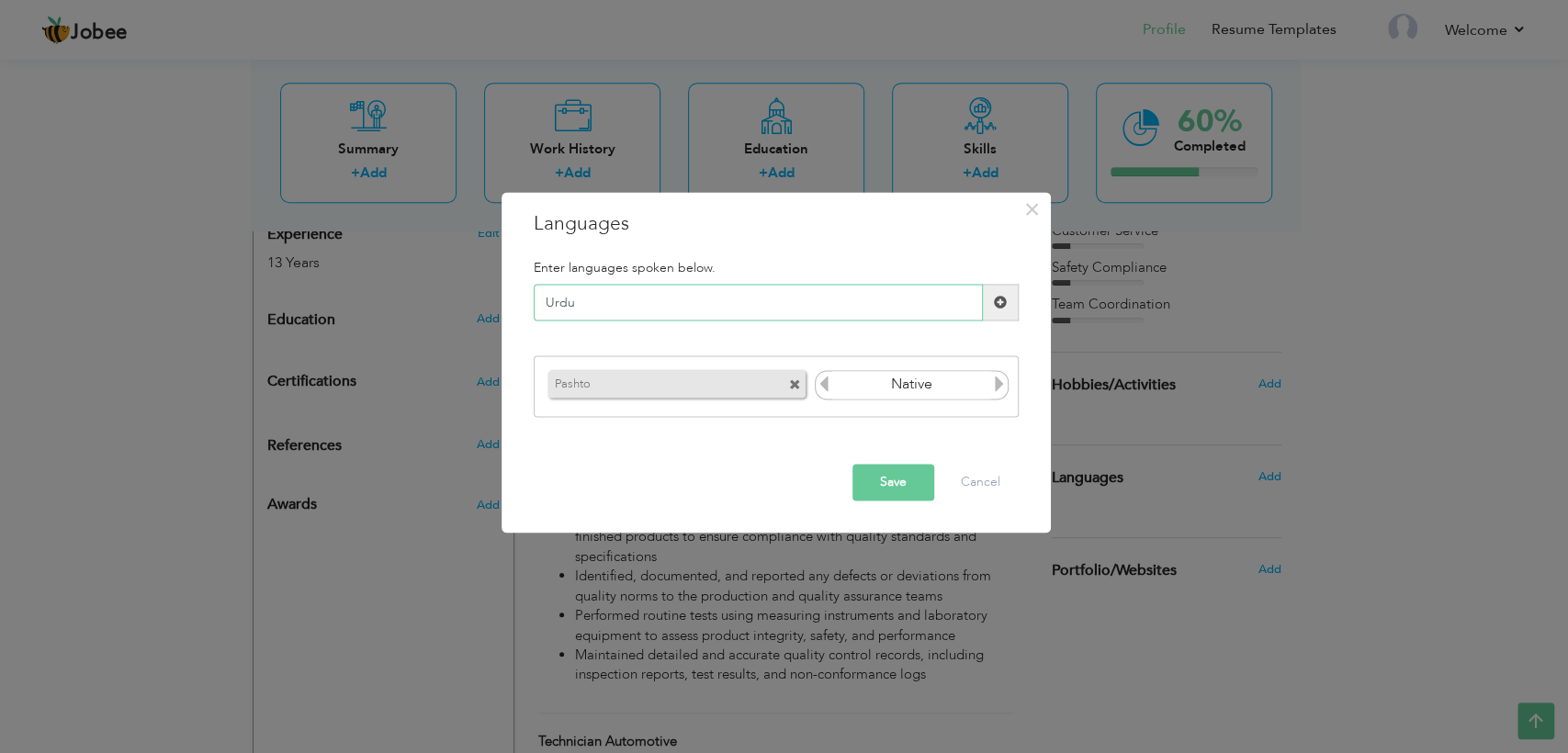 type on "Urdu" 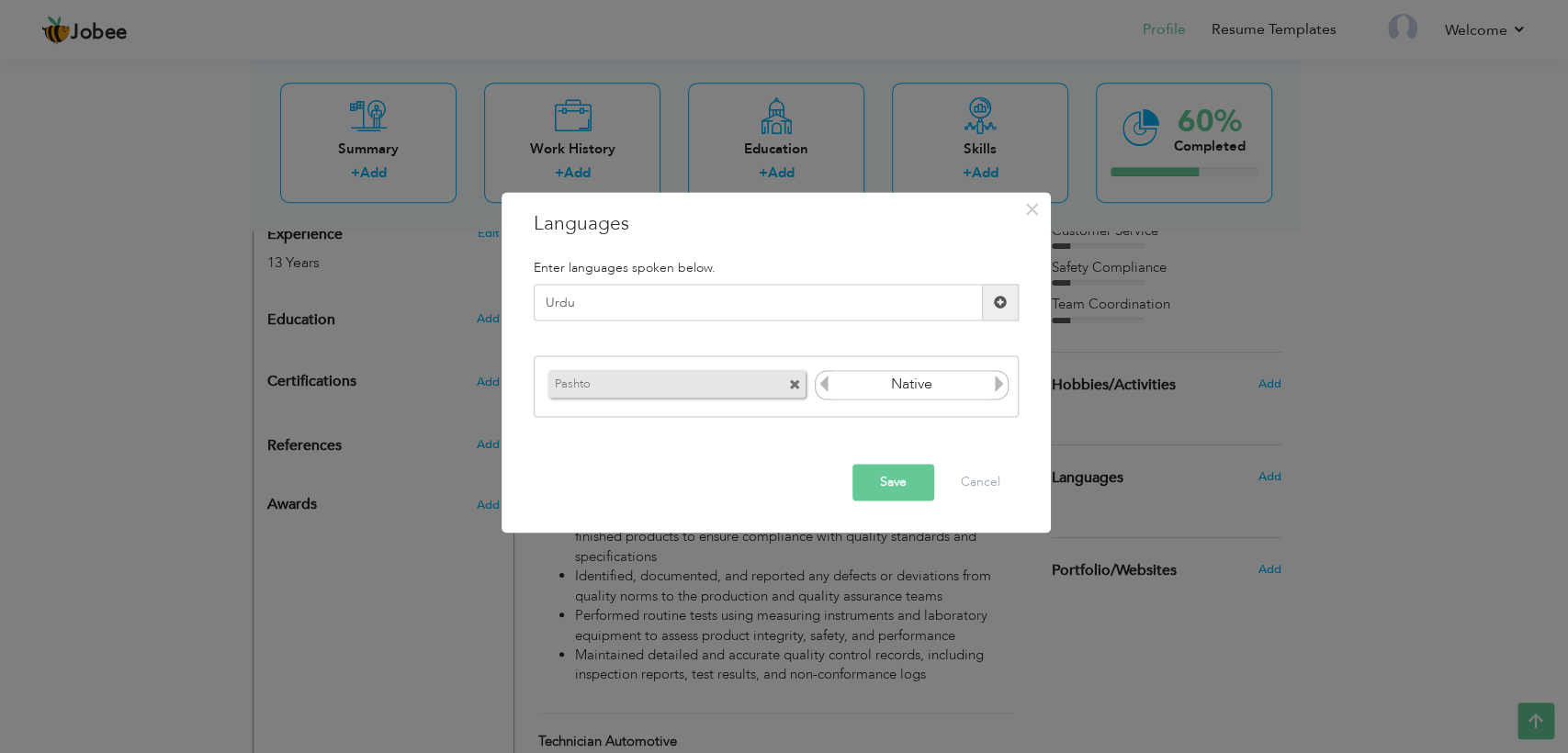 click at bounding box center (1000, 303) 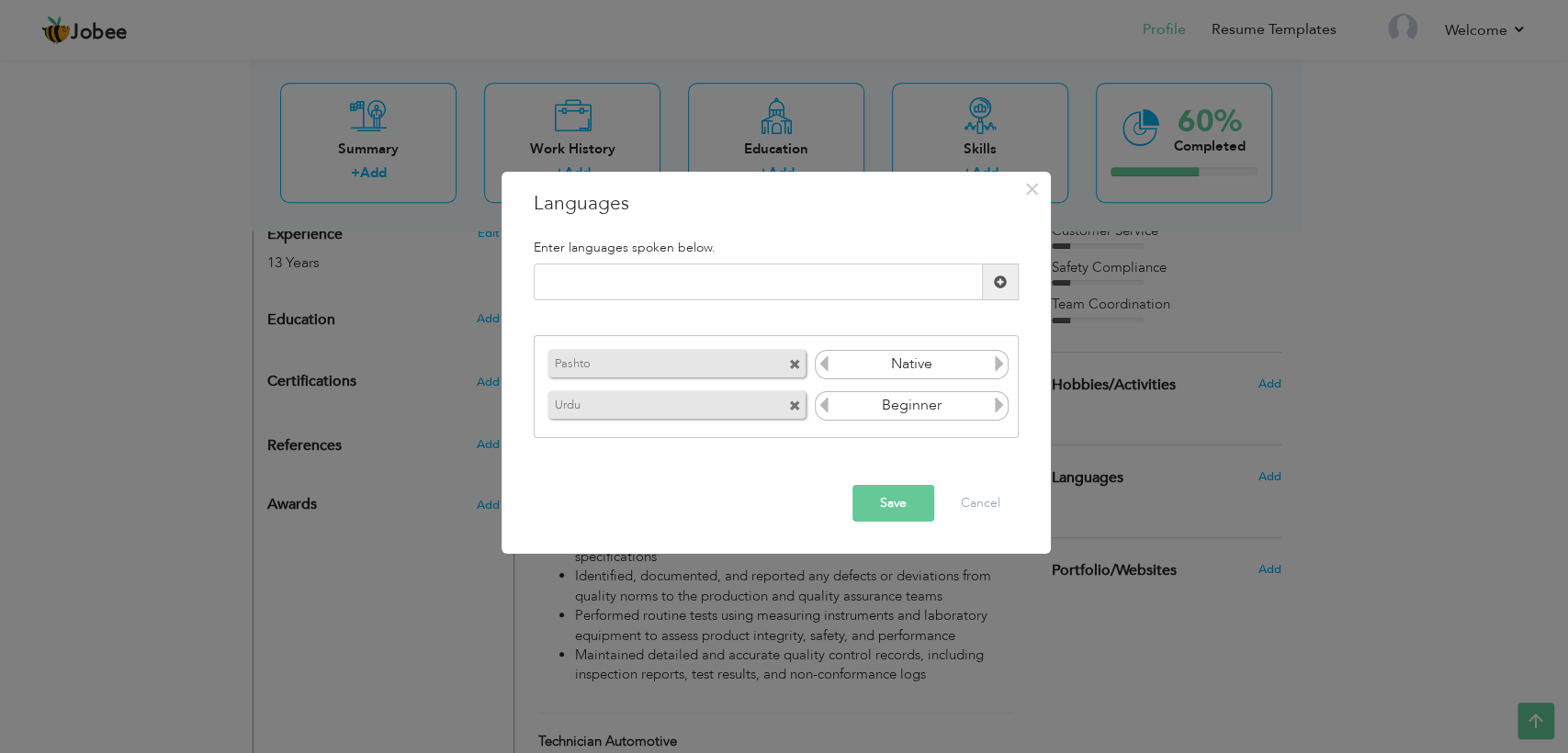 click on "Beginner" at bounding box center [911, 406] 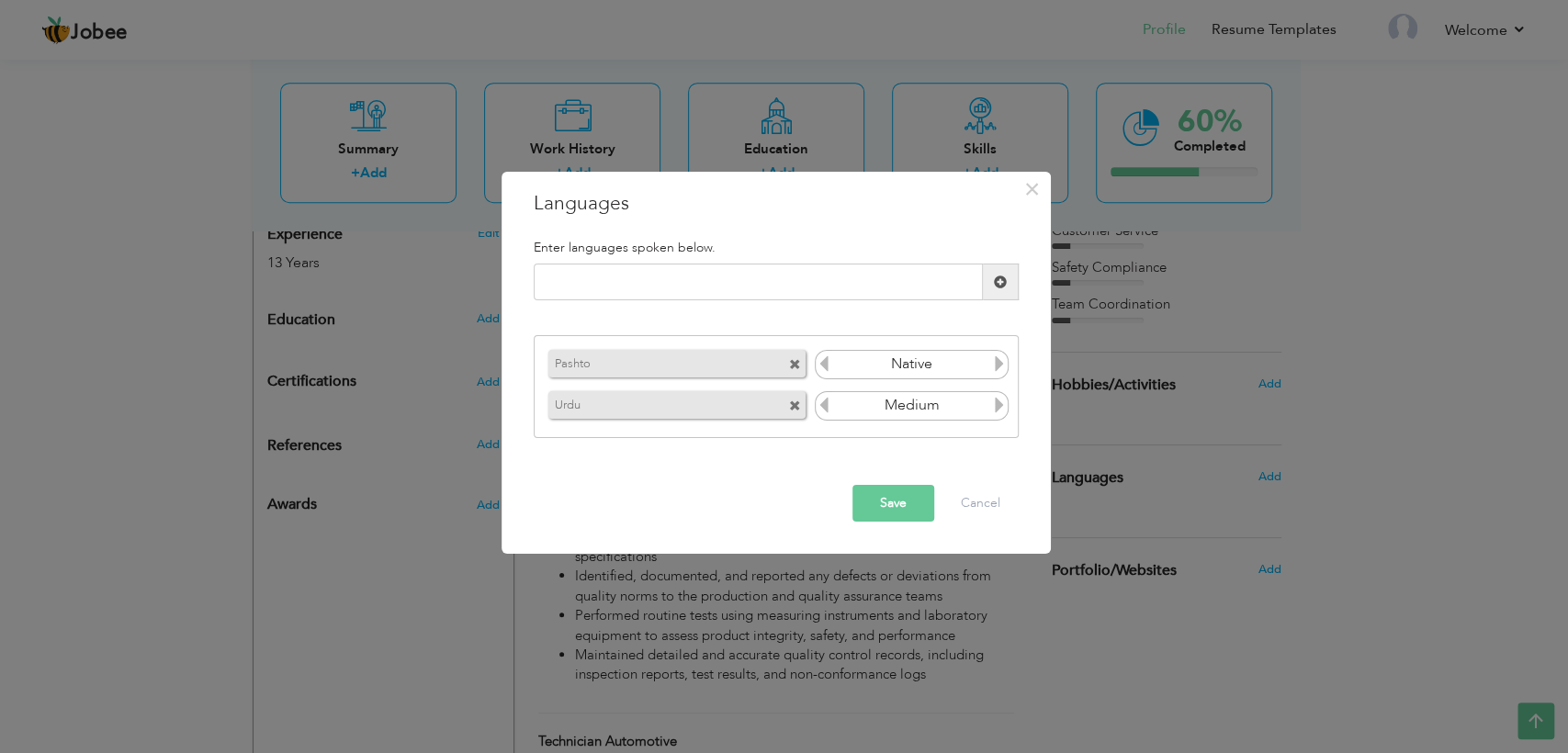 click at bounding box center [999, 405] 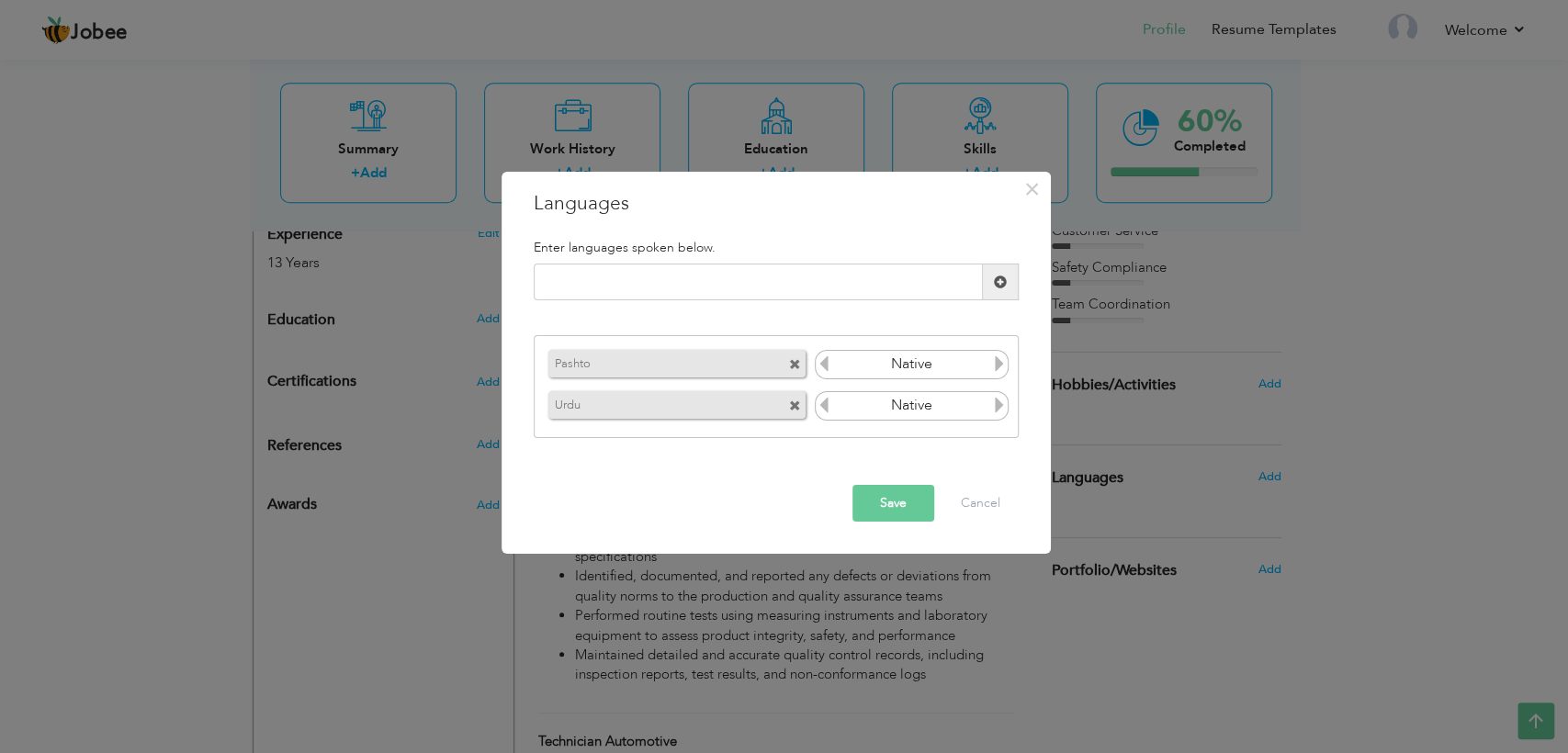 click at bounding box center [999, 405] 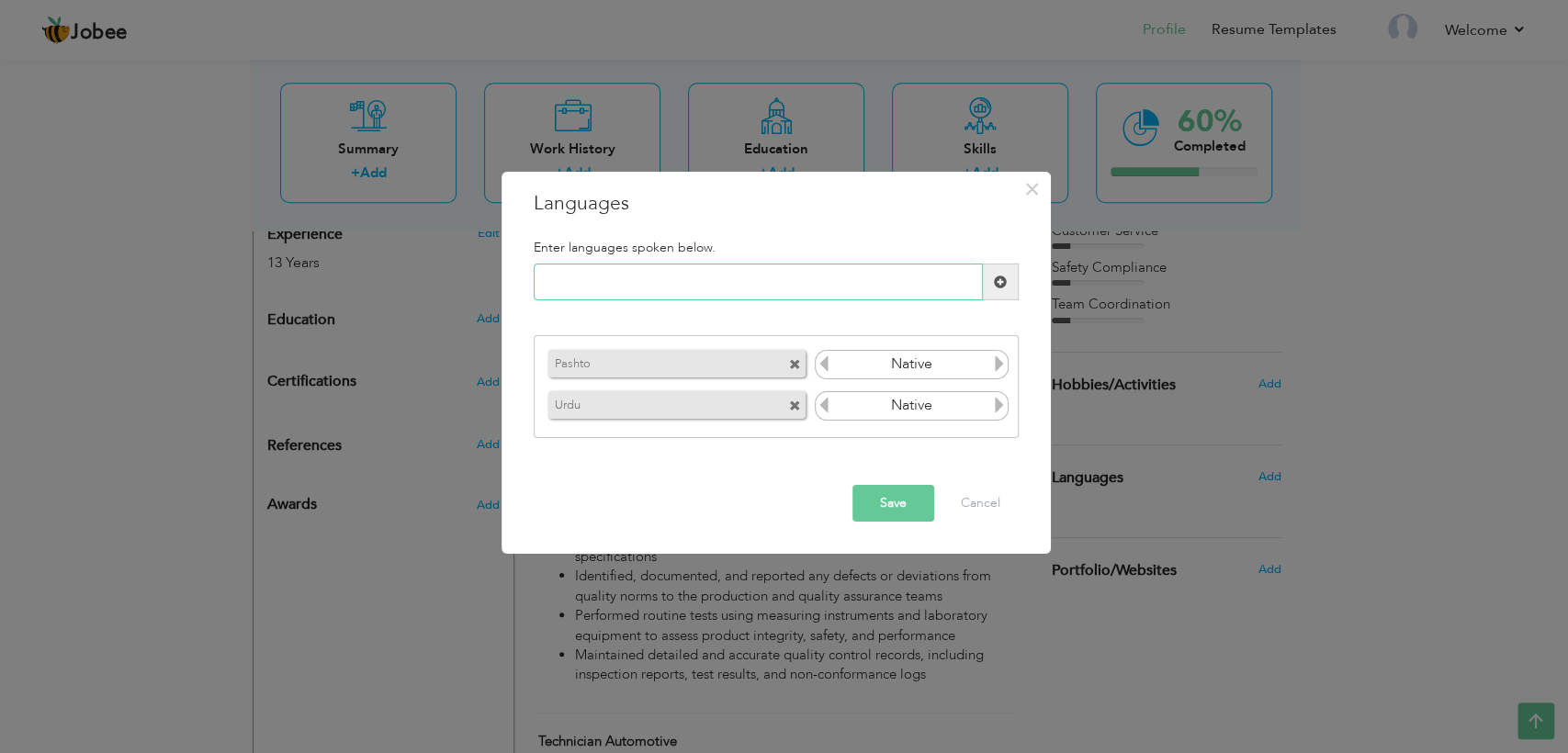 drag, startPoint x: 740, startPoint y: 297, endPoint x: 739, endPoint y: 287, distance: 10.049876 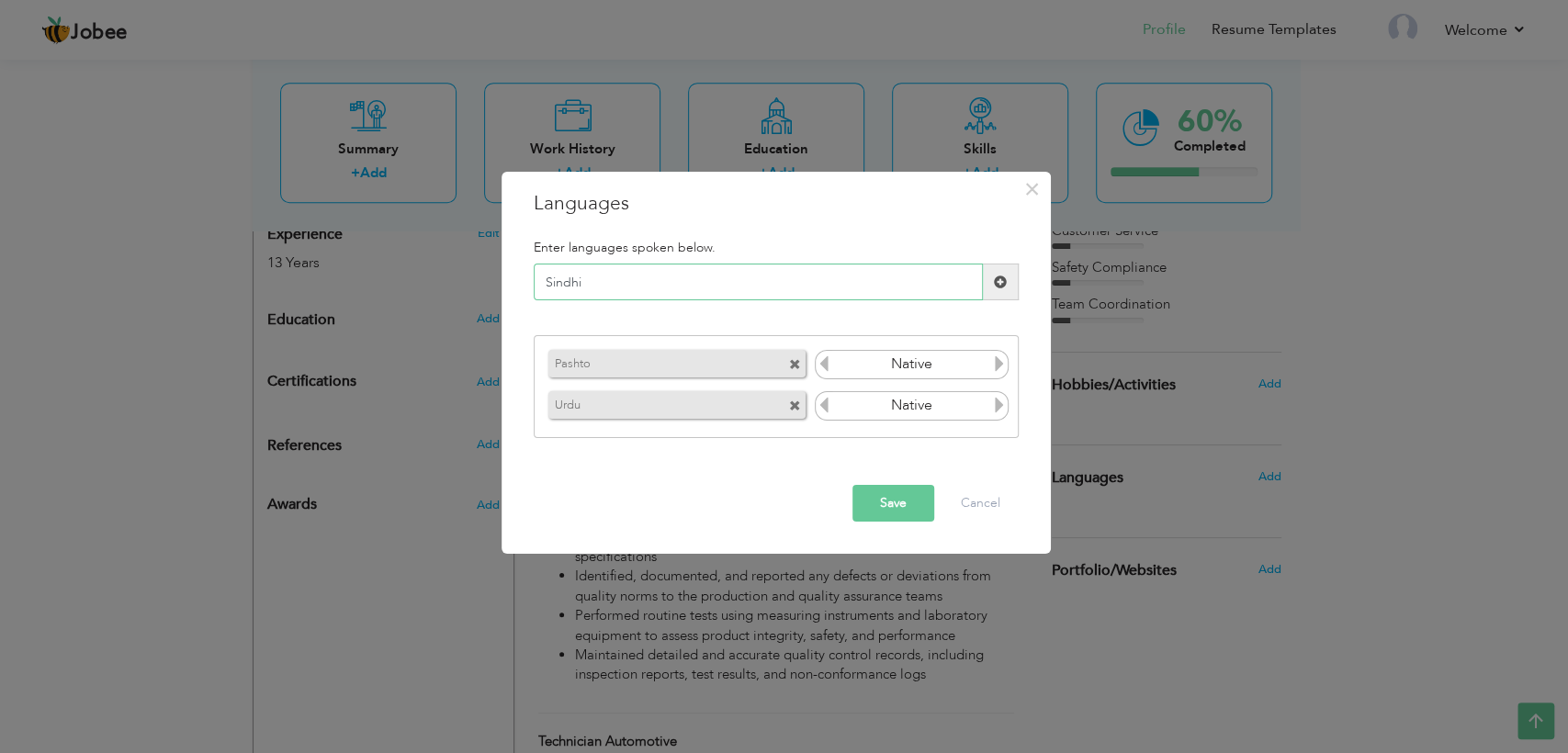type on "Sindhi" 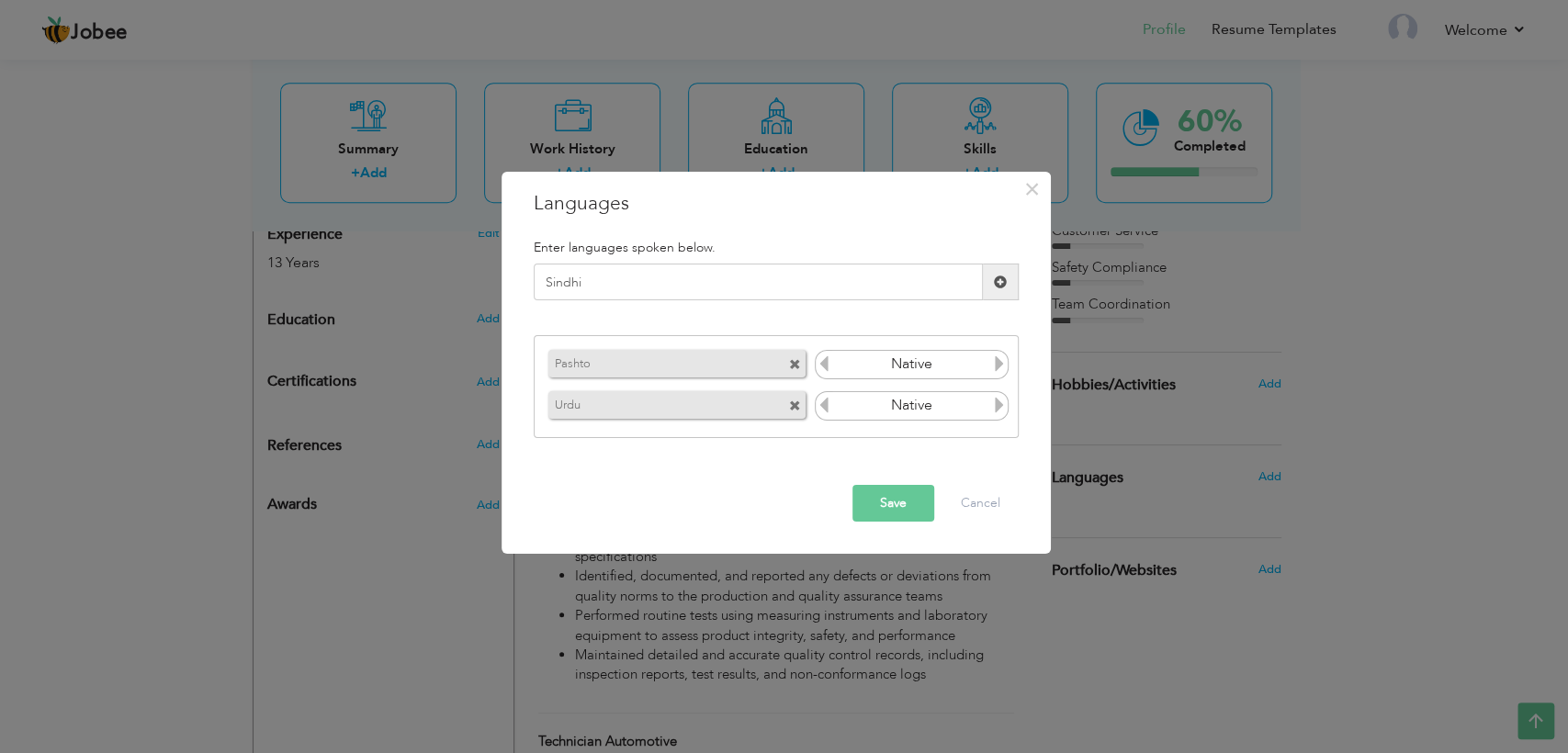 click at bounding box center (1000, 282) 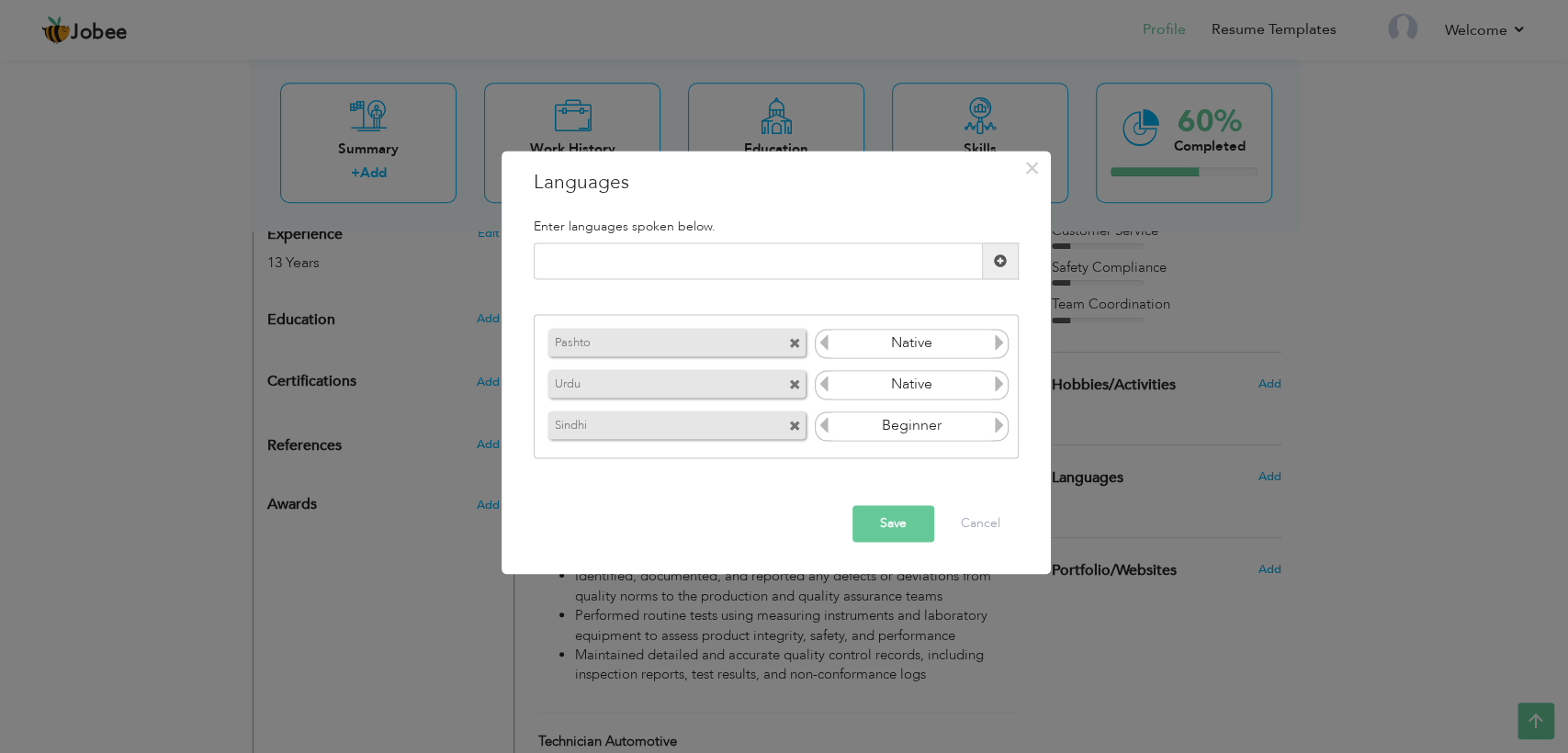 click at bounding box center (999, 425) 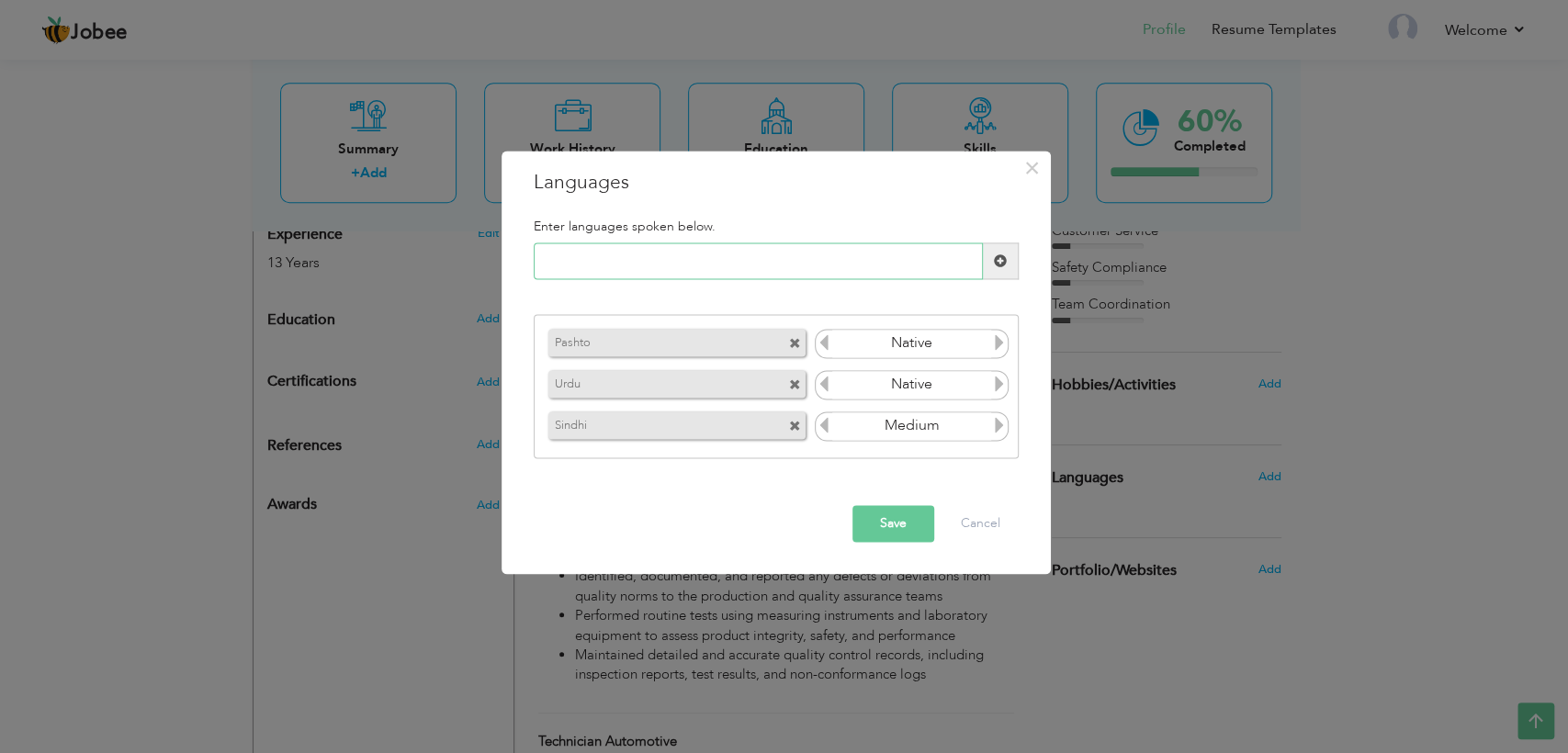 click at bounding box center [758, 262] 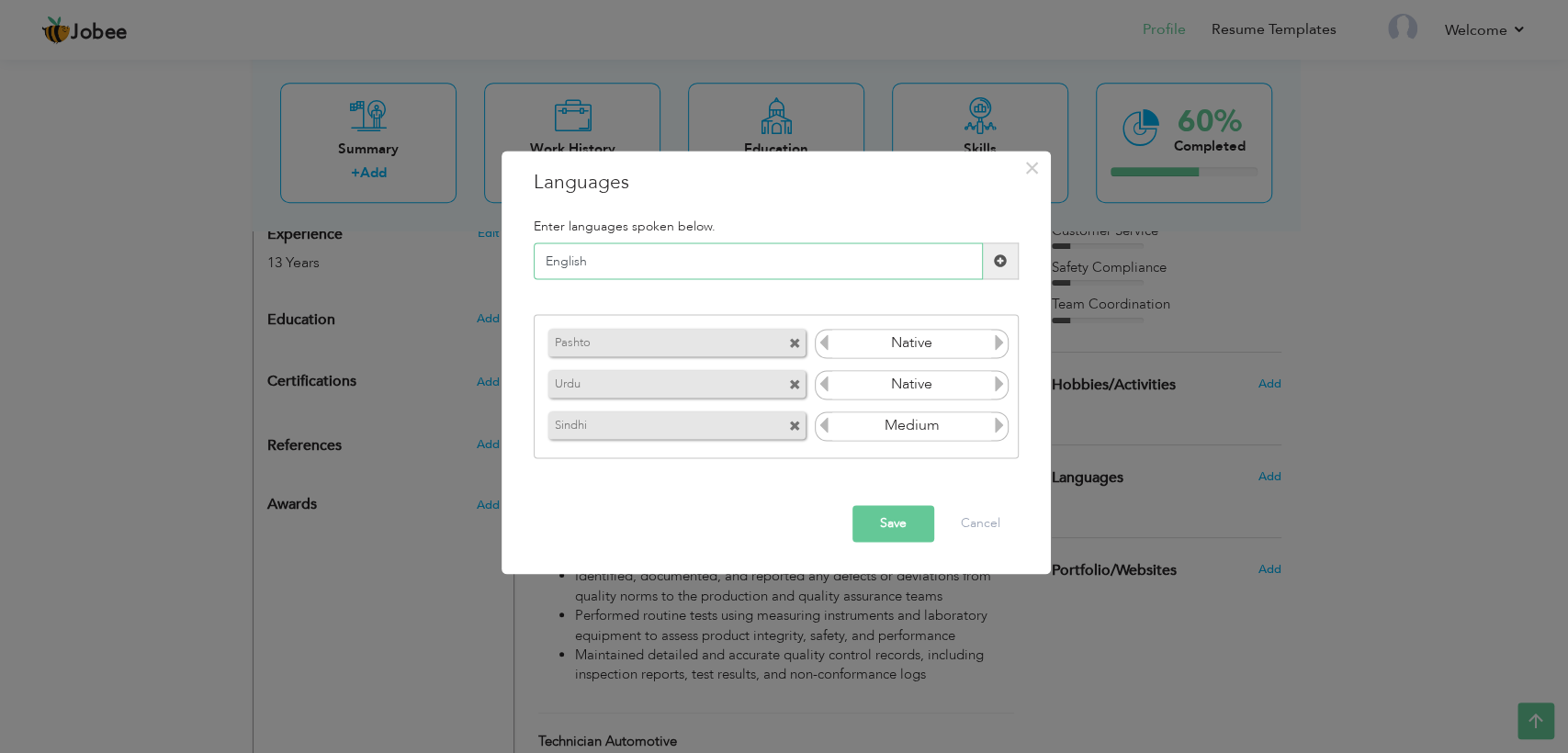 type on "English" 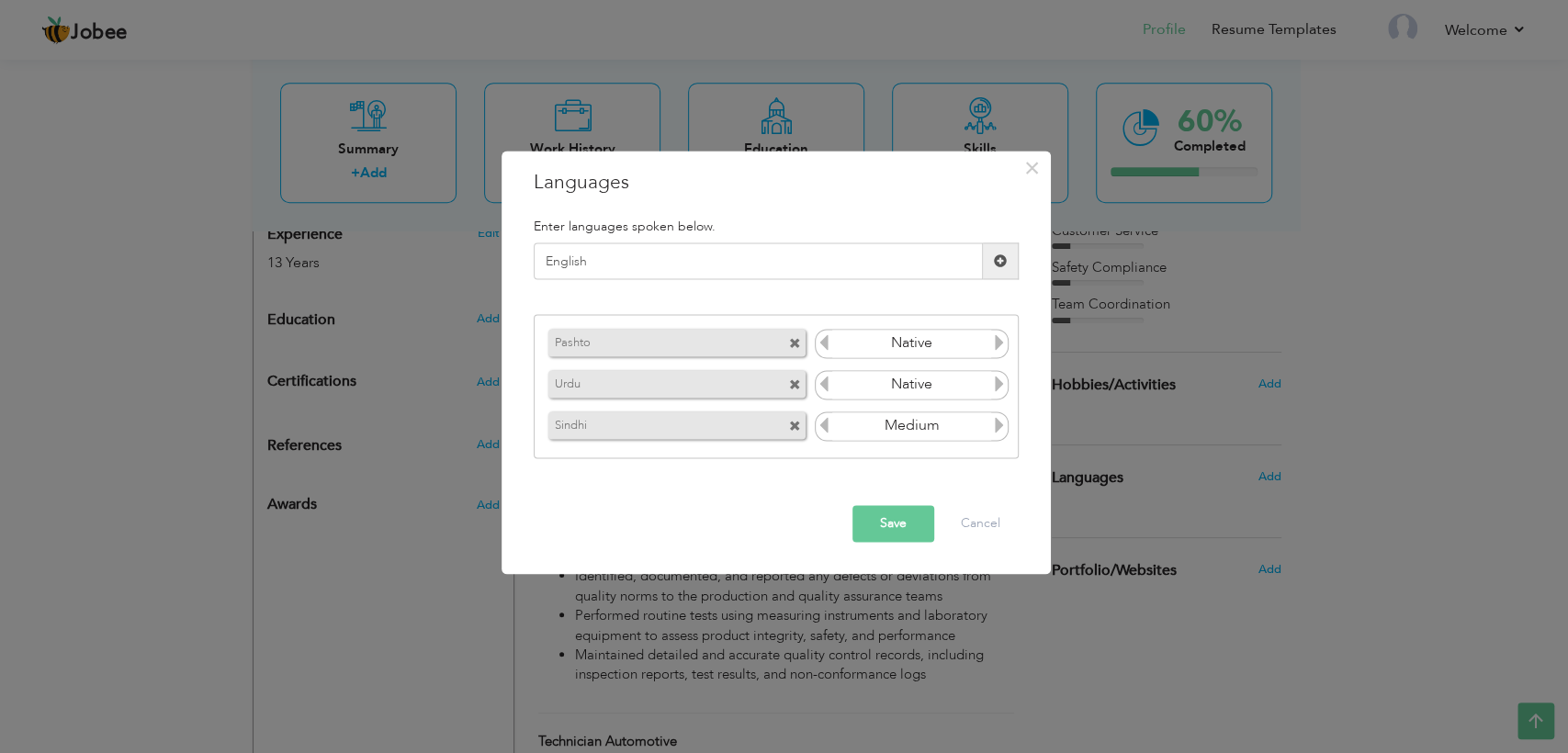click at bounding box center (1000, 261) 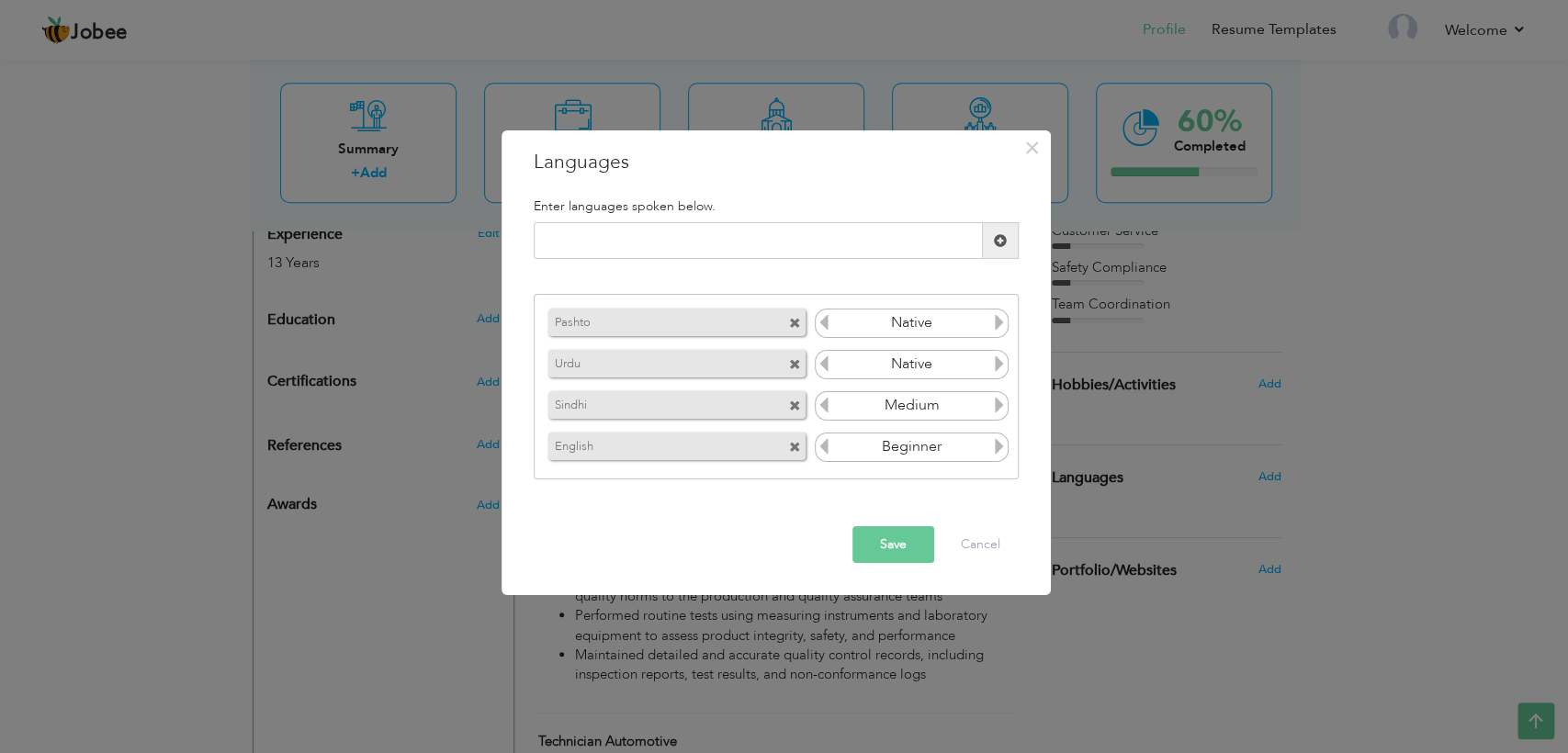 click at bounding box center (999, 446) 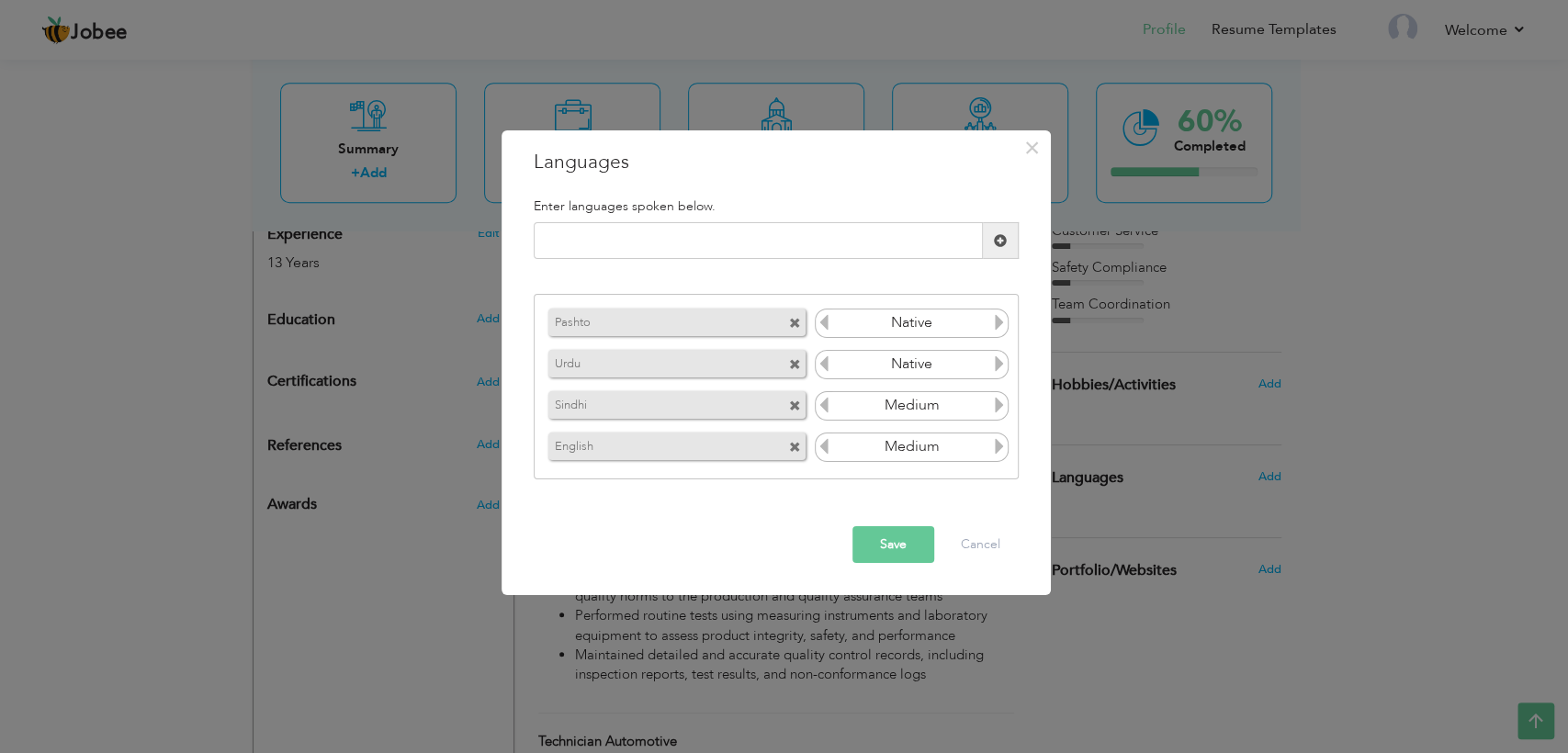 click on "Save" at bounding box center (893, 545) 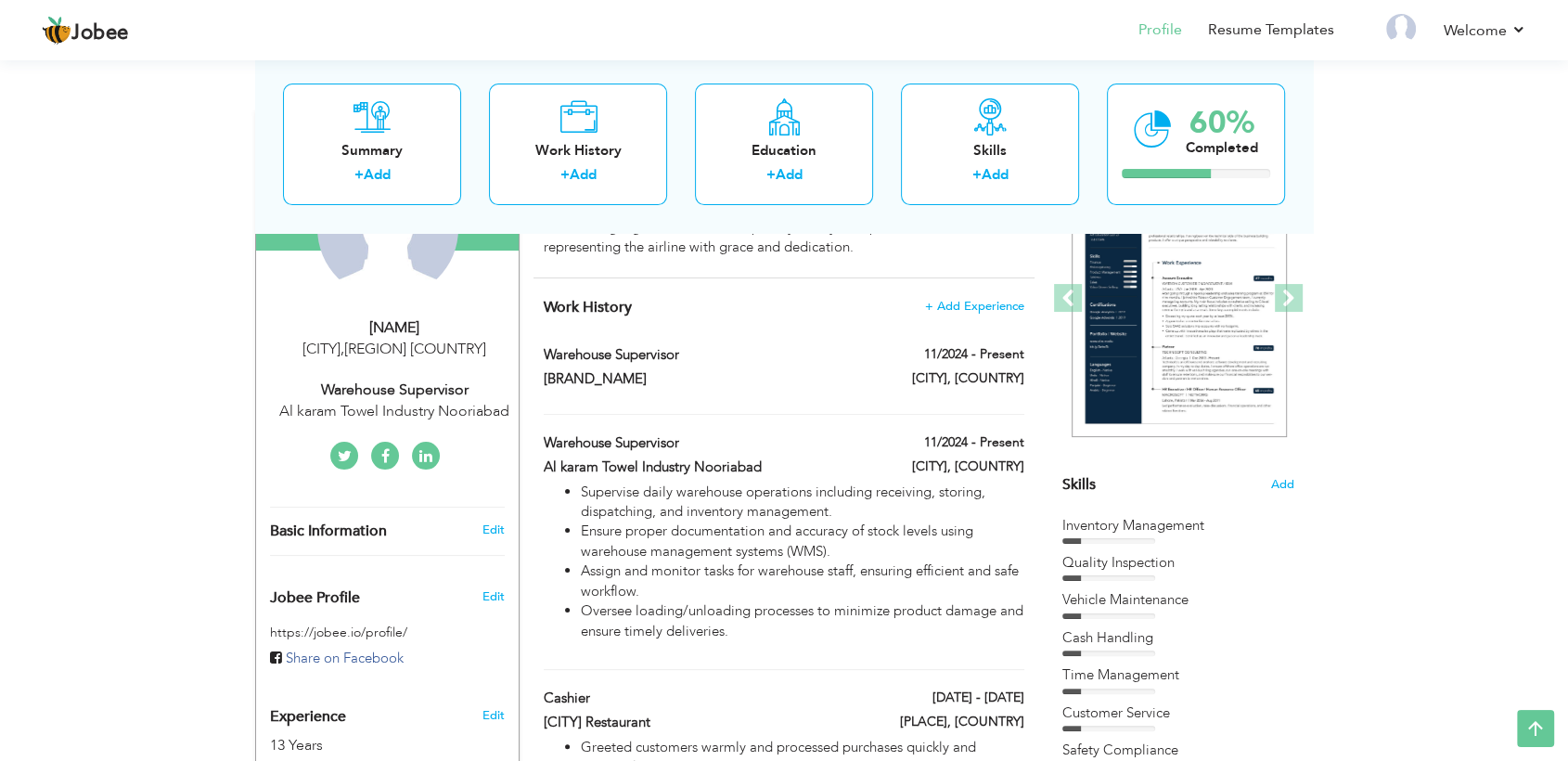 scroll, scrollTop: 719, scrollLeft: 0, axis: vertical 